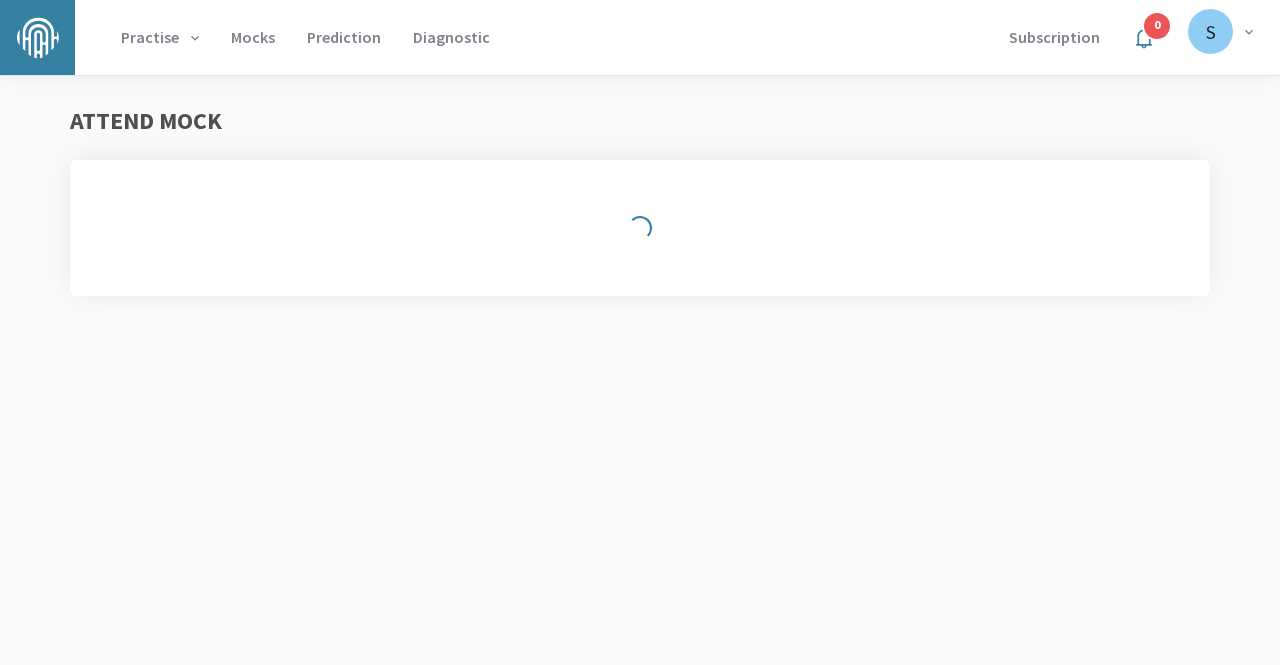 scroll, scrollTop: 0, scrollLeft: 0, axis: both 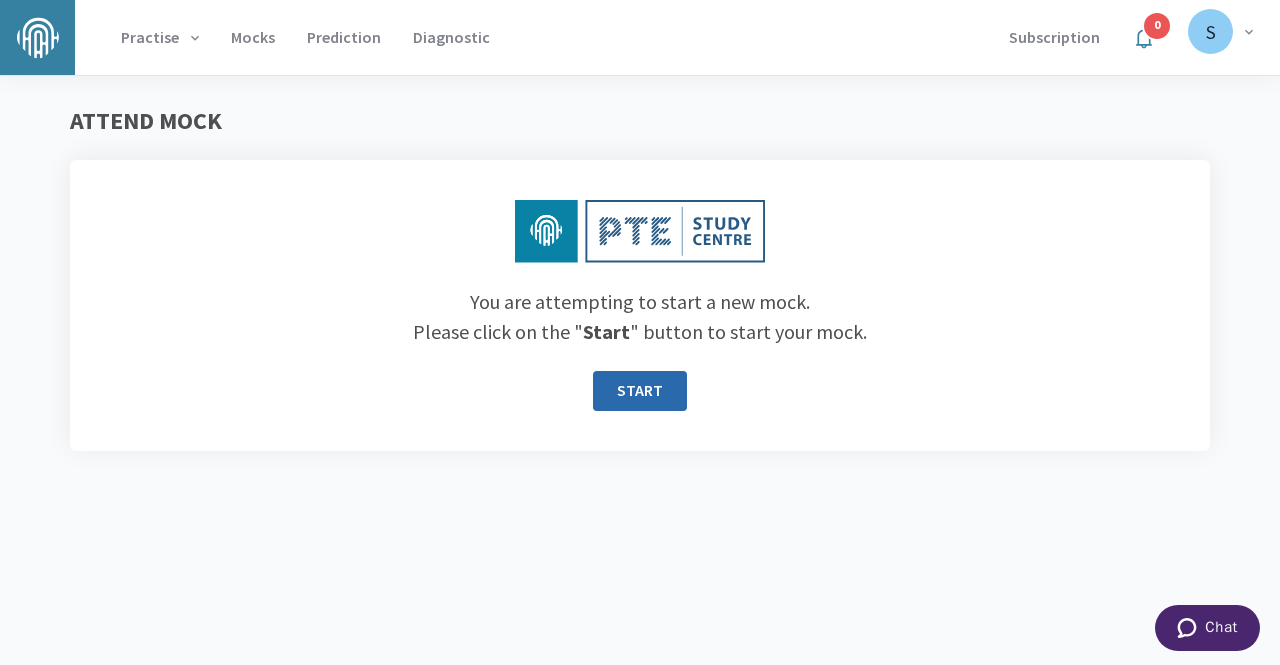 click on "START" at bounding box center (640, 391) 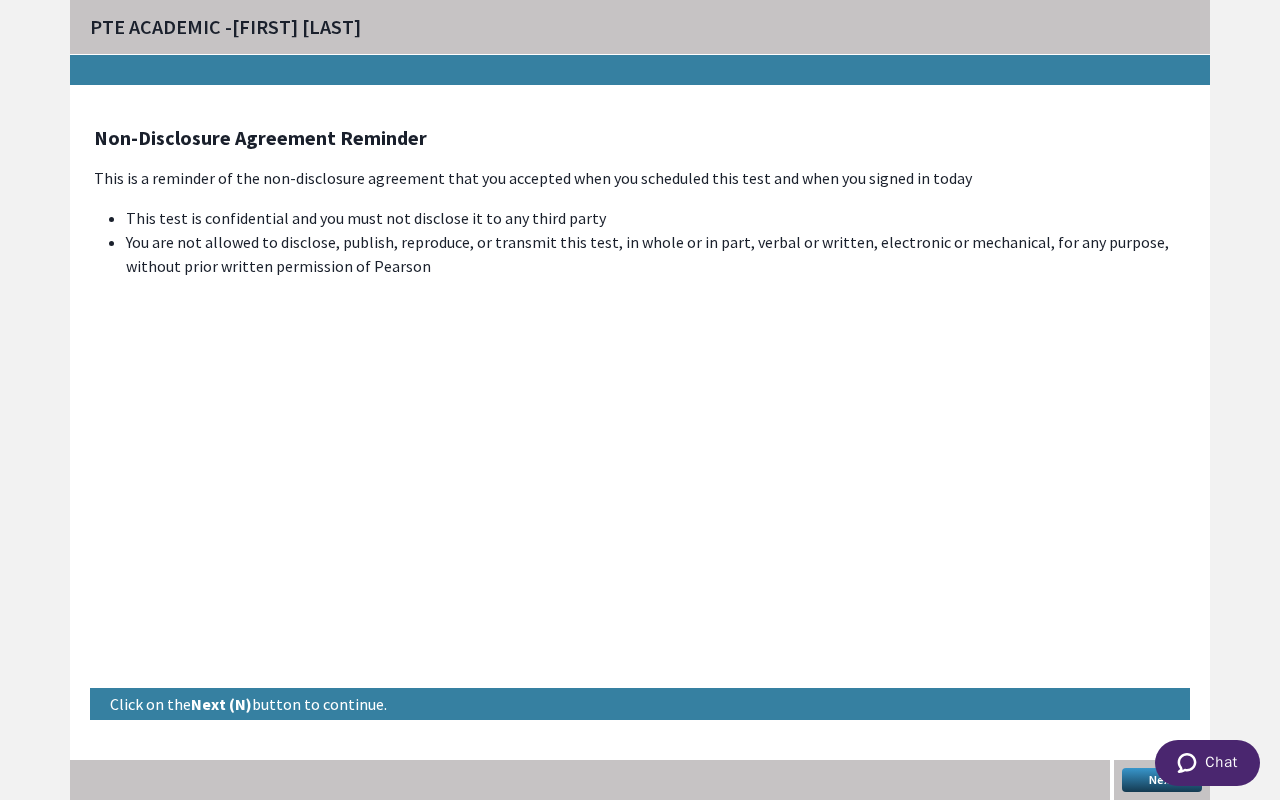 click on "Next" at bounding box center [1162, 780] 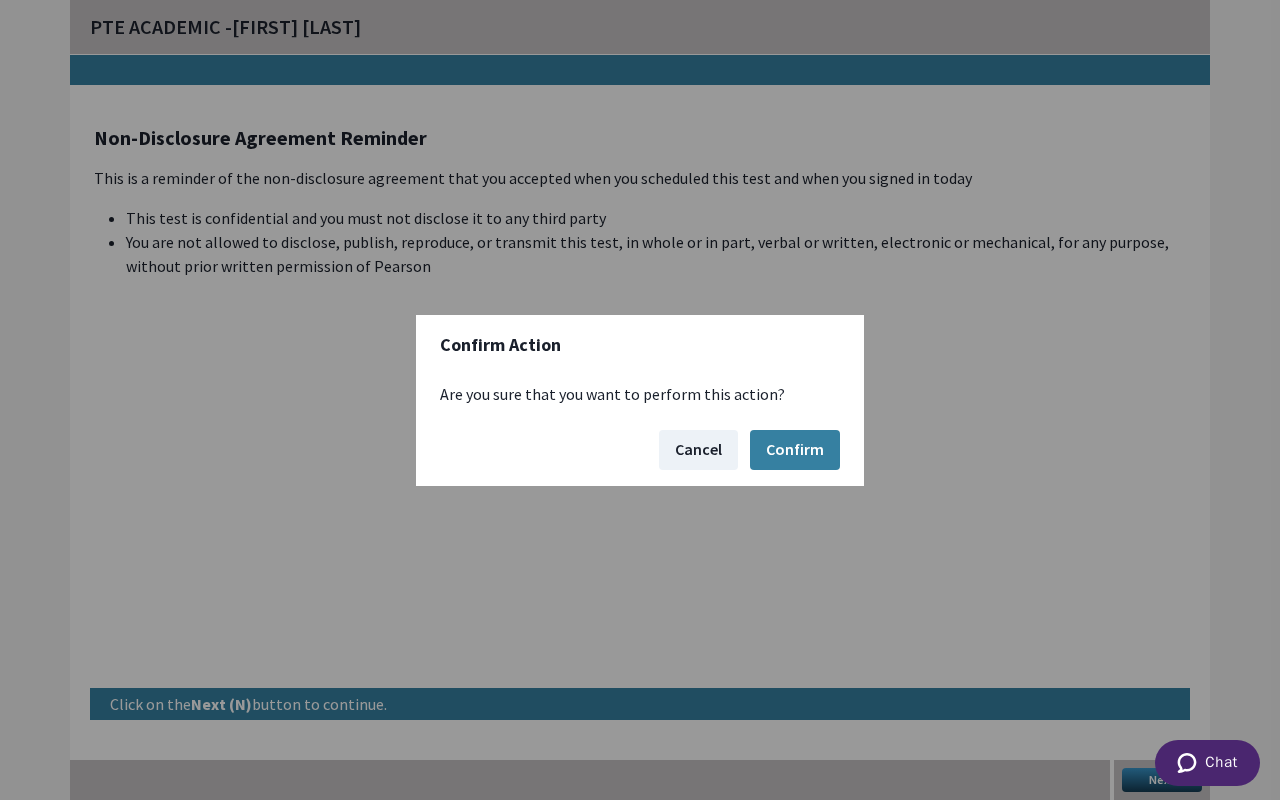 click on "Cancel Confirm" at bounding box center [640, 450] 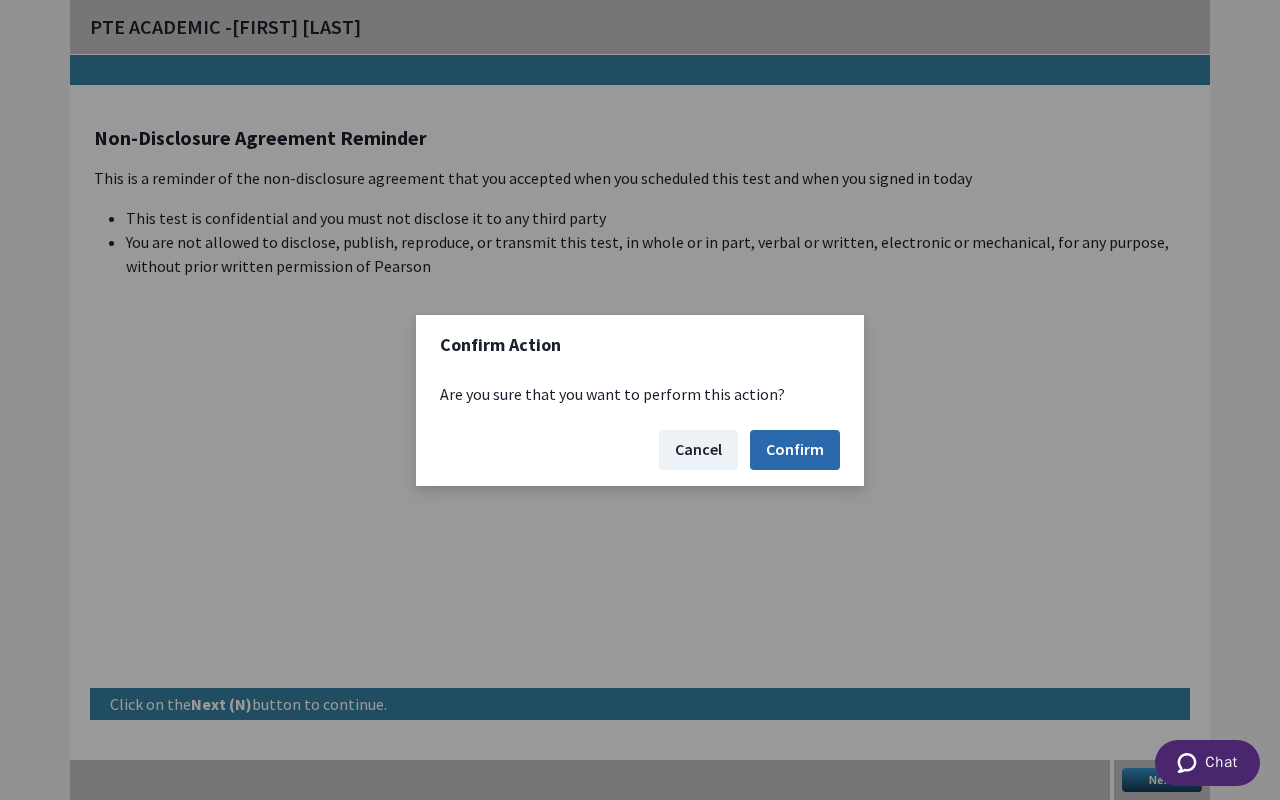 click on "Confirm" at bounding box center [795, 450] 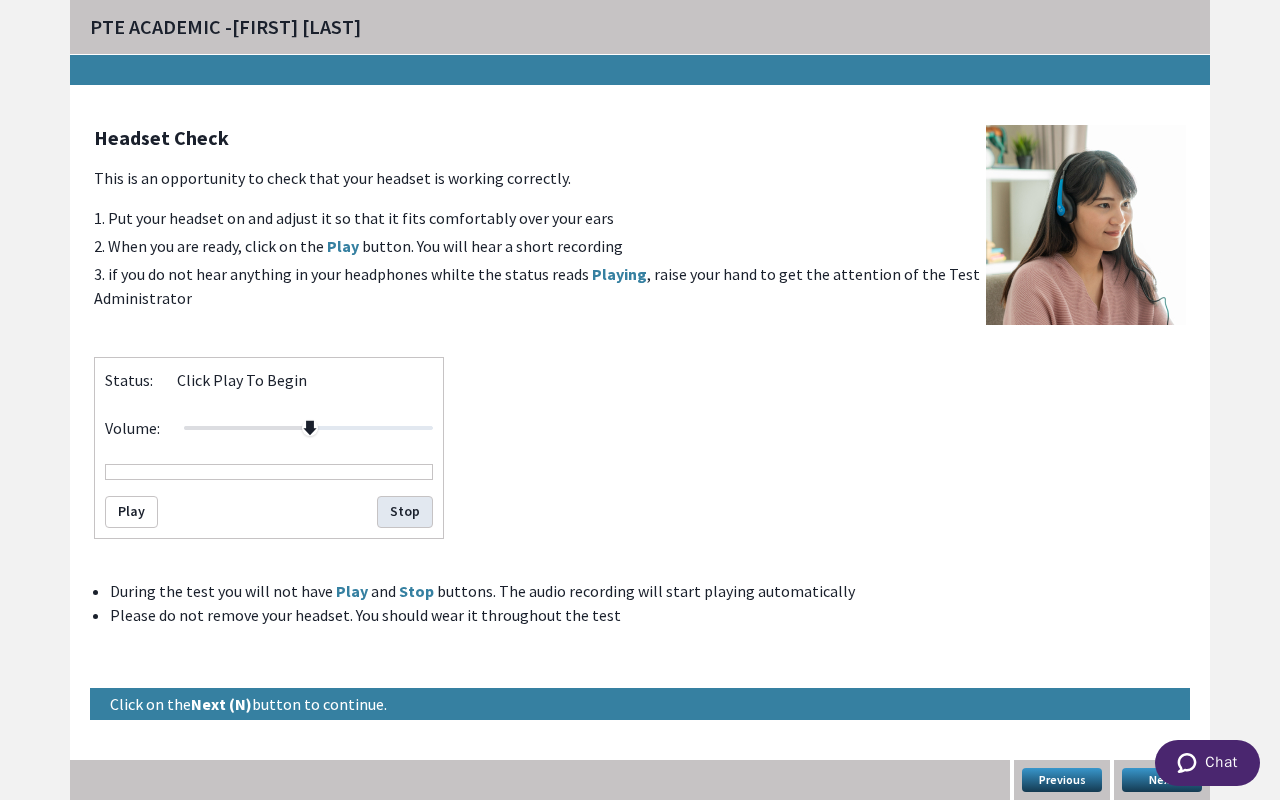 click on "Stop" at bounding box center (405, 512) 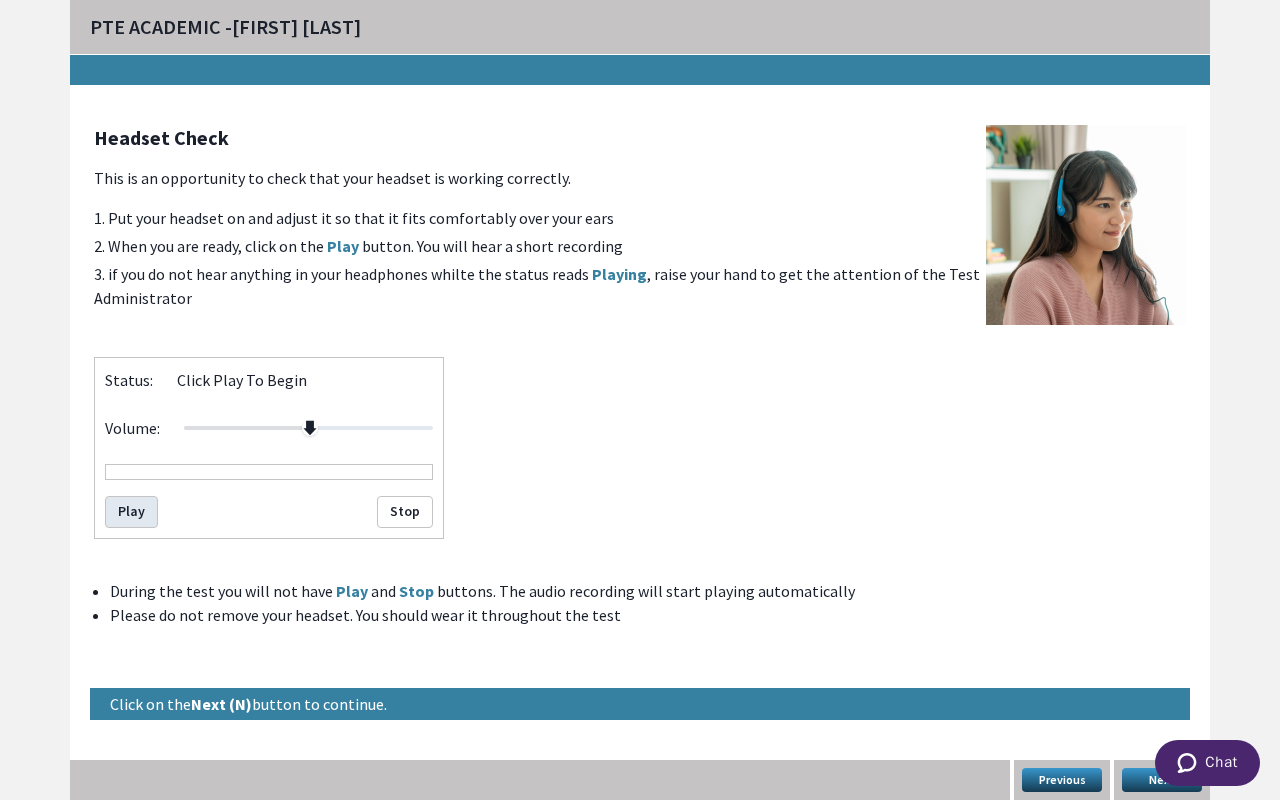 click on "Play" at bounding box center (131, 512) 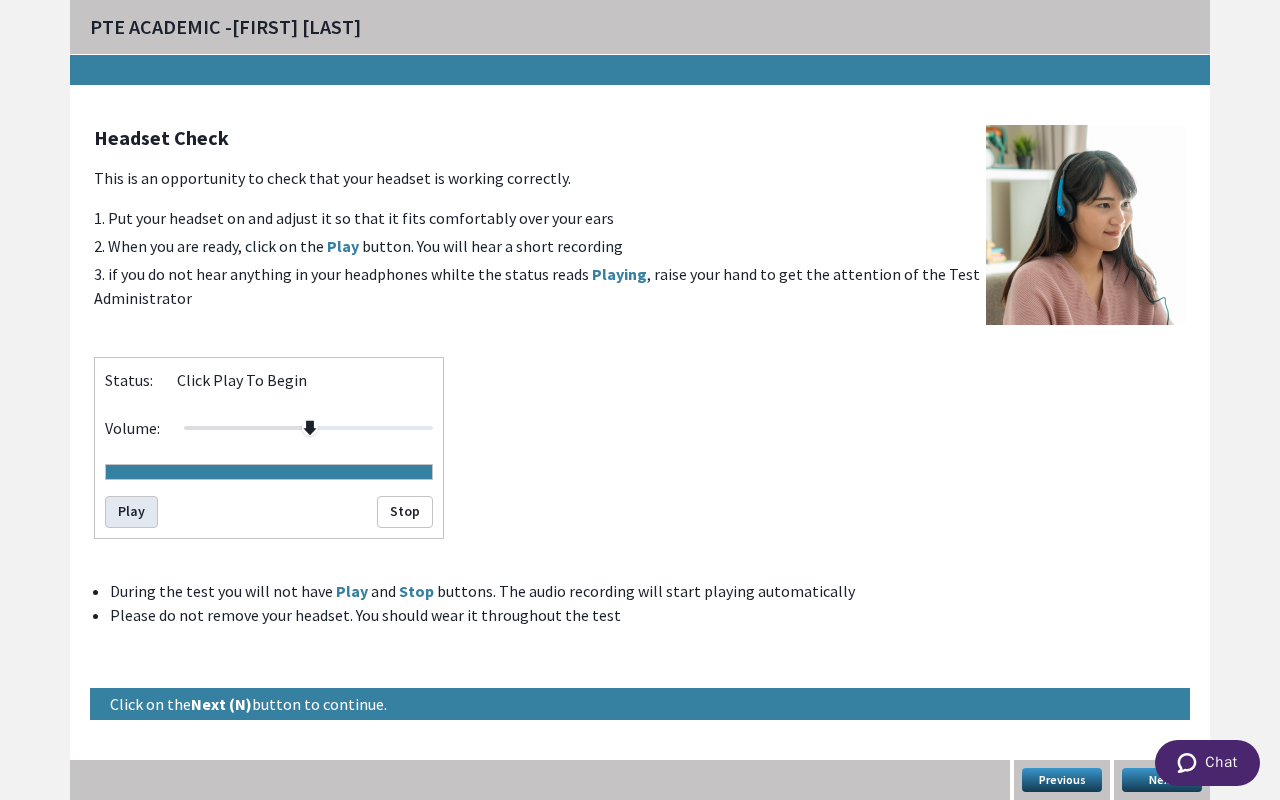 click on "Play" at bounding box center (131, 512) 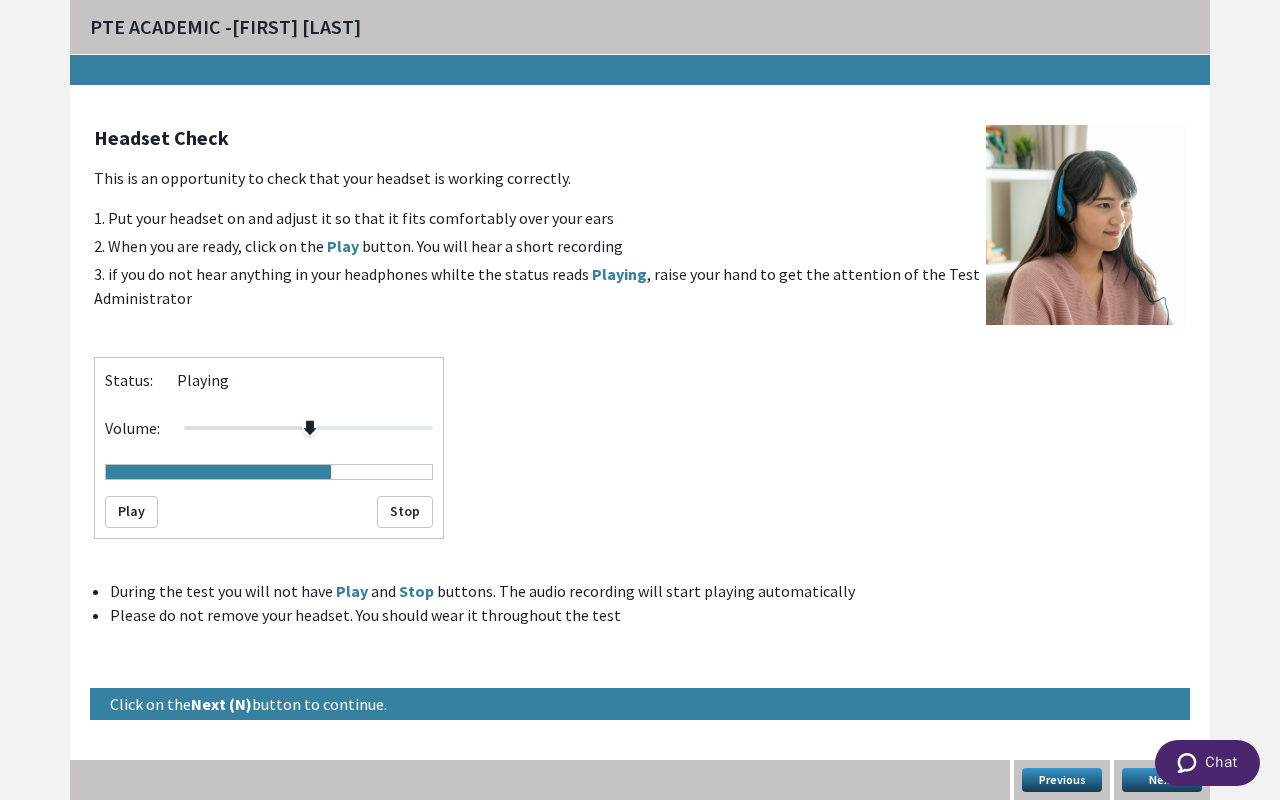 click on "Next" at bounding box center [1162, 780] 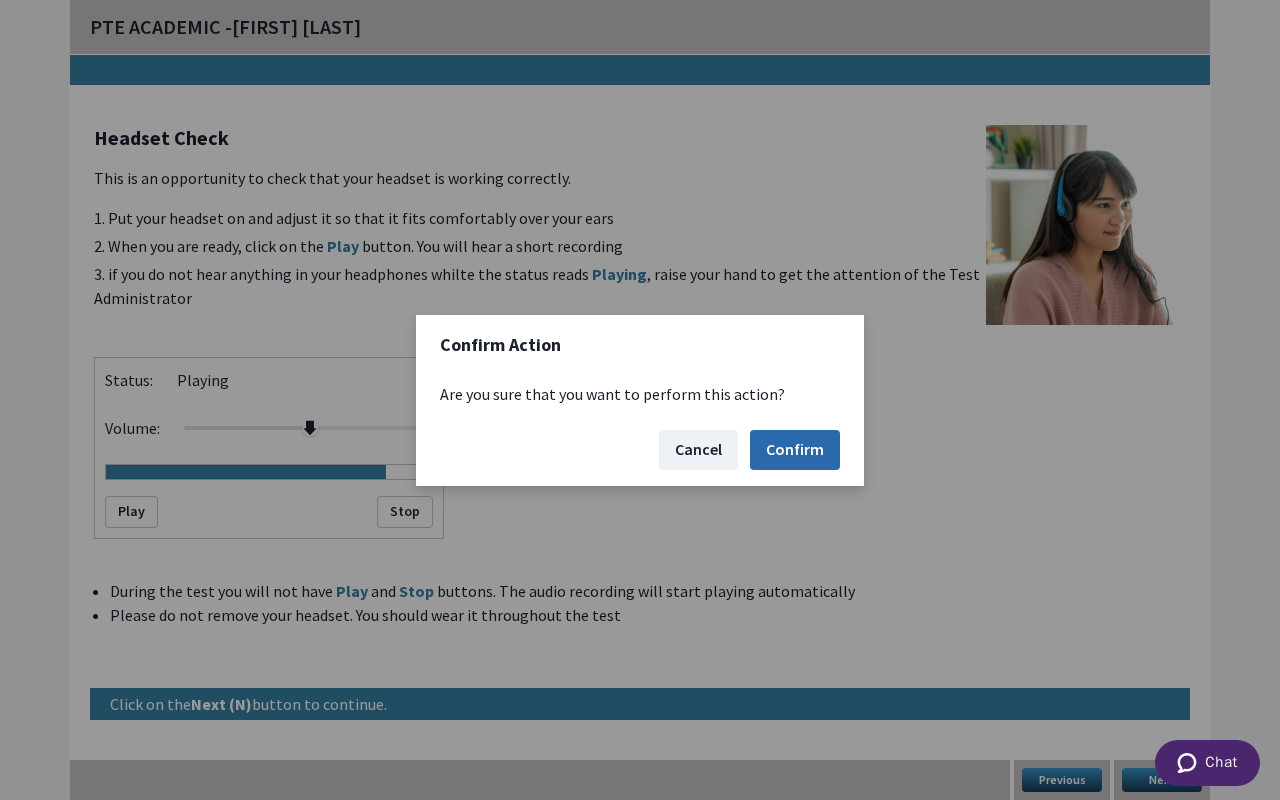 click on "Confirm" at bounding box center (795, 450) 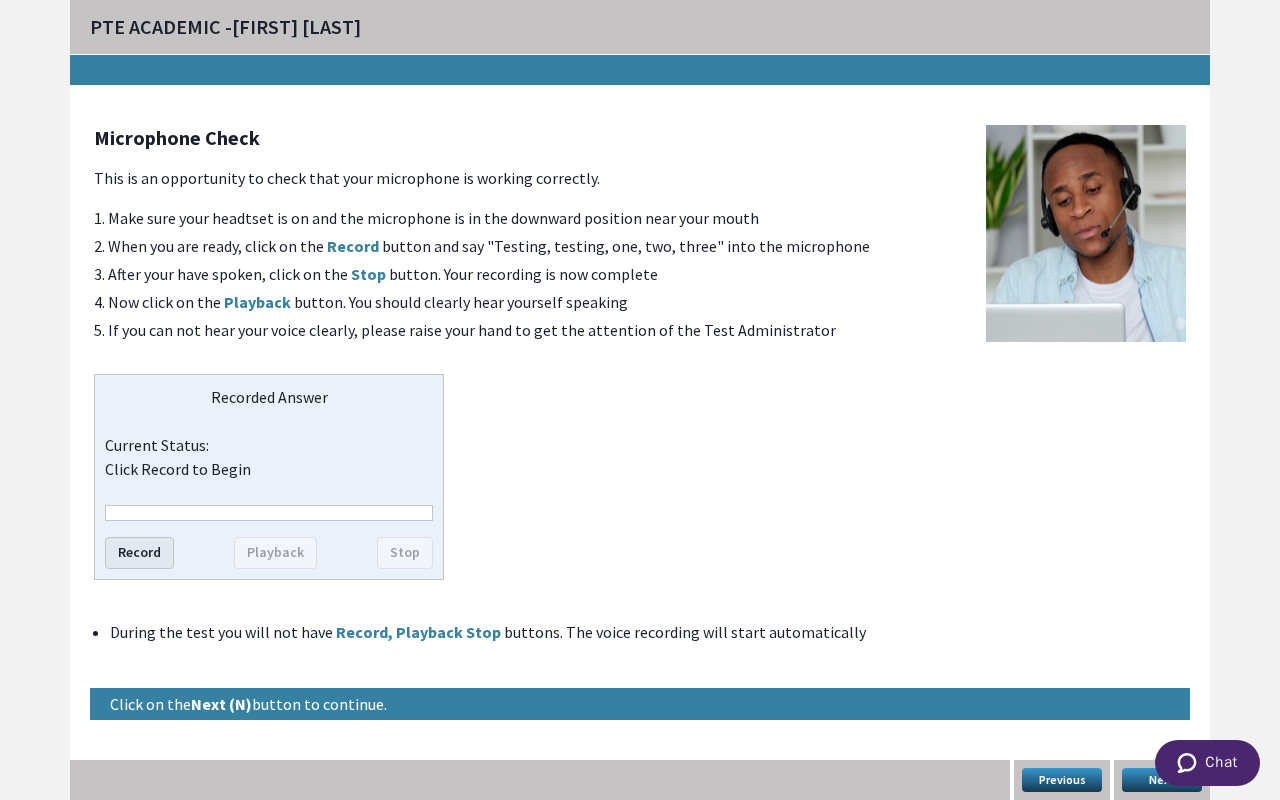 click on "Record" at bounding box center (139, 553) 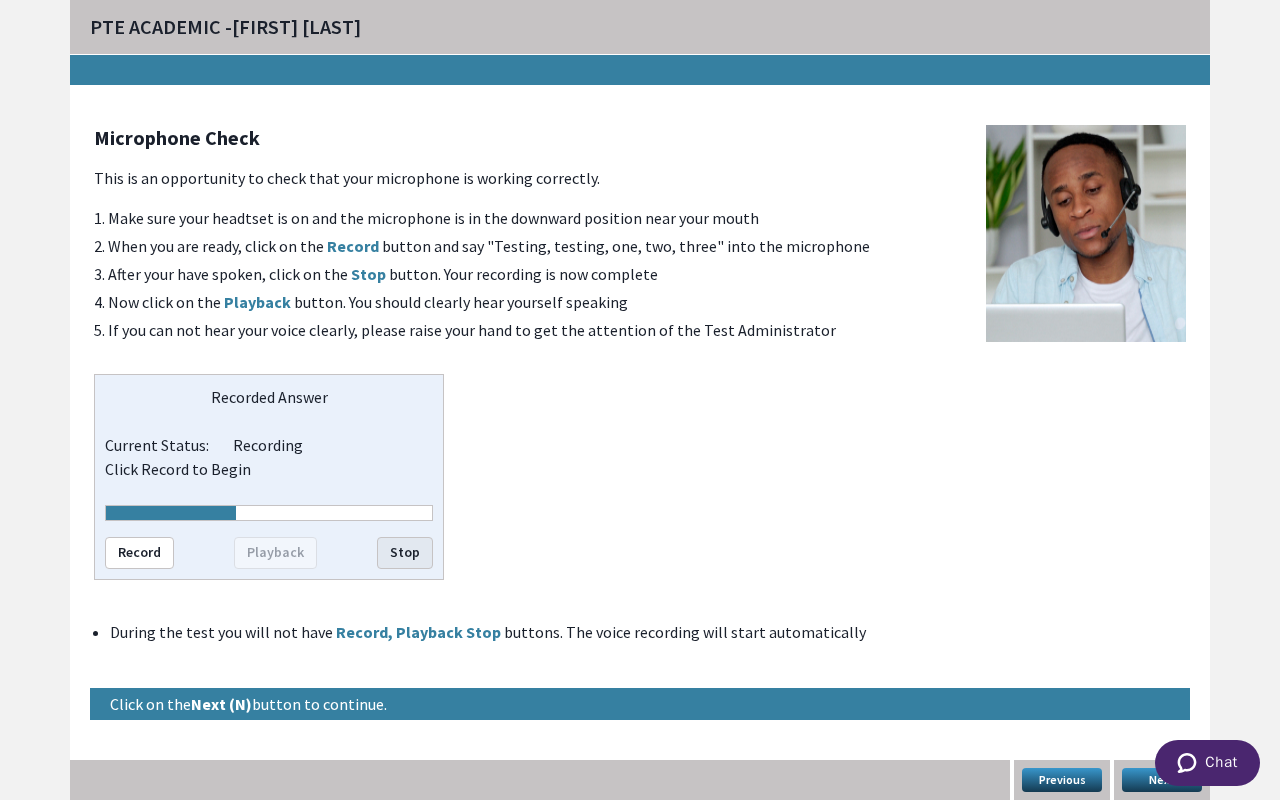click on "Stop" at bounding box center [405, 553] 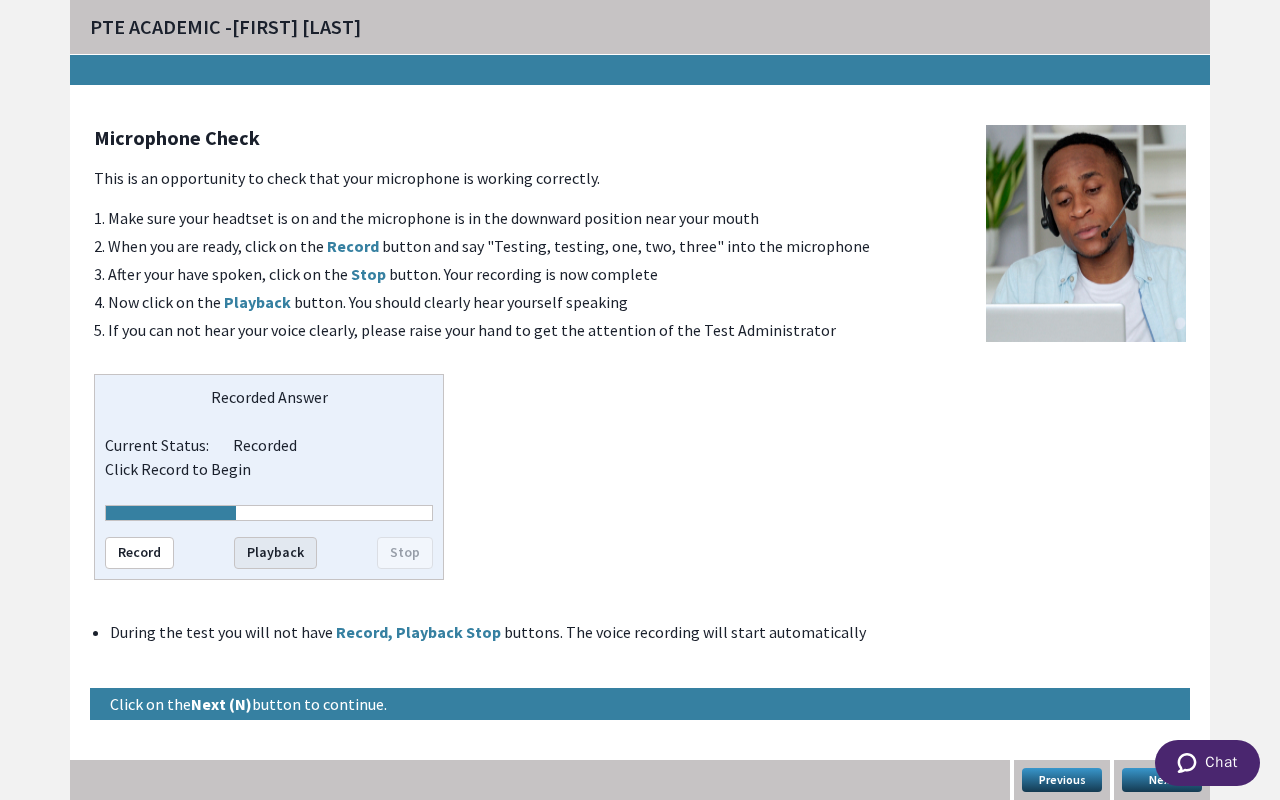 click on "Playback" at bounding box center (275, 553) 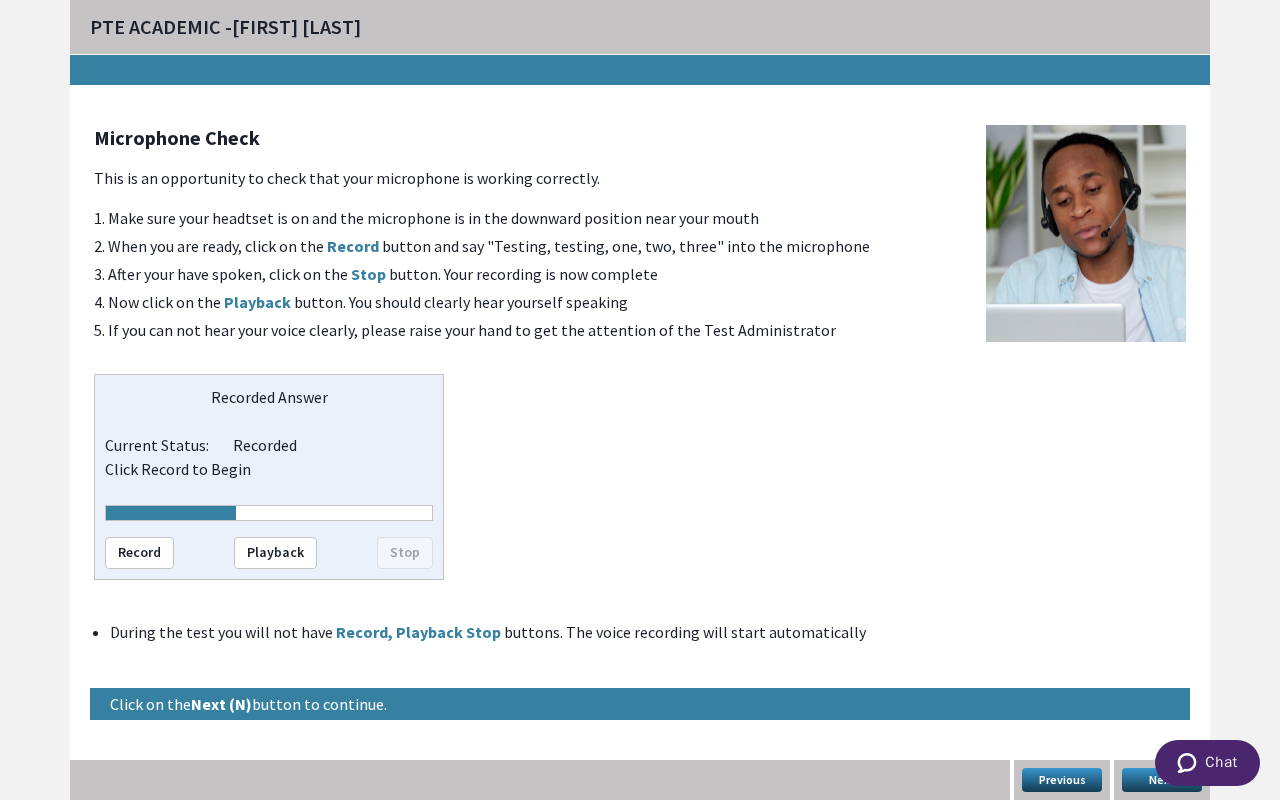click on "Next" at bounding box center (1162, 780) 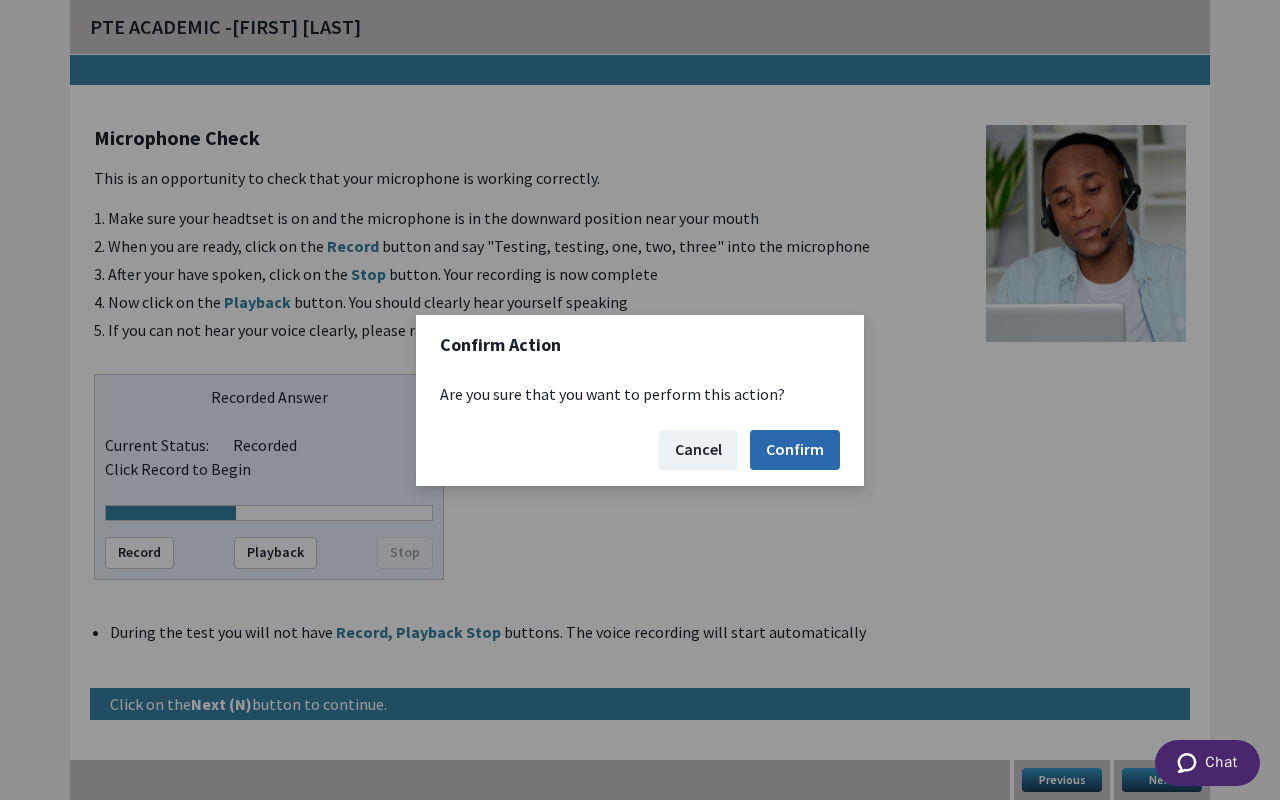 click on "Confirm" at bounding box center [795, 450] 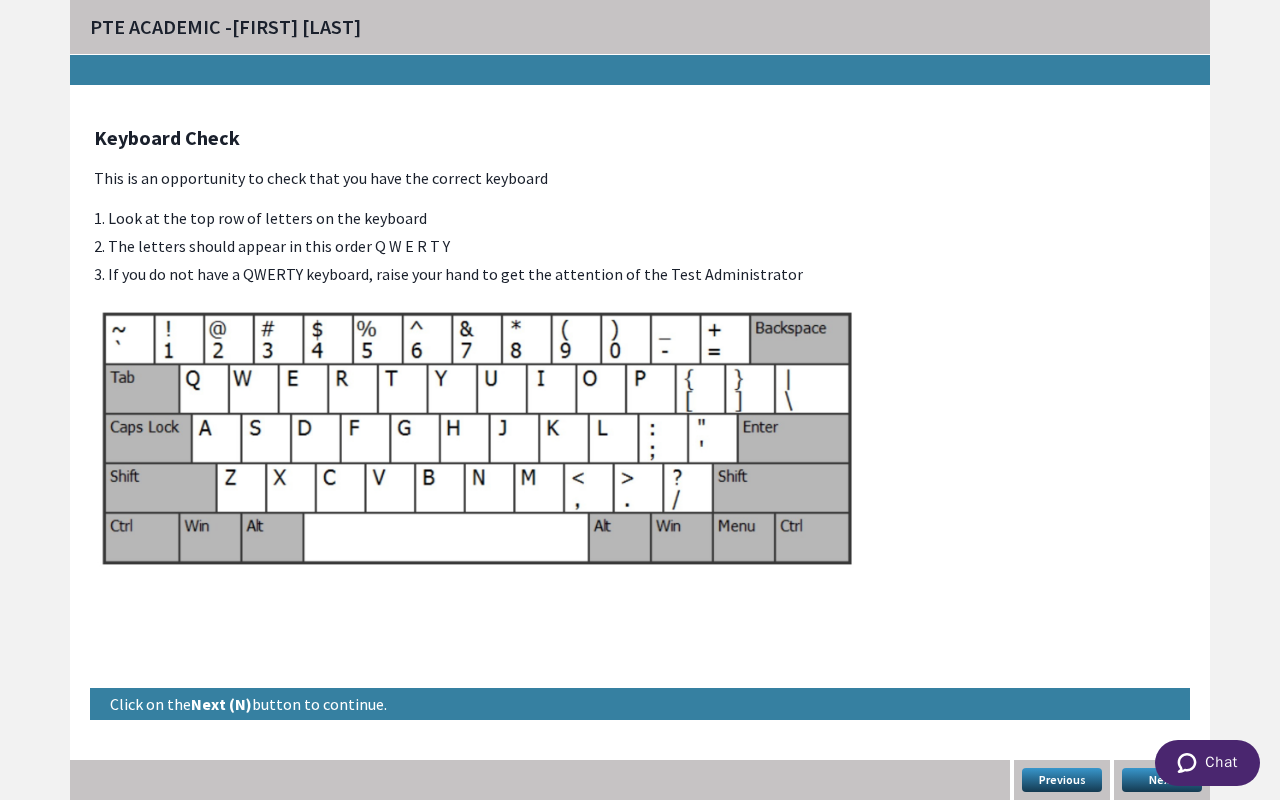 click on "Next" at bounding box center (1162, 780) 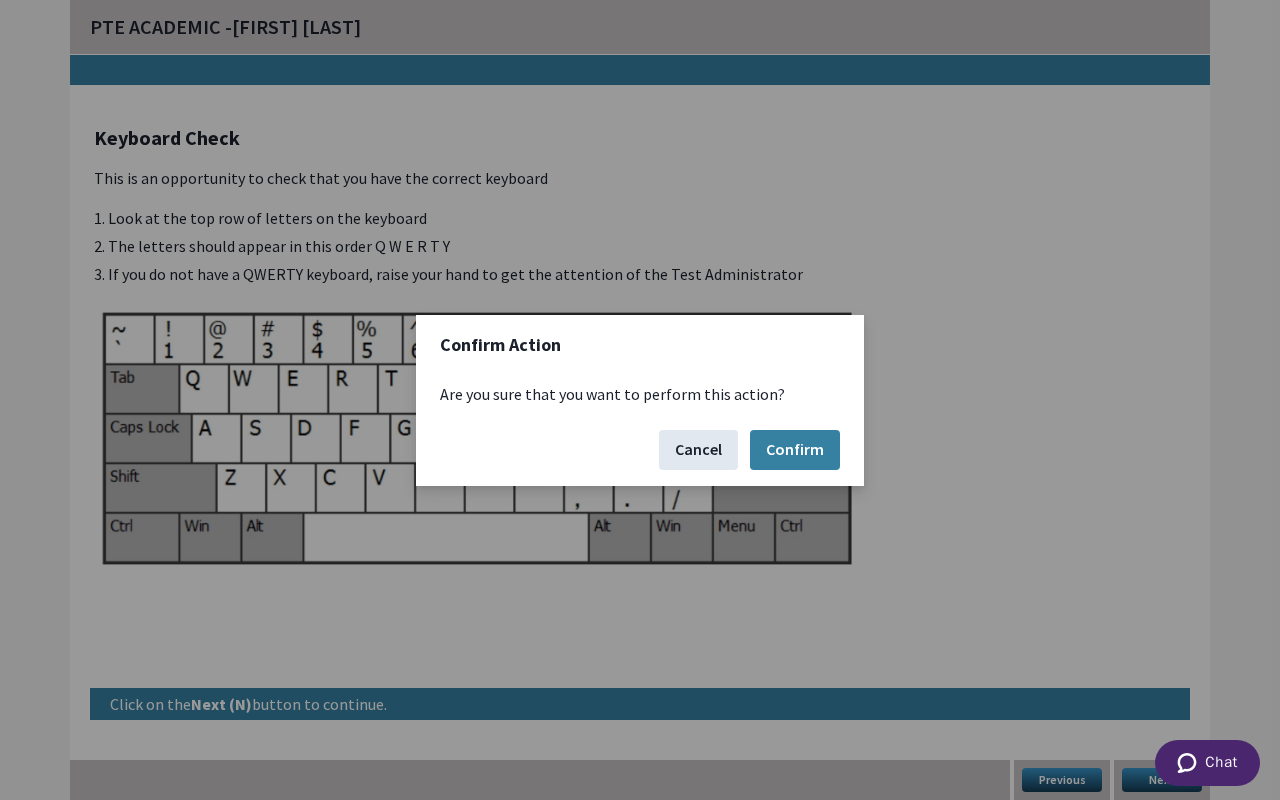 click on "Cancel" at bounding box center [698, 450] 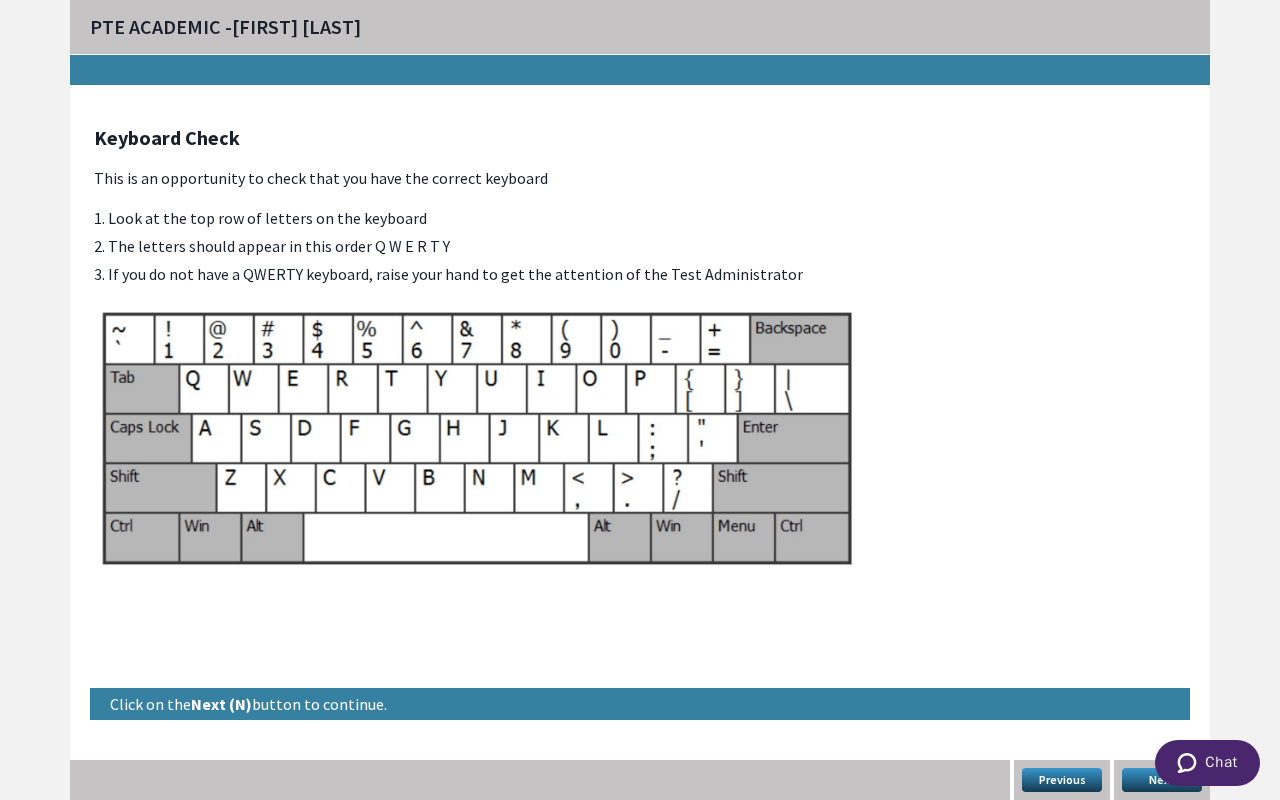 click on "Next" at bounding box center [1162, 780] 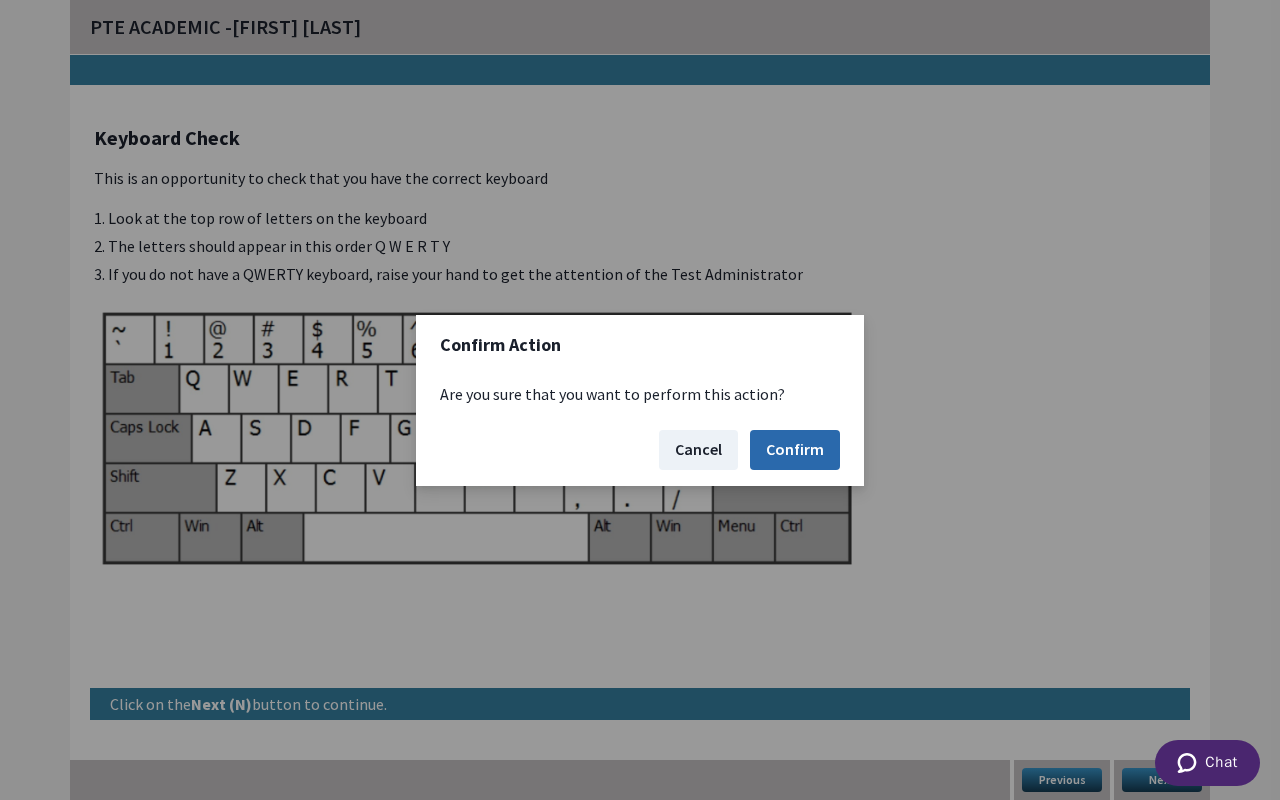 click on "Confirm" at bounding box center (795, 450) 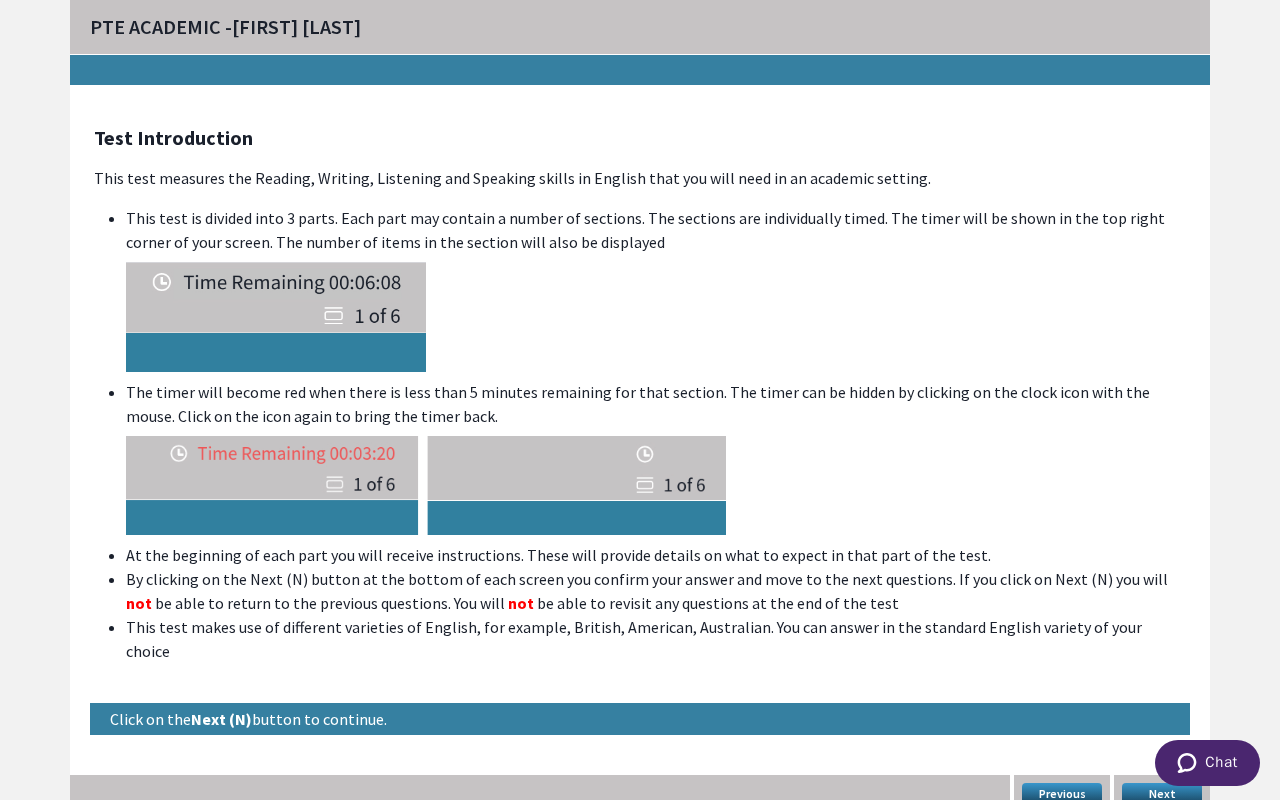 click on "Next" at bounding box center (1162, 795) 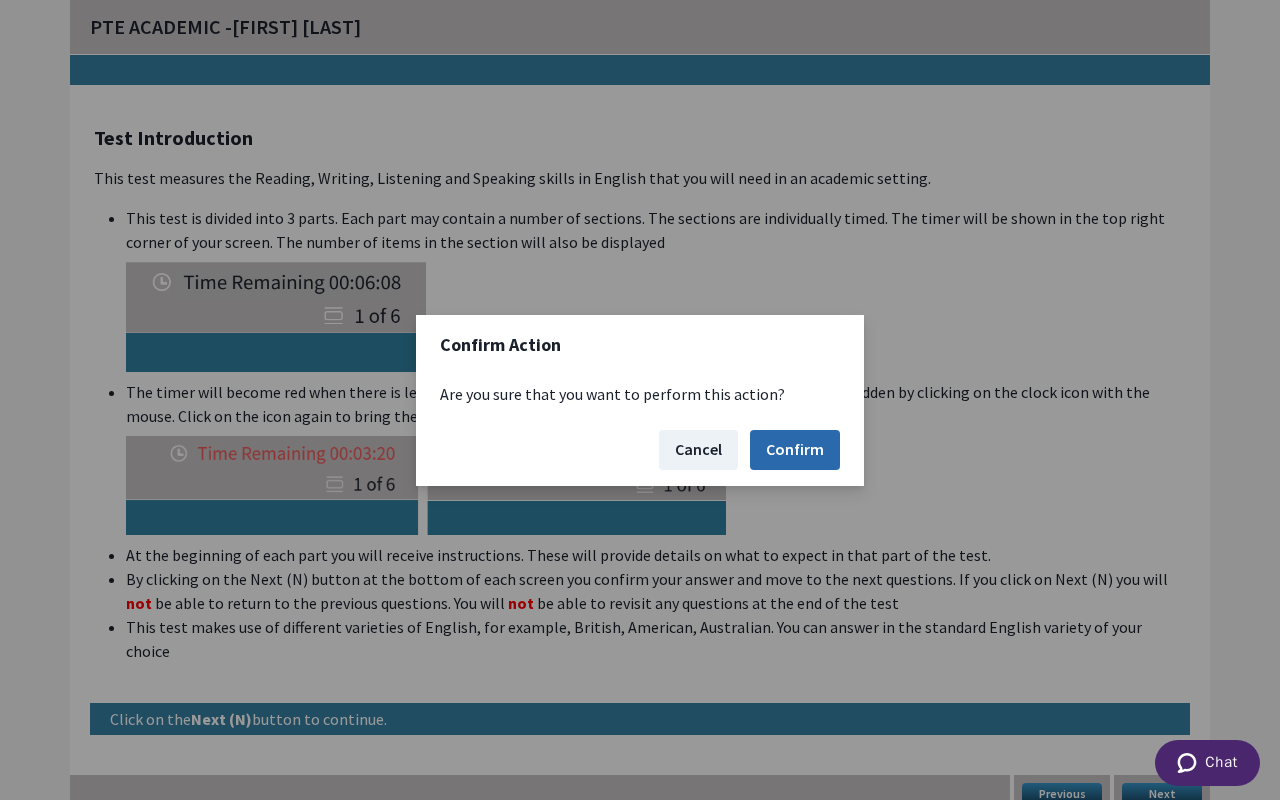 click on "Confirm" at bounding box center [795, 450] 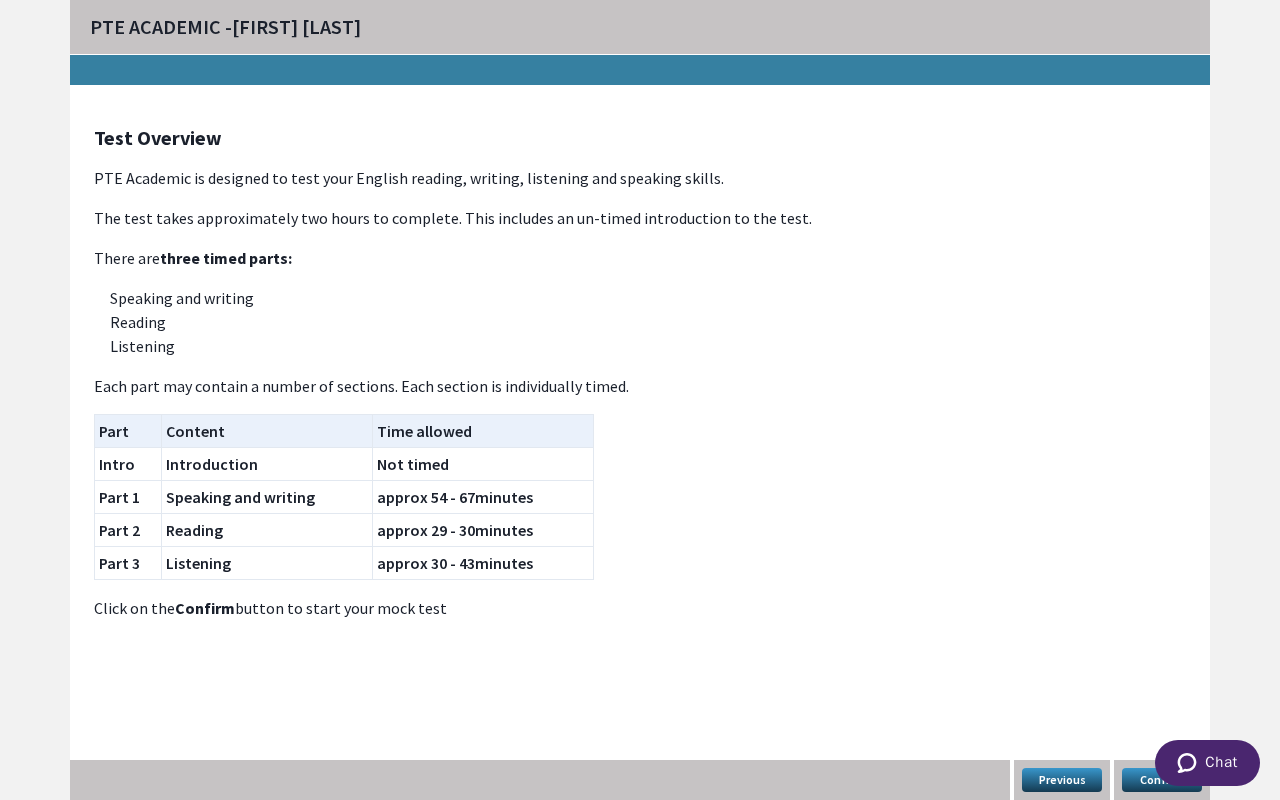 click on "Confirm" at bounding box center [1162, 780] 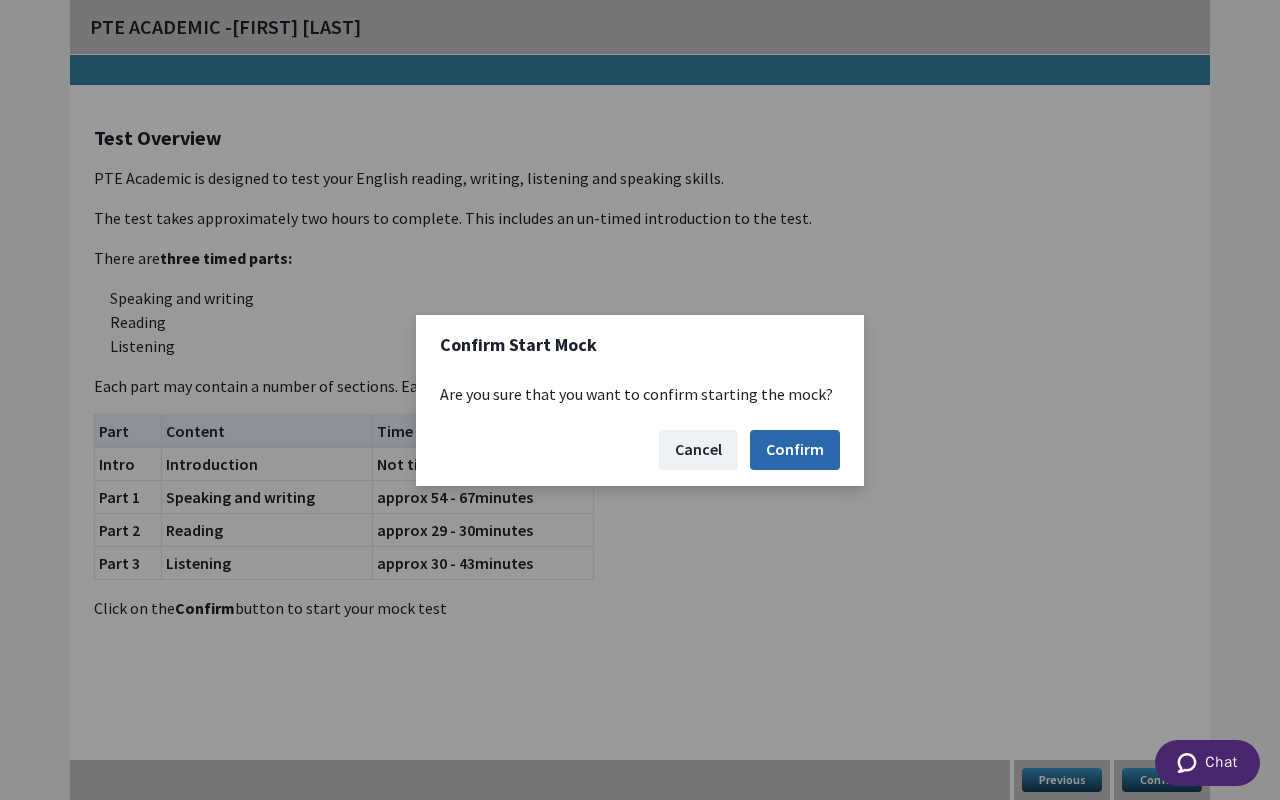 click on "Confirm" at bounding box center (795, 450) 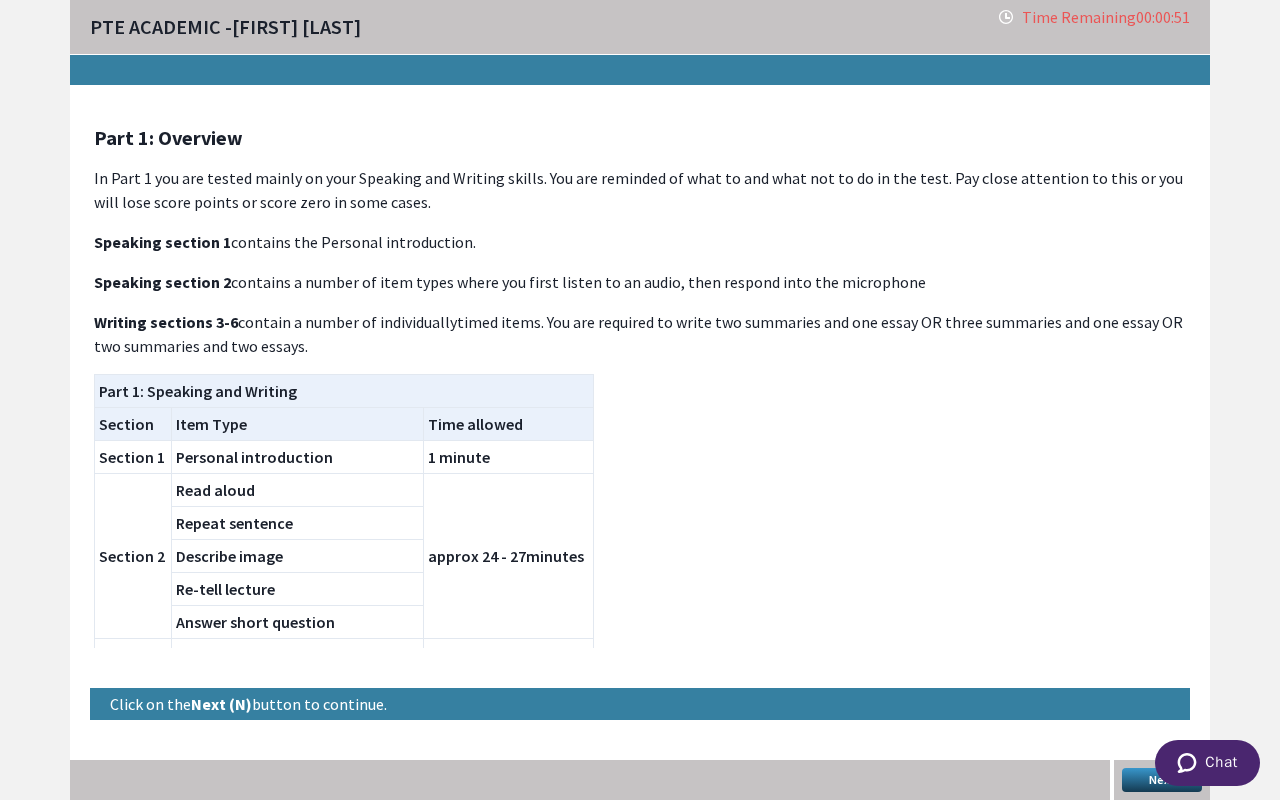 scroll, scrollTop: 20, scrollLeft: 0, axis: vertical 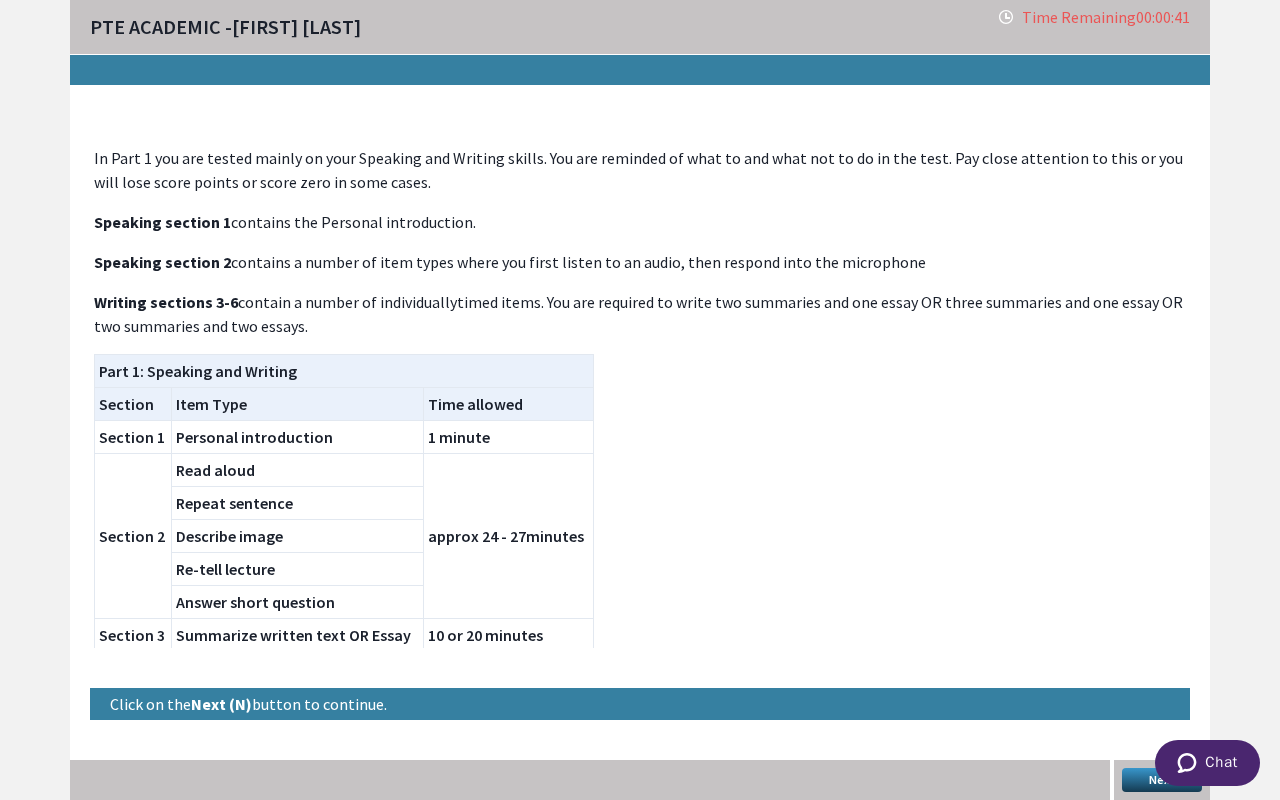 click on "Next" at bounding box center (1162, 780) 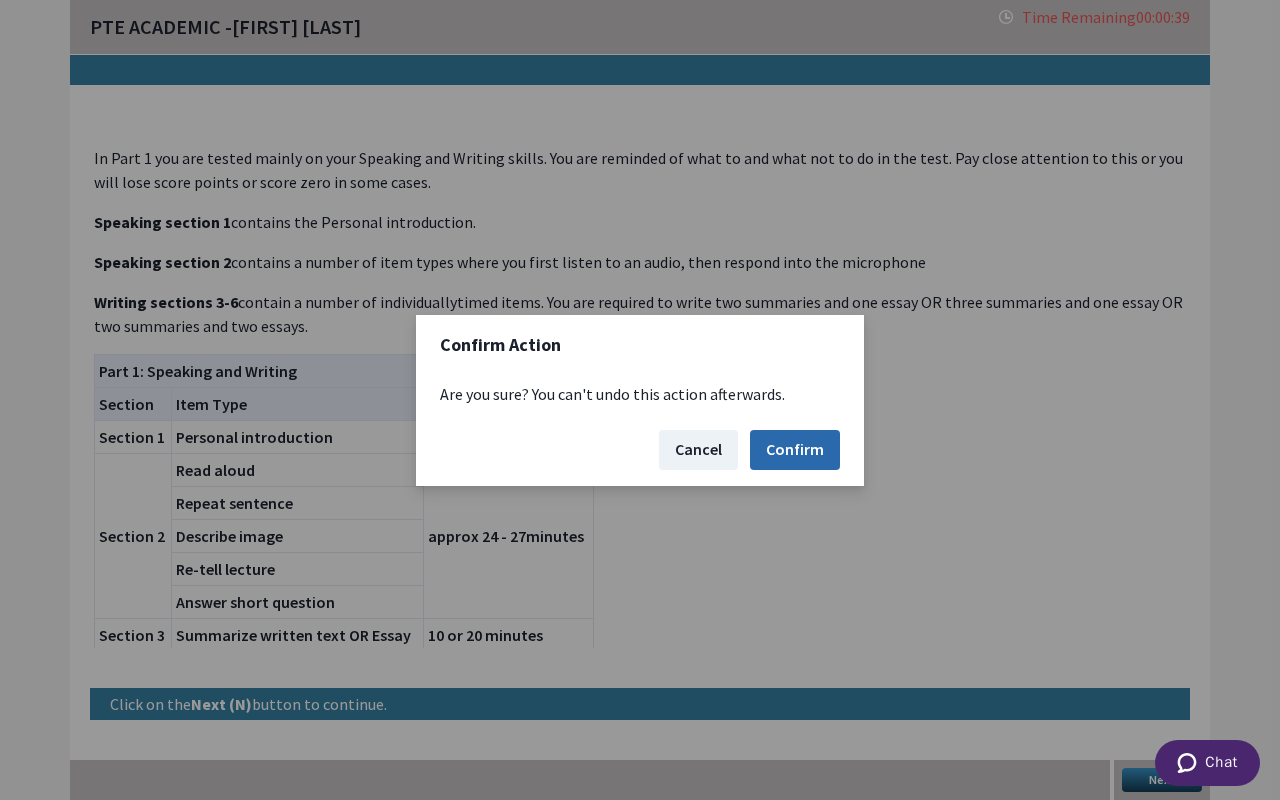click on "Confirm" at bounding box center (795, 450) 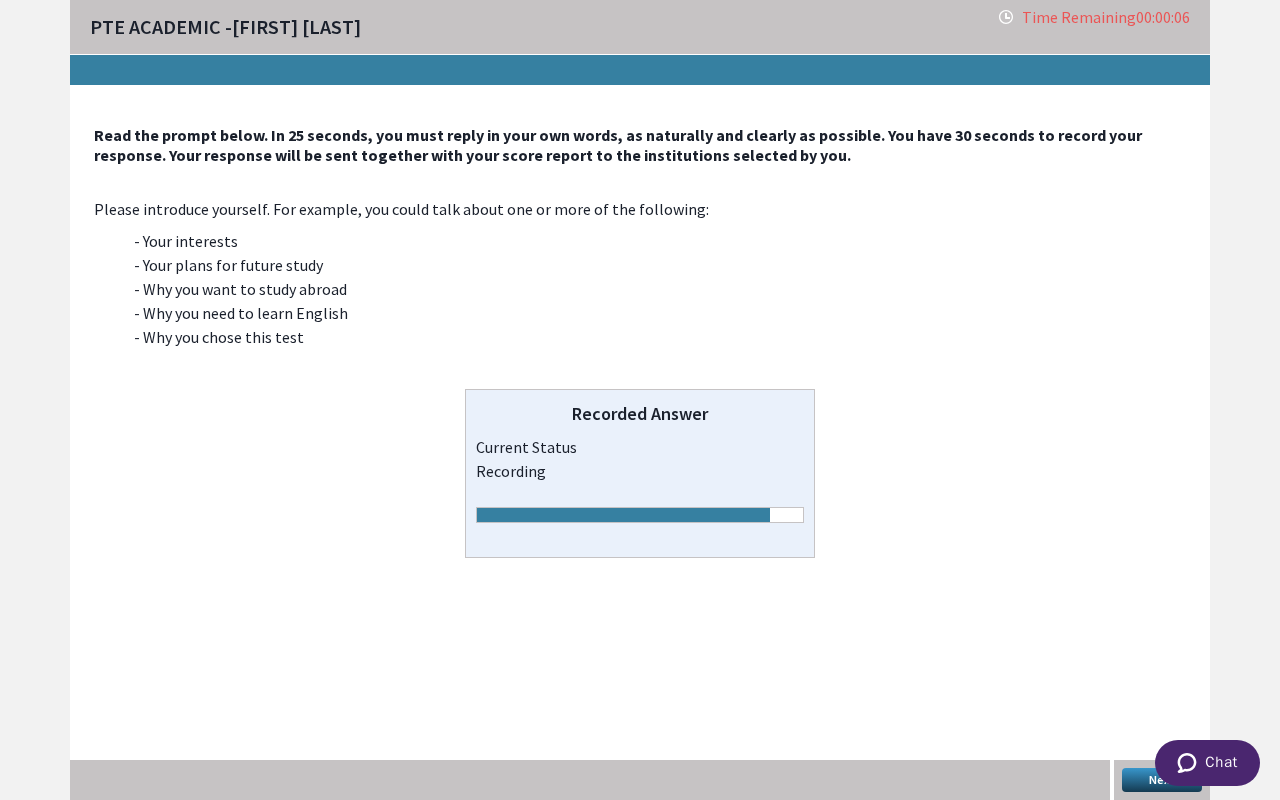 click on "Next" at bounding box center (1162, 780) 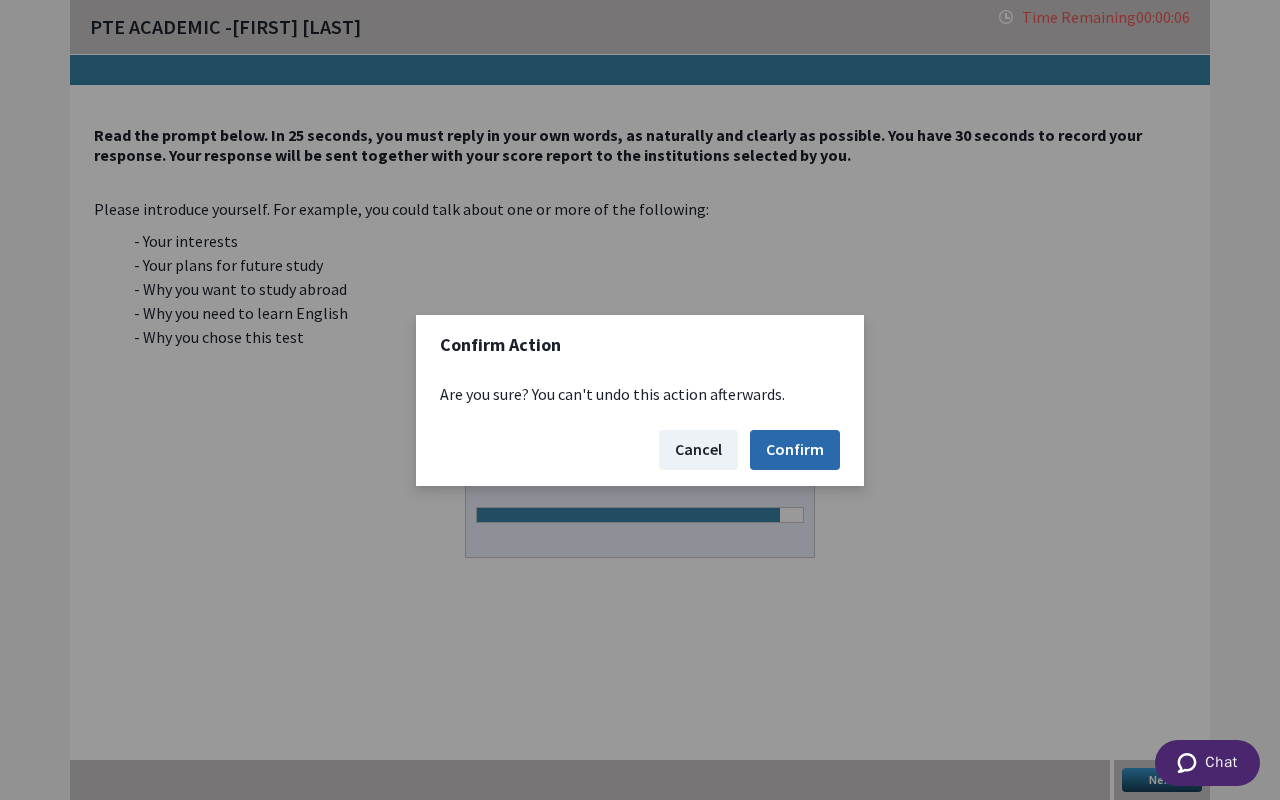 click on "Confirm" at bounding box center [795, 450] 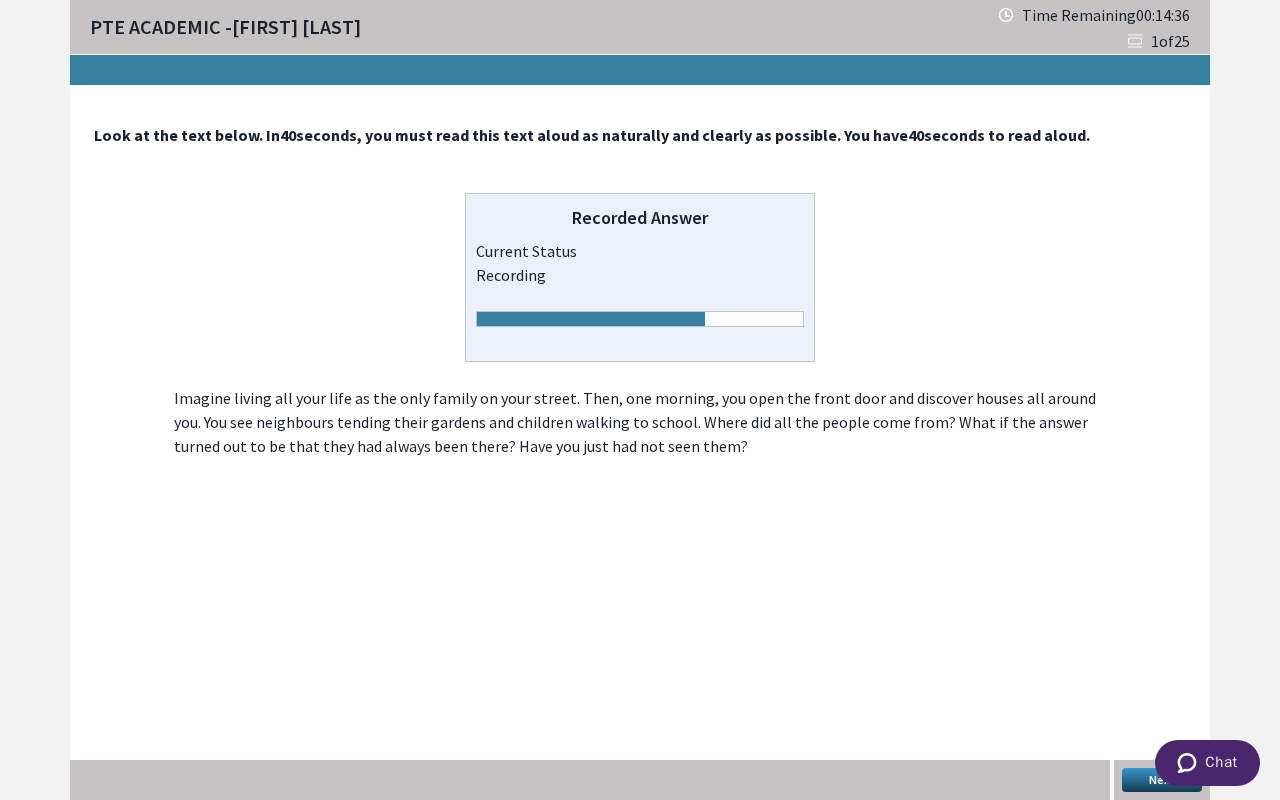 click on "Next" at bounding box center [1162, 780] 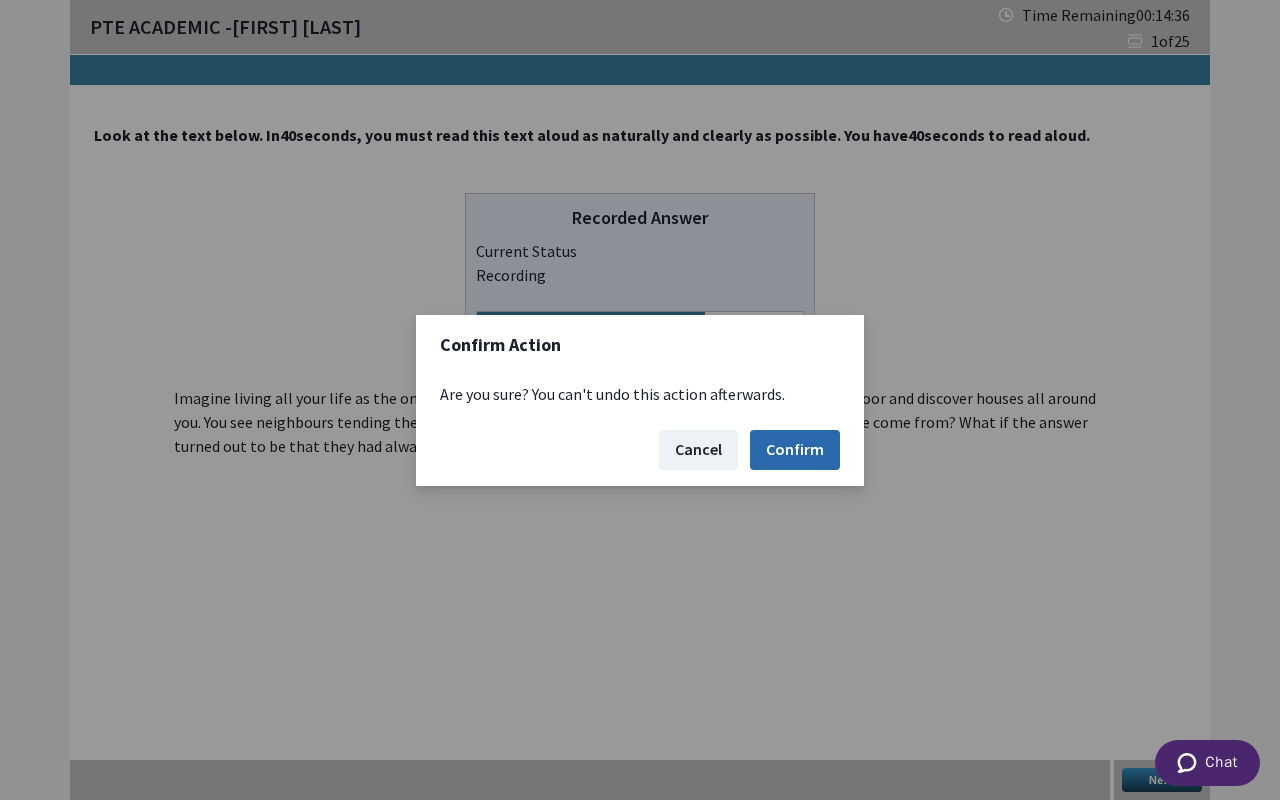 click on "Confirm" at bounding box center [795, 450] 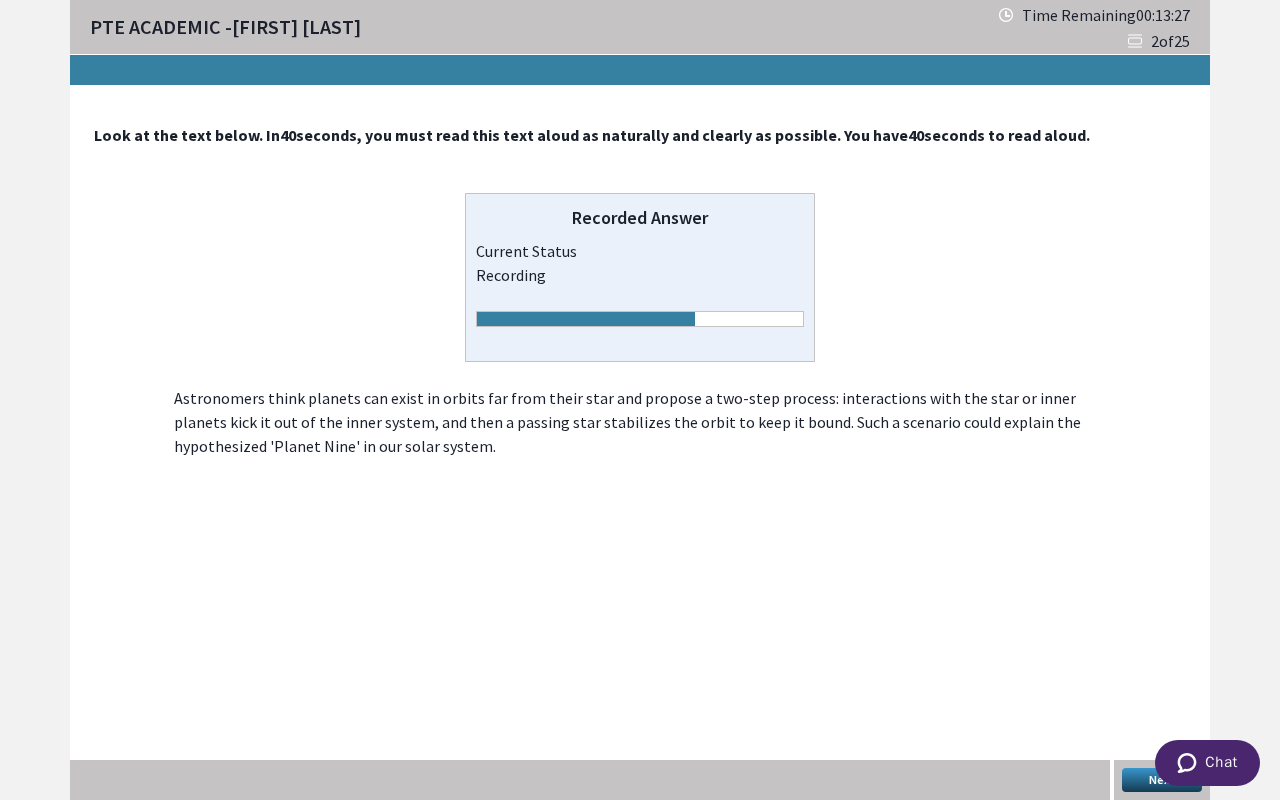 click on "Next" at bounding box center (1162, 780) 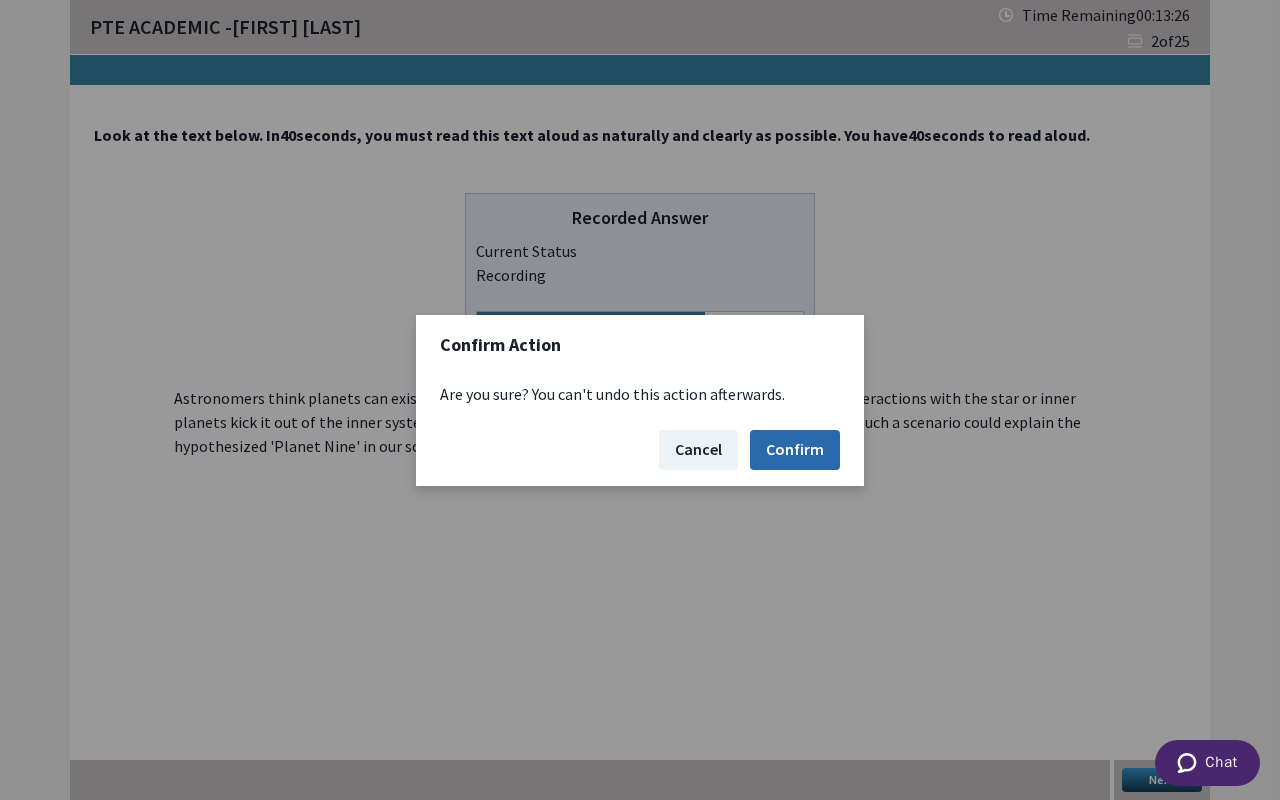 click on "Confirm" at bounding box center (795, 450) 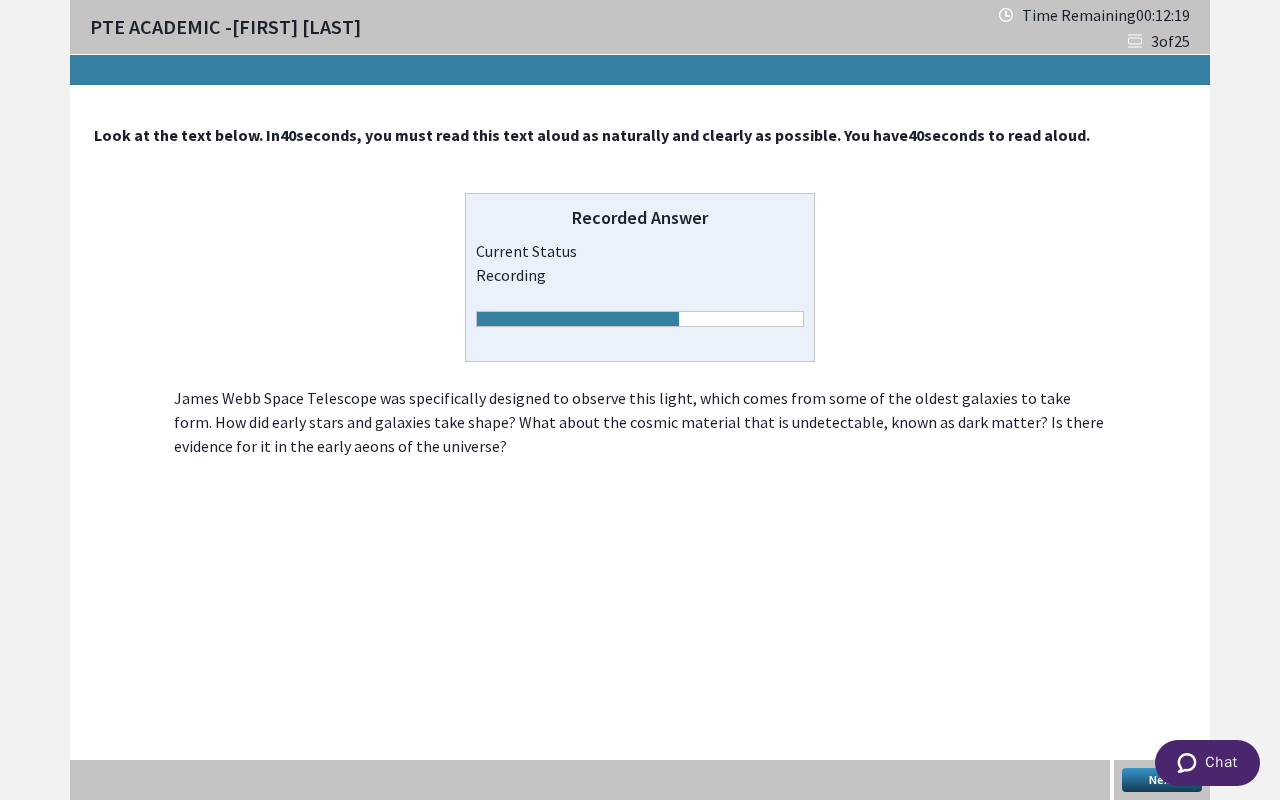 click on "Next" at bounding box center (1162, 780) 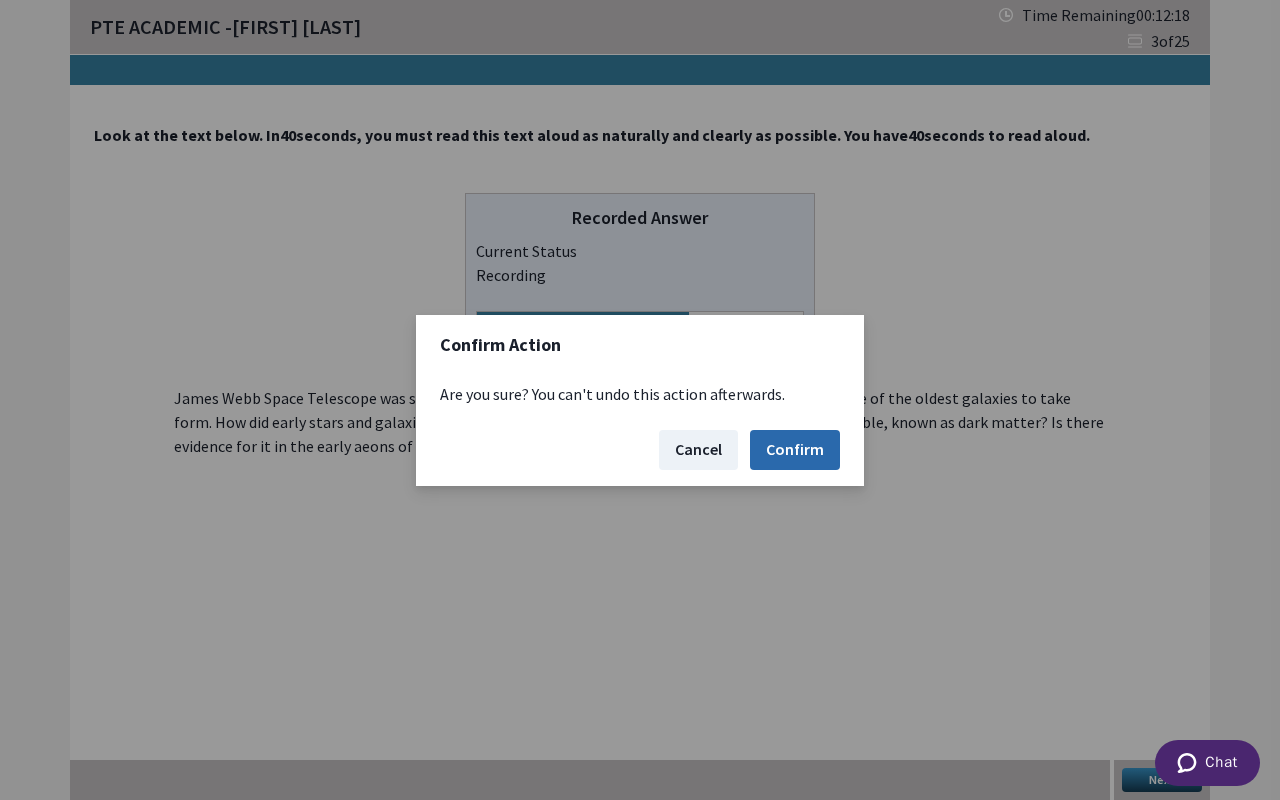 click on "Confirm" at bounding box center [795, 450] 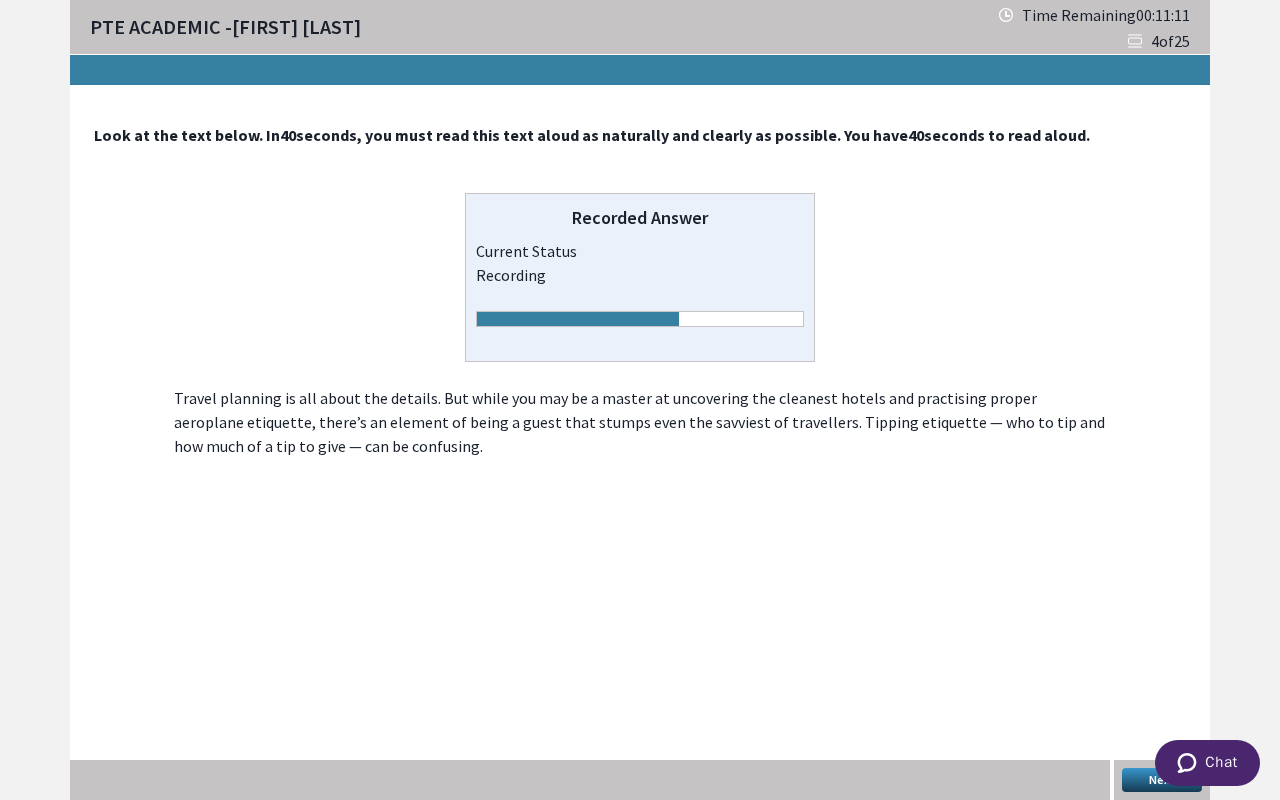 click on "Next" at bounding box center [1162, 780] 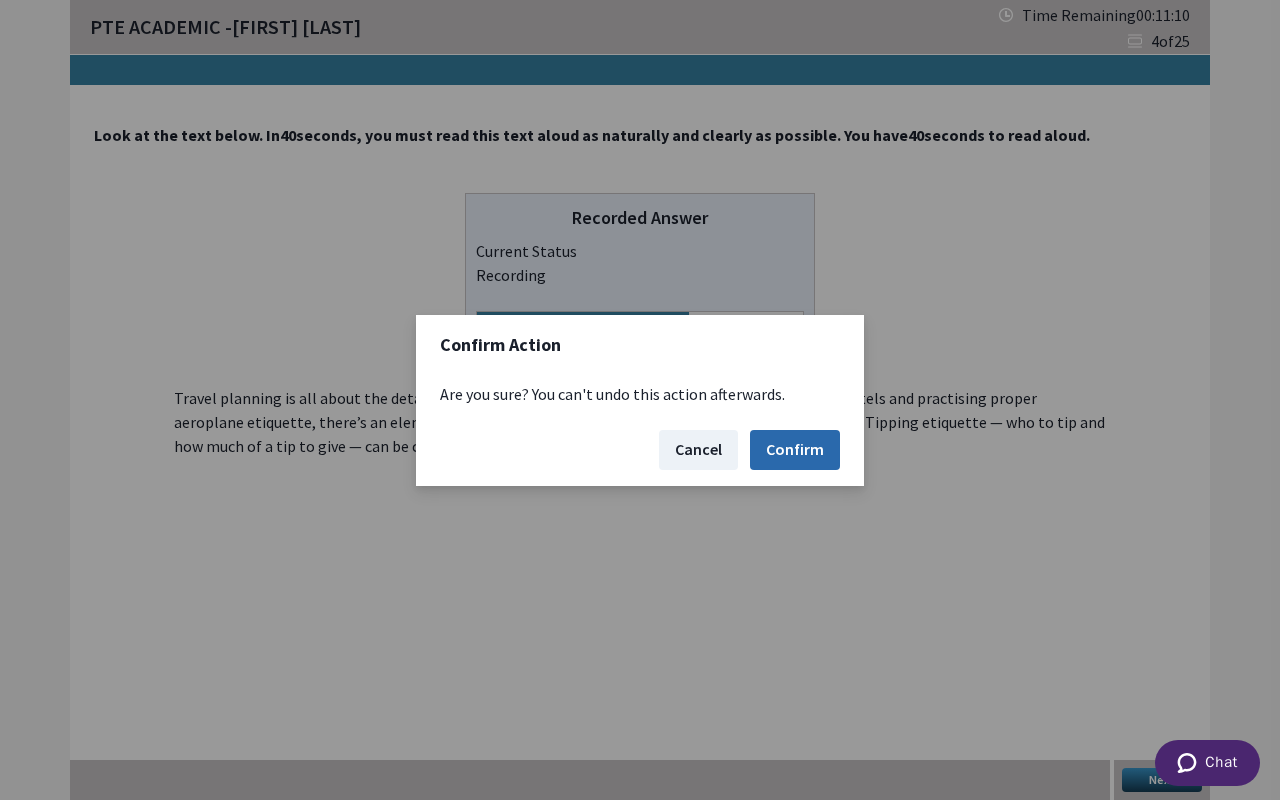 click on "Confirm" at bounding box center (795, 450) 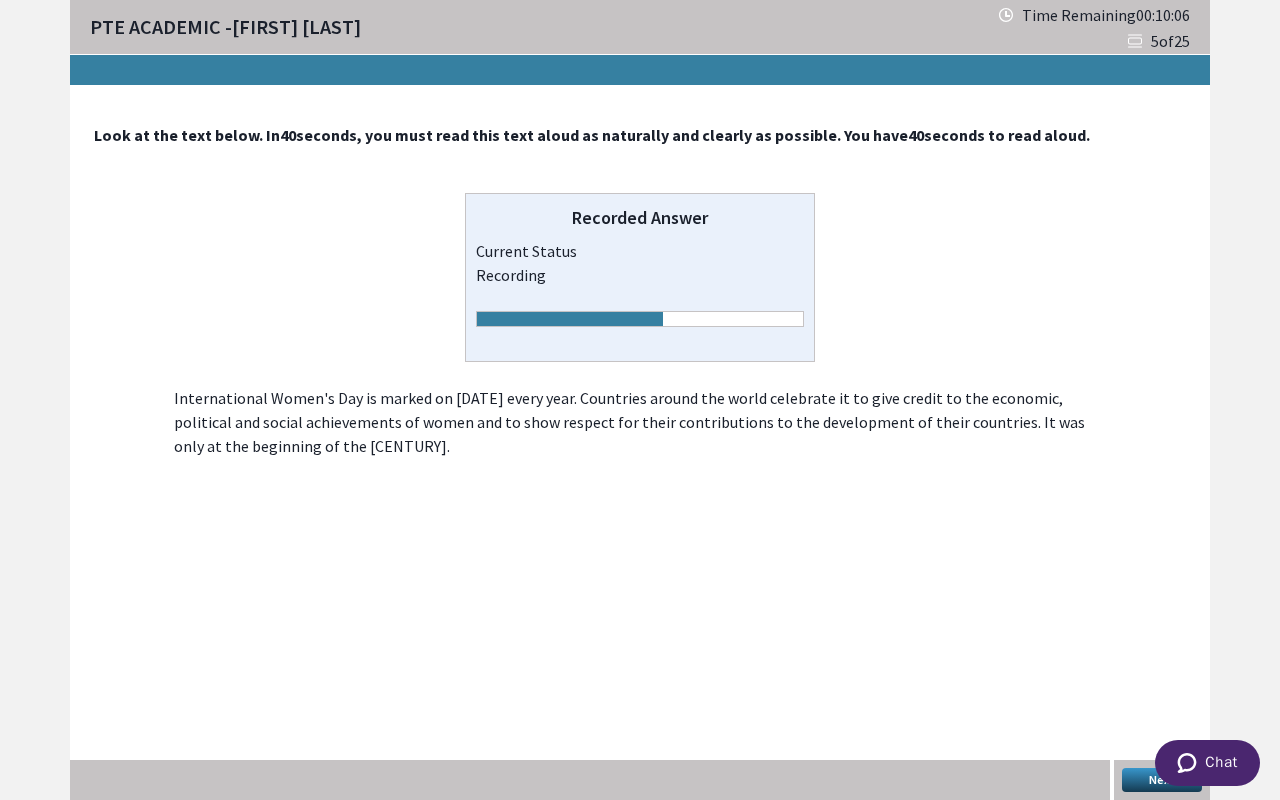 click on "Next" at bounding box center (1162, 780) 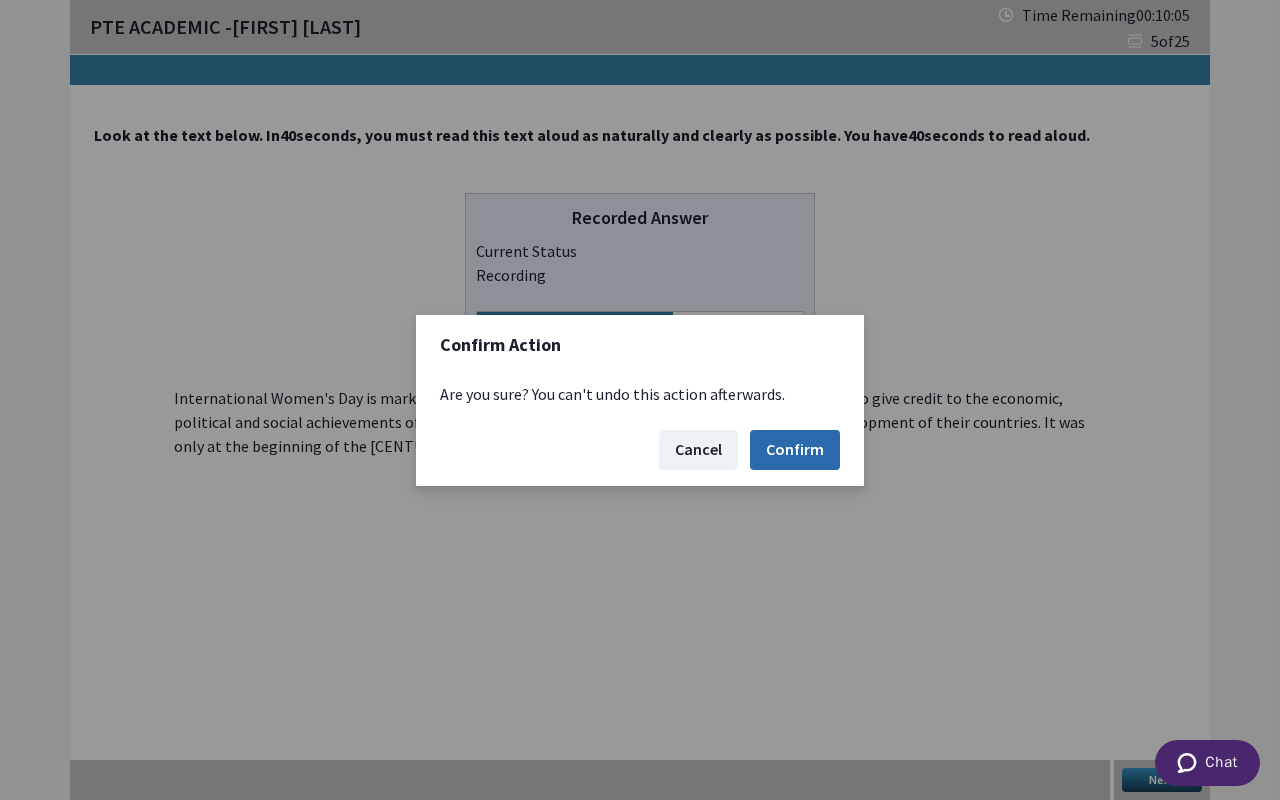 click on "Confirm" at bounding box center [795, 450] 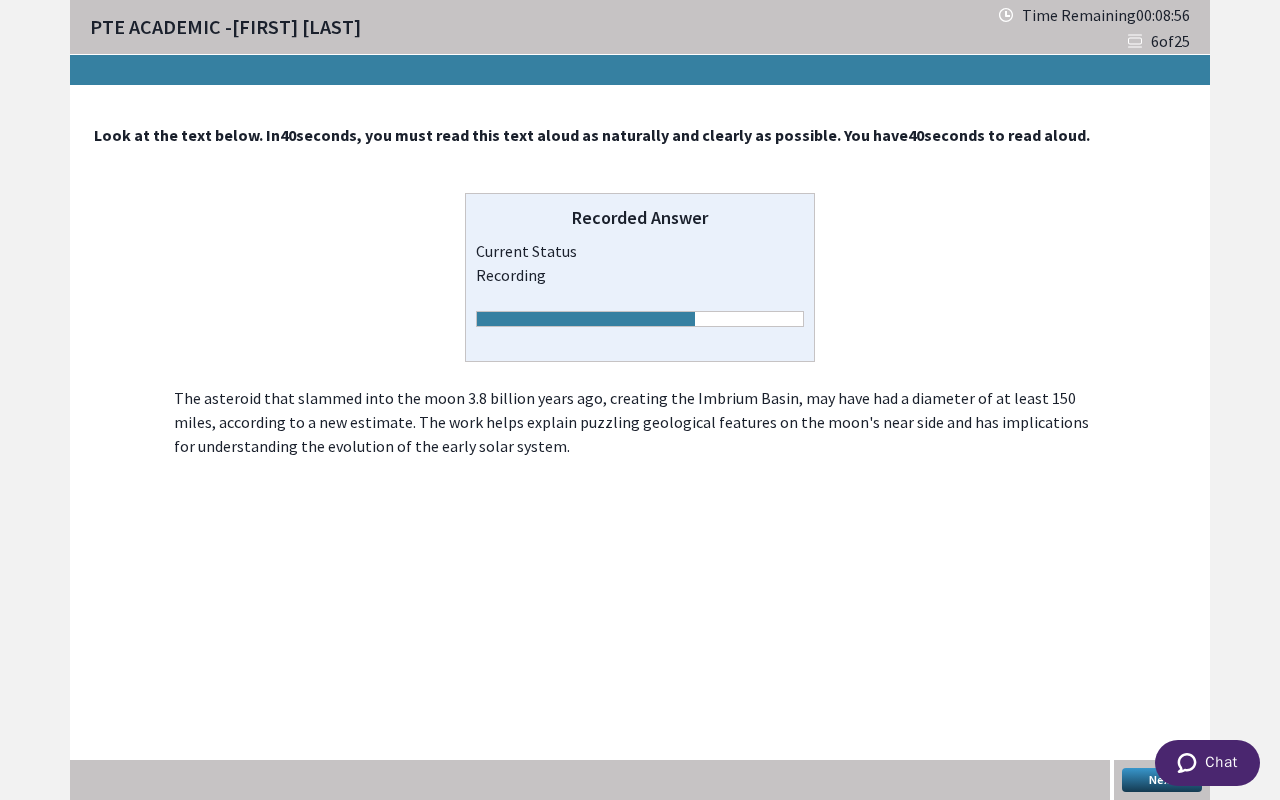 click on "Next" at bounding box center (1162, 780) 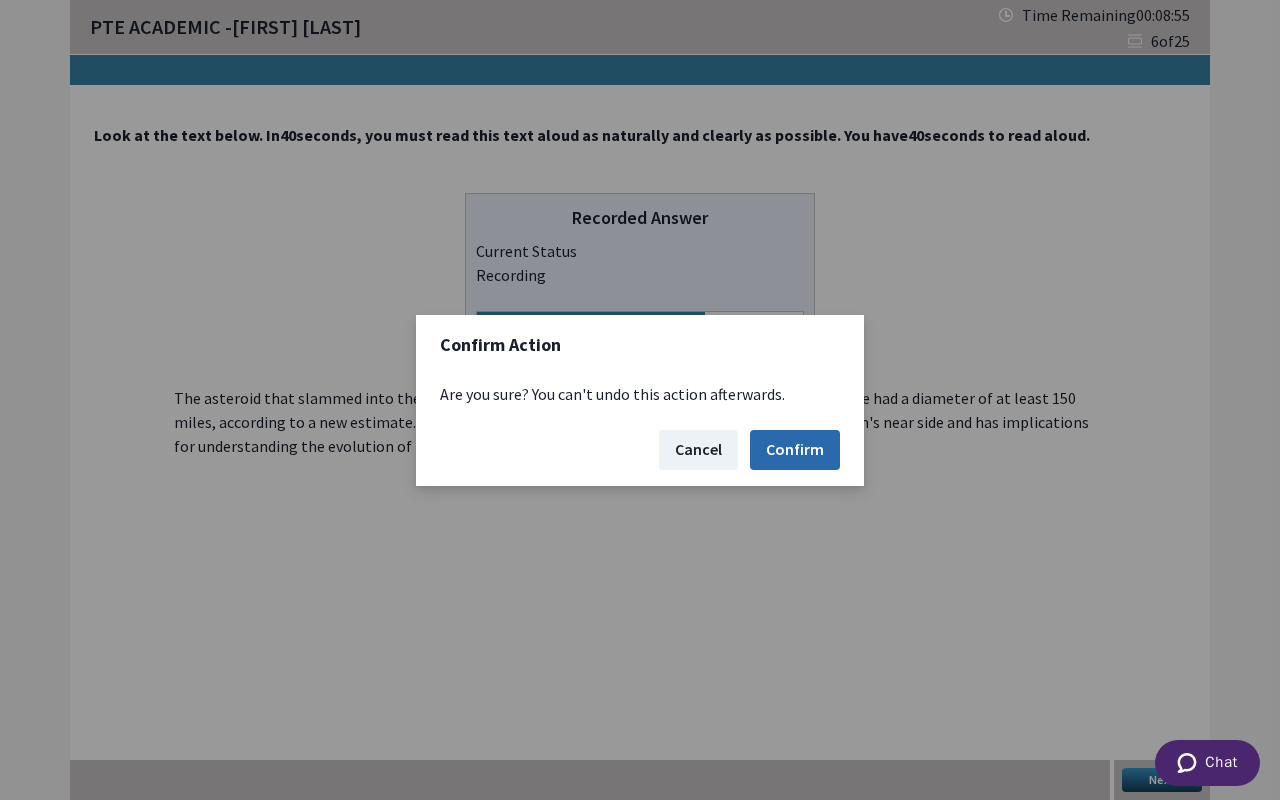 click on "Confirm" at bounding box center (795, 450) 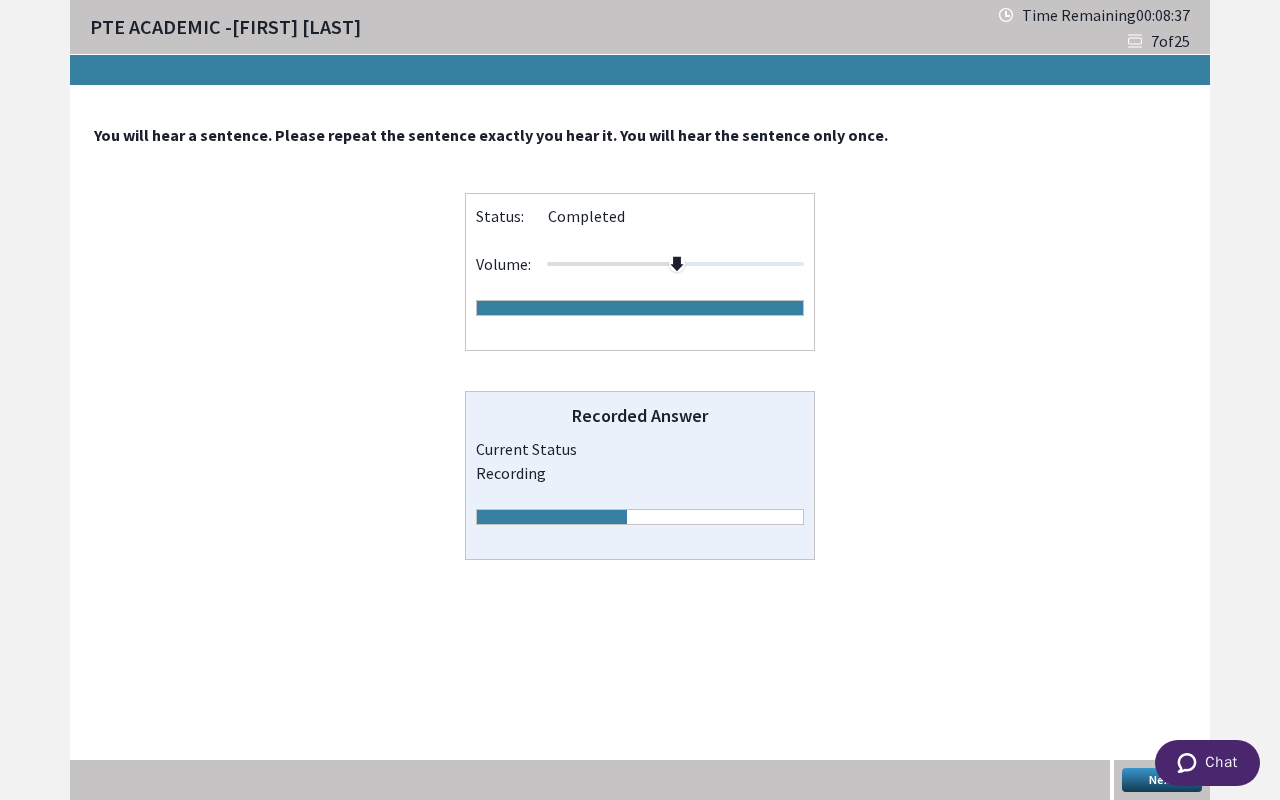 click on "Next" at bounding box center (1162, 780) 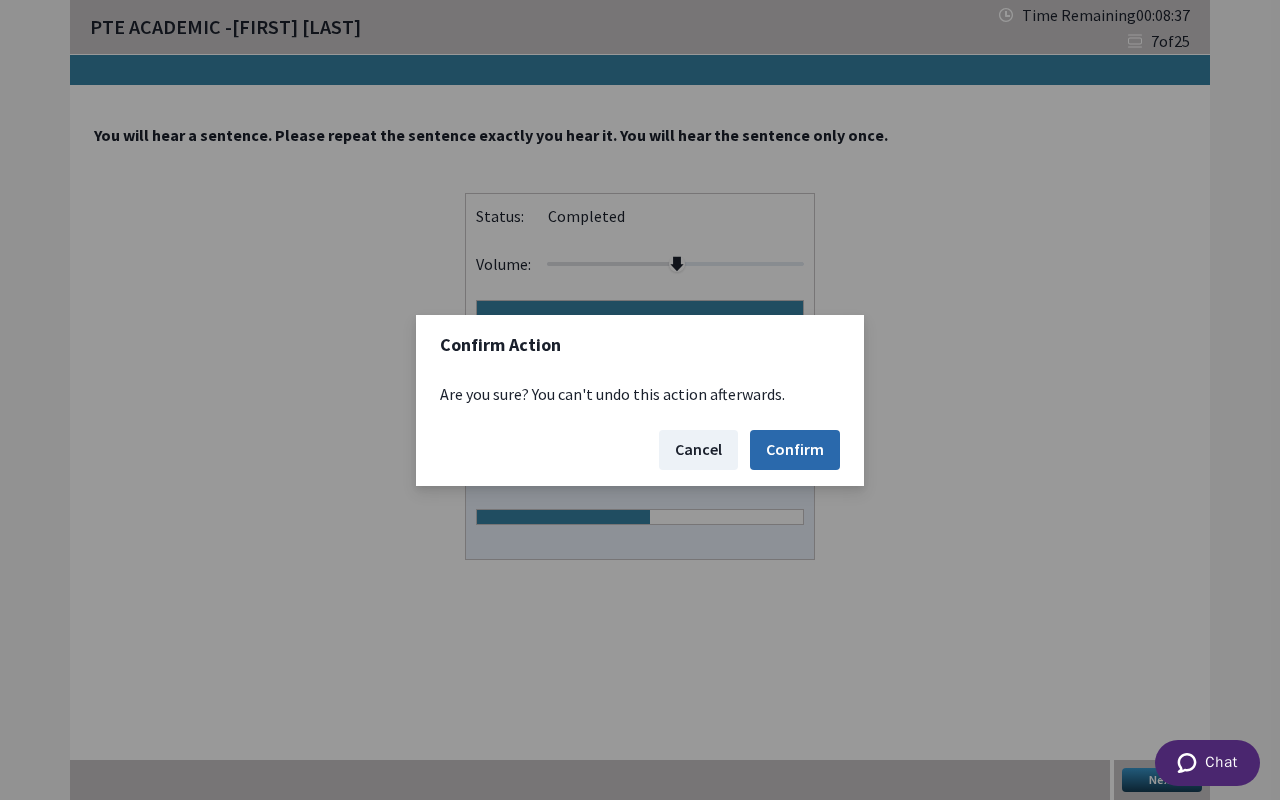 click on "Confirm" at bounding box center [795, 450] 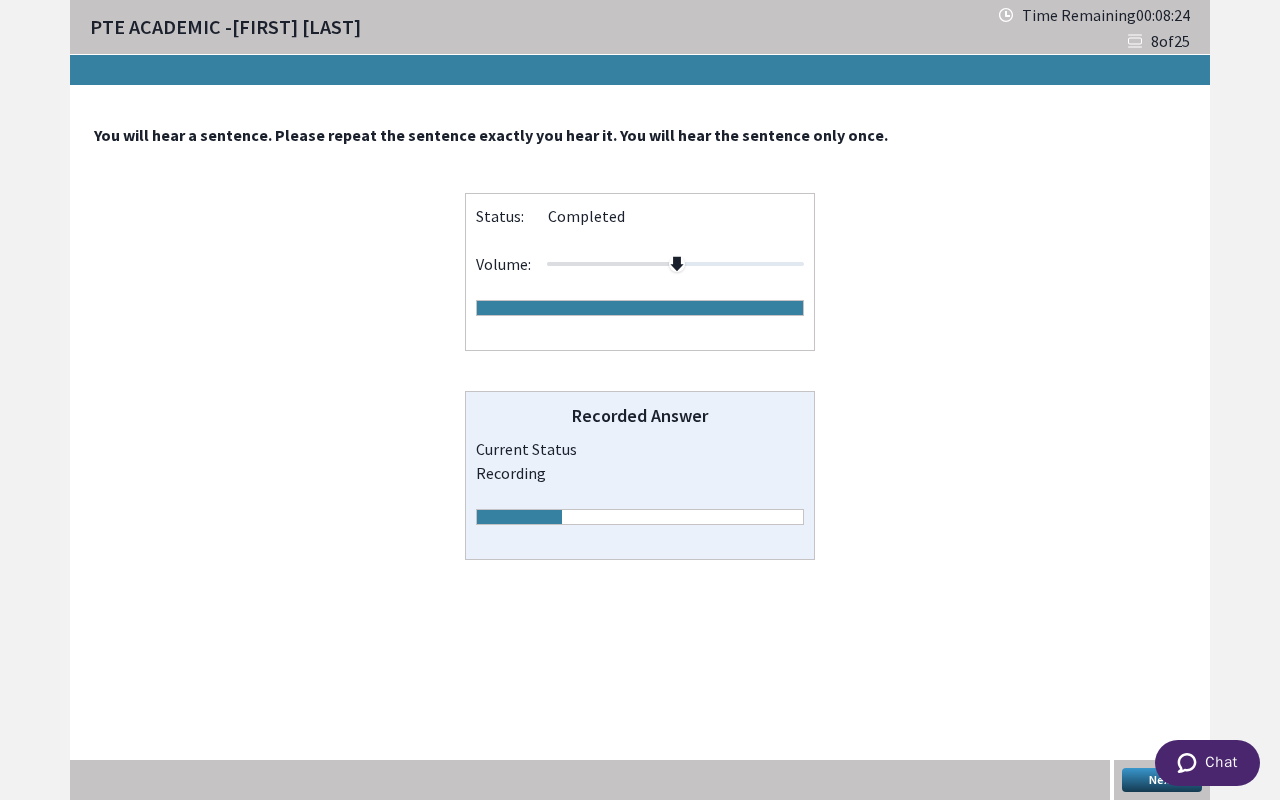 click on "Next" at bounding box center [1162, 780] 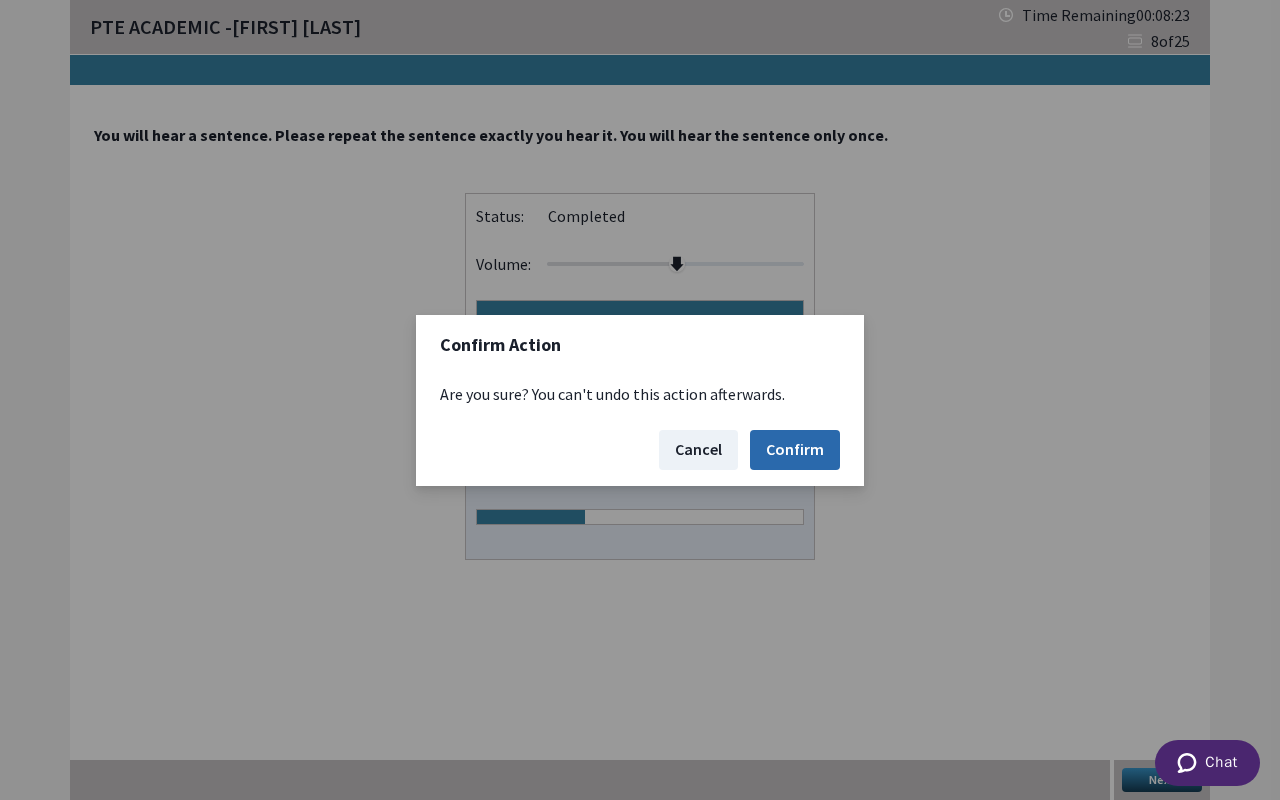 click on "Confirm" at bounding box center [795, 450] 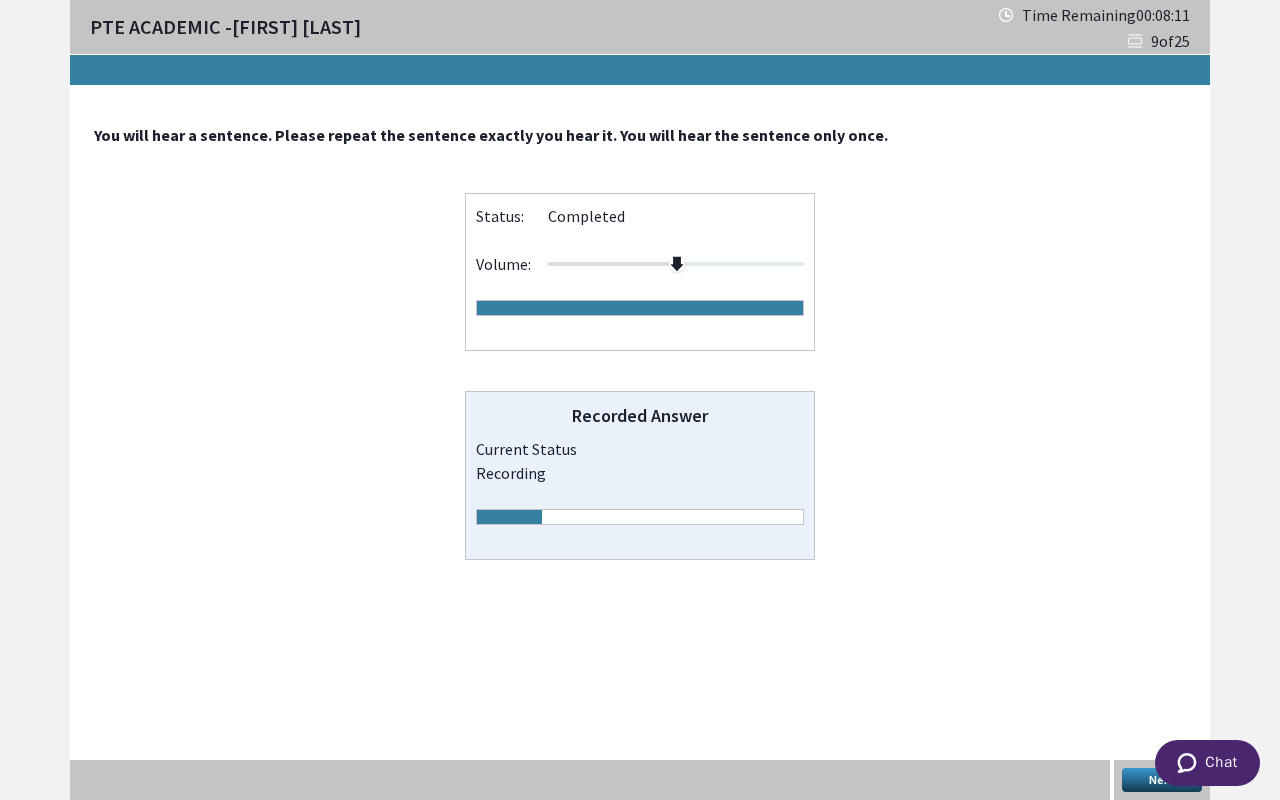 click on "Next" at bounding box center (1162, 780) 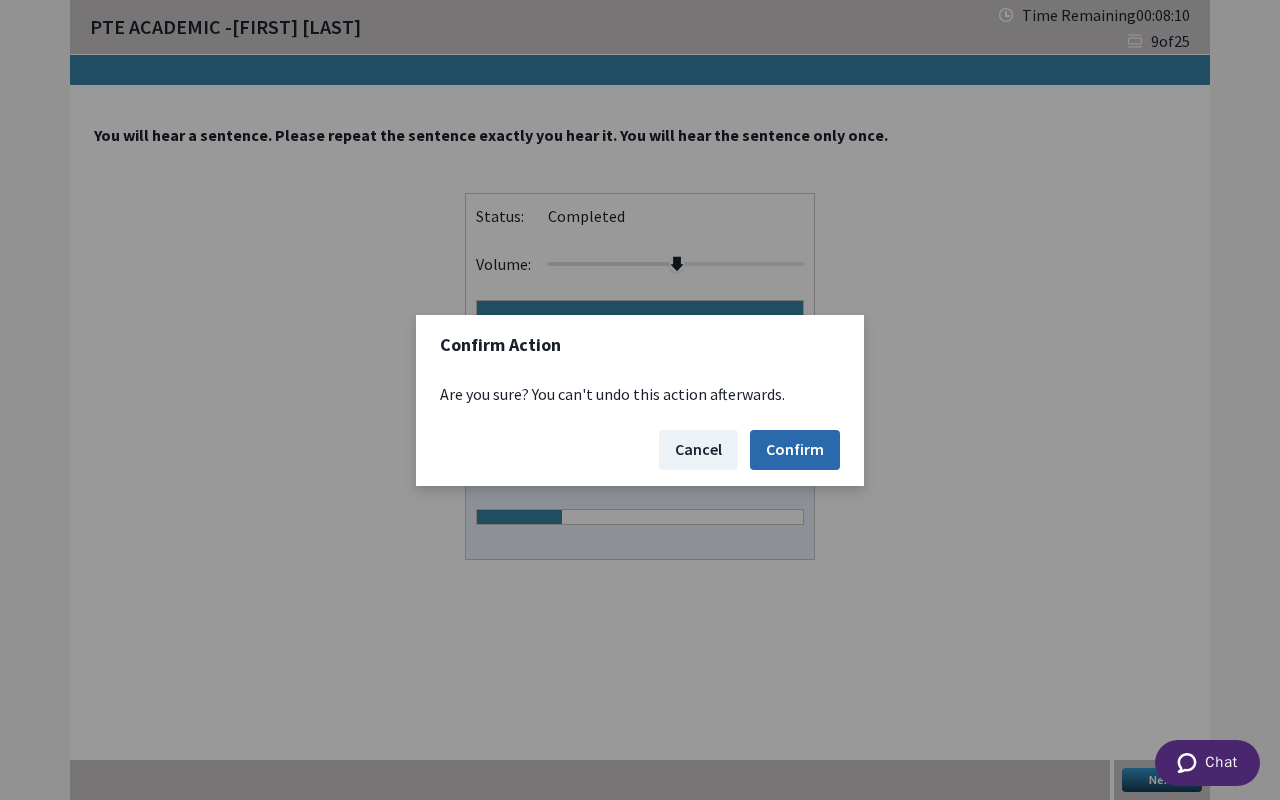 click on "Confirm" at bounding box center [795, 450] 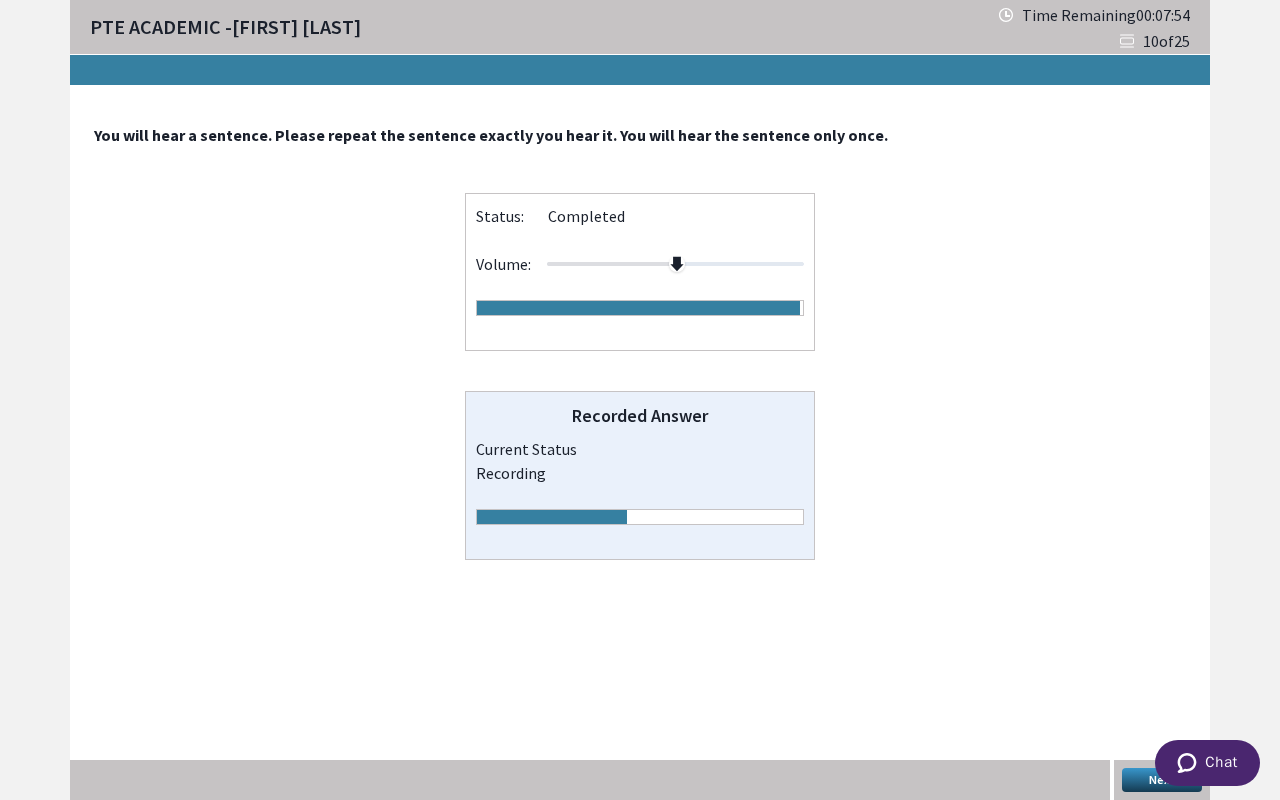 click on "Next" at bounding box center [1162, 780] 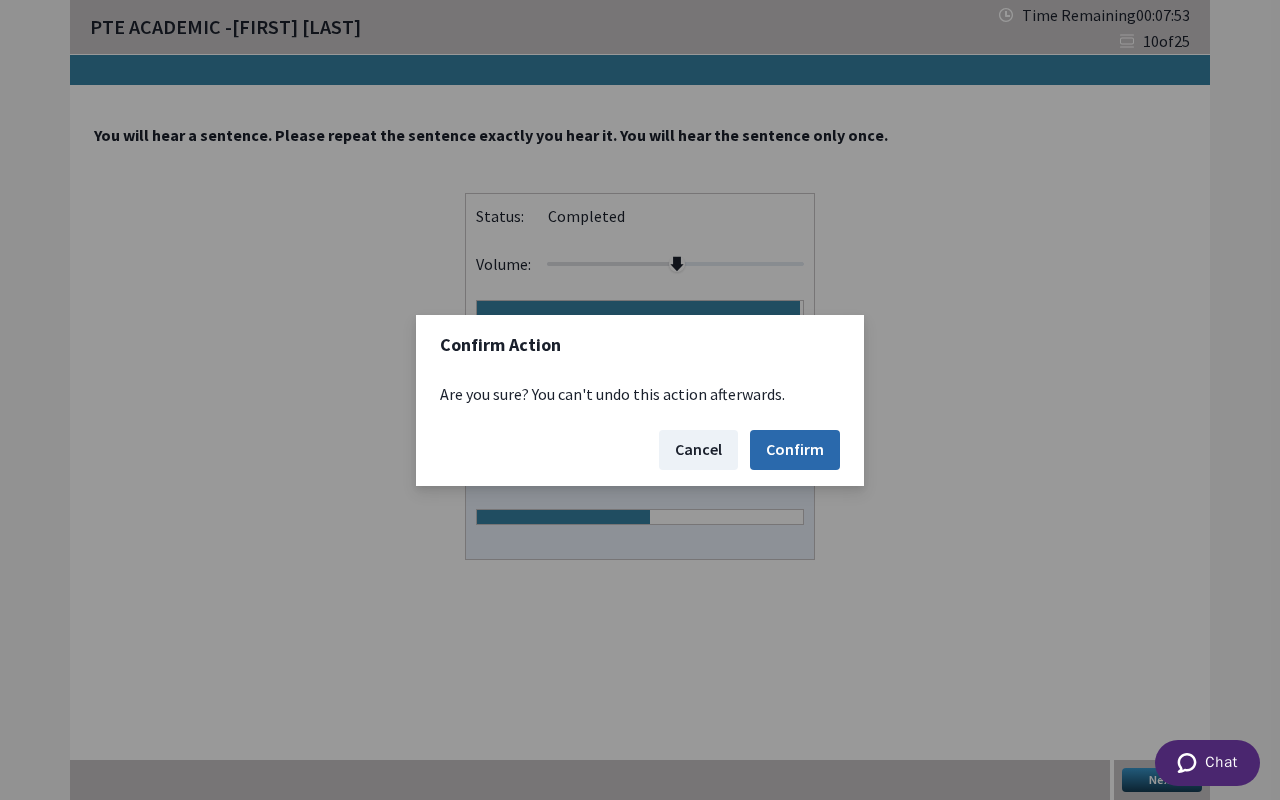 click on "Confirm" at bounding box center [795, 450] 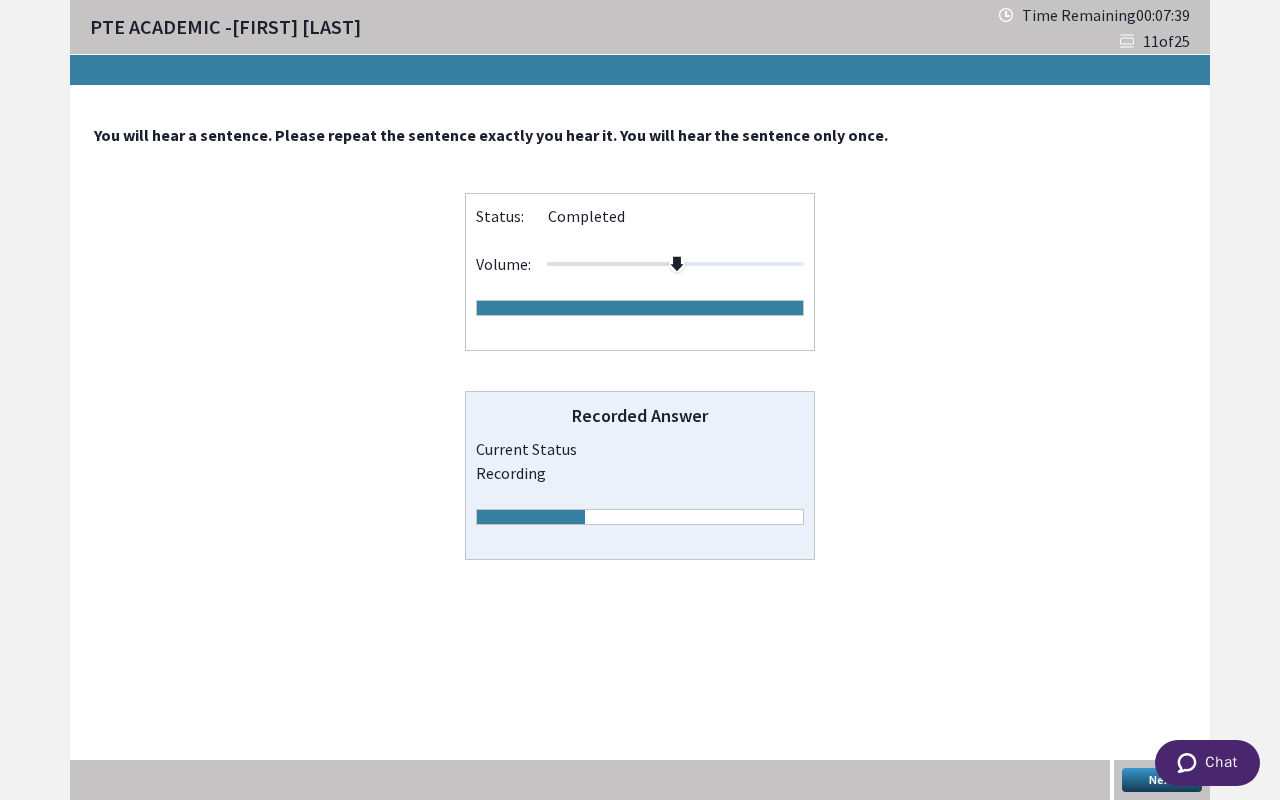 click on "Next" at bounding box center (1162, 780) 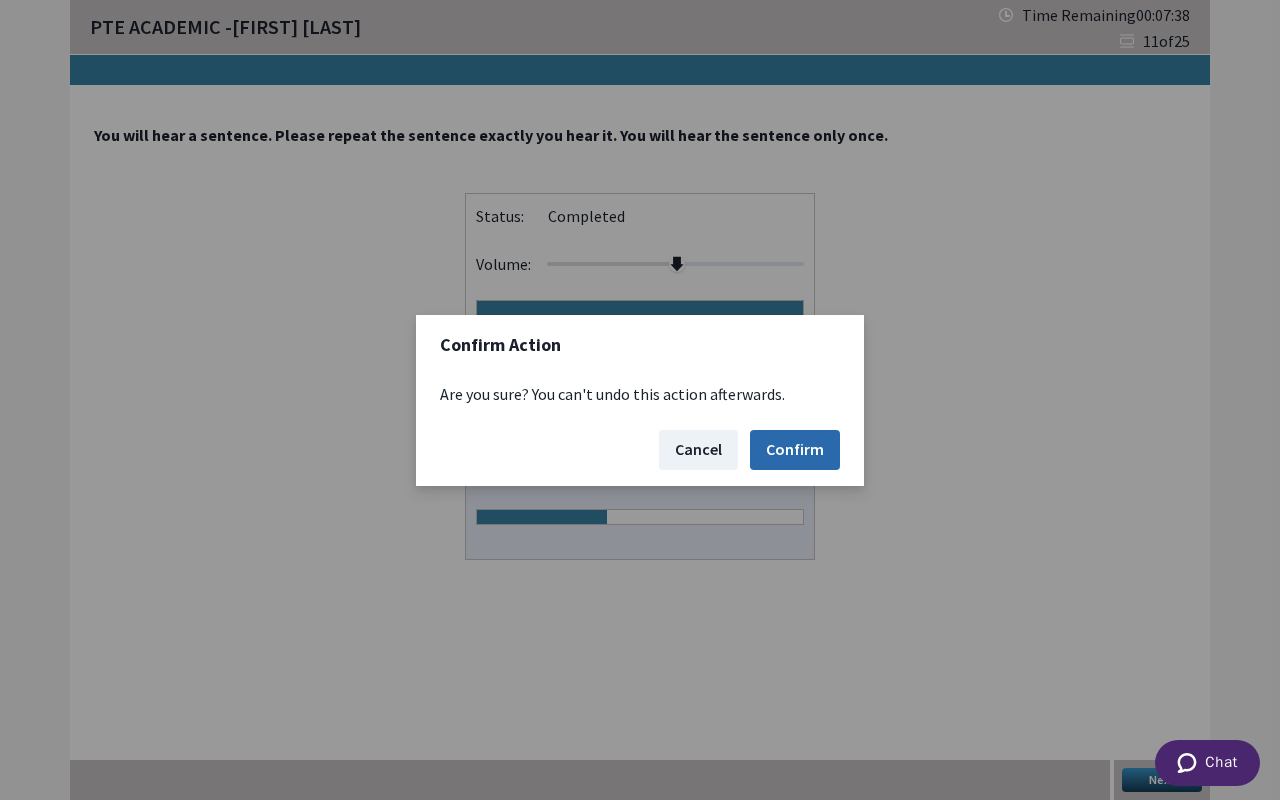 click on "Confirm" at bounding box center [795, 450] 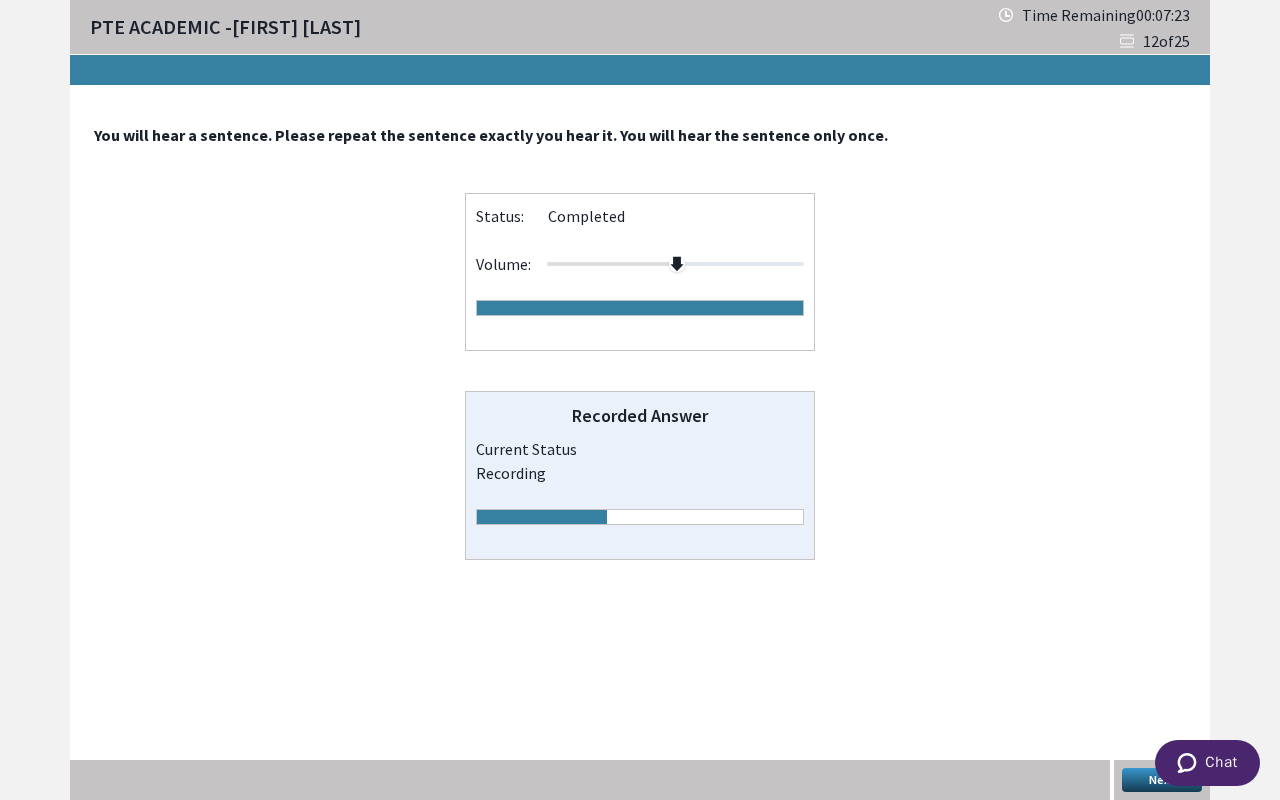 click on "Next" at bounding box center [1162, 780] 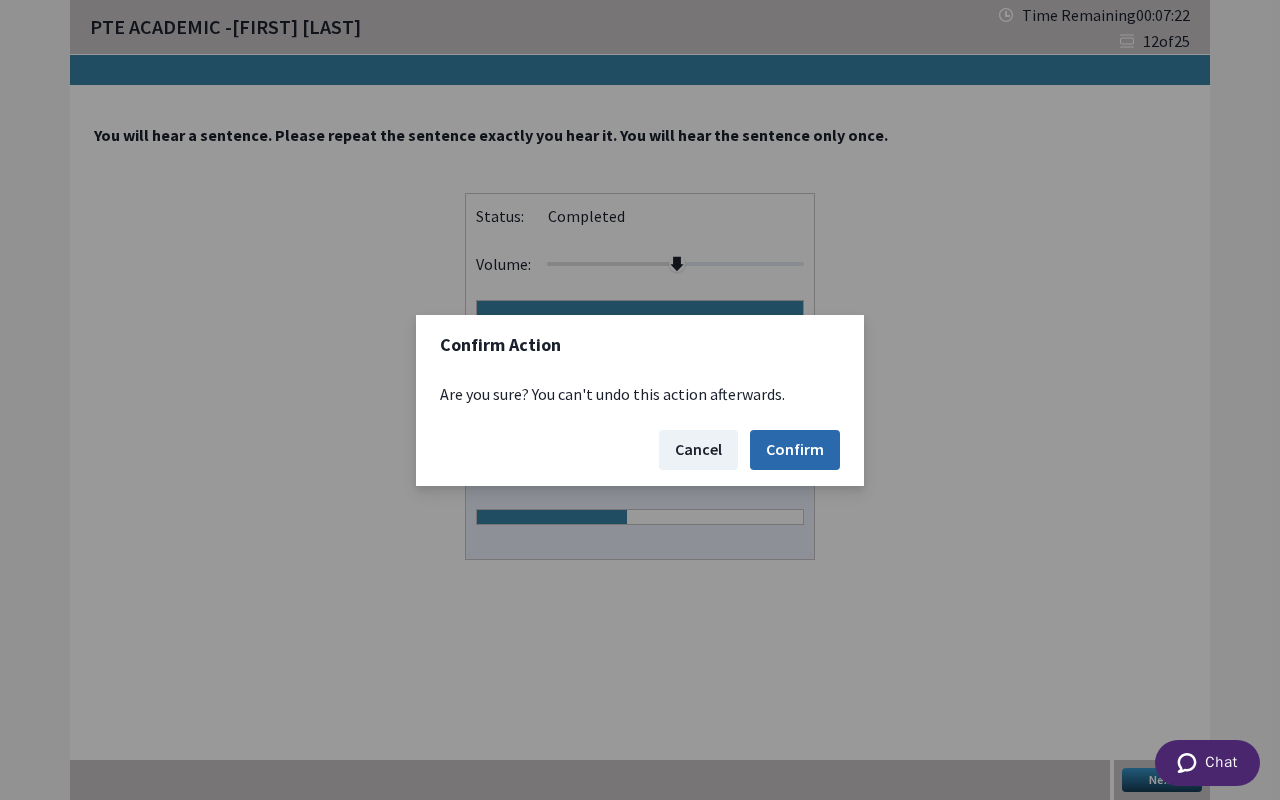 click on "Confirm" at bounding box center [795, 450] 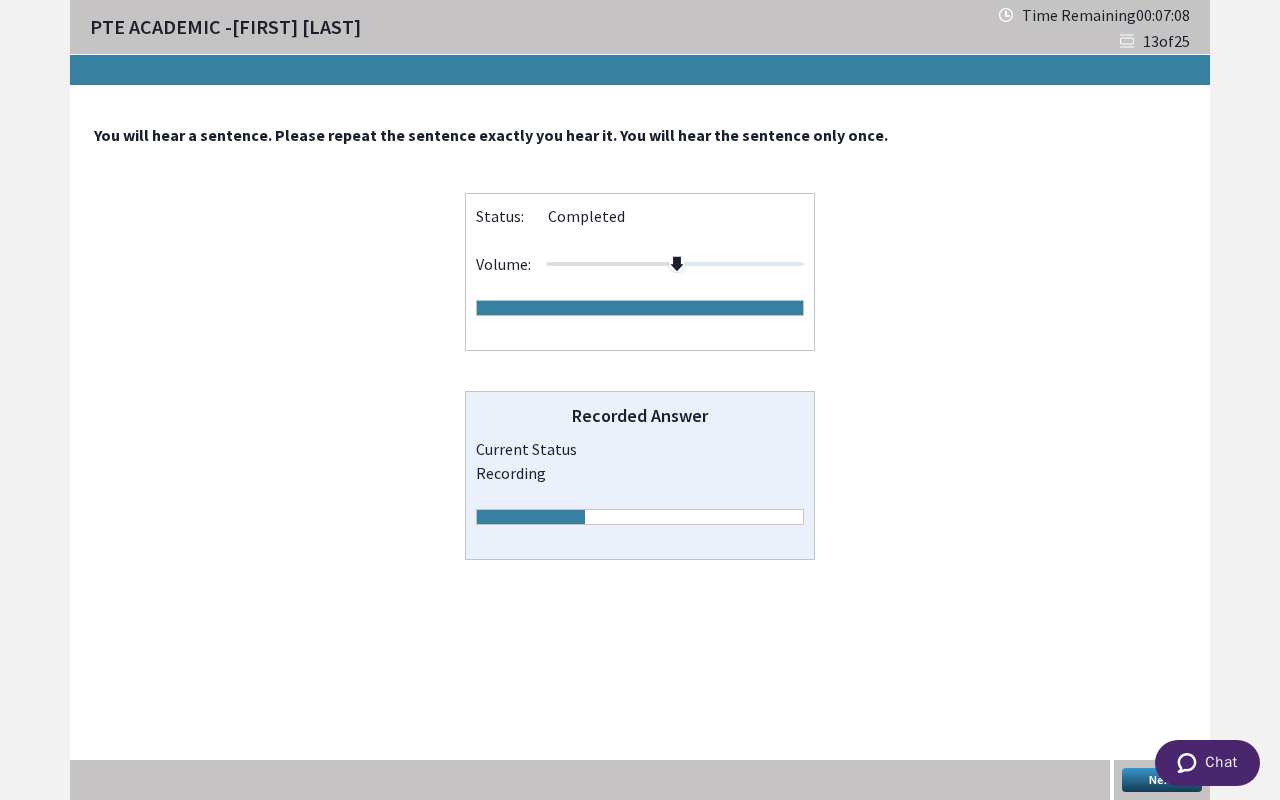 click on "Next" at bounding box center (1162, 780) 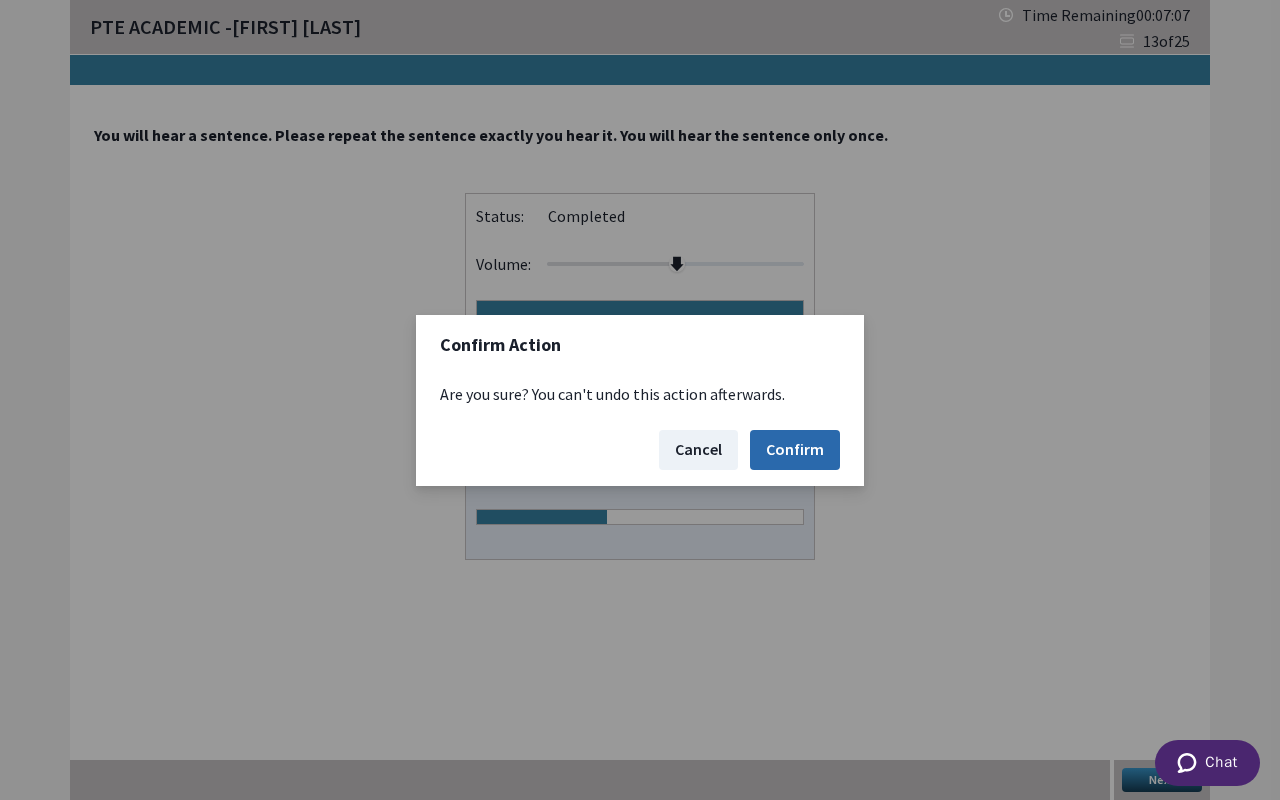 click on "Confirm" at bounding box center (795, 450) 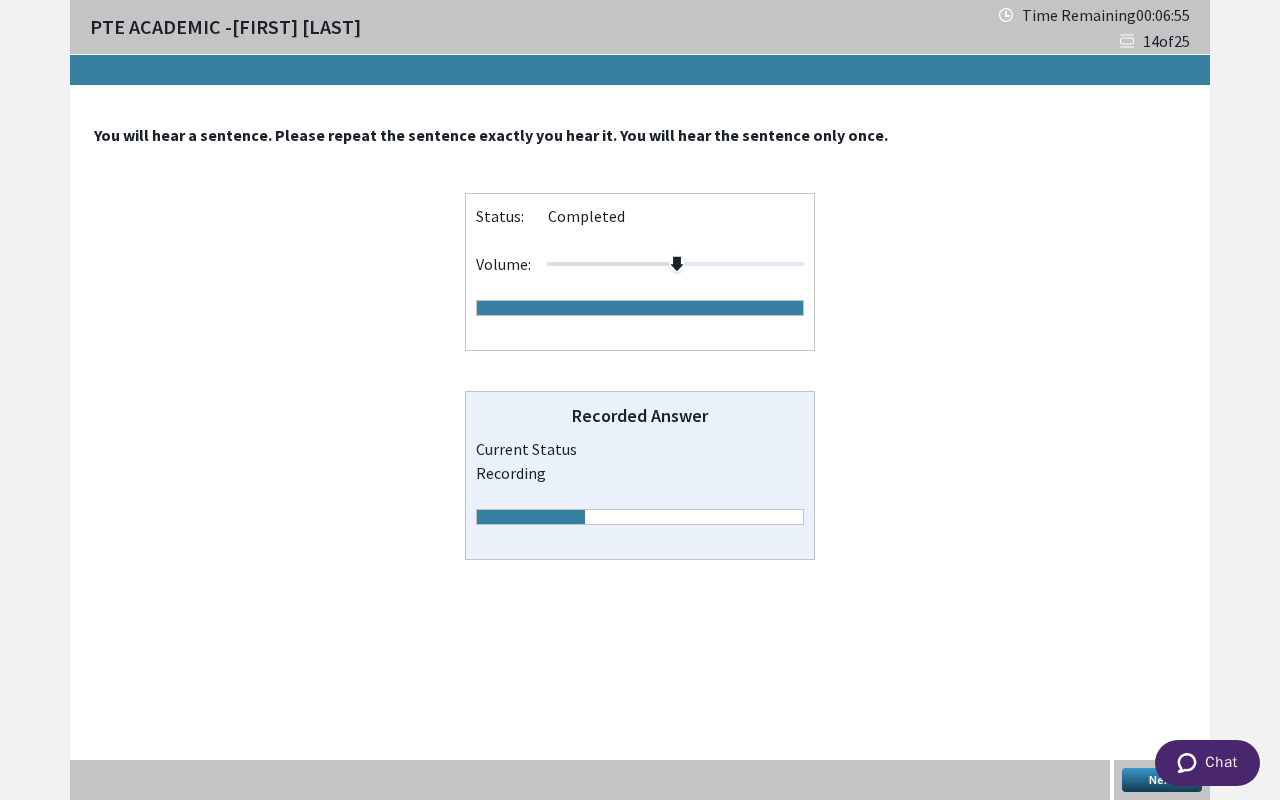 click on "Next" at bounding box center (1162, 780) 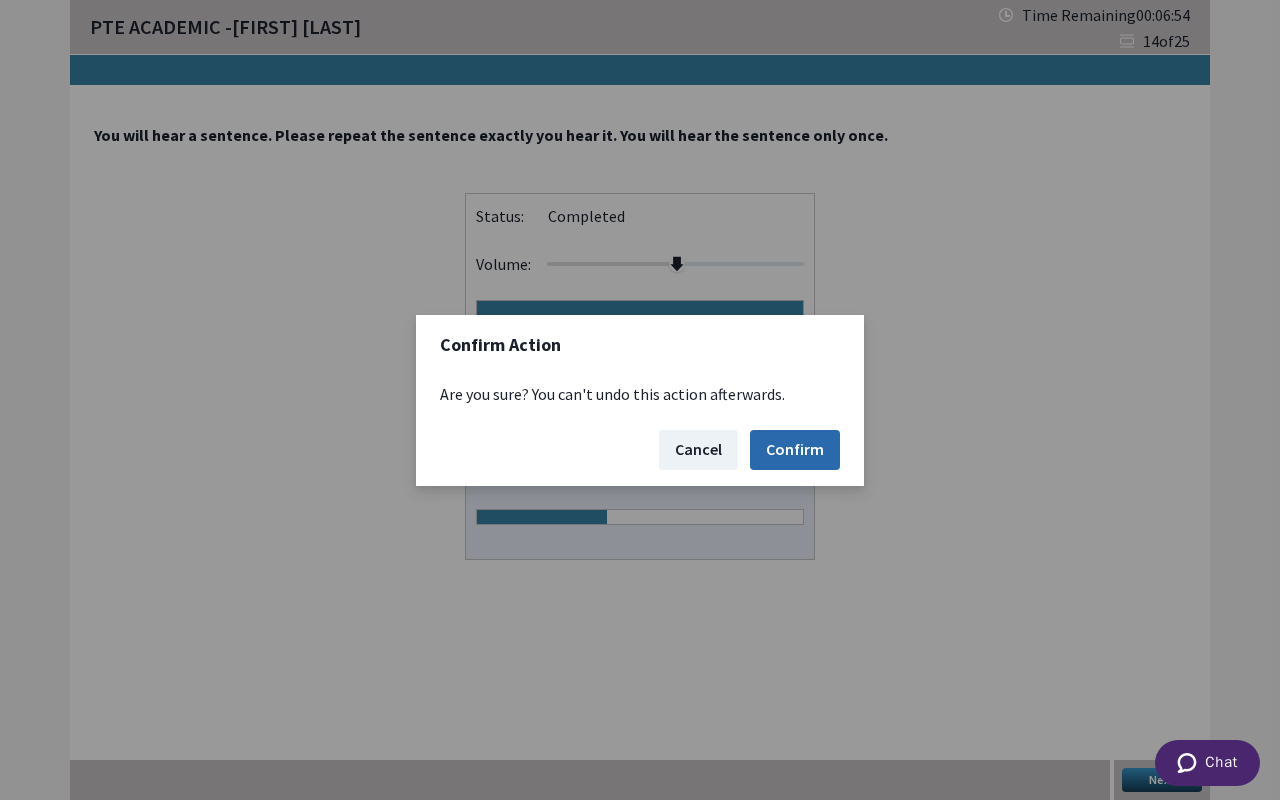 click on "Confirm" at bounding box center (795, 450) 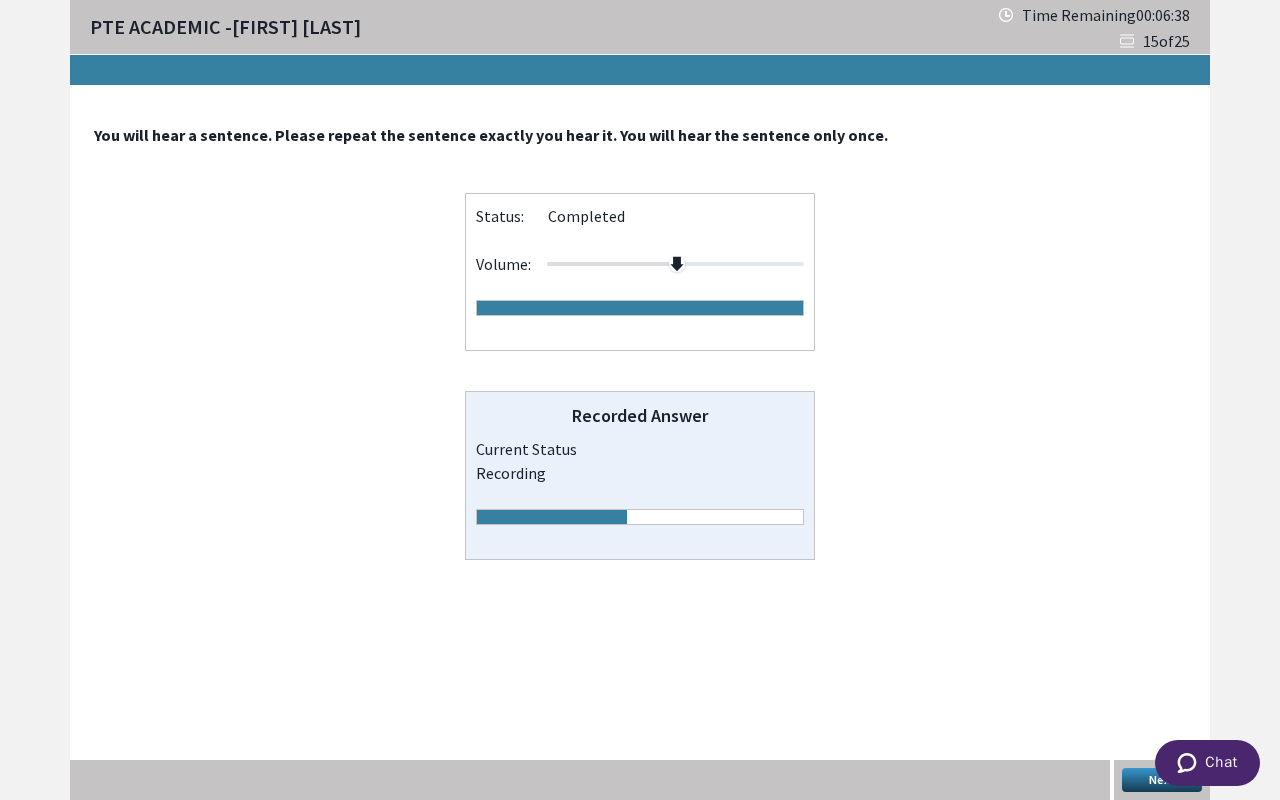 click on "Next" at bounding box center [1162, 780] 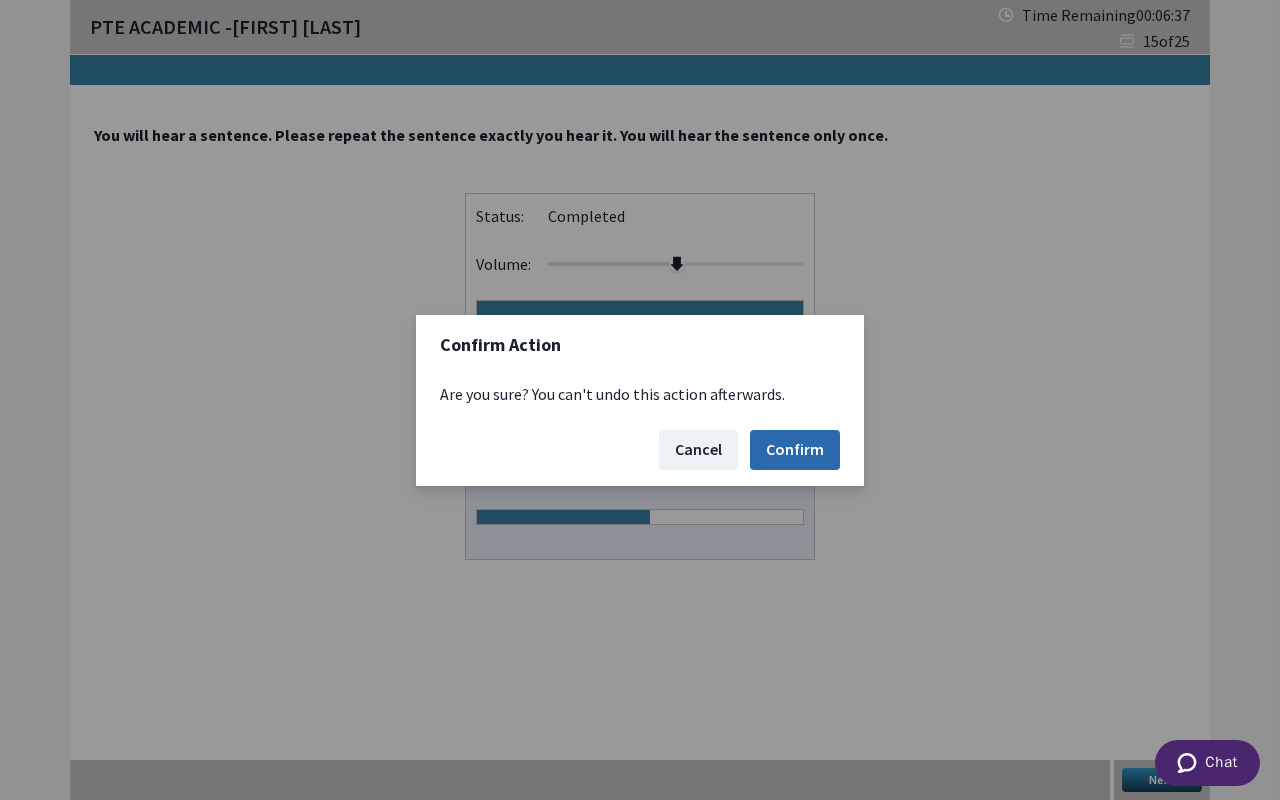 click on "Confirm" at bounding box center (795, 450) 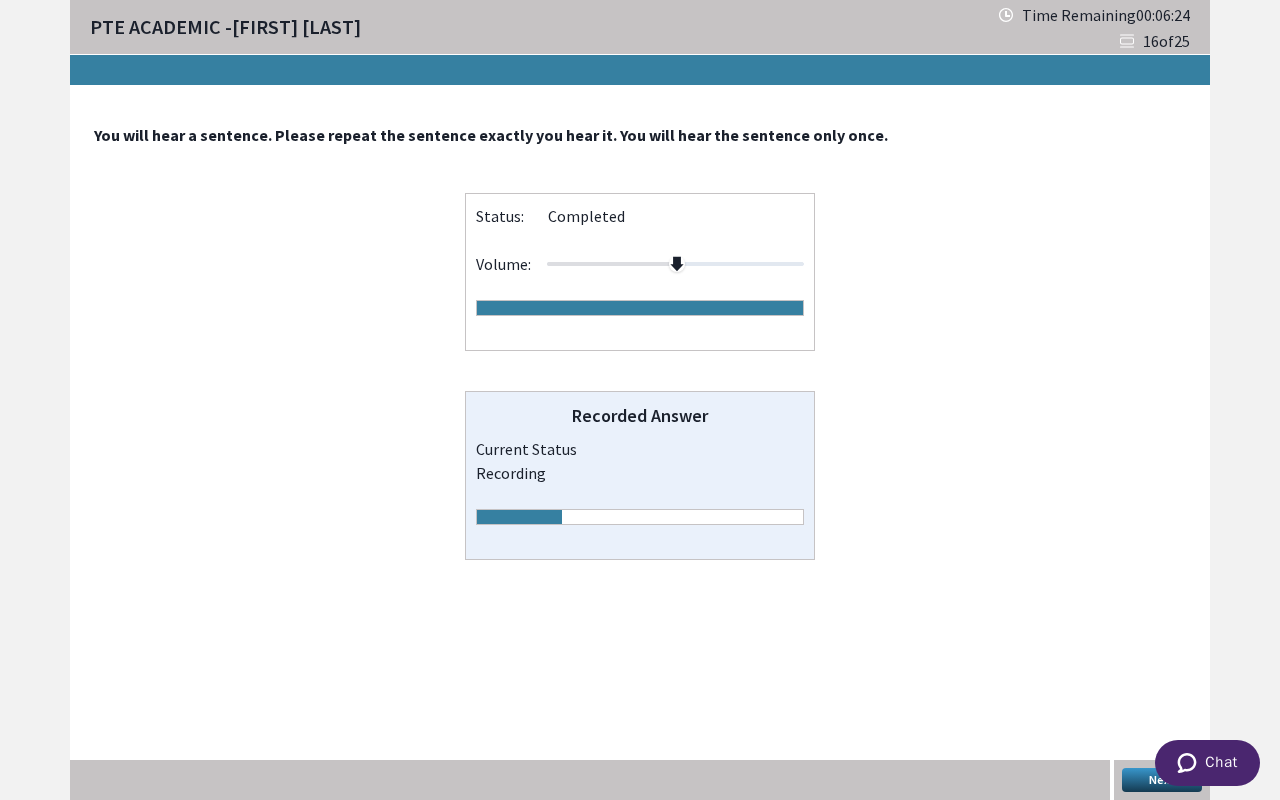 click on "Next" at bounding box center (1162, 780) 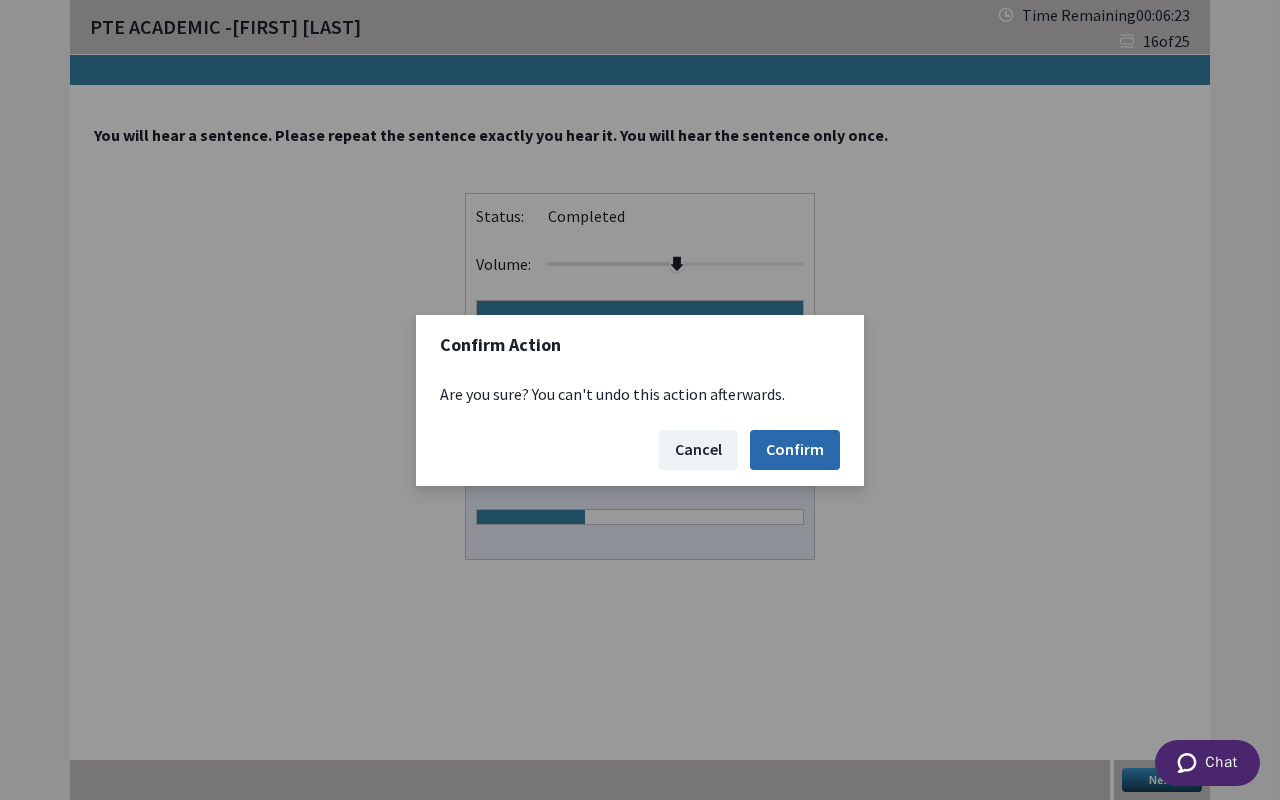 click on "Confirm" at bounding box center [795, 450] 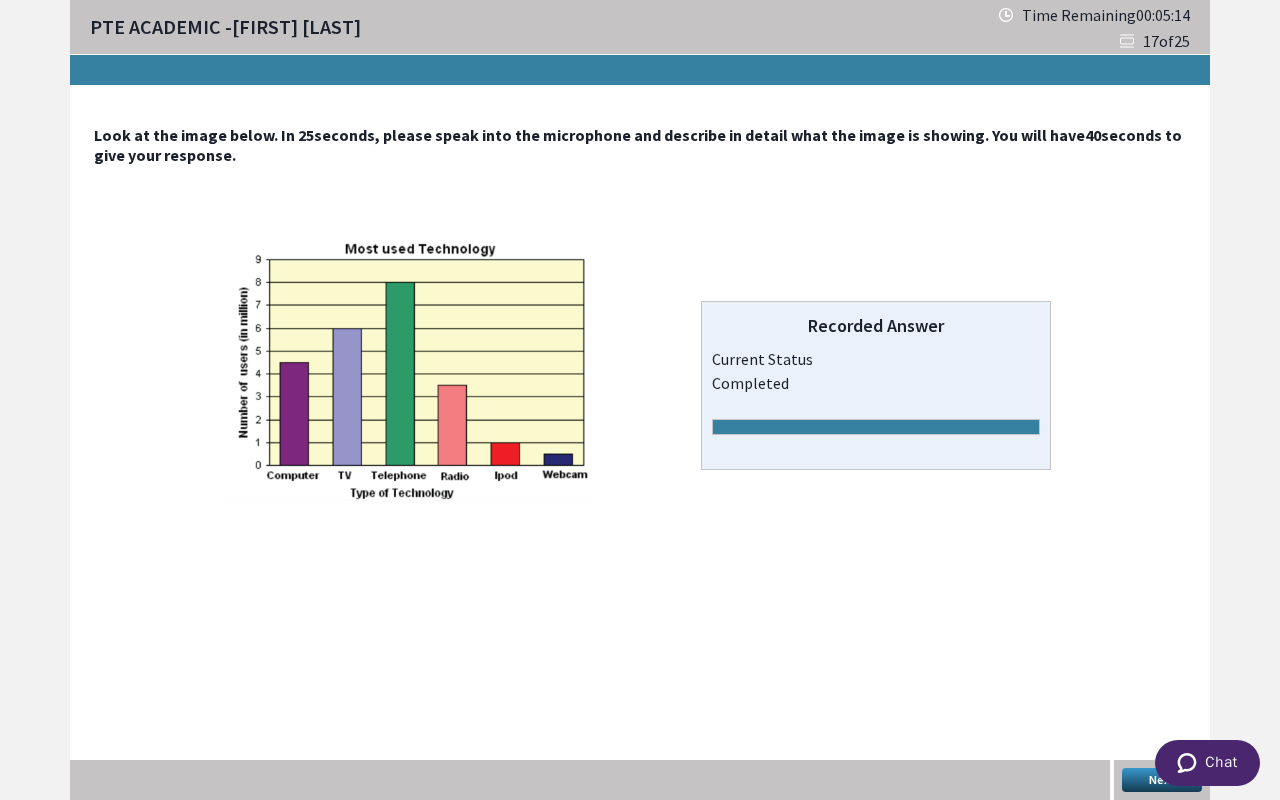 click on "Next" at bounding box center (1162, 780) 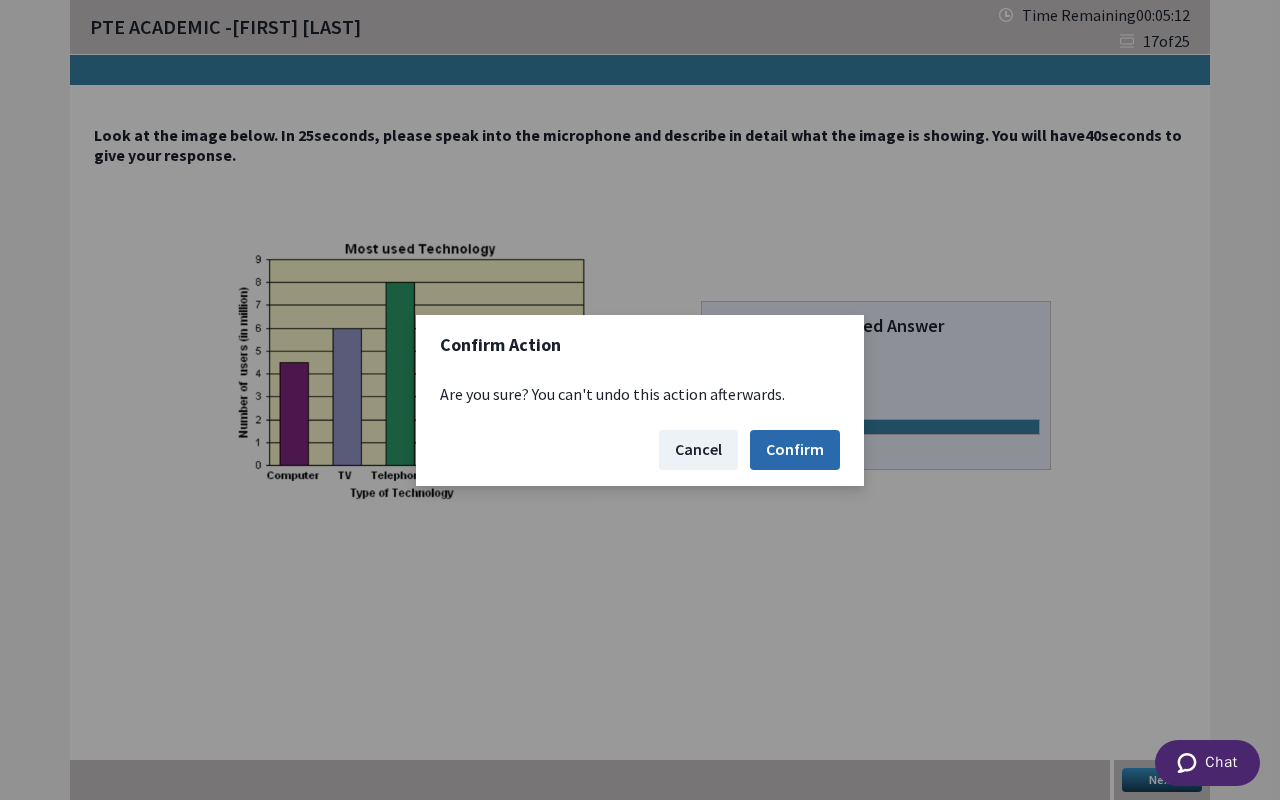 click on "Confirm" at bounding box center (795, 450) 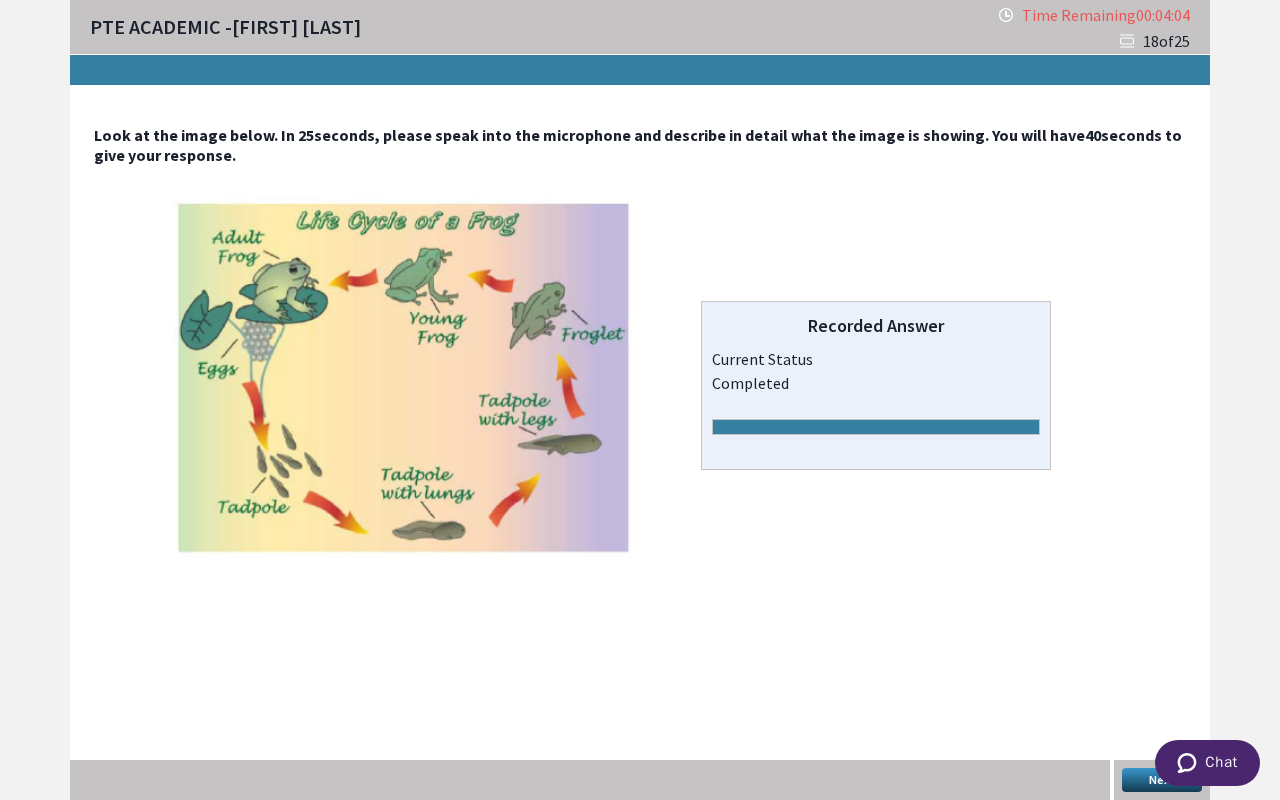 click on "Next" at bounding box center [1162, 780] 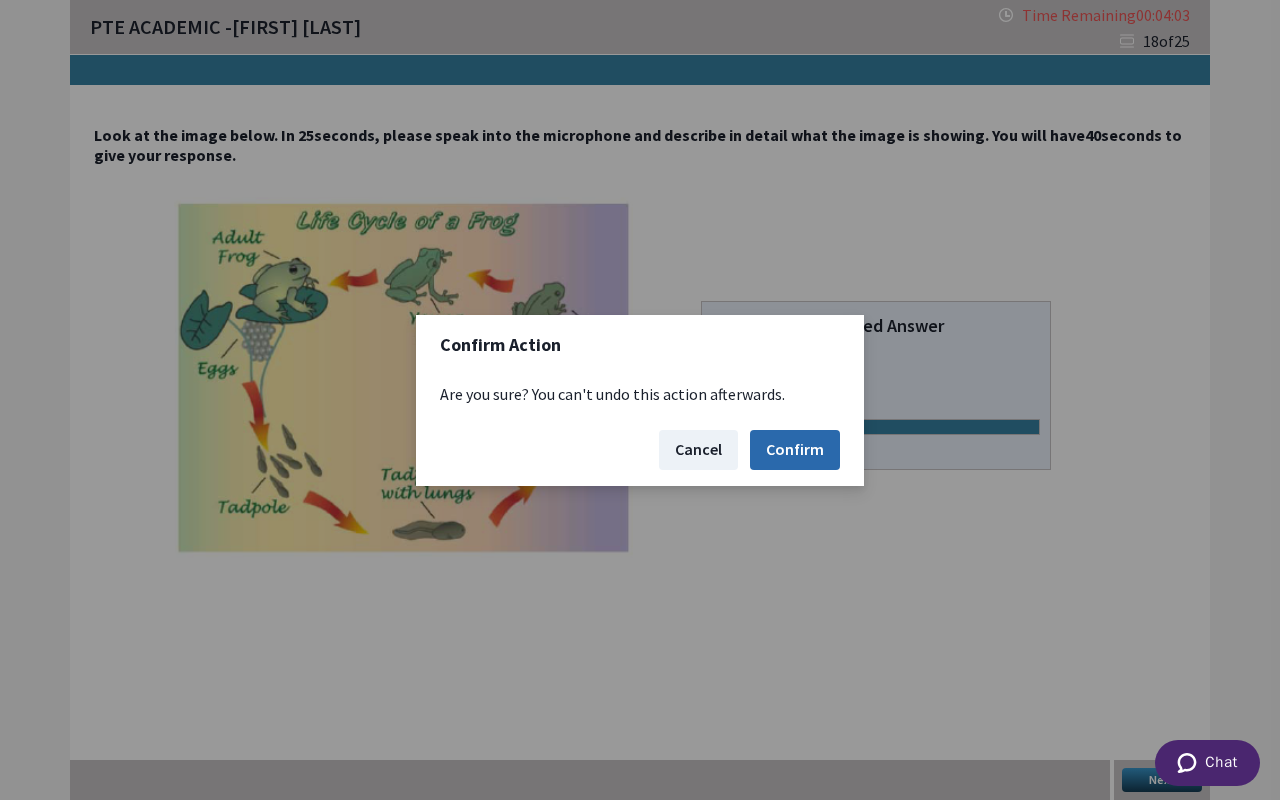 click on "Confirm" at bounding box center [795, 450] 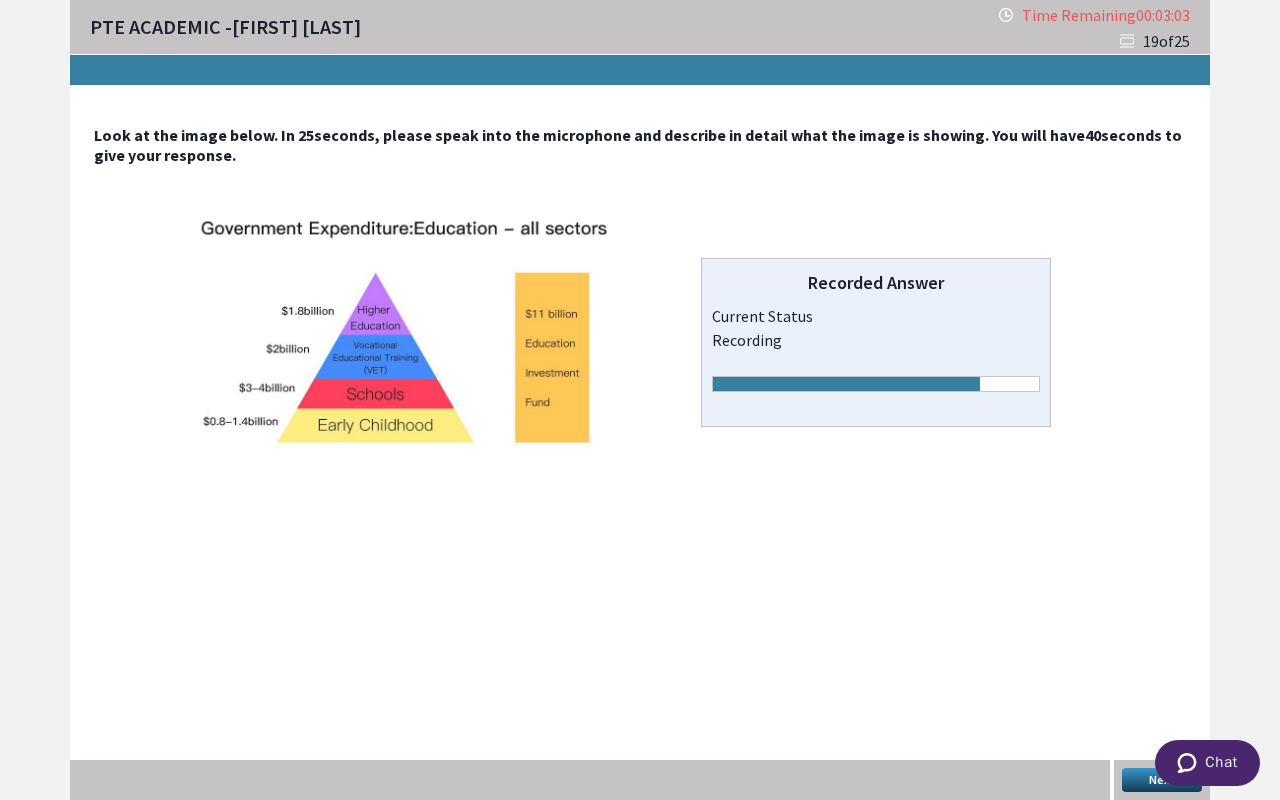 click on "Next" at bounding box center [1162, 780] 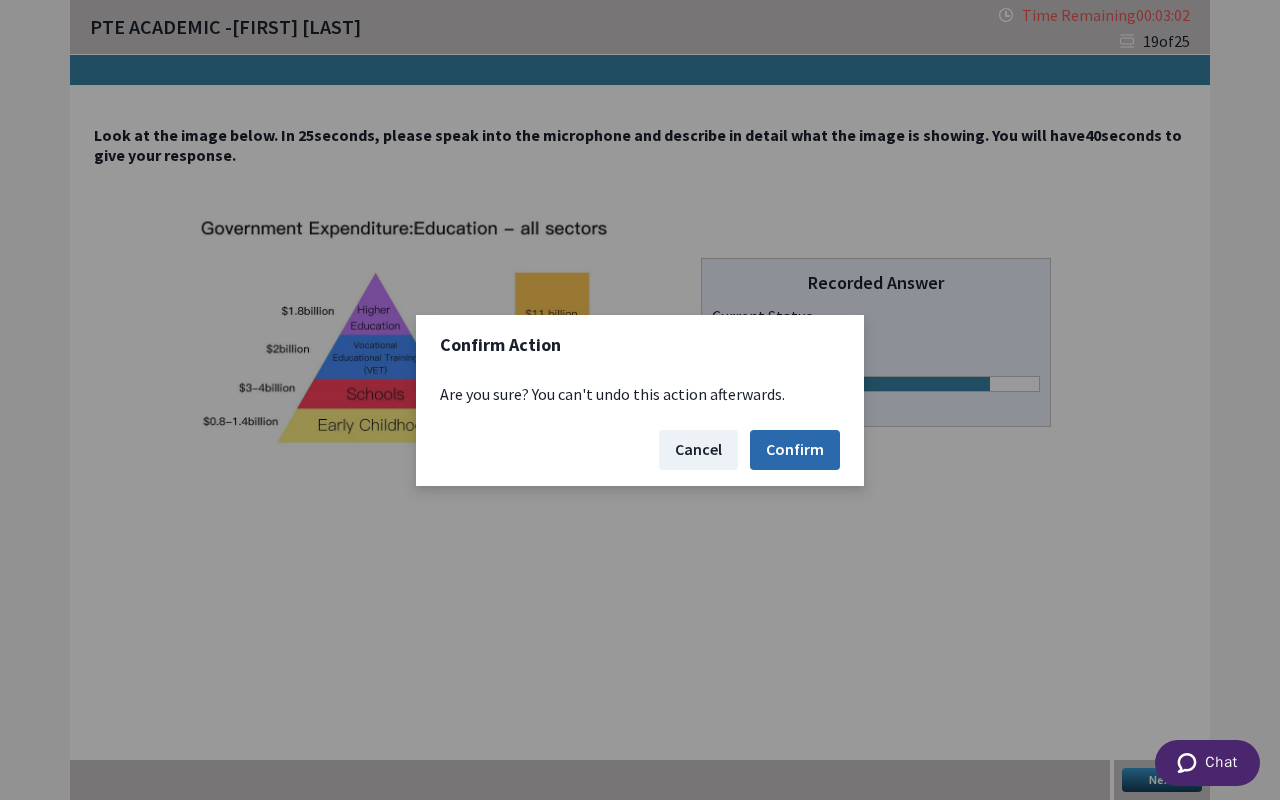 click on "Confirm" at bounding box center [795, 450] 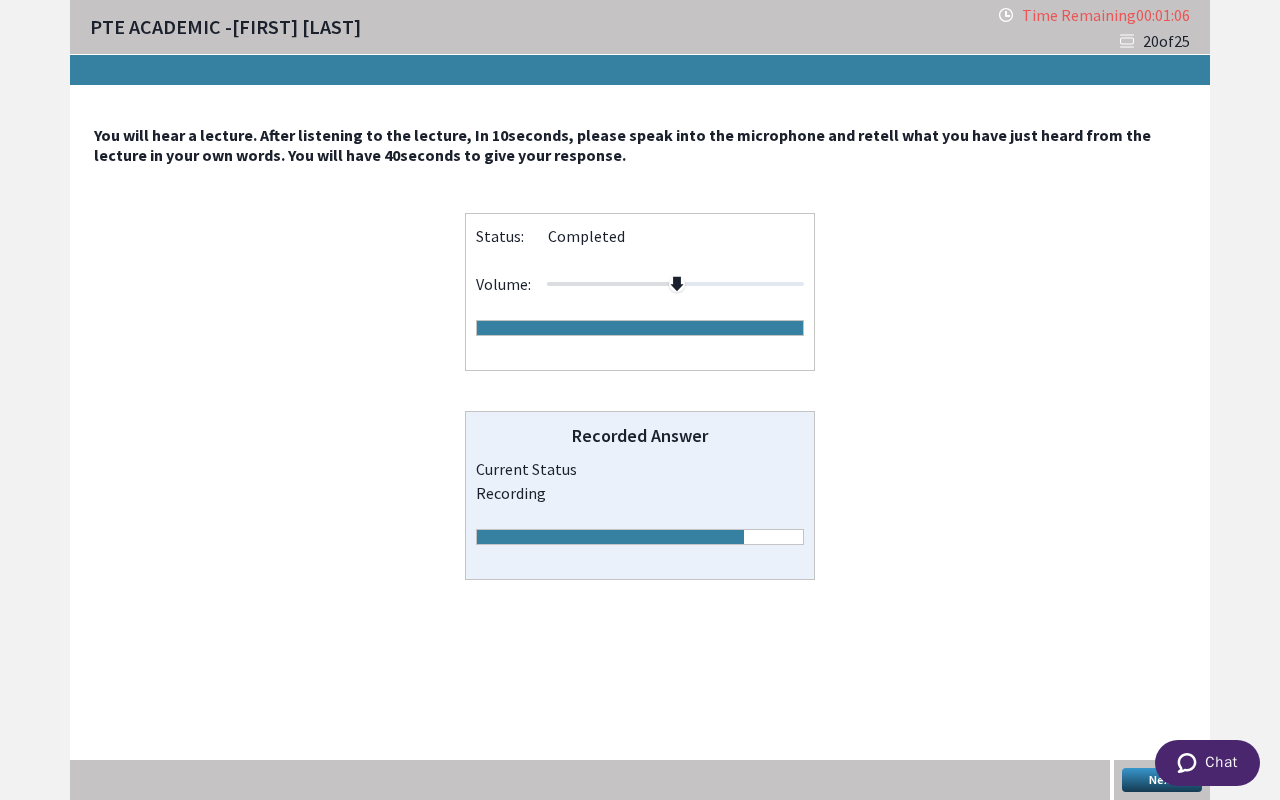 click on "Next" at bounding box center (1162, 780) 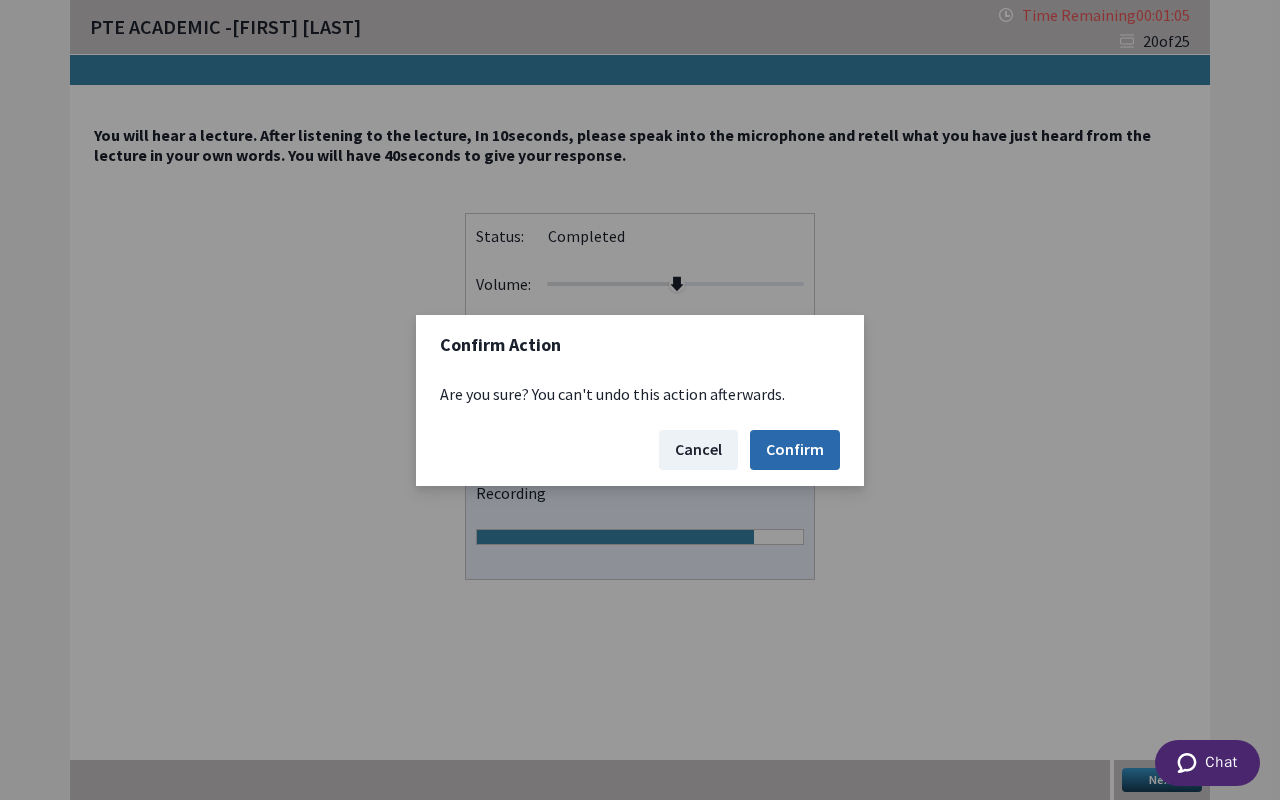 click on "Confirm" at bounding box center (795, 450) 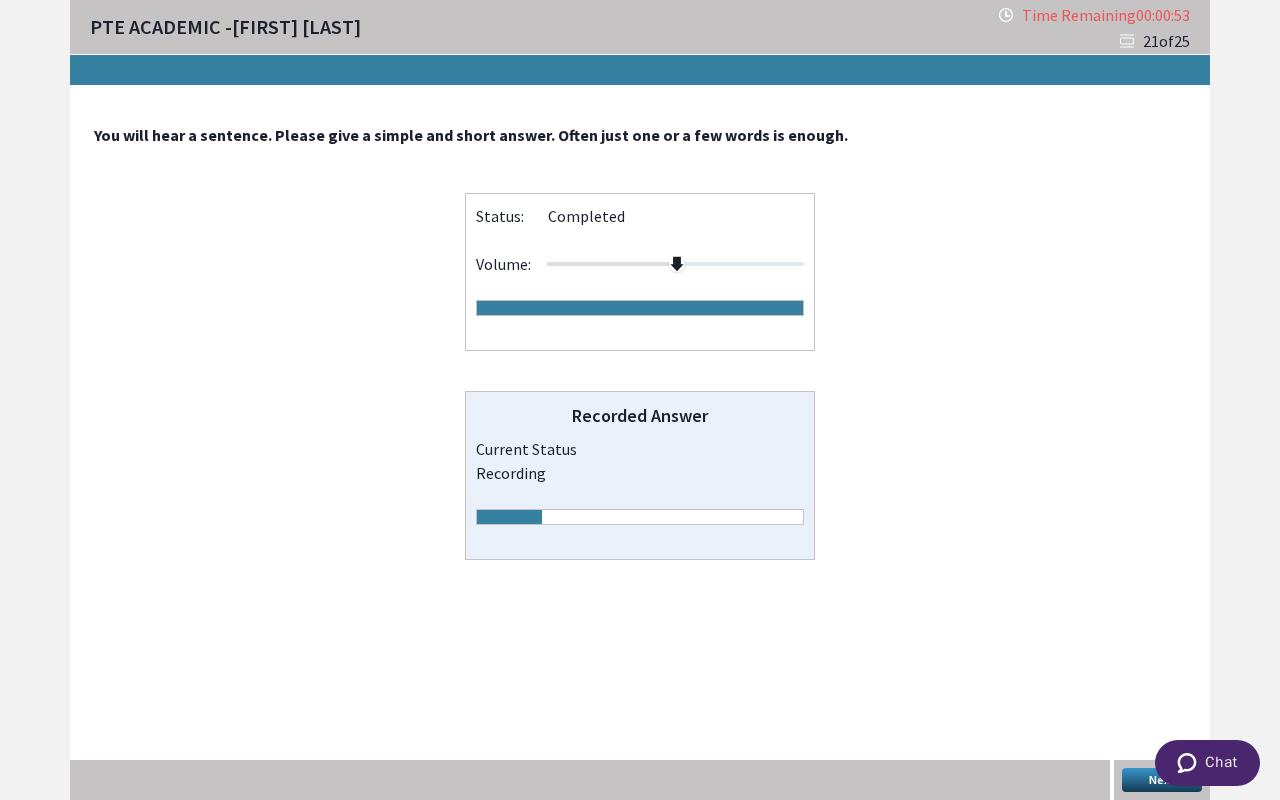 click on "Next" at bounding box center [1162, 780] 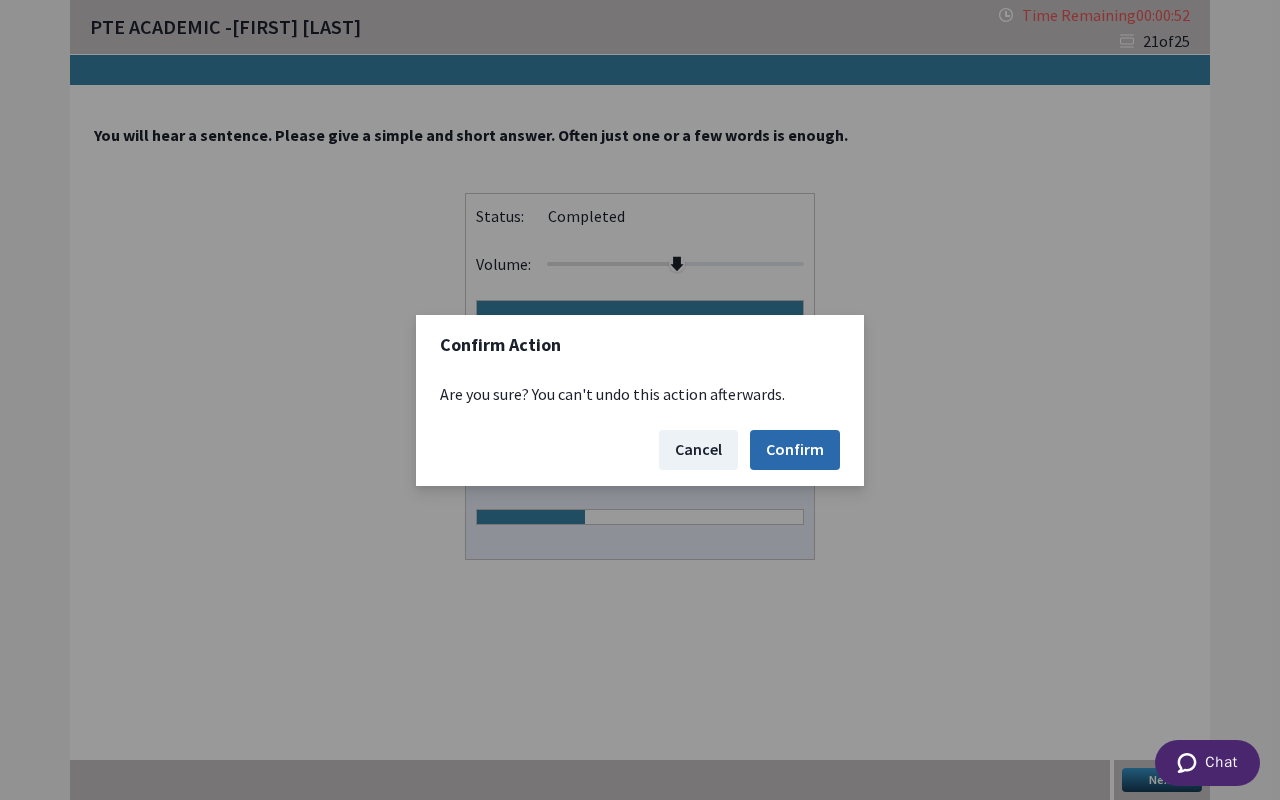 click on "Confirm" at bounding box center (795, 450) 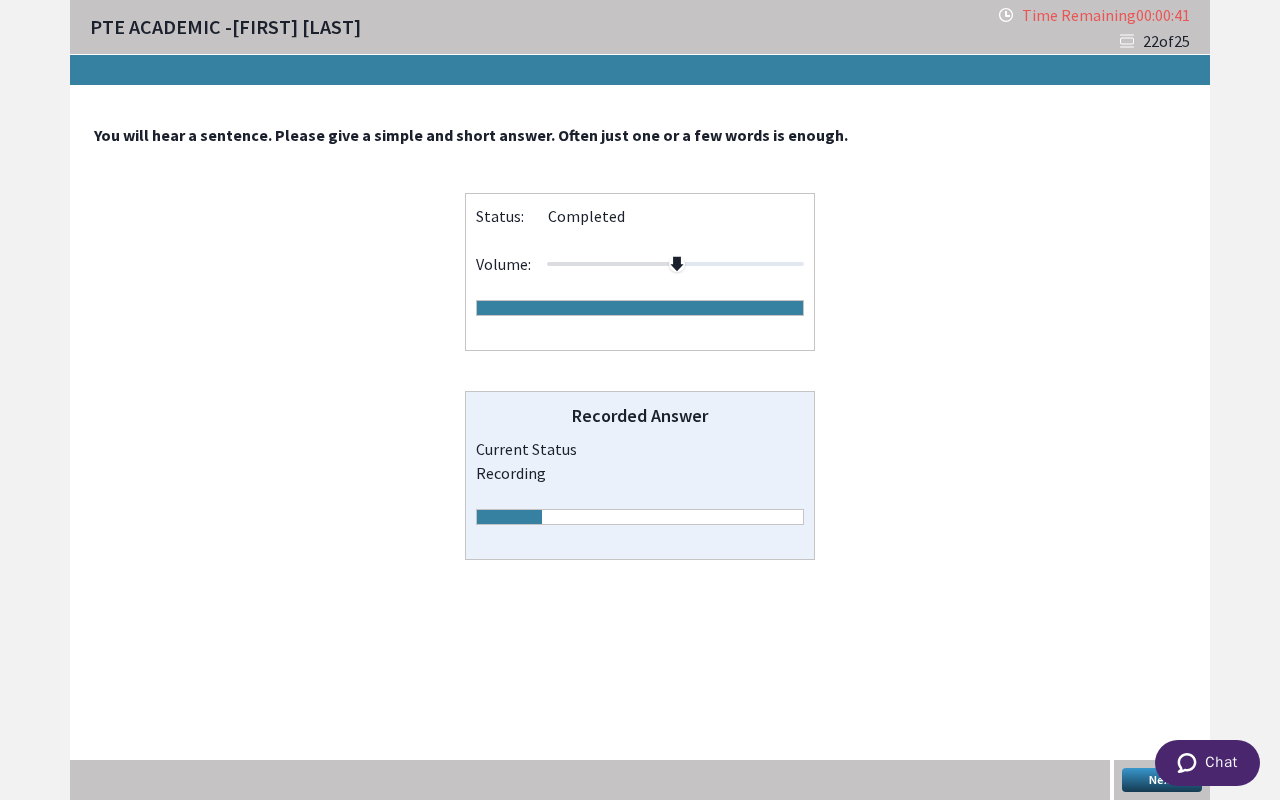 click on "Next" at bounding box center (1162, 780) 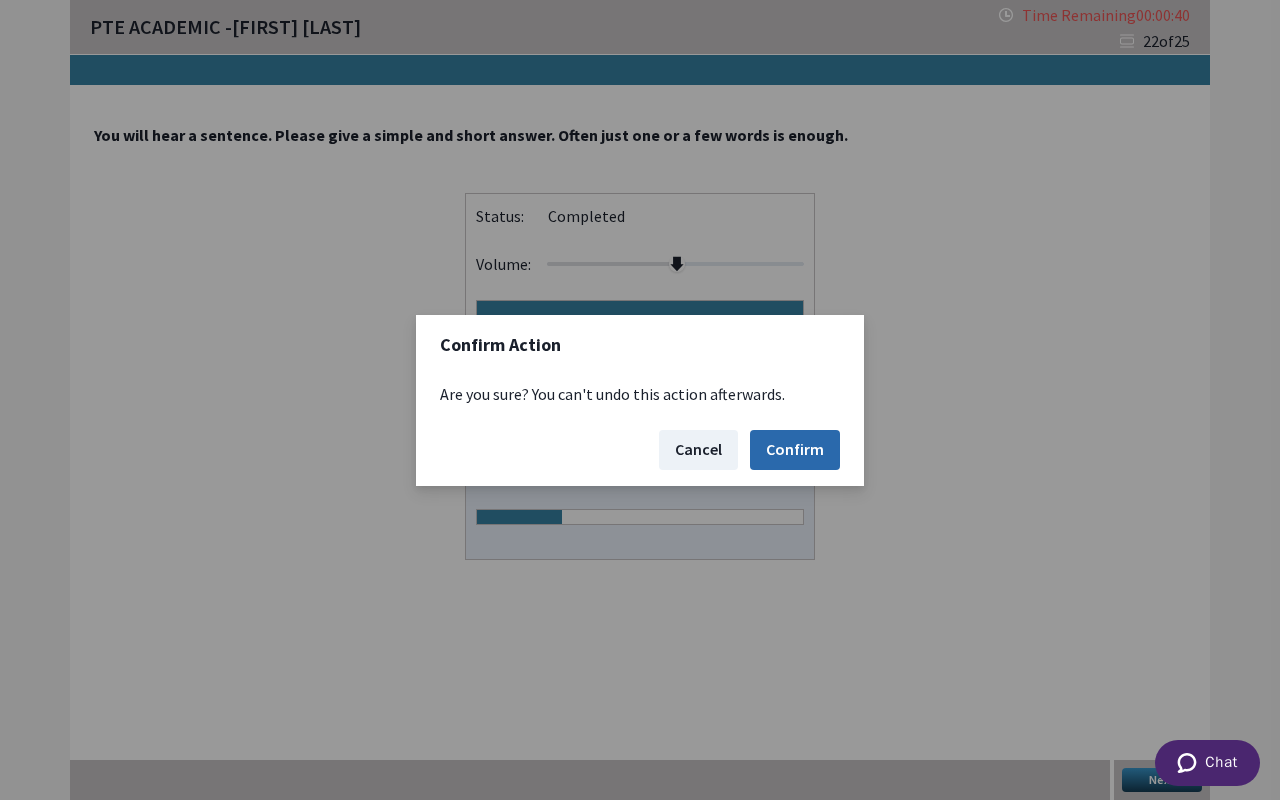 click on "Confirm" at bounding box center (795, 450) 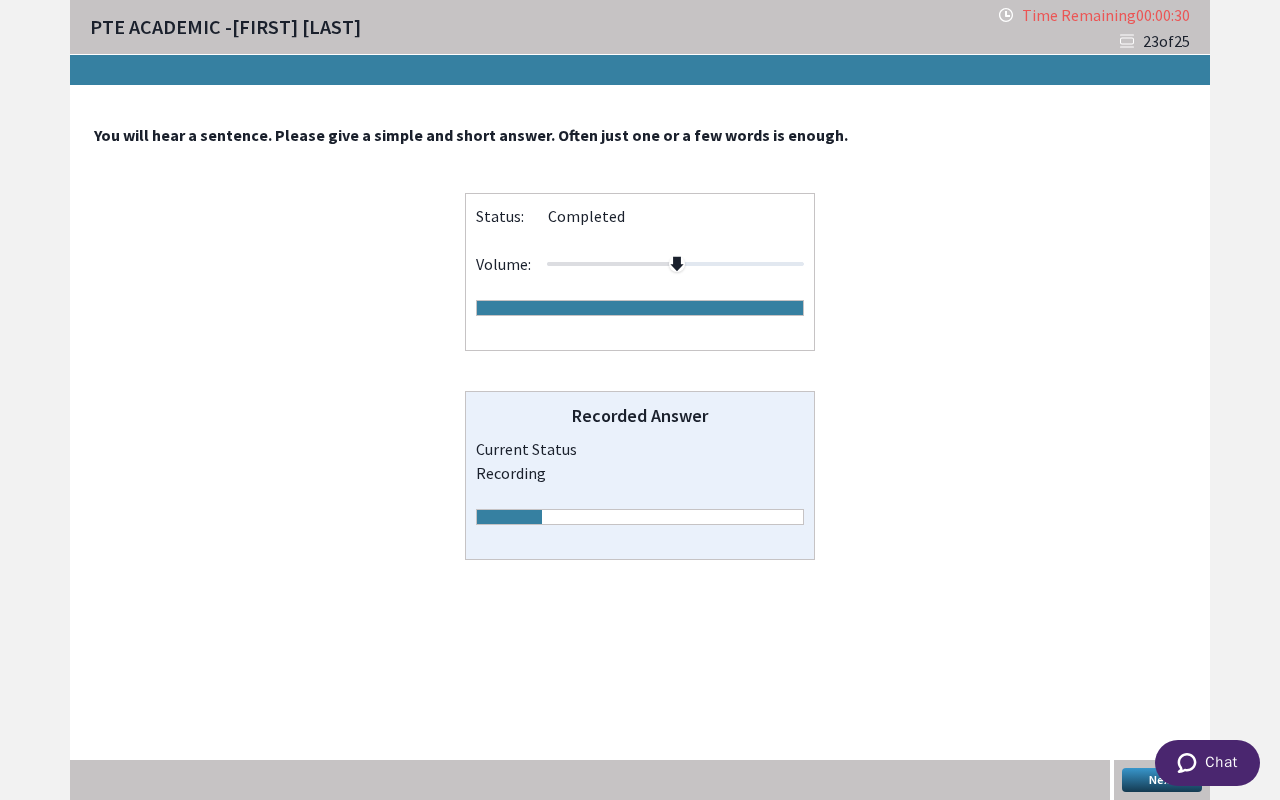click on "Next" at bounding box center (1162, 780) 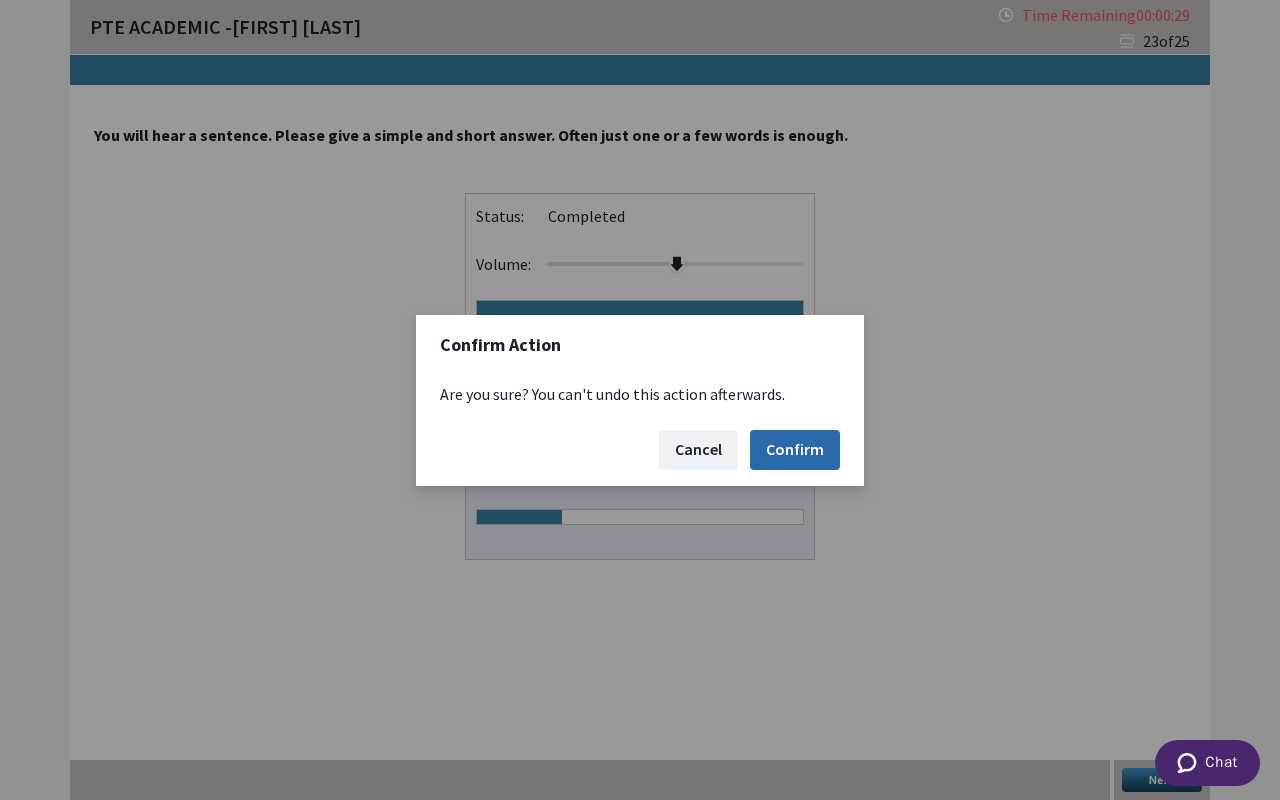 click on "Confirm" at bounding box center (795, 450) 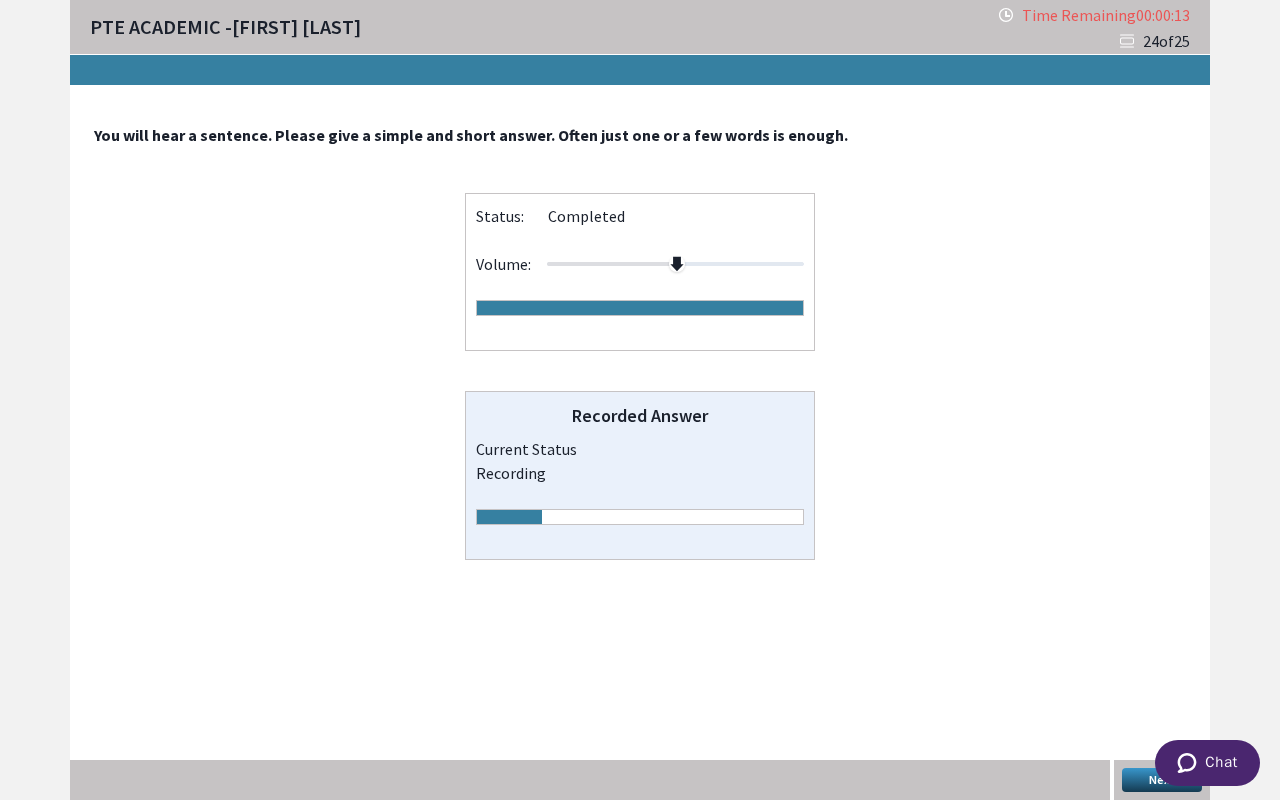 click on "Next" at bounding box center [1162, 780] 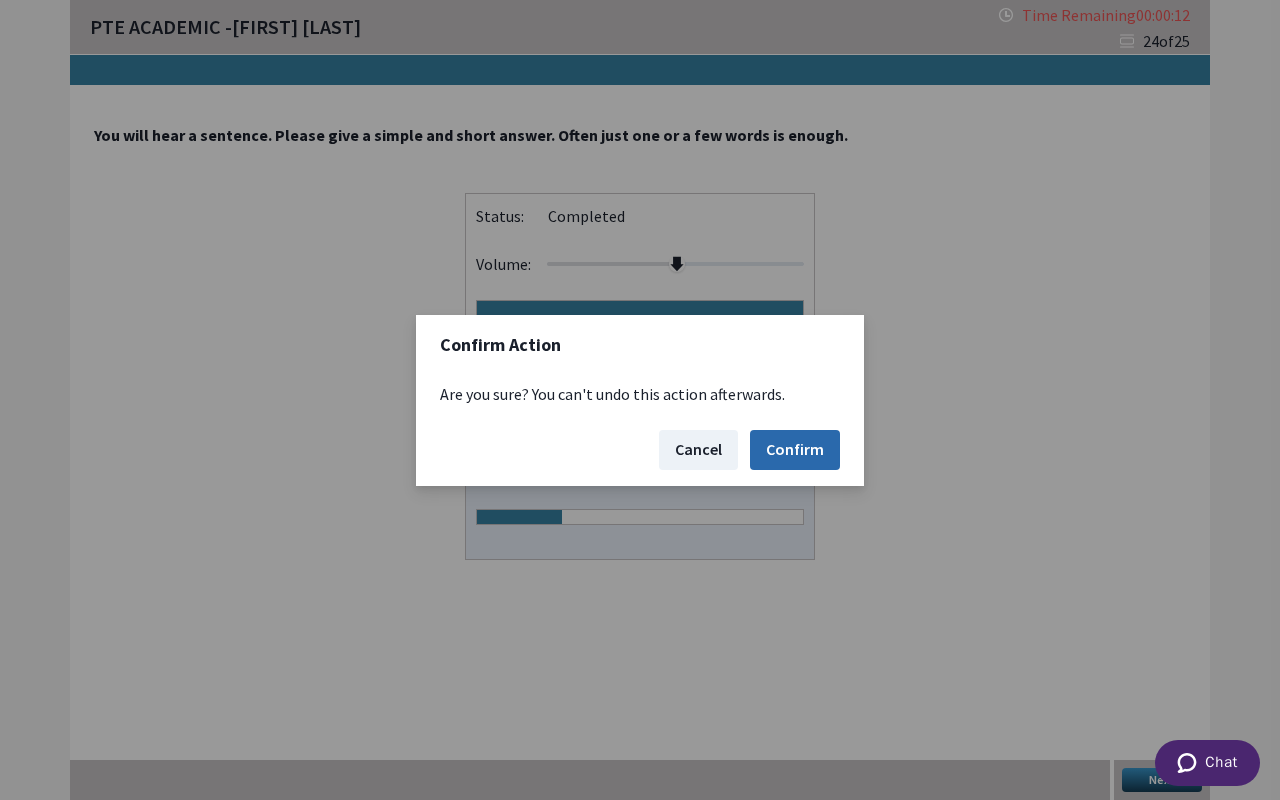 click on "Confirm" at bounding box center [795, 450] 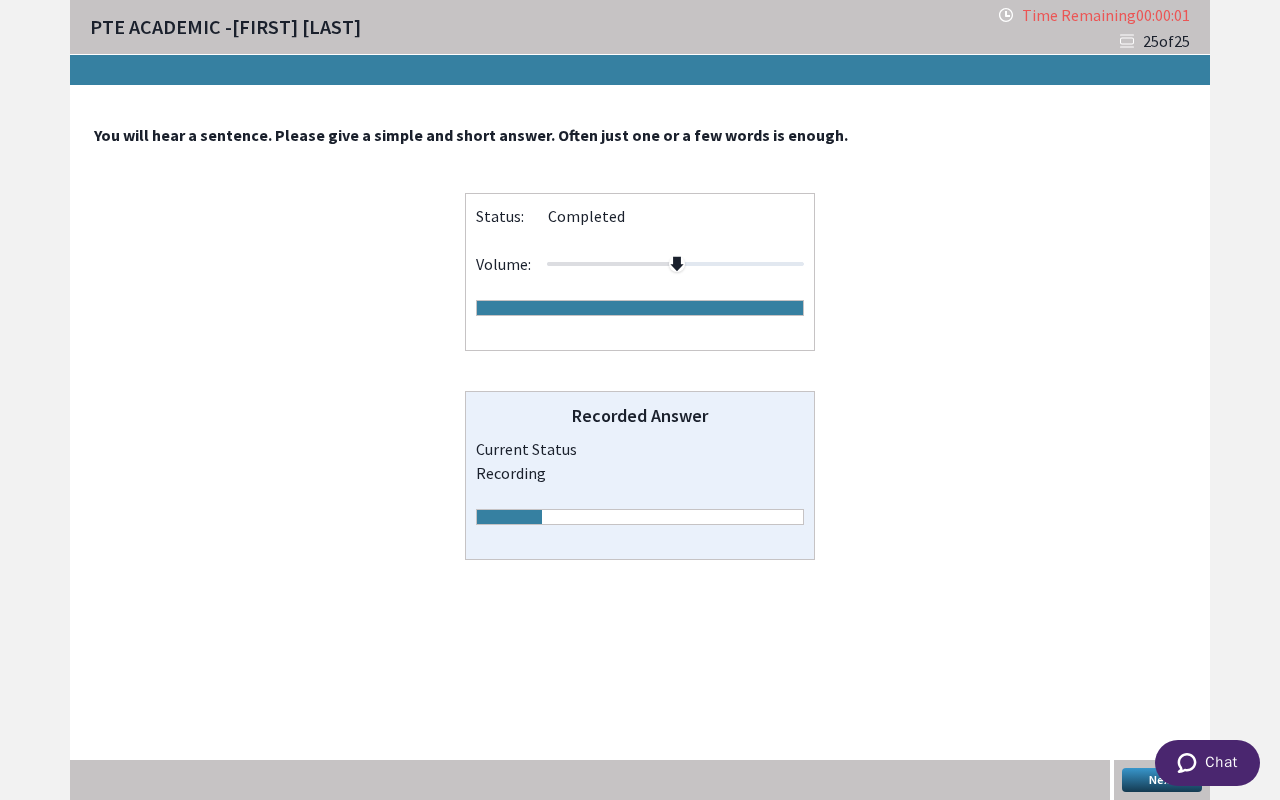 click on "Next" at bounding box center (1162, 780) 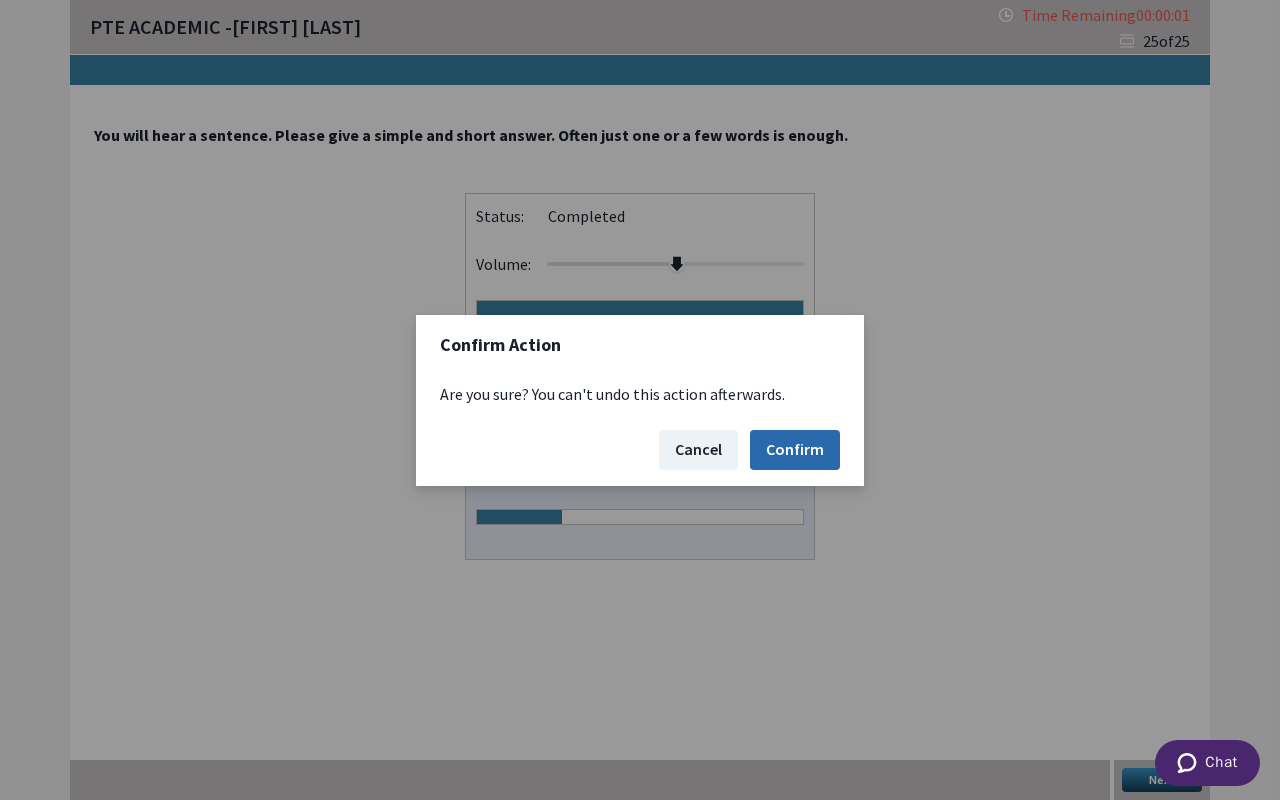 click on "PTE ACADEMIC - [FIRST] [LAST] Time Remaining 00 : 00 : 01 25 of 25 You will hear a sentence. Please give a simple and short answer. Often just one or a few words is enough. Status: completed Volume: Recorded Answer Current Status recording Next" at bounding box center (640, 400) 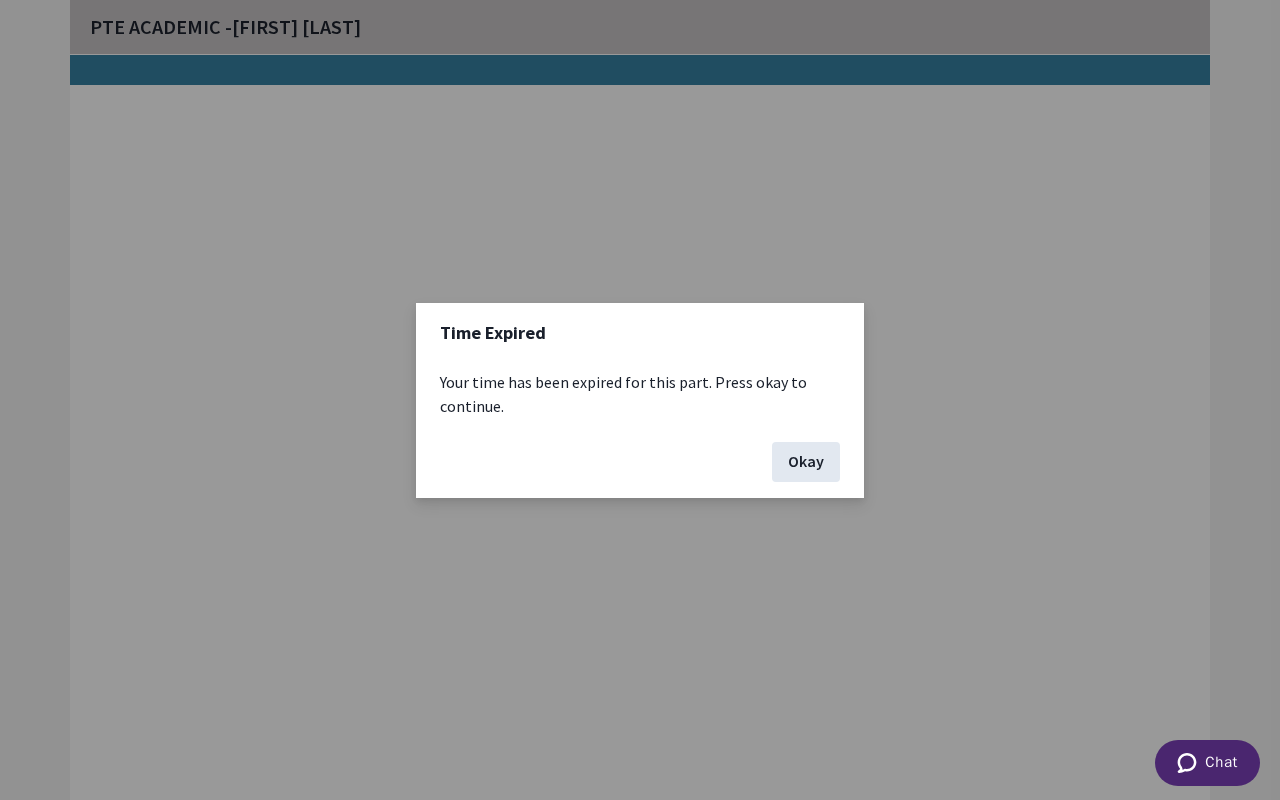 click on "Okay" at bounding box center [806, 462] 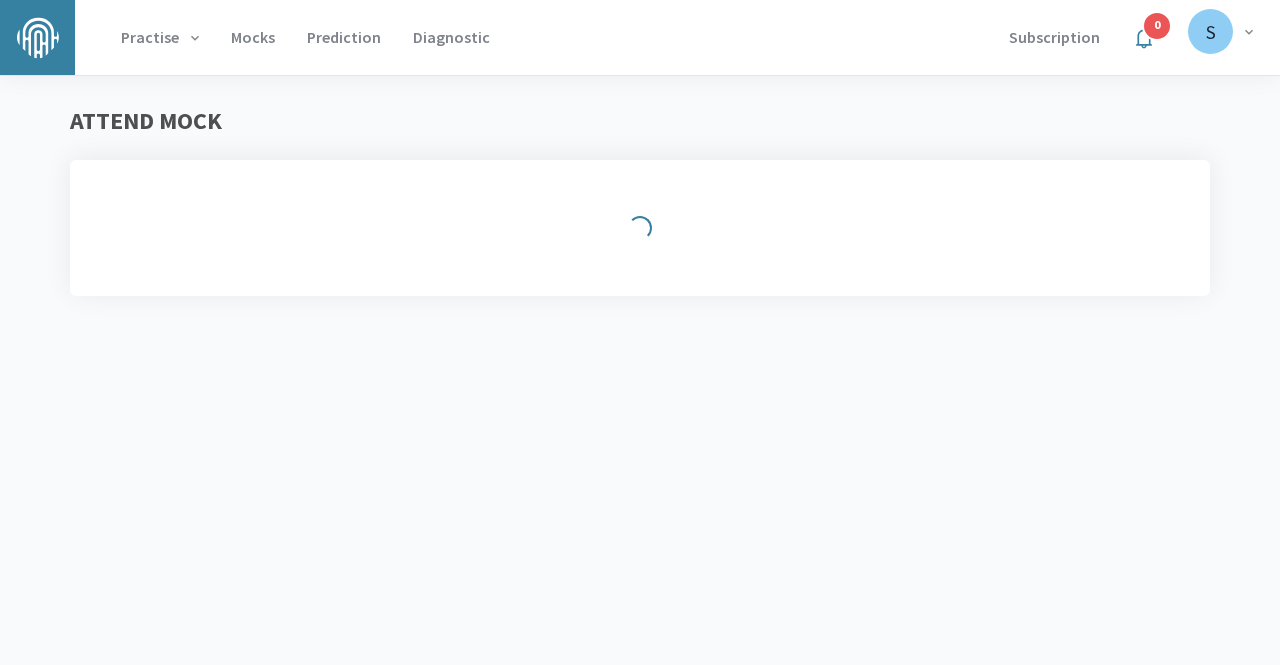 scroll, scrollTop: 0, scrollLeft: 0, axis: both 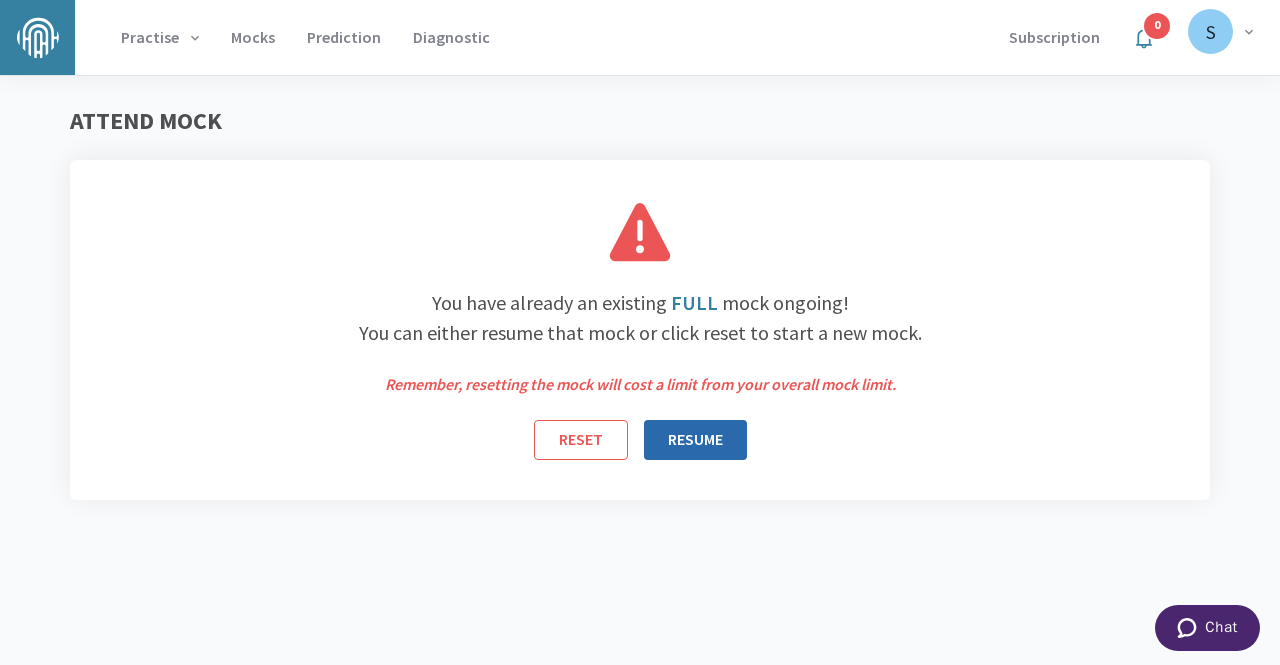 click on "RESUME" at bounding box center [695, 440] 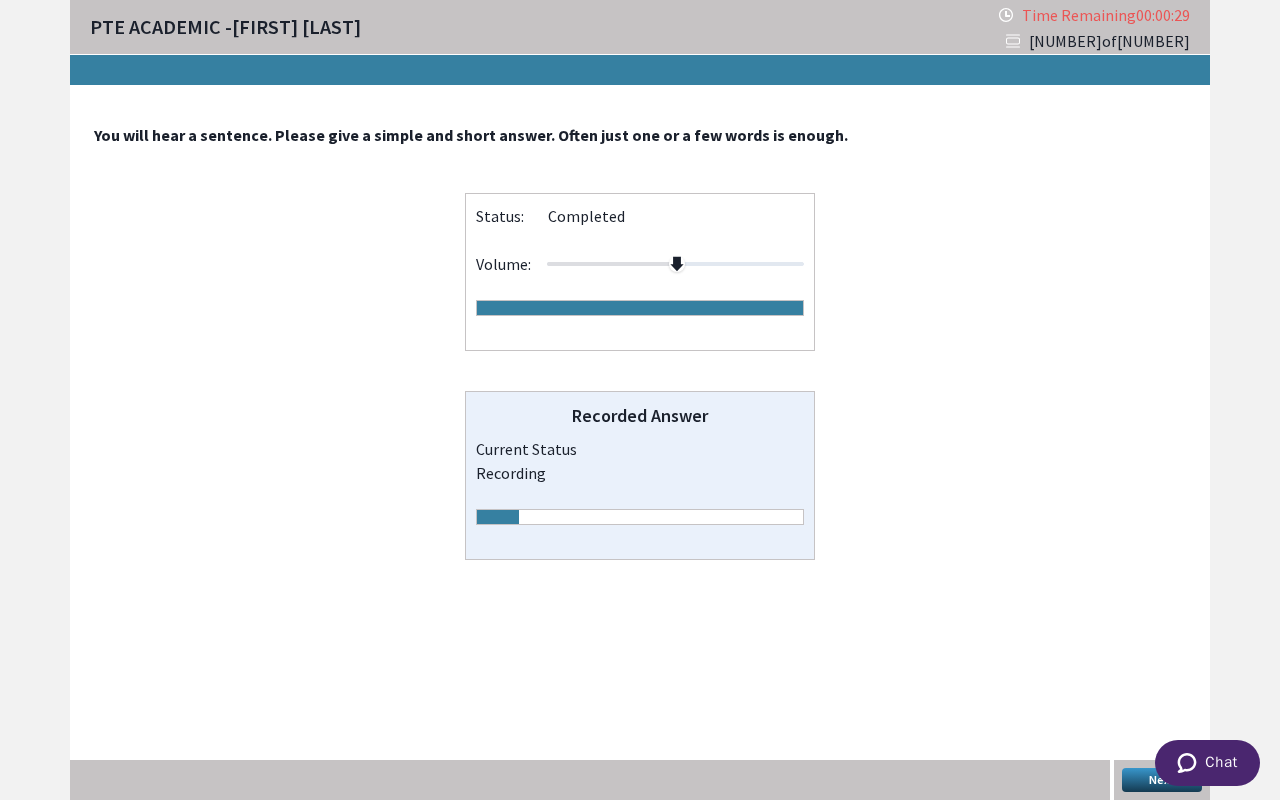 click on "Next" at bounding box center [1162, 780] 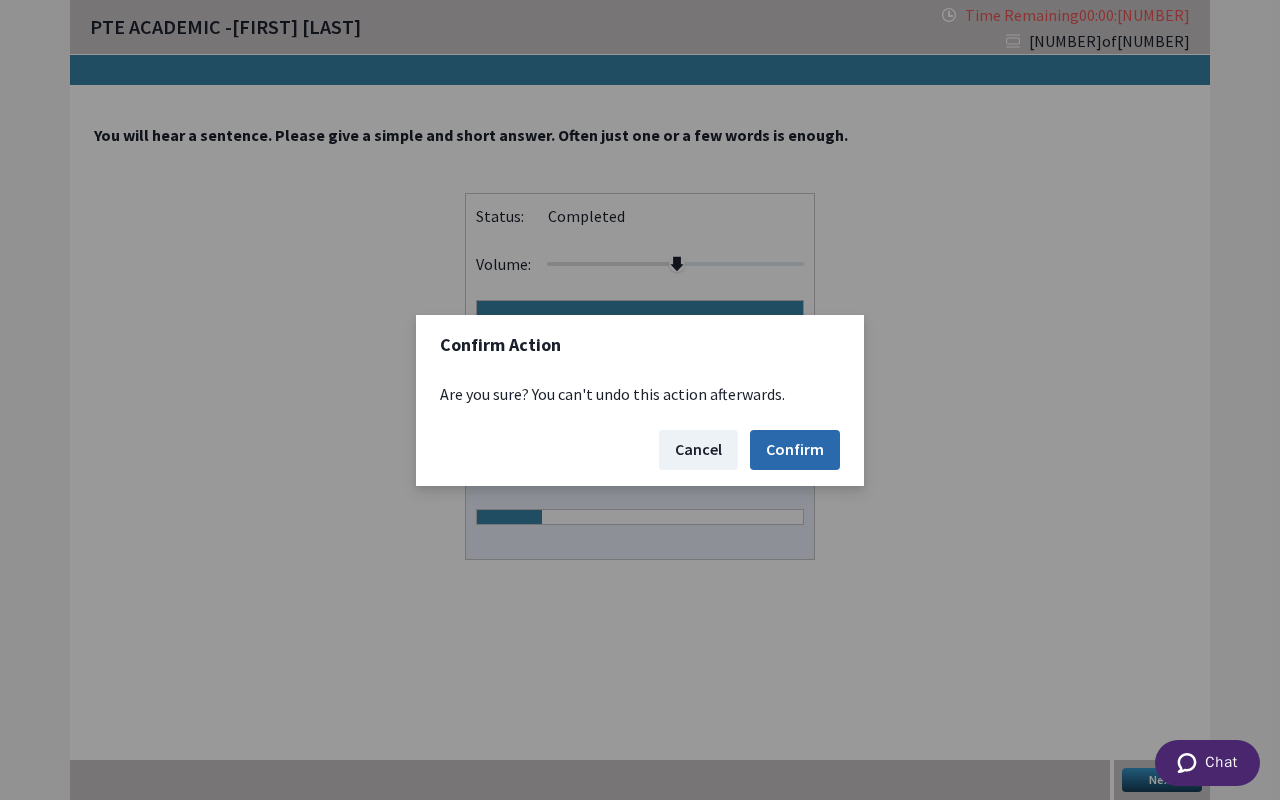 click on "Confirm" at bounding box center (795, 450) 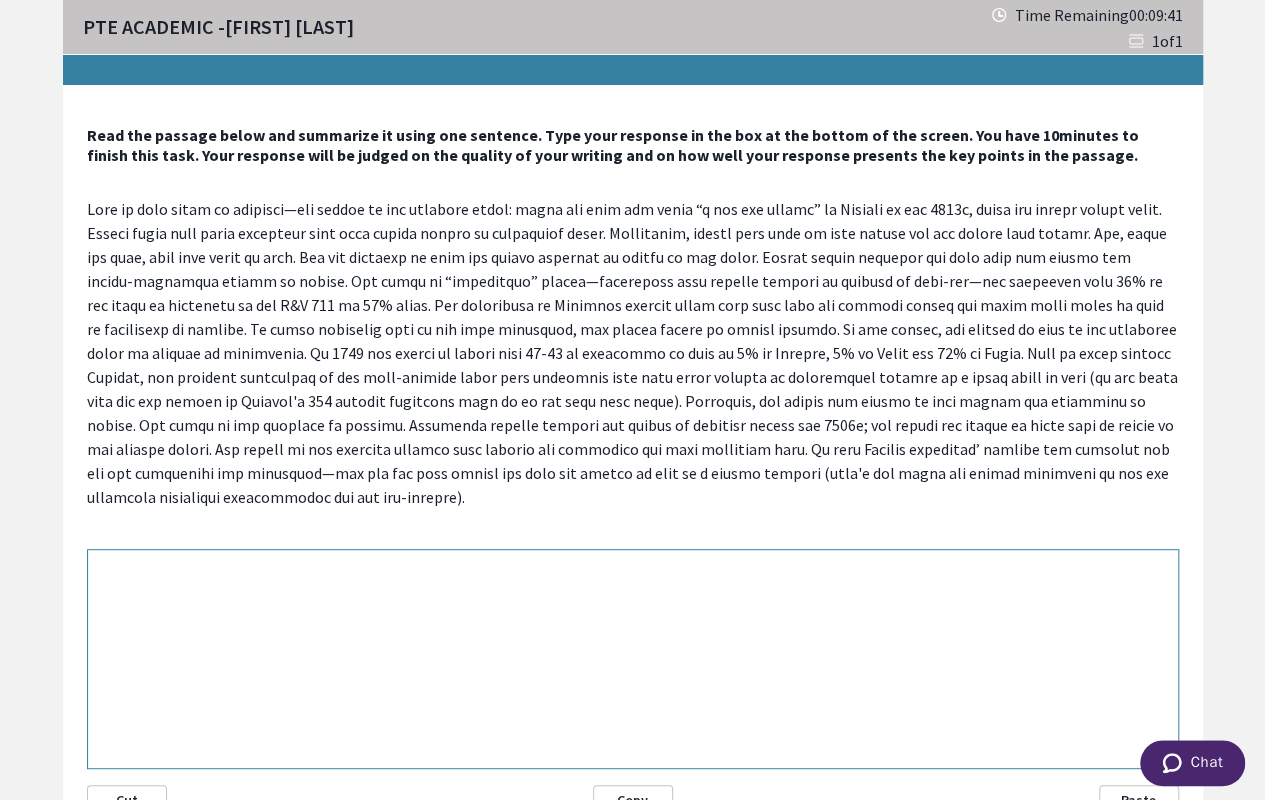 scroll, scrollTop: 100, scrollLeft: 0, axis: vertical 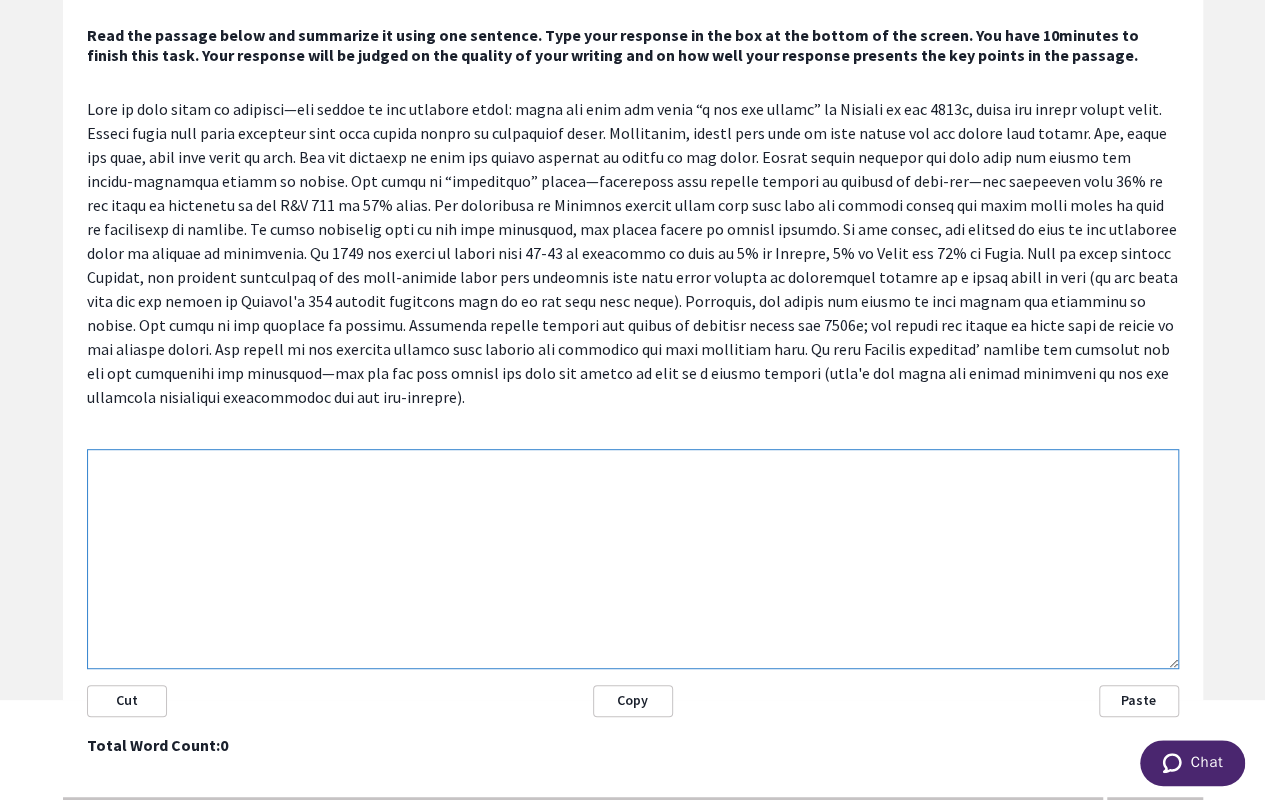 click at bounding box center [633, 559] 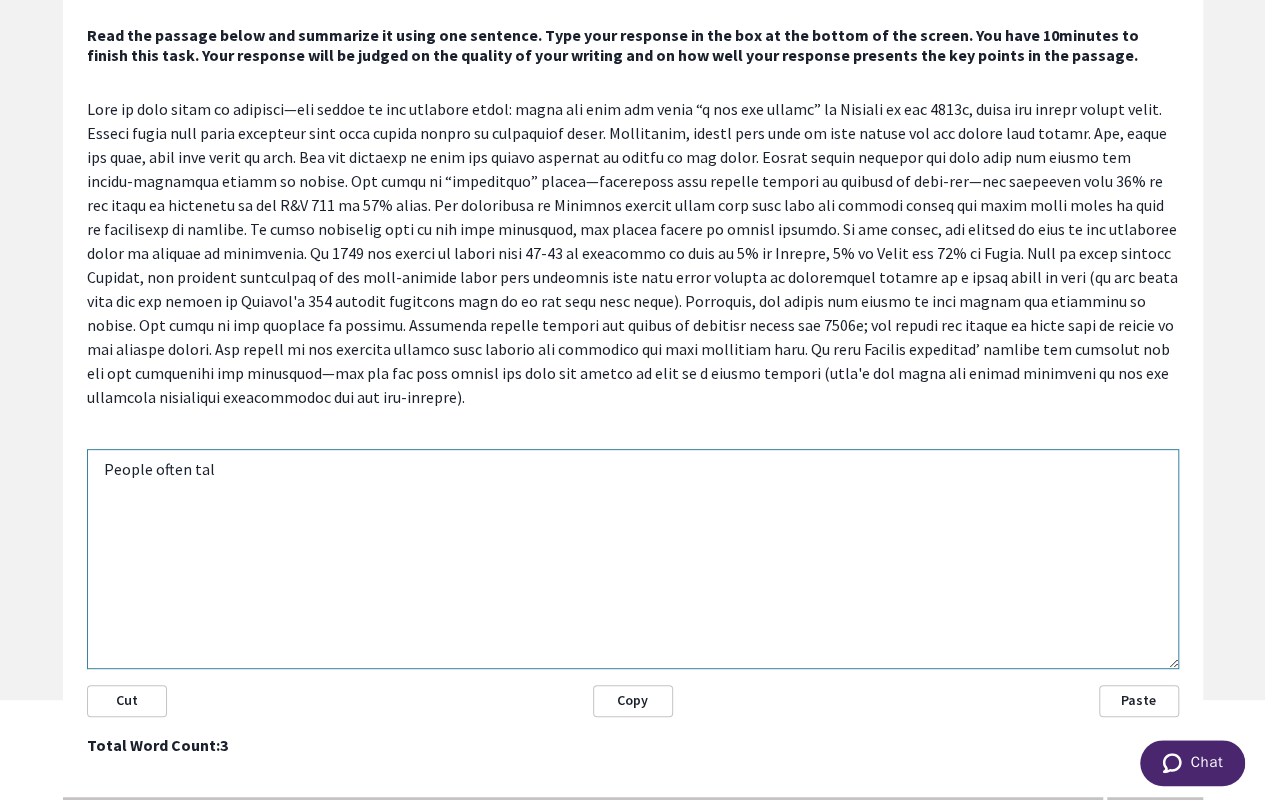 click at bounding box center [633, 253] 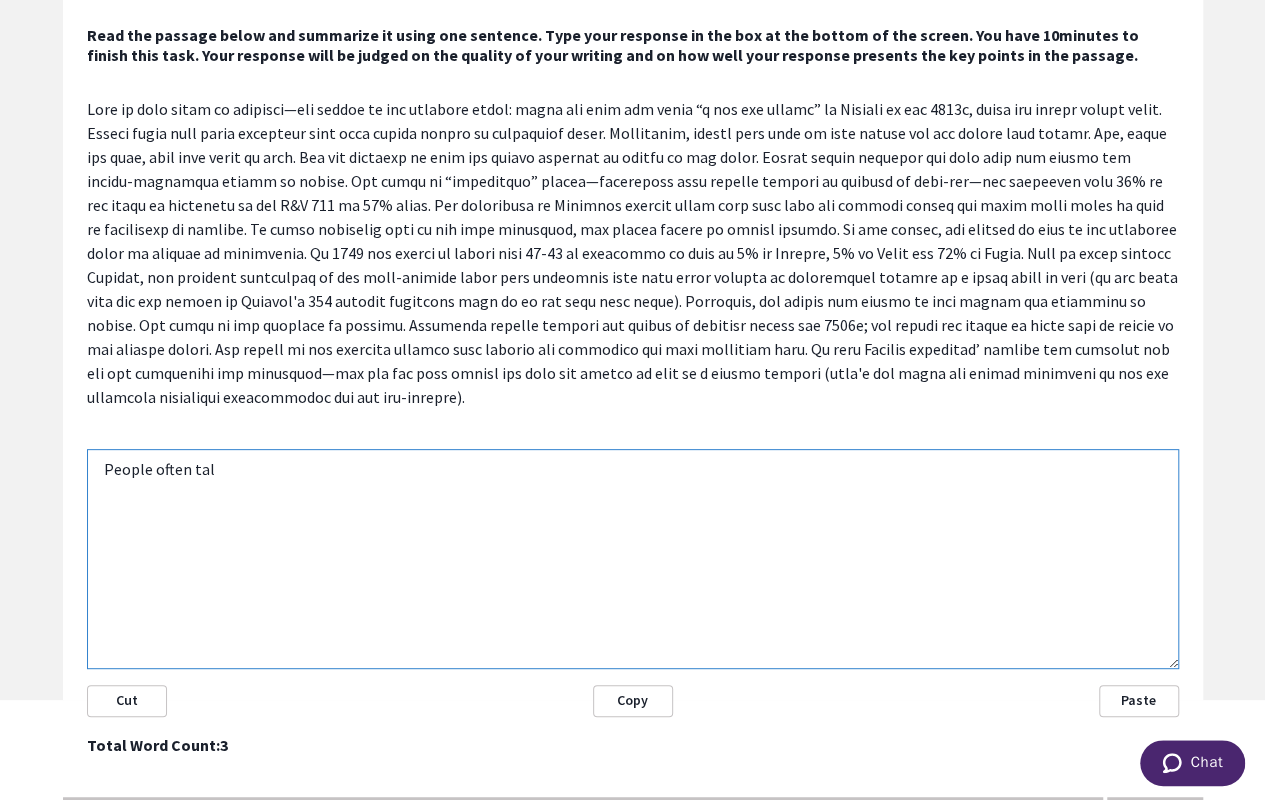 click on "People often tal" at bounding box center [633, 559] 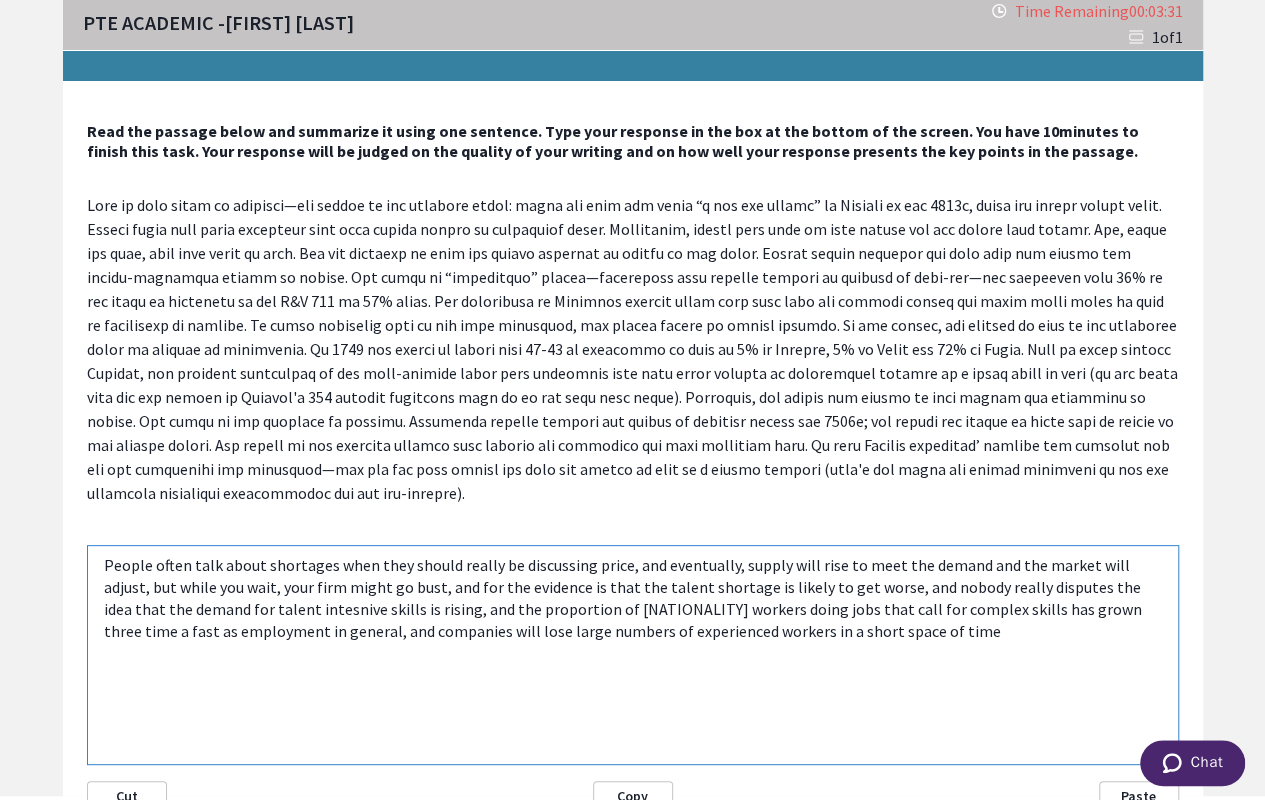scroll, scrollTop: 0, scrollLeft: 0, axis: both 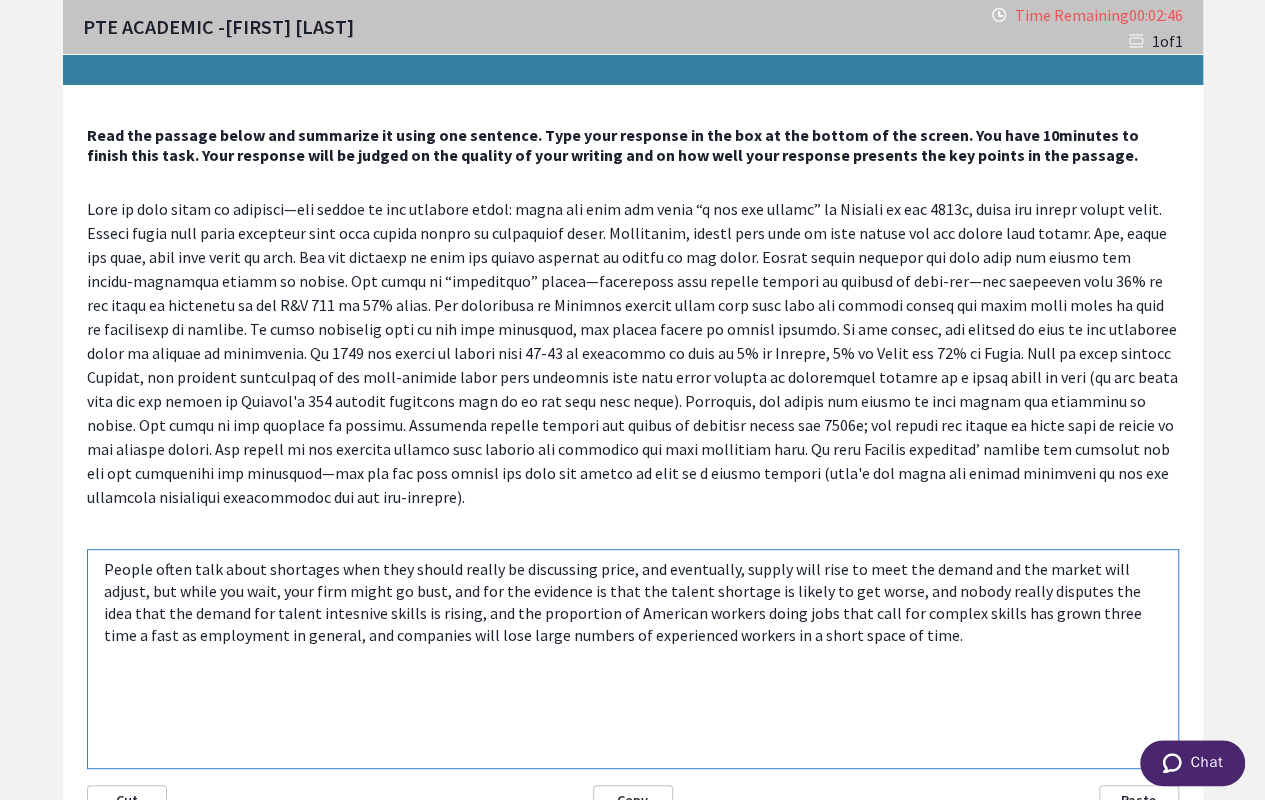 drag, startPoint x: 394, startPoint y: 590, endPoint x: 101, endPoint y: 593, distance: 293.01535 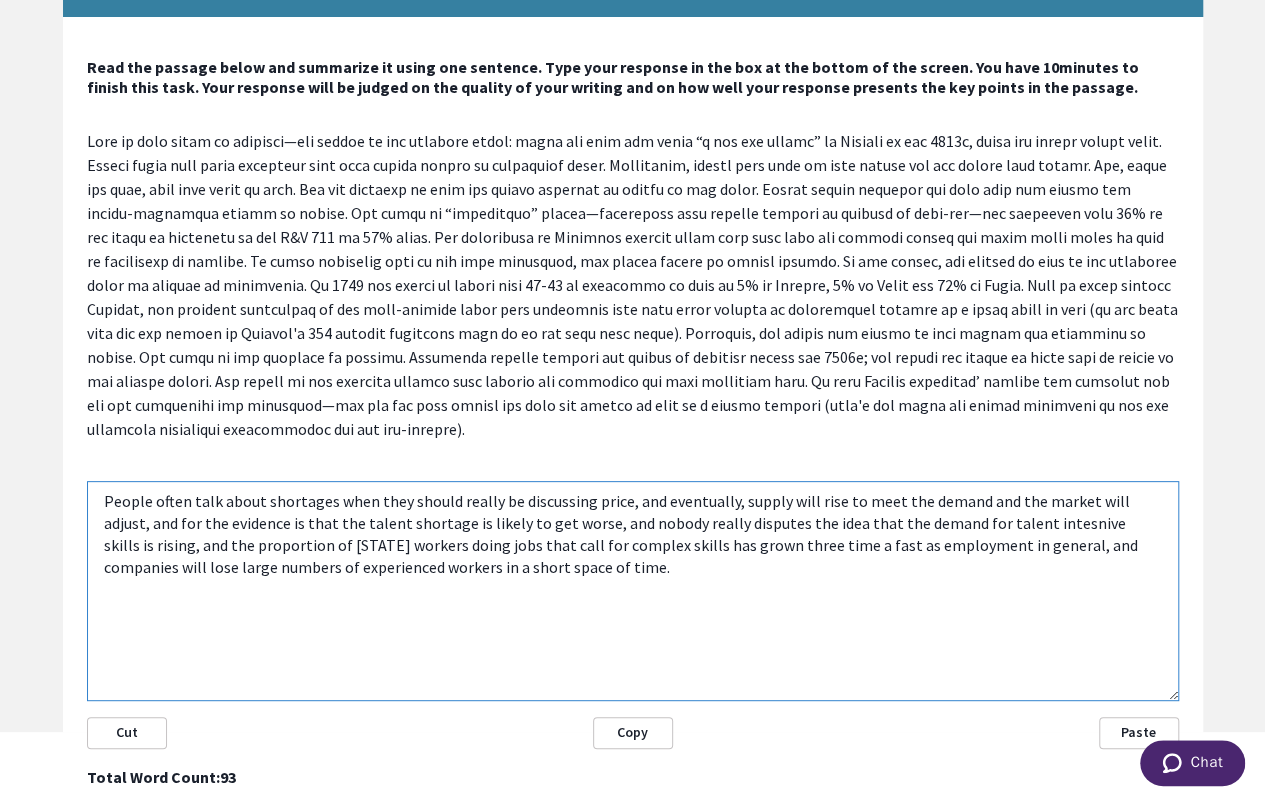 scroll, scrollTop: 0, scrollLeft: 0, axis: both 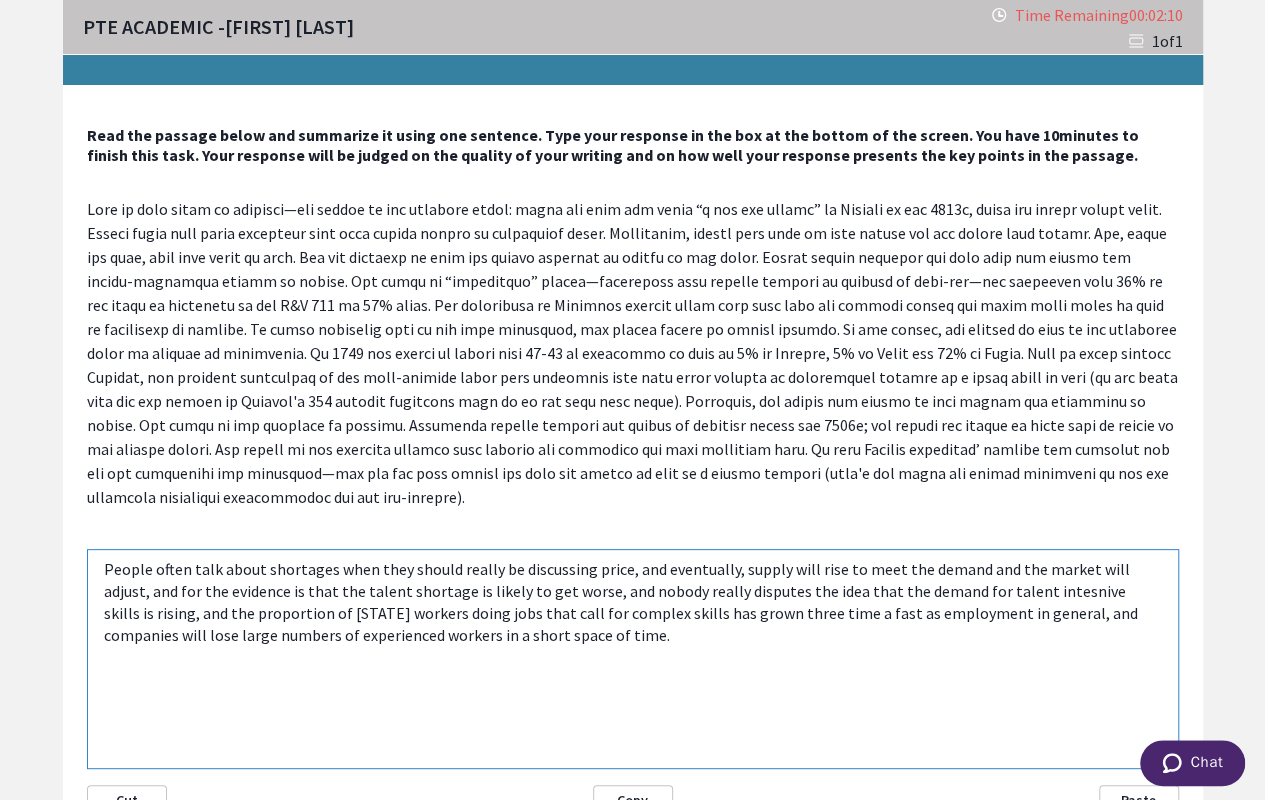 click on "People often talk about shortages when they should really be discussing price, and eventually, supply will rise to meet the demand and the market will adjust, and for the evidence is that the talent shortage is likely to get worse, and nobody really disputes the idea that the demand for talent intesnive skills is rising, and the proportion of [STATE] workers doing jobs that call for complex skills has grown three time a fast as employment in general, and companies will lose large numbers of experienced workers in a short space of time." at bounding box center (633, 659) 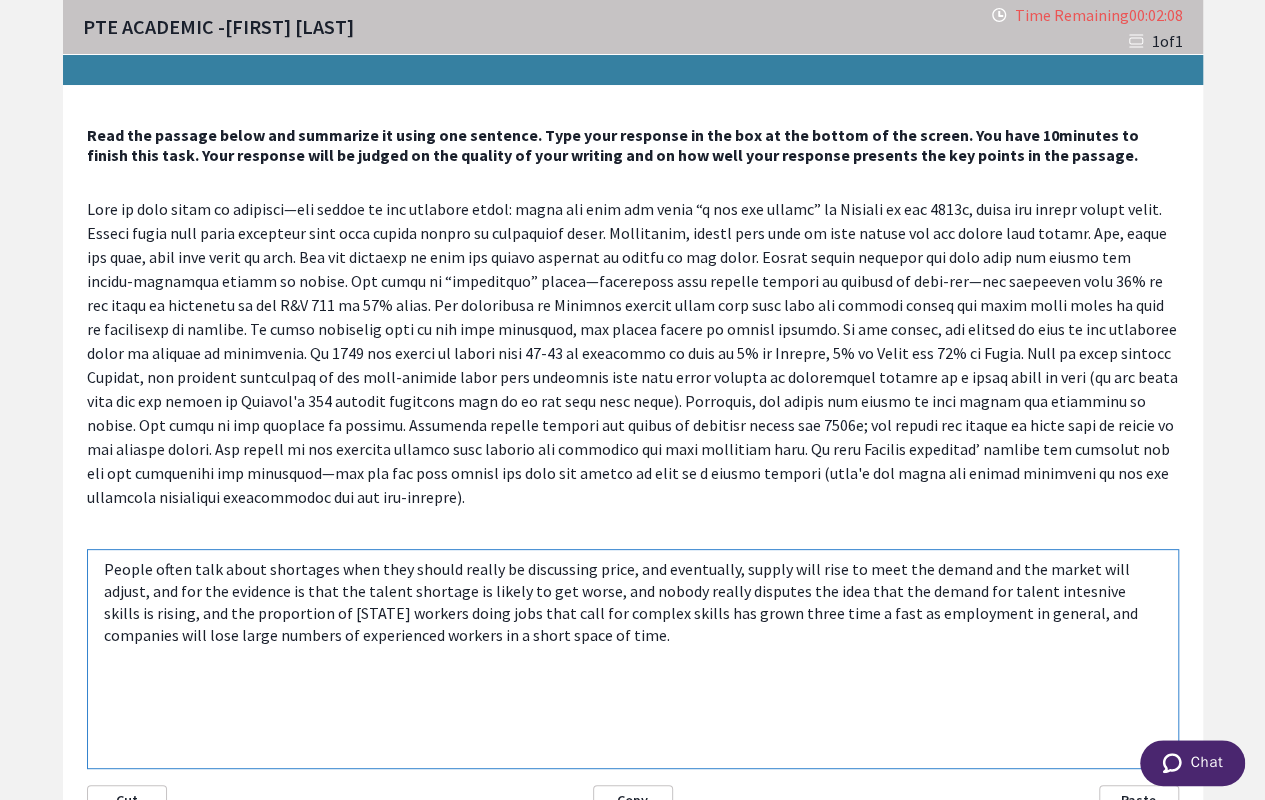 drag, startPoint x: 281, startPoint y: 586, endPoint x: 104, endPoint y: 567, distance: 178.01685 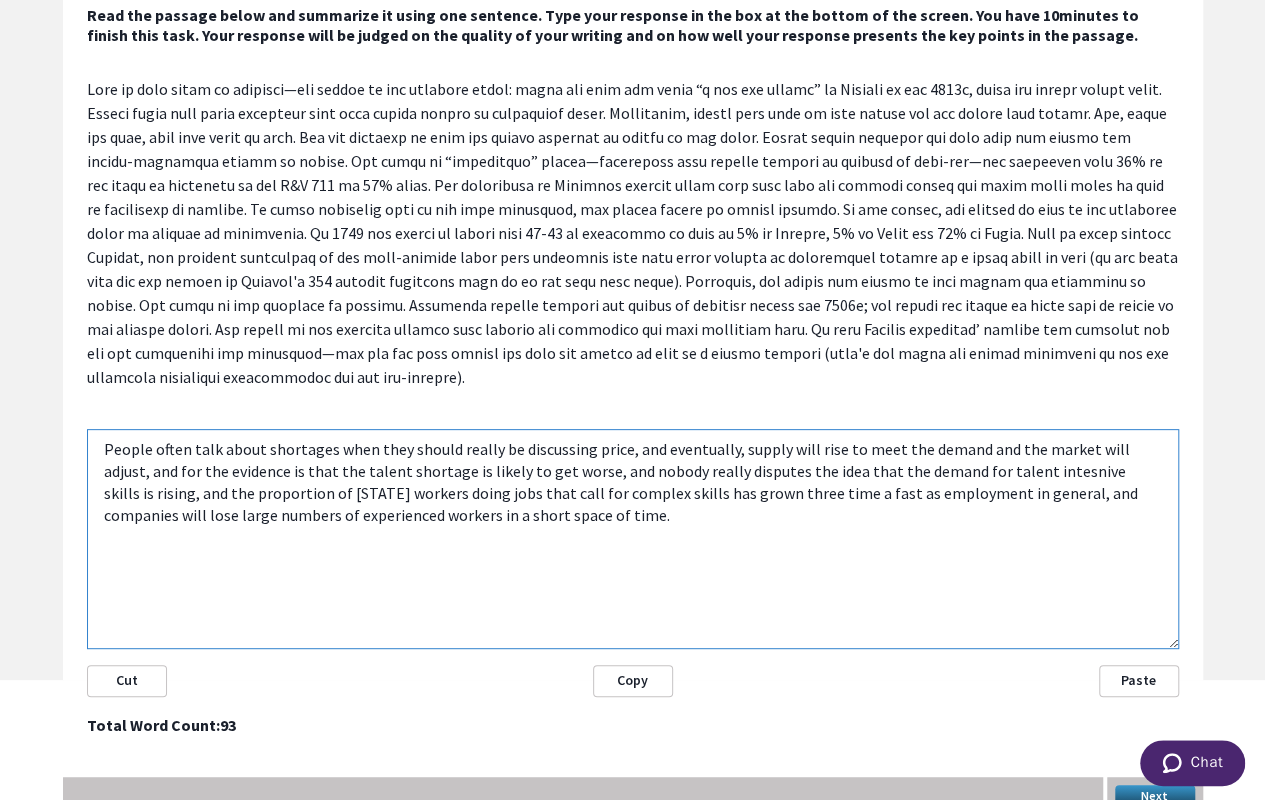 scroll, scrollTop: 136, scrollLeft: 0, axis: vertical 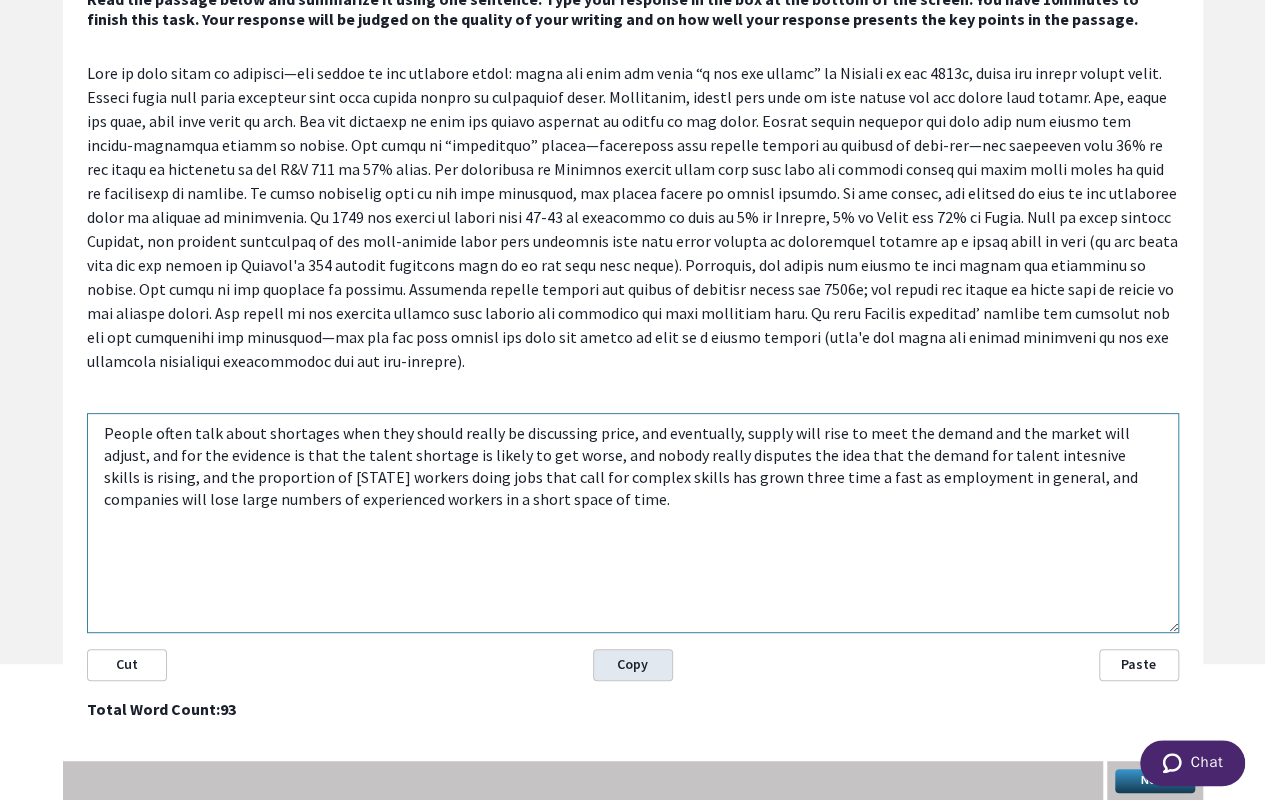 click on "Copy" at bounding box center [633, 665] 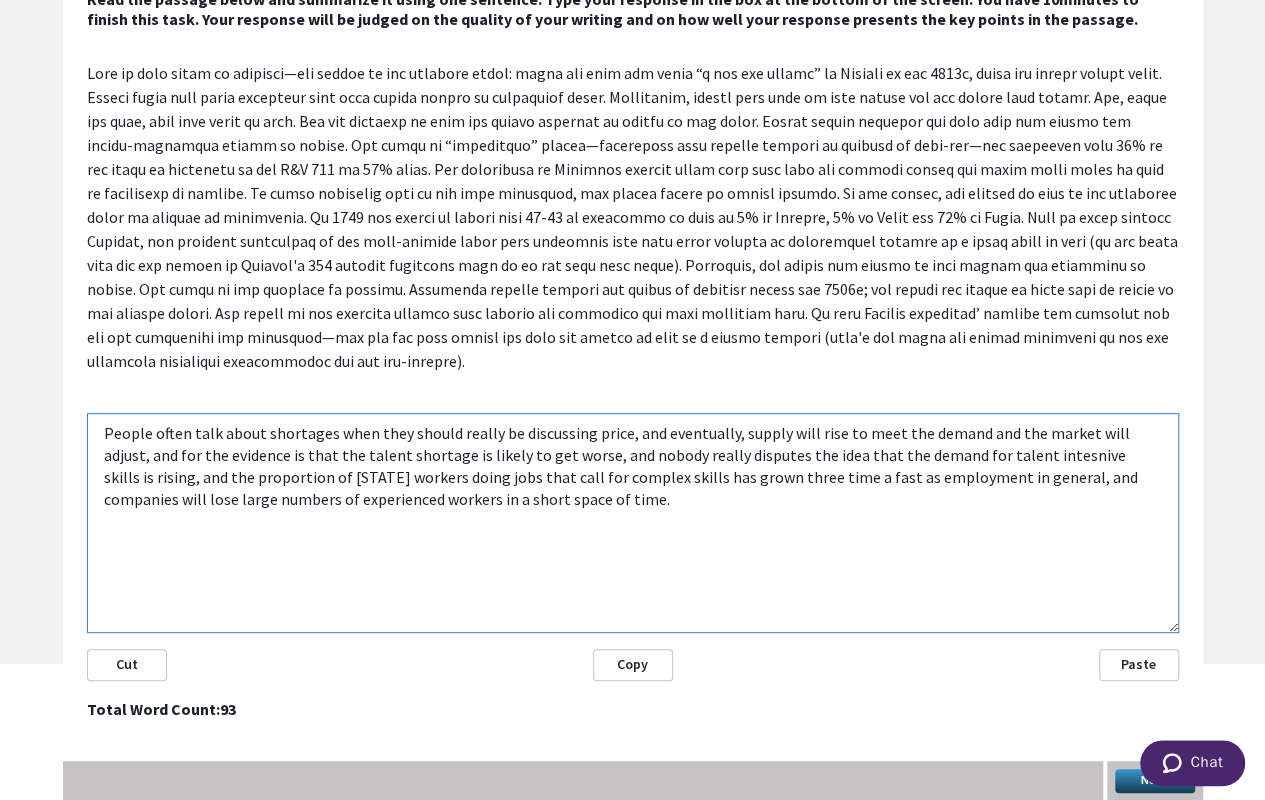 click on "People often talk about shortages when they should really be discussing price, and eventually, supply will rise to meet the demand and the market will adjust, and for the evidence is that the talent shortage is likely to get worse, and nobody really disputes the idea that the demand for talent intesnive skills is rising, and the proportion of [STATE] workers doing jobs that call for complex skills has grown three time a fast as employment in general, and companies will lose large numbers of experienced workers in a short space of time." at bounding box center (633, 523) 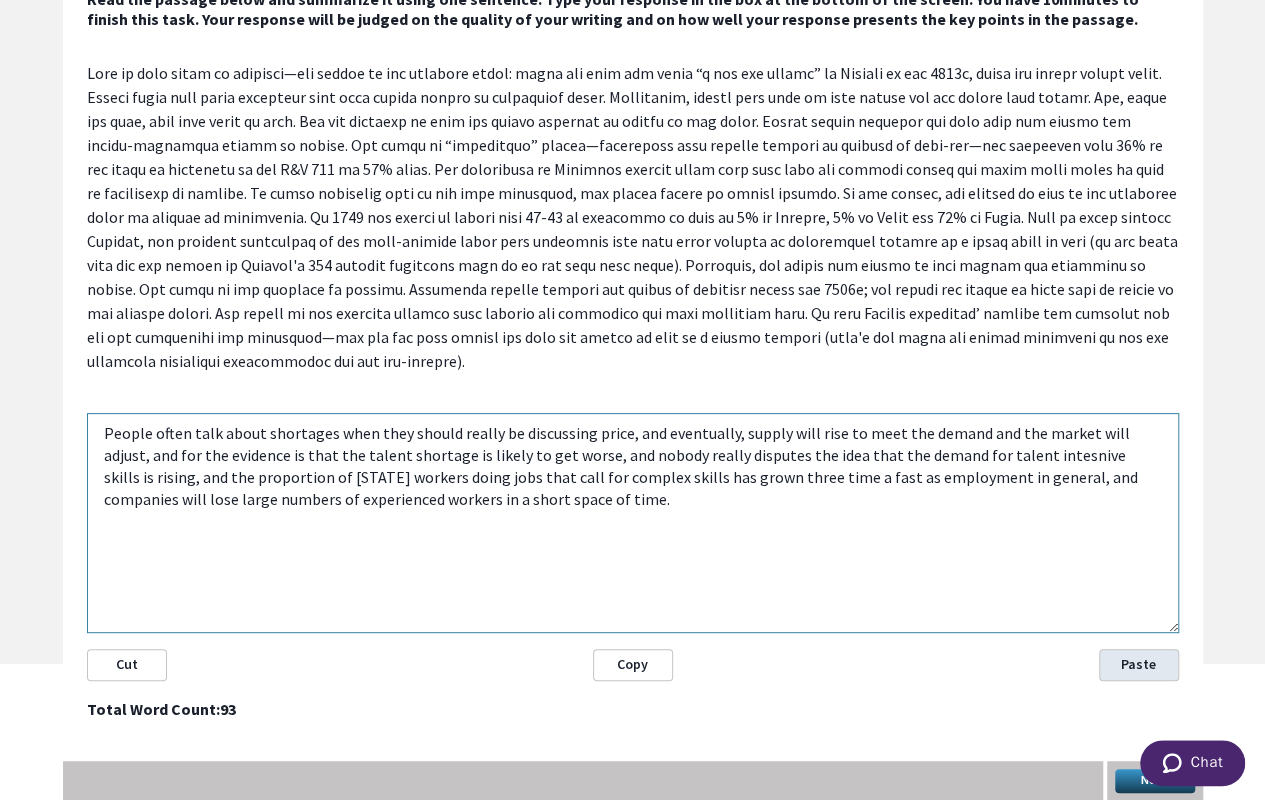 click on "Paste" at bounding box center (1139, 665) 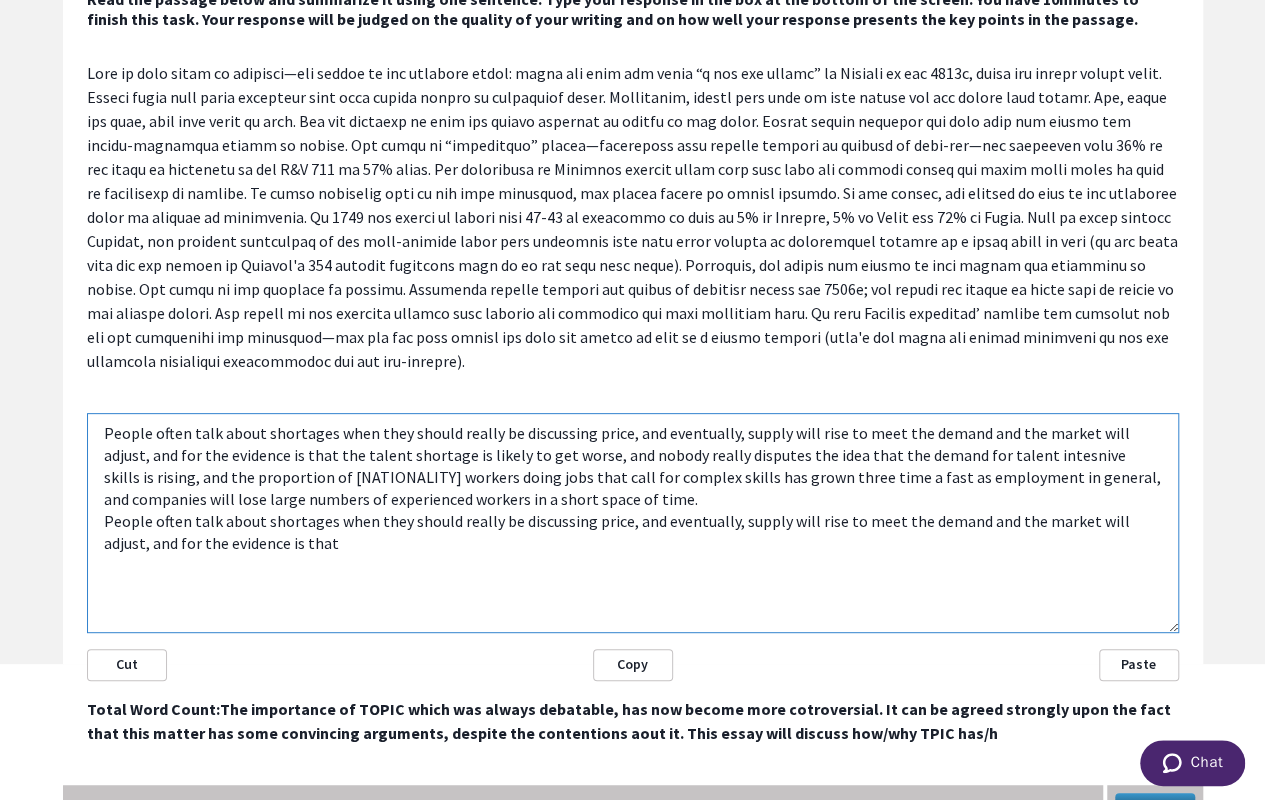 drag, startPoint x: 244, startPoint y: 536, endPoint x: 101, endPoint y: 528, distance: 143.2236 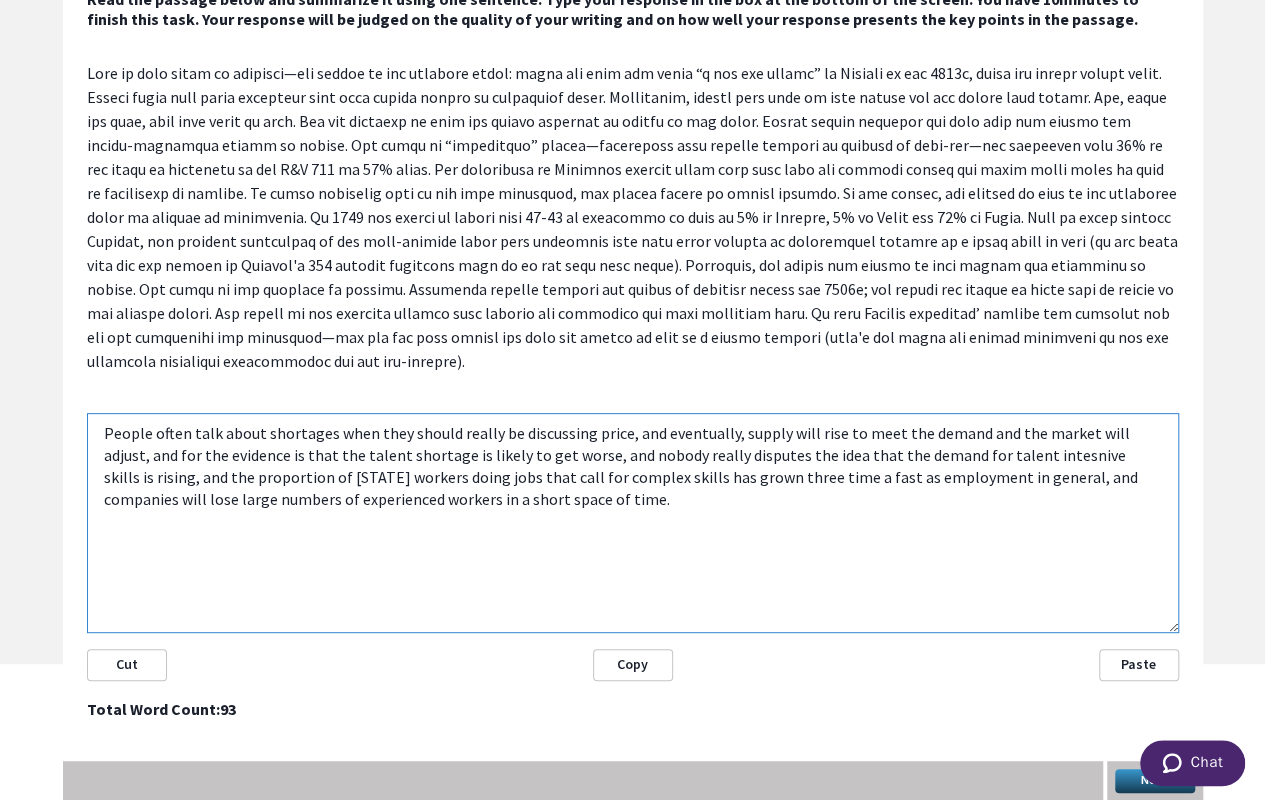 drag, startPoint x: 281, startPoint y: 453, endPoint x: 95, endPoint y: 438, distance: 186.60385 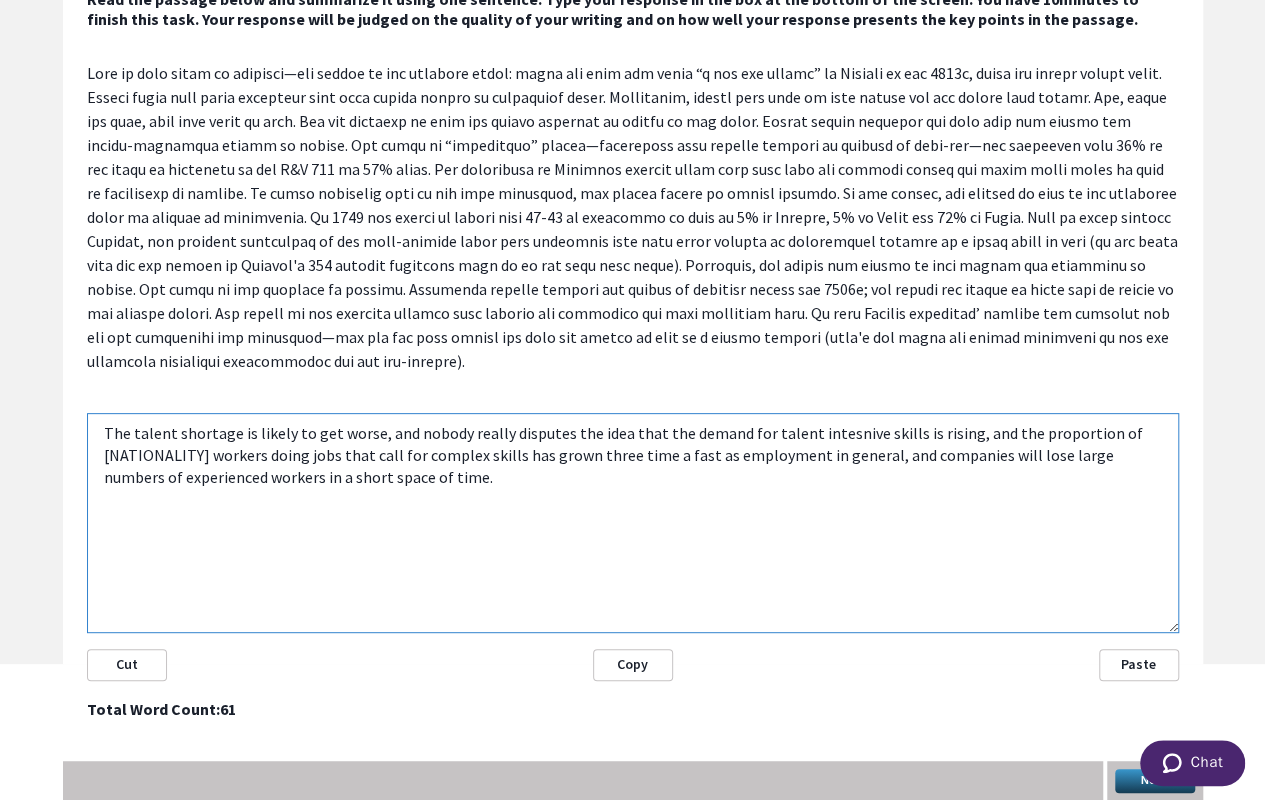 click on "The talent shortage is likely to get worse, and nobody really disputes the idea that the demand for talent intesnive skills is rising, and the proportion of [NATIONALITY] workers doing jobs that call for complex skills has grown three time a fast as employment in general, and companies will lose large numbers of experienced workers in a short space of time." at bounding box center (633, 523) 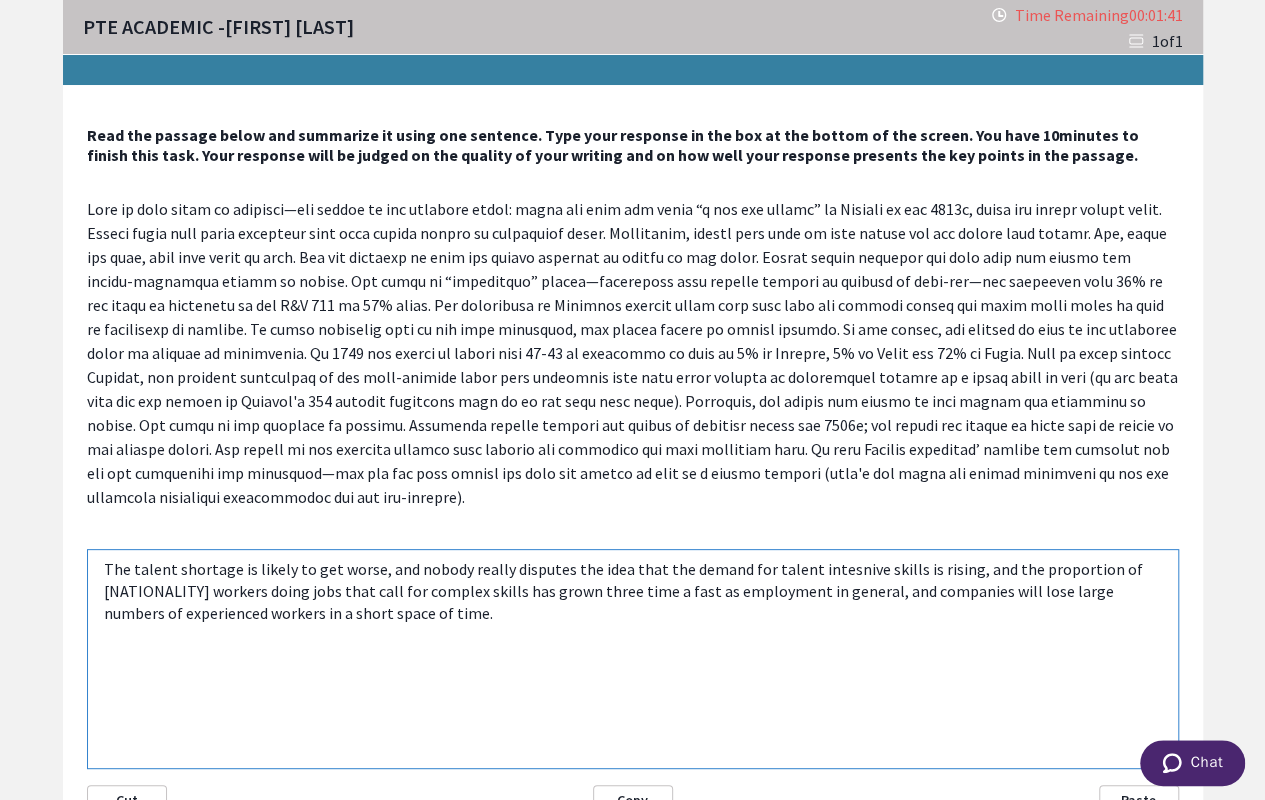 scroll, scrollTop: 136, scrollLeft: 0, axis: vertical 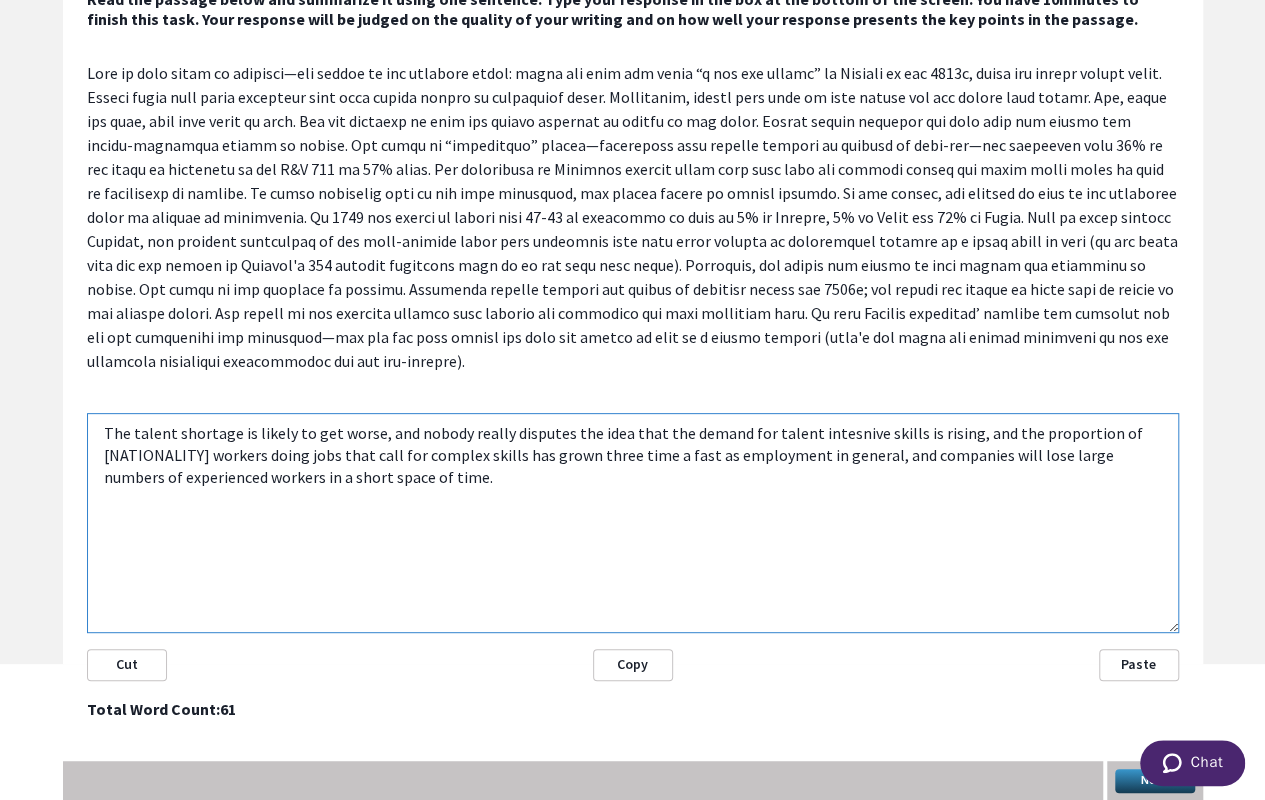 click on "The talent shortage is likely to get worse, and nobody really disputes the idea that the demand for talent intesnive skills is rising, and the proportion of [NATIONALITY] workers doing jobs that call for complex skills has grown three time a fast as employment in general, and companies will lose large numbers of experienced workers in a short space of time." at bounding box center [633, 523] 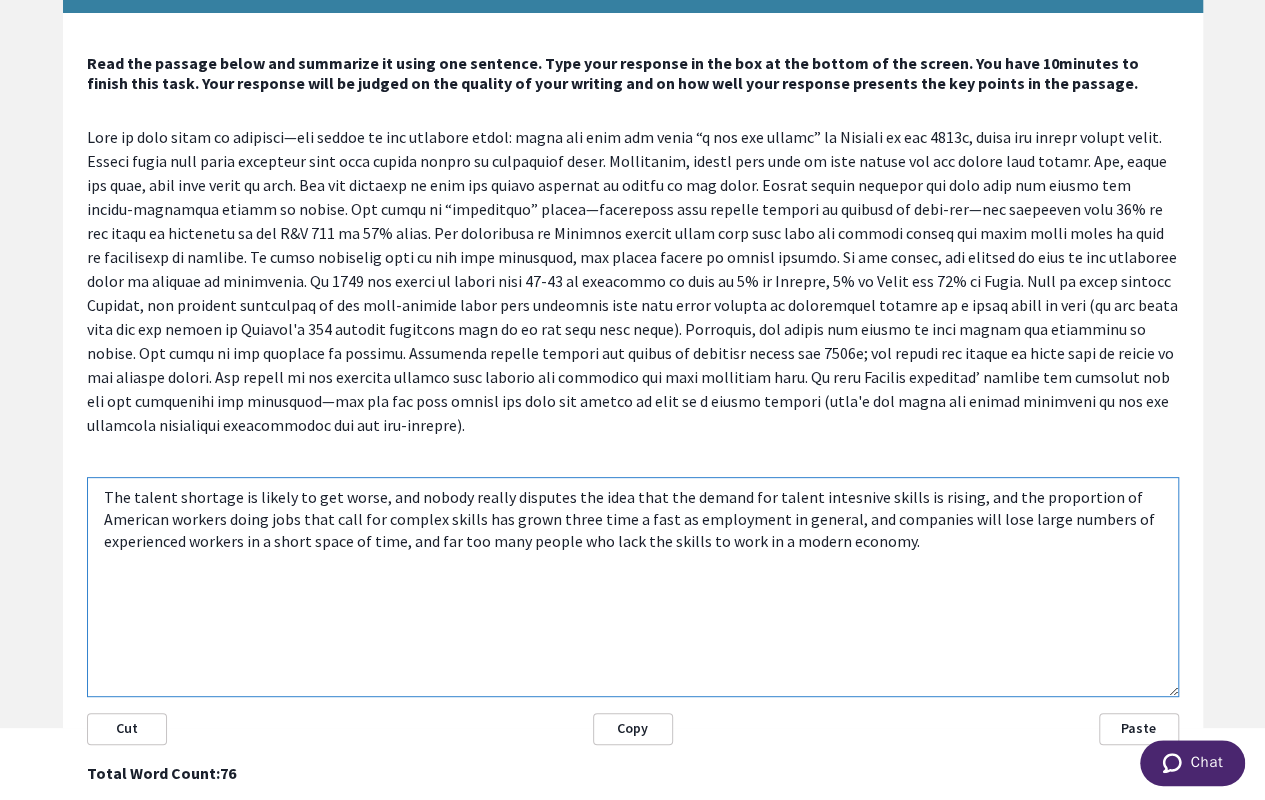 scroll, scrollTop: 100, scrollLeft: 0, axis: vertical 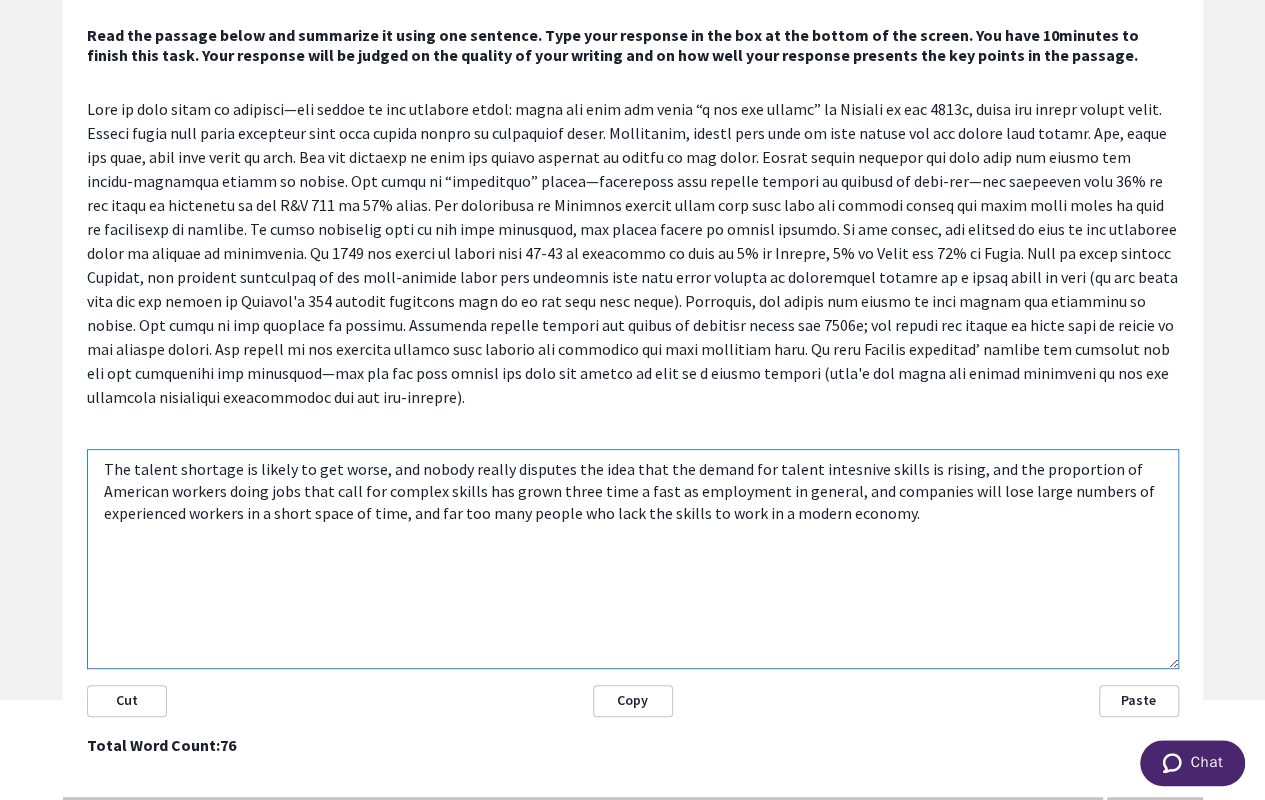 click on "The talent shortage is likely to get worse, and nobody really disputes the idea that the demand for talent intesnive skills is rising, and the proportion of American workers doing jobs that call for complex skills has grown three time a fast as employment in general, and companies will lose large numbers of experienced workers in a short space of time, and far too many people who lack the skills to work in a modern economy." at bounding box center (633, 559) 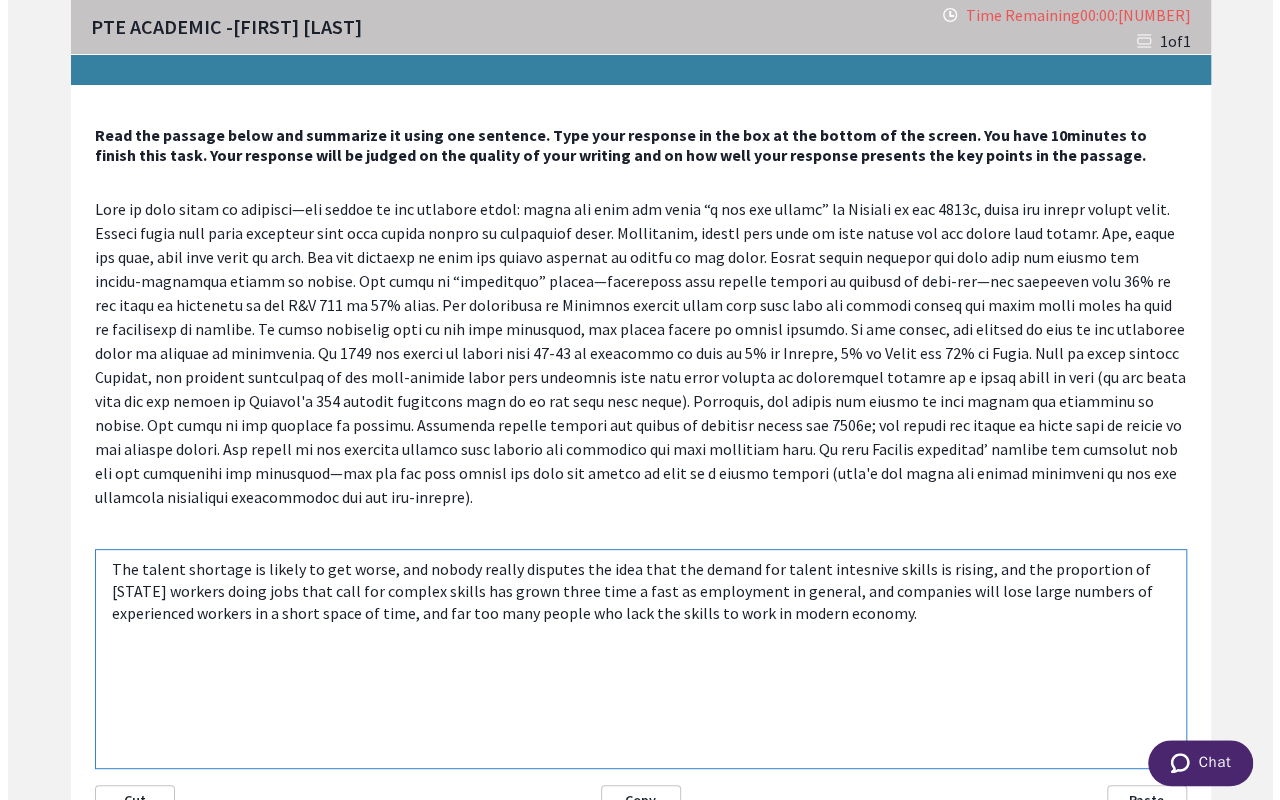 scroll, scrollTop: 136, scrollLeft: 0, axis: vertical 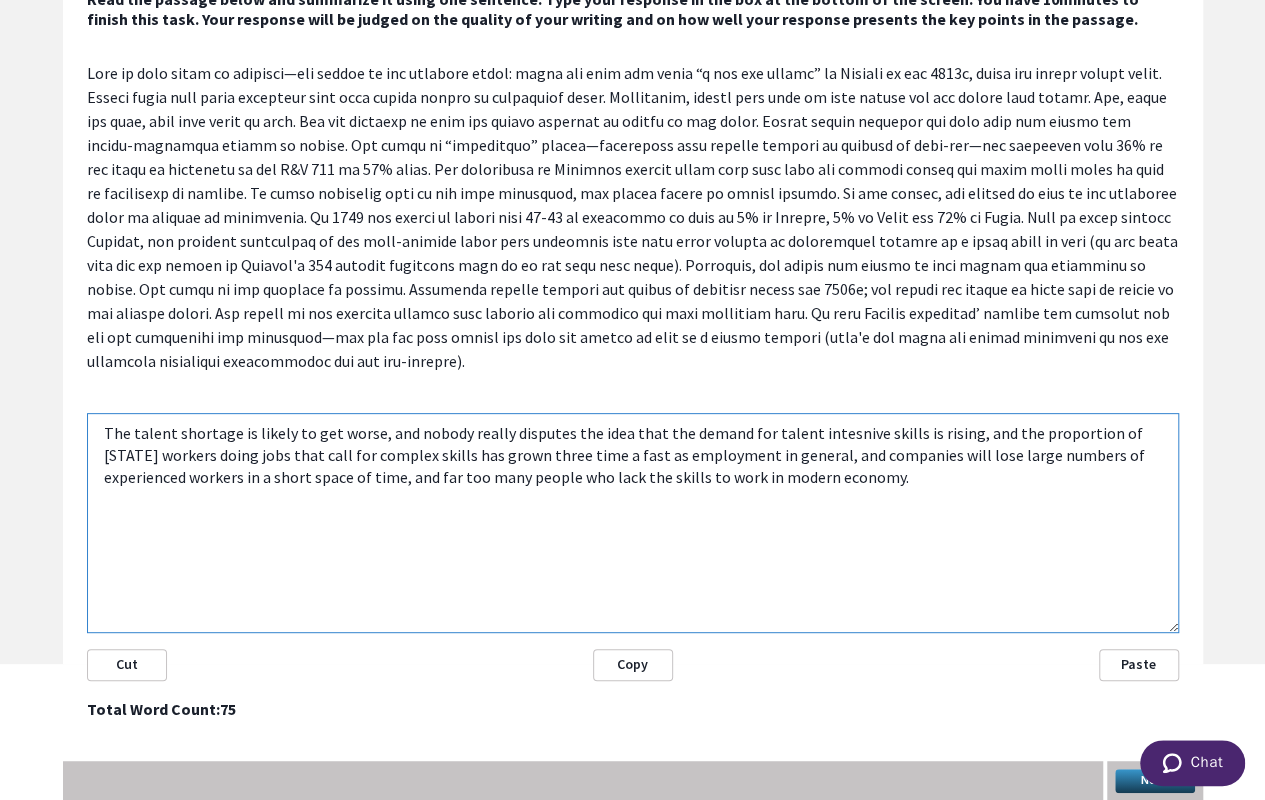 type on "The talent shortage is likely to get worse, and nobody really disputes the idea that the demand for talent intesnive skills is rising, and the proportion of [STATE] workers doing jobs that call for complex skills has grown three time a fast as employment in general, and companies will lose large numbers of experienced workers in a short space of time, and far too many people who lack the skills to work in modern economy." 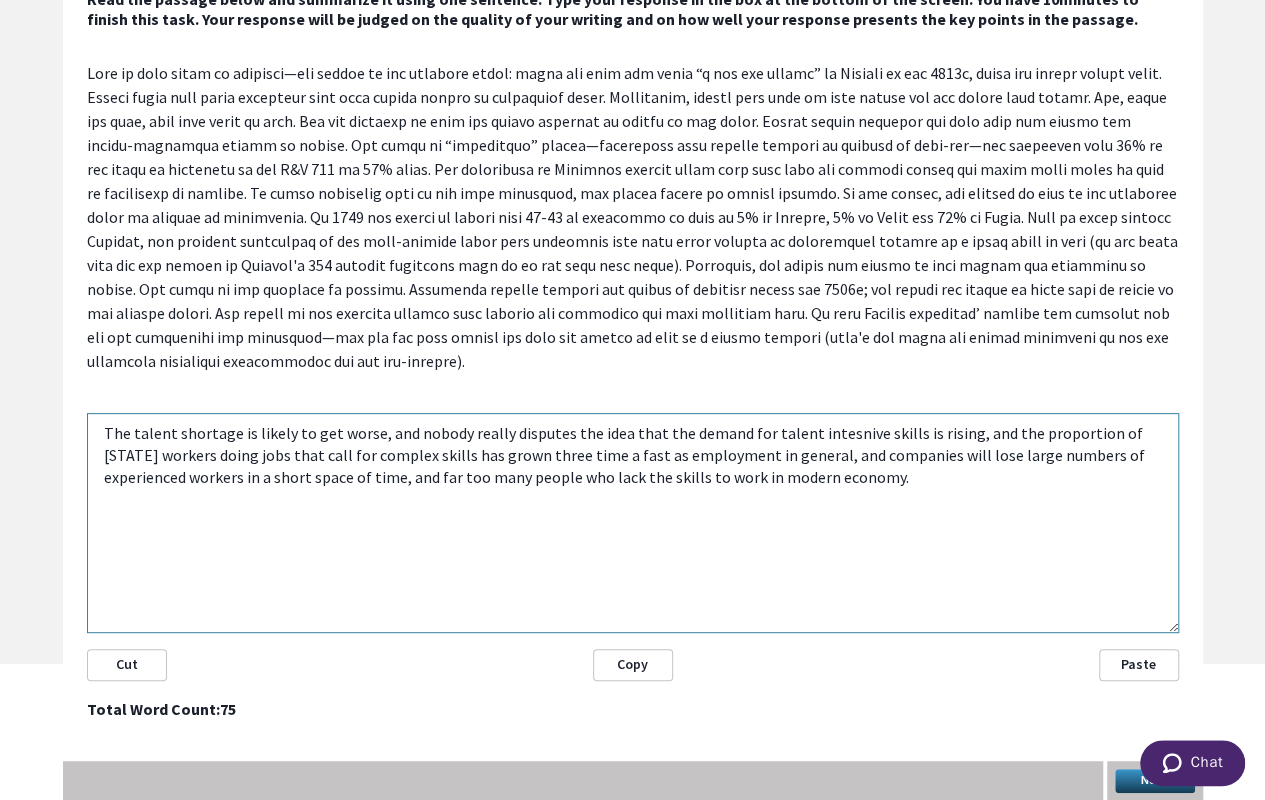 click on "Next" at bounding box center [1155, 781] 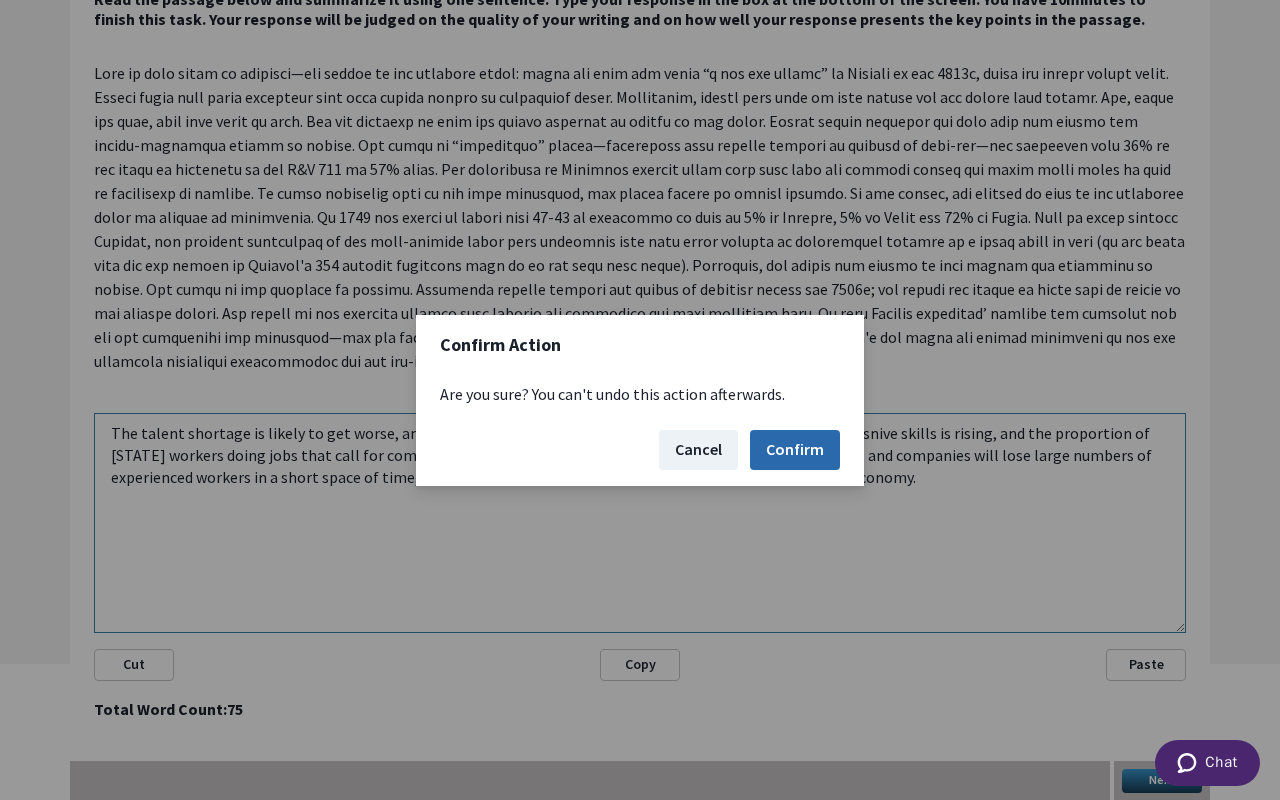 click on "Confirm" at bounding box center (795, 450) 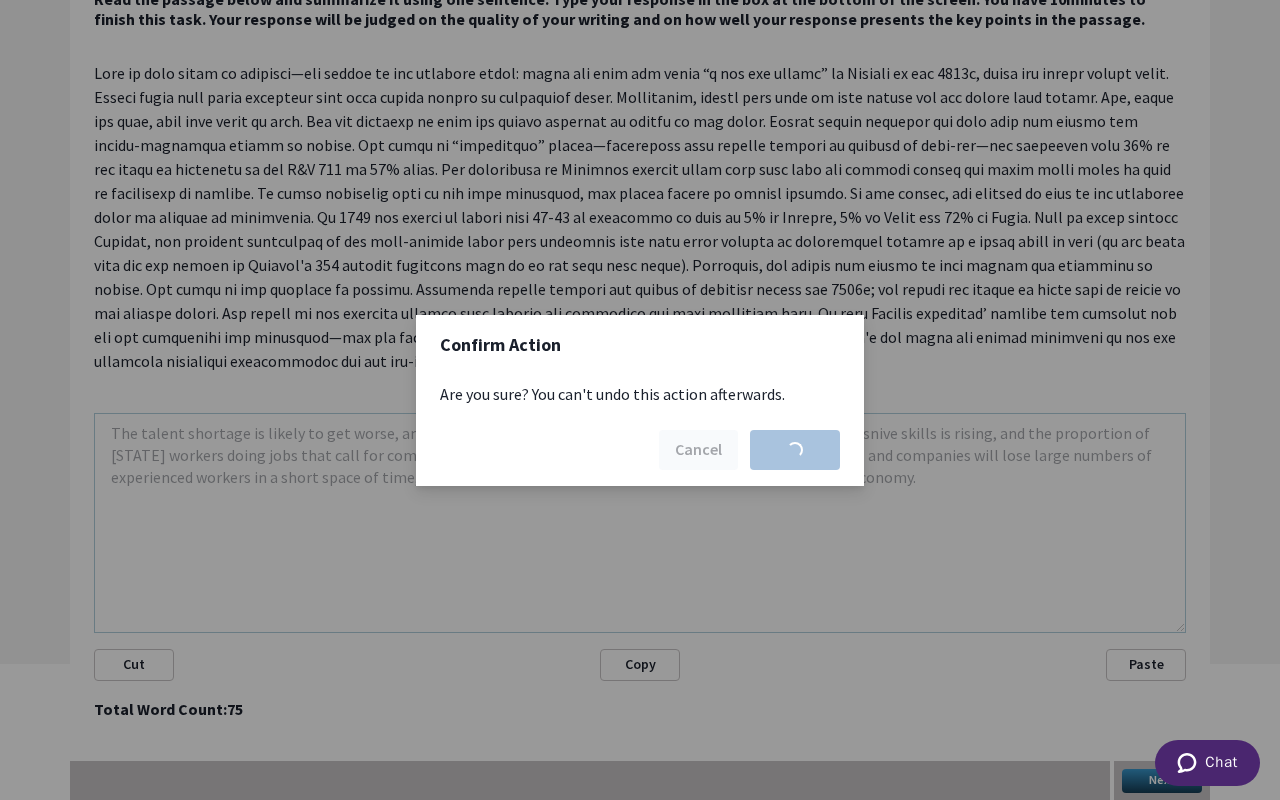 scroll, scrollTop: 0, scrollLeft: 0, axis: both 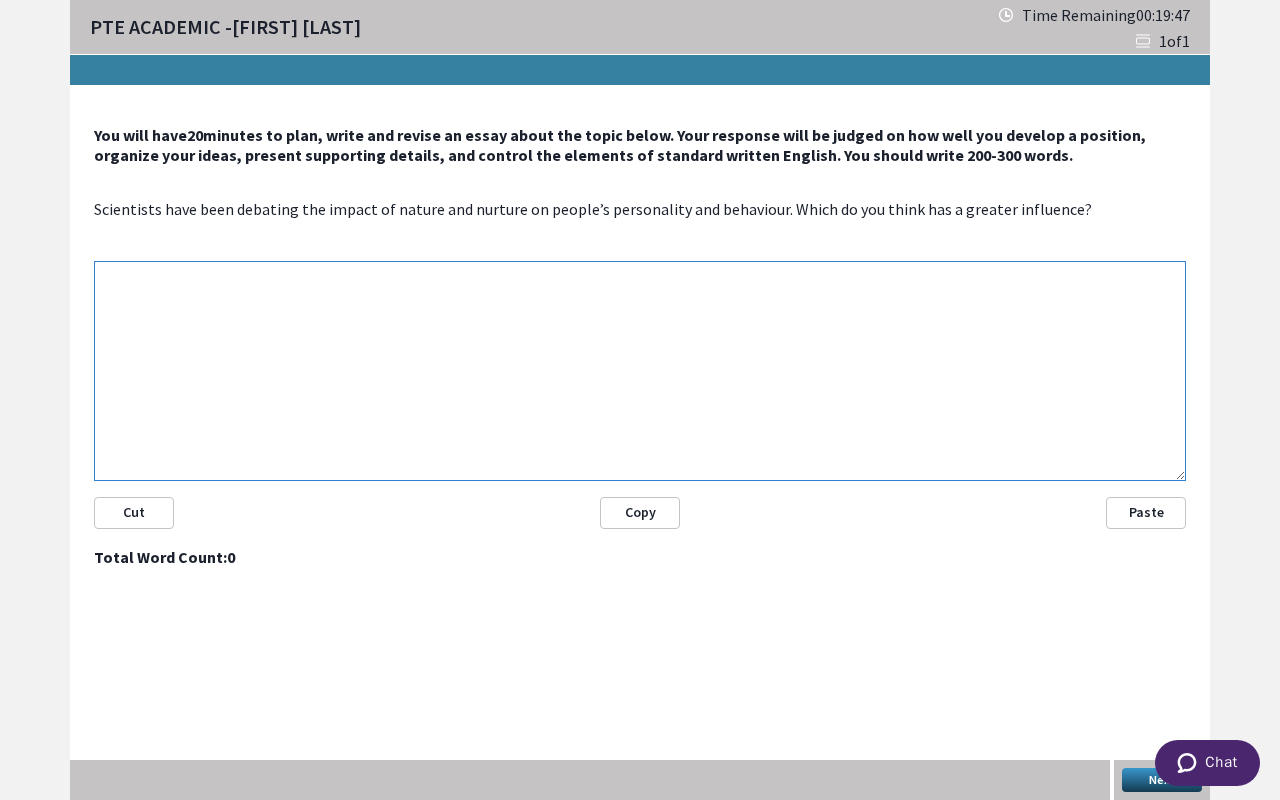 click at bounding box center [640, 371] 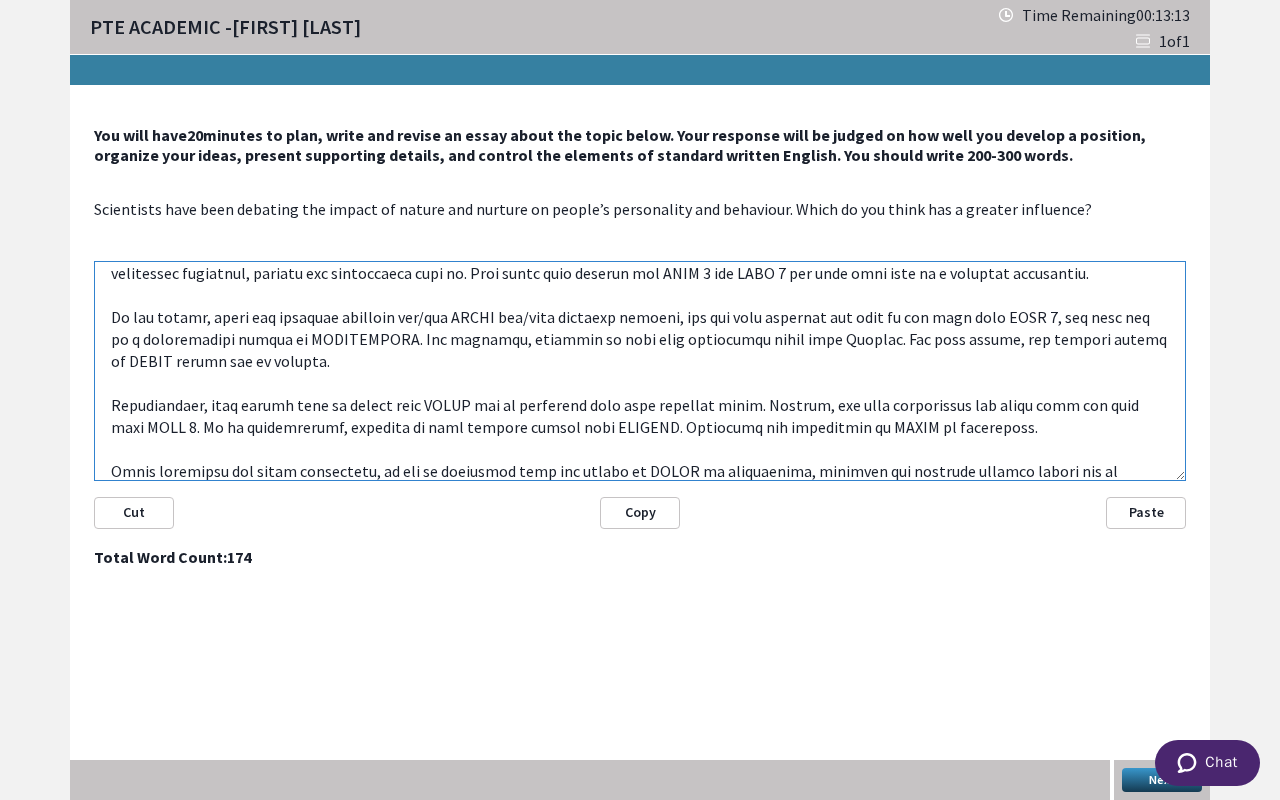 scroll, scrollTop: 0, scrollLeft: 0, axis: both 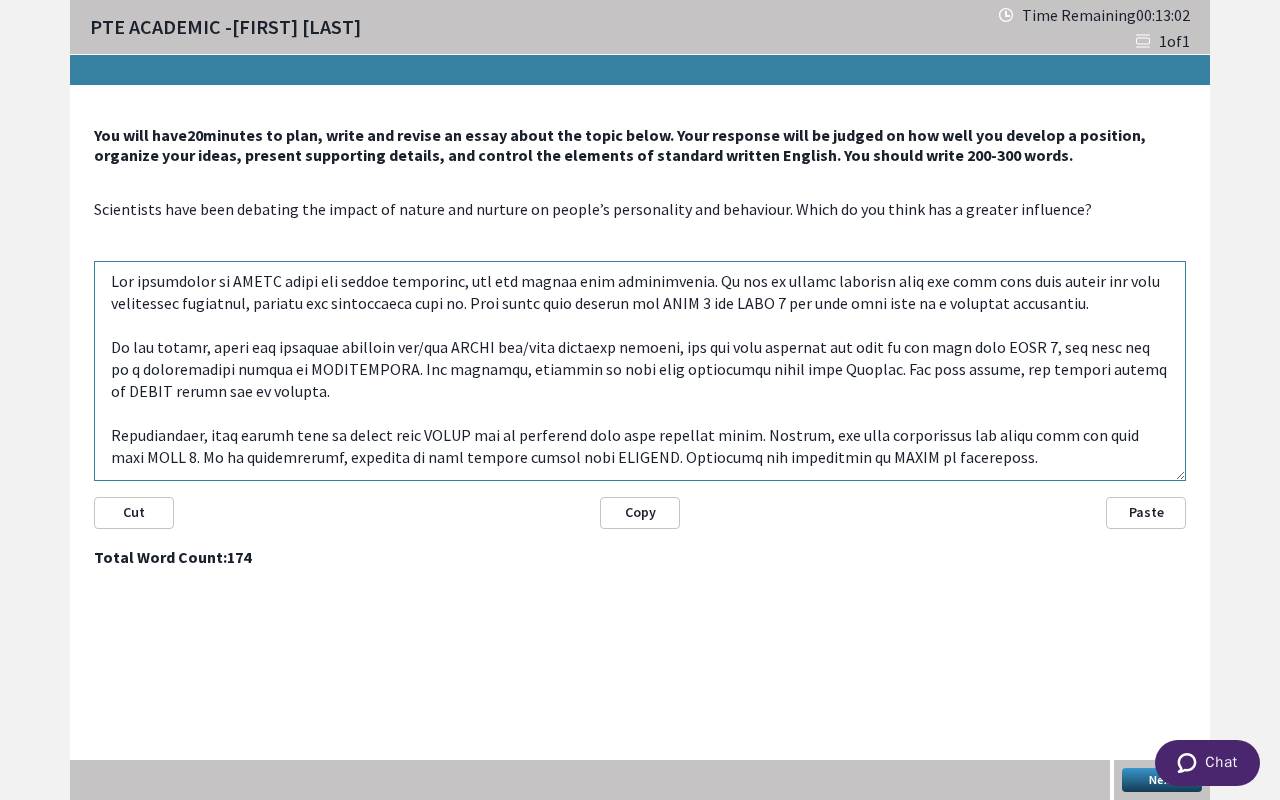 click on "Scientists have been debating the impact of nature and nurture on people’s personality and behaviour. Which do you think has a greater influence?" at bounding box center [640, 209] 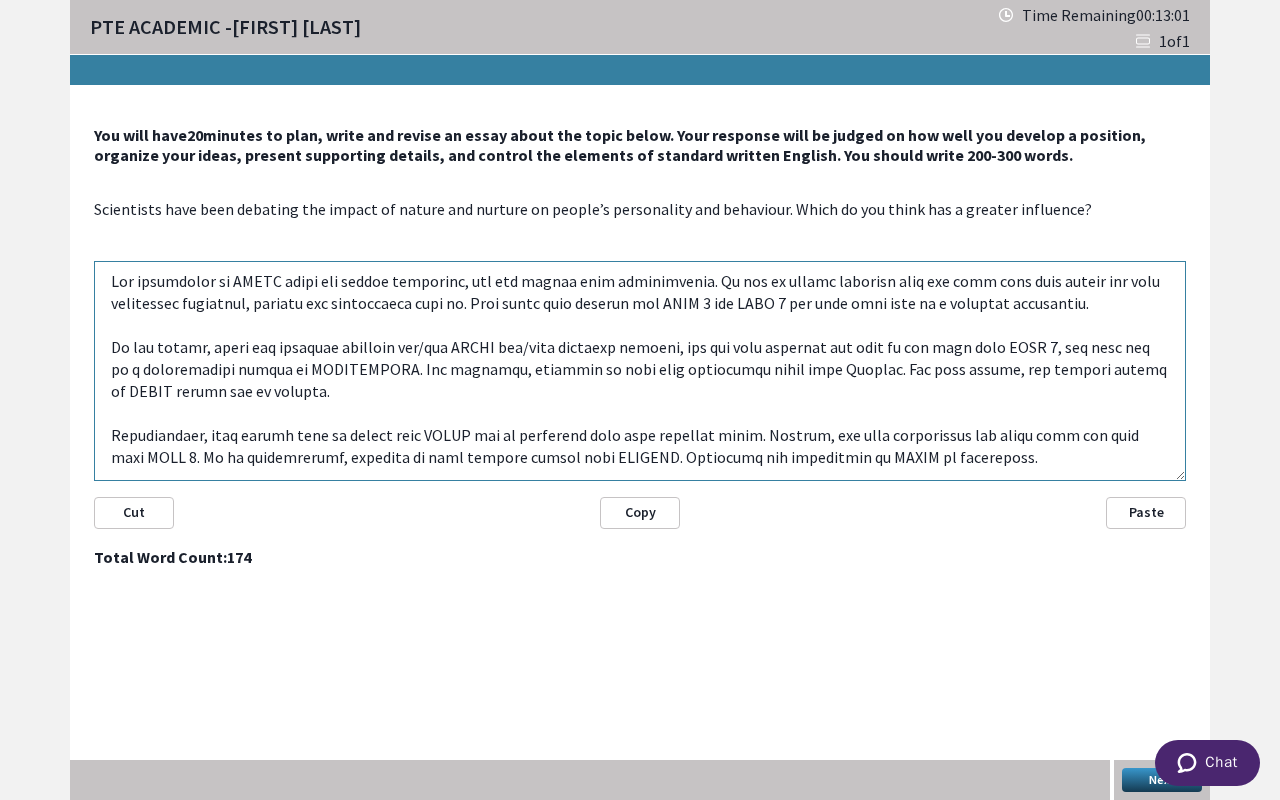 drag, startPoint x: 234, startPoint y: 206, endPoint x: 264, endPoint y: 214, distance: 31.04835 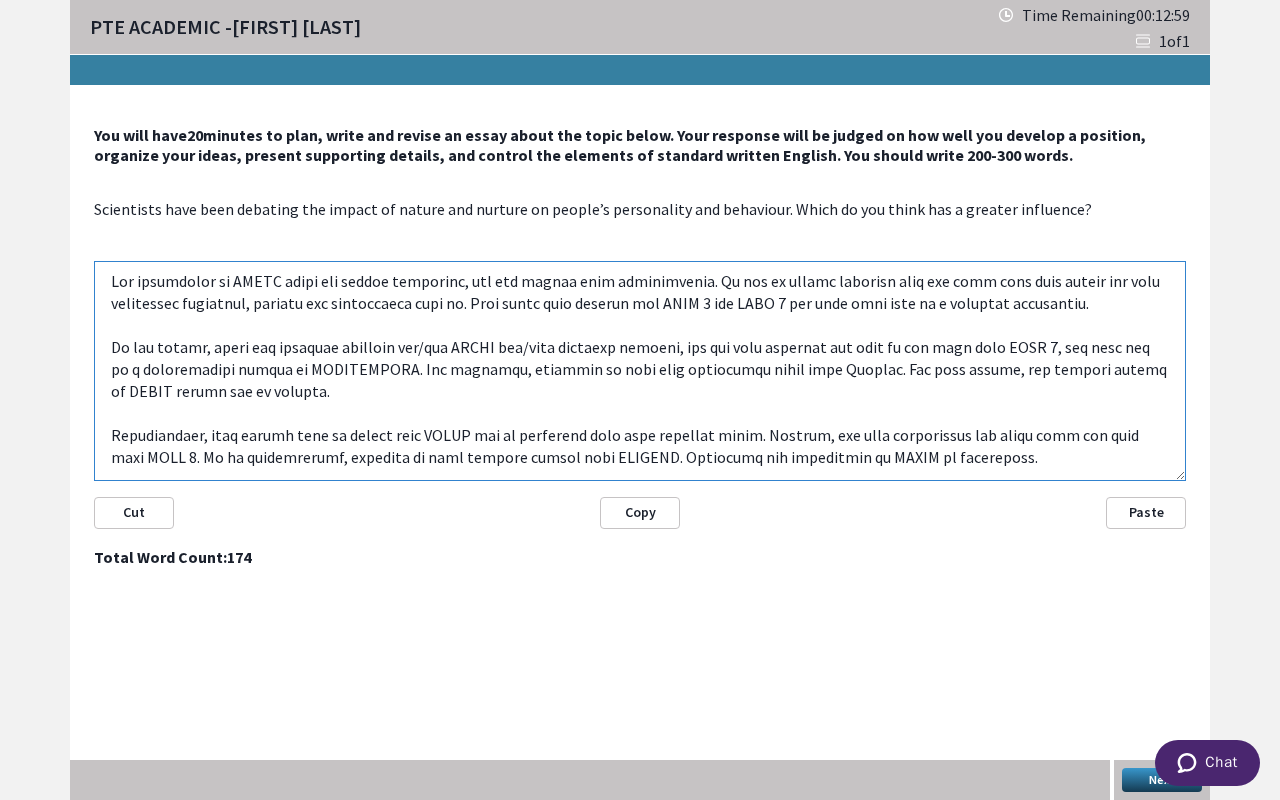drag, startPoint x: 276, startPoint y: 278, endPoint x: 238, endPoint y: 280, distance: 38.052597 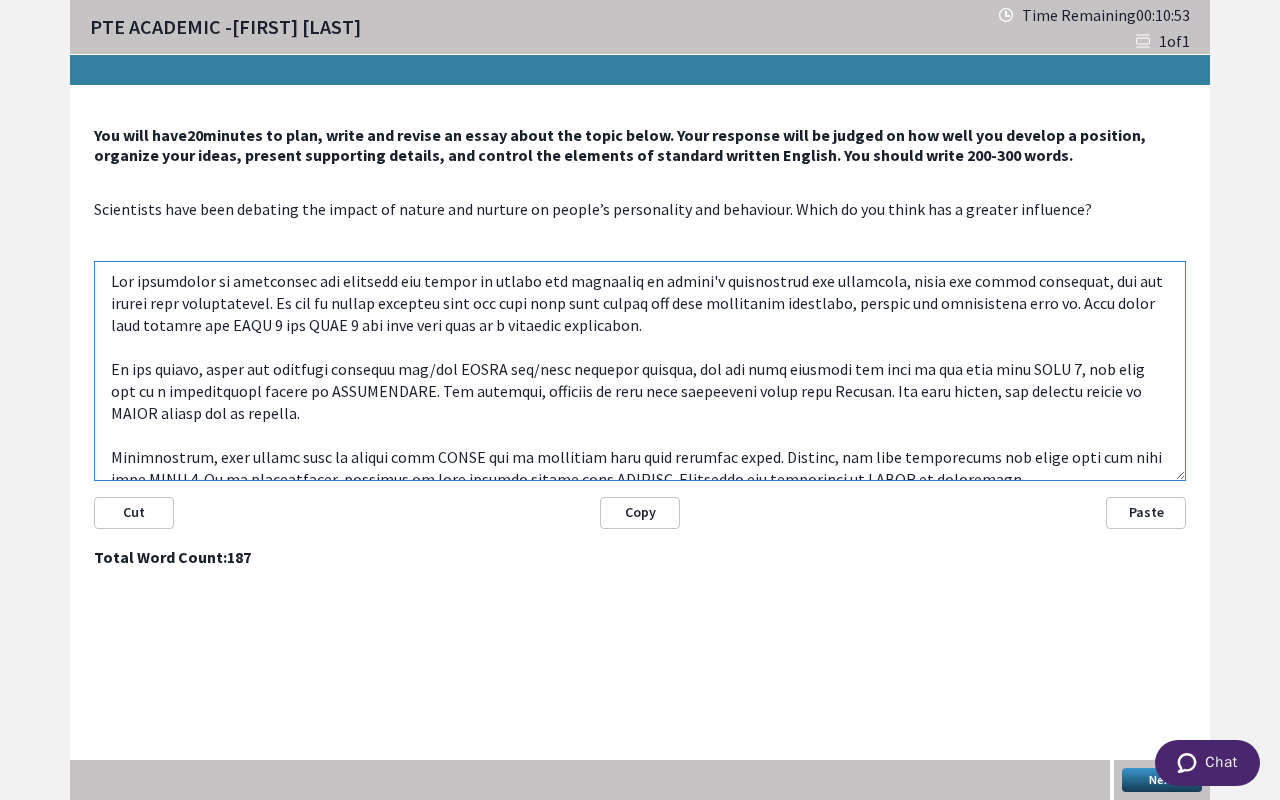 drag, startPoint x: 238, startPoint y: 278, endPoint x: 878, endPoint y: 279, distance: 640.0008 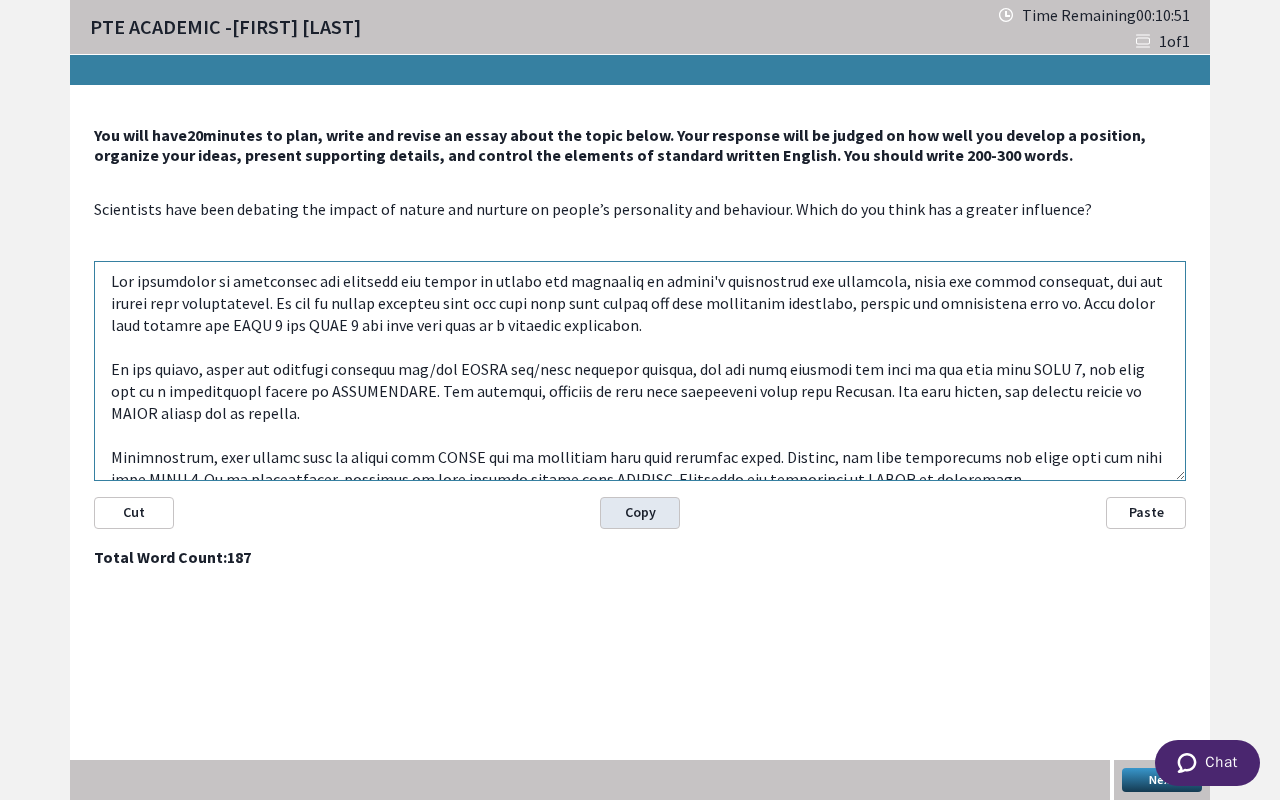 click on "Copy" at bounding box center [640, 513] 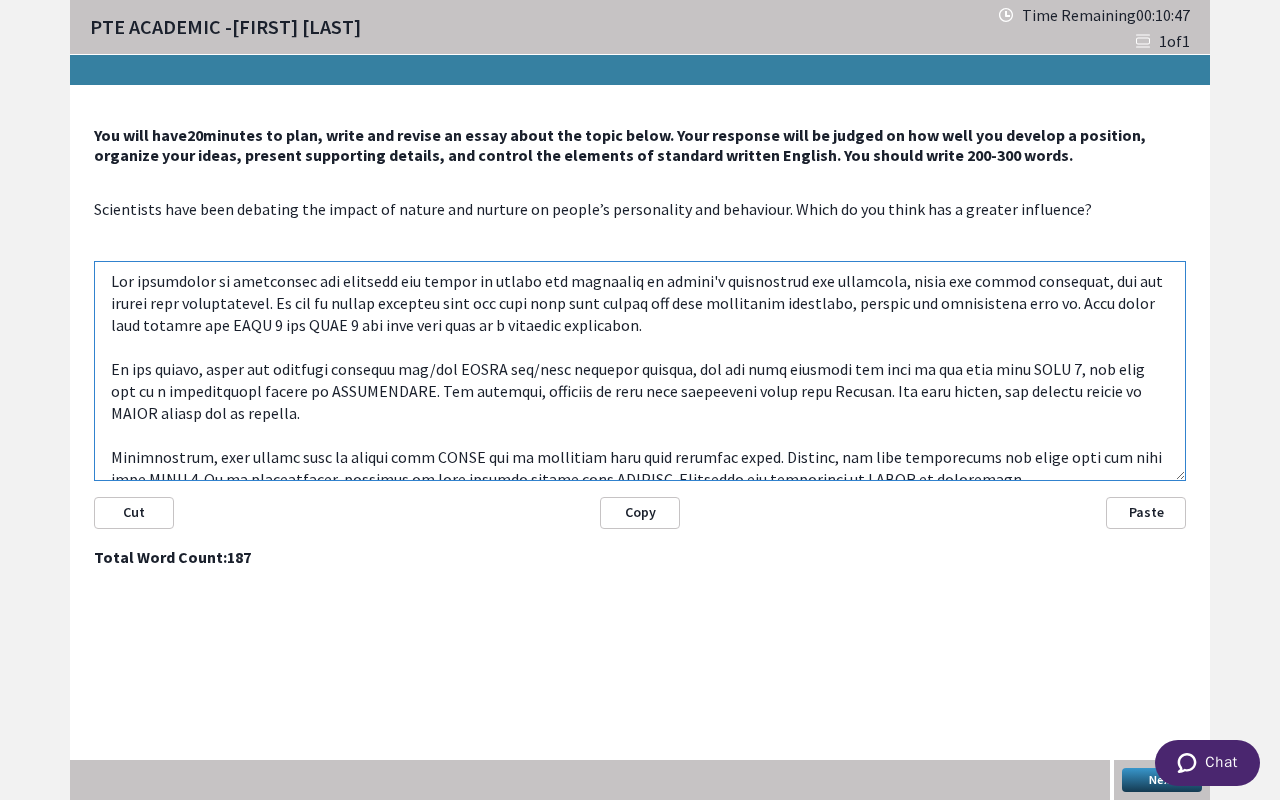 drag, startPoint x: 504, startPoint y: 366, endPoint x: 465, endPoint y: 368, distance: 39.051247 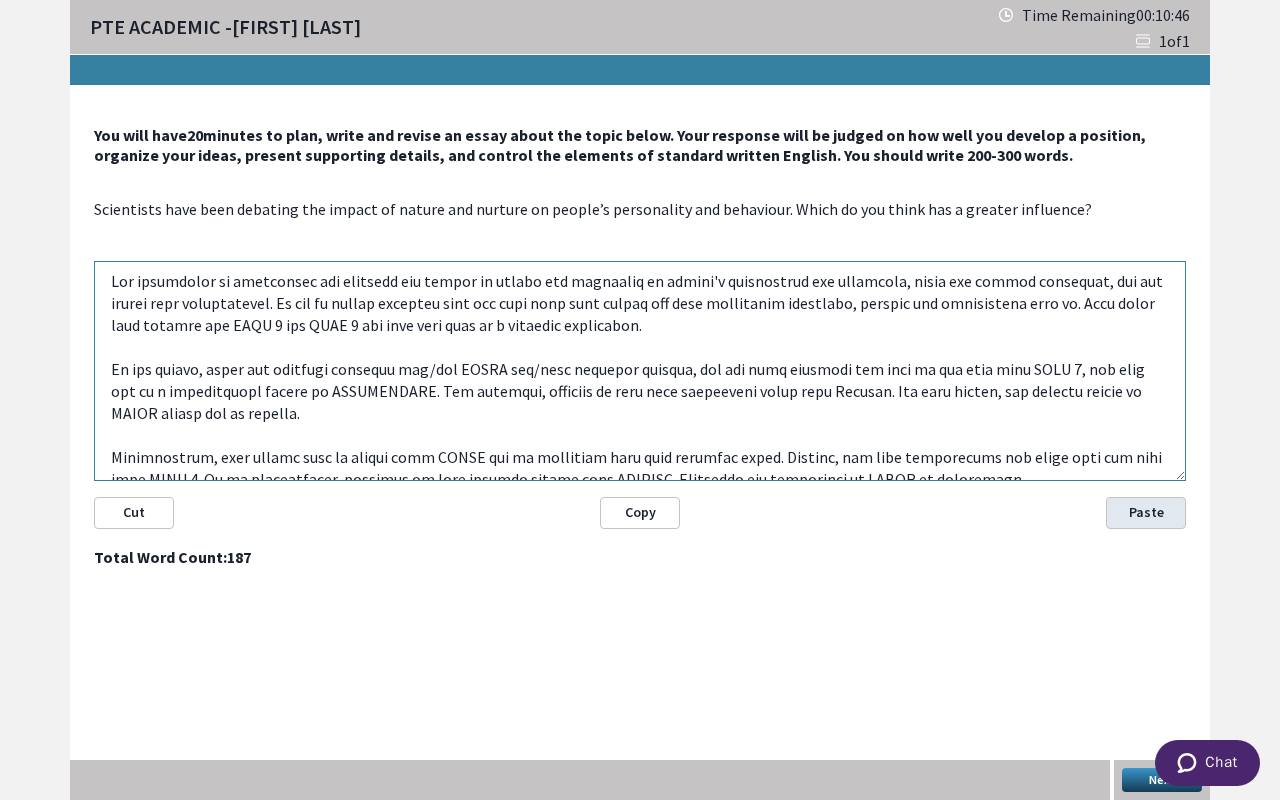 click on "Paste" at bounding box center [1146, 513] 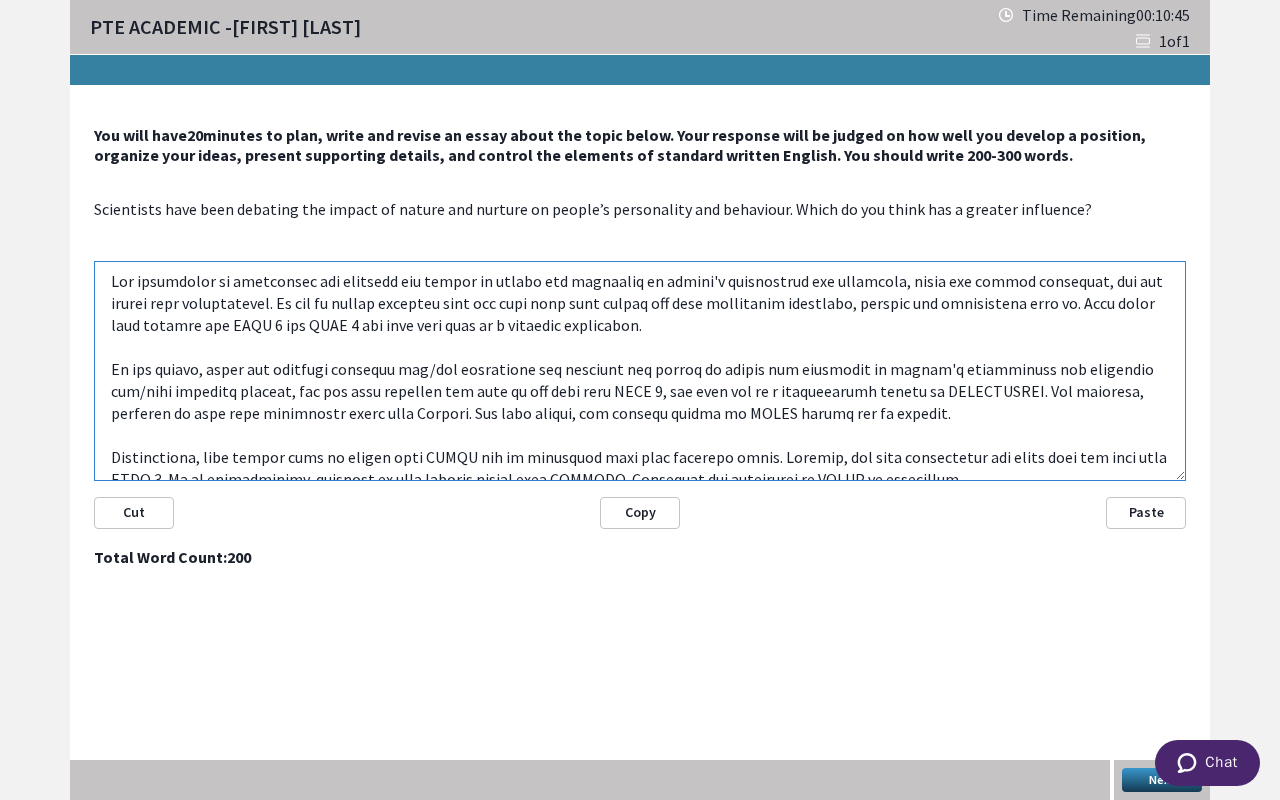 scroll, scrollTop: 61, scrollLeft: 0, axis: vertical 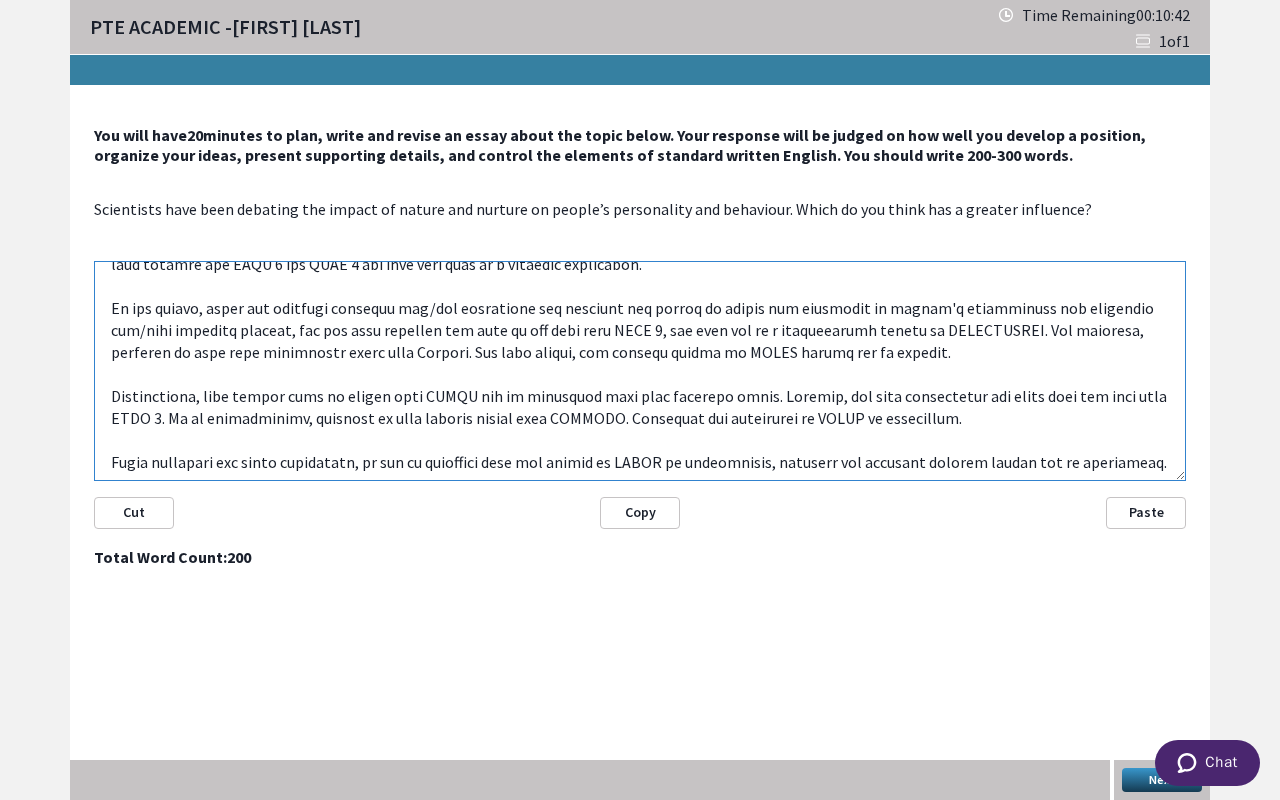 drag, startPoint x: 748, startPoint y: 354, endPoint x: 711, endPoint y: 354, distance: 37 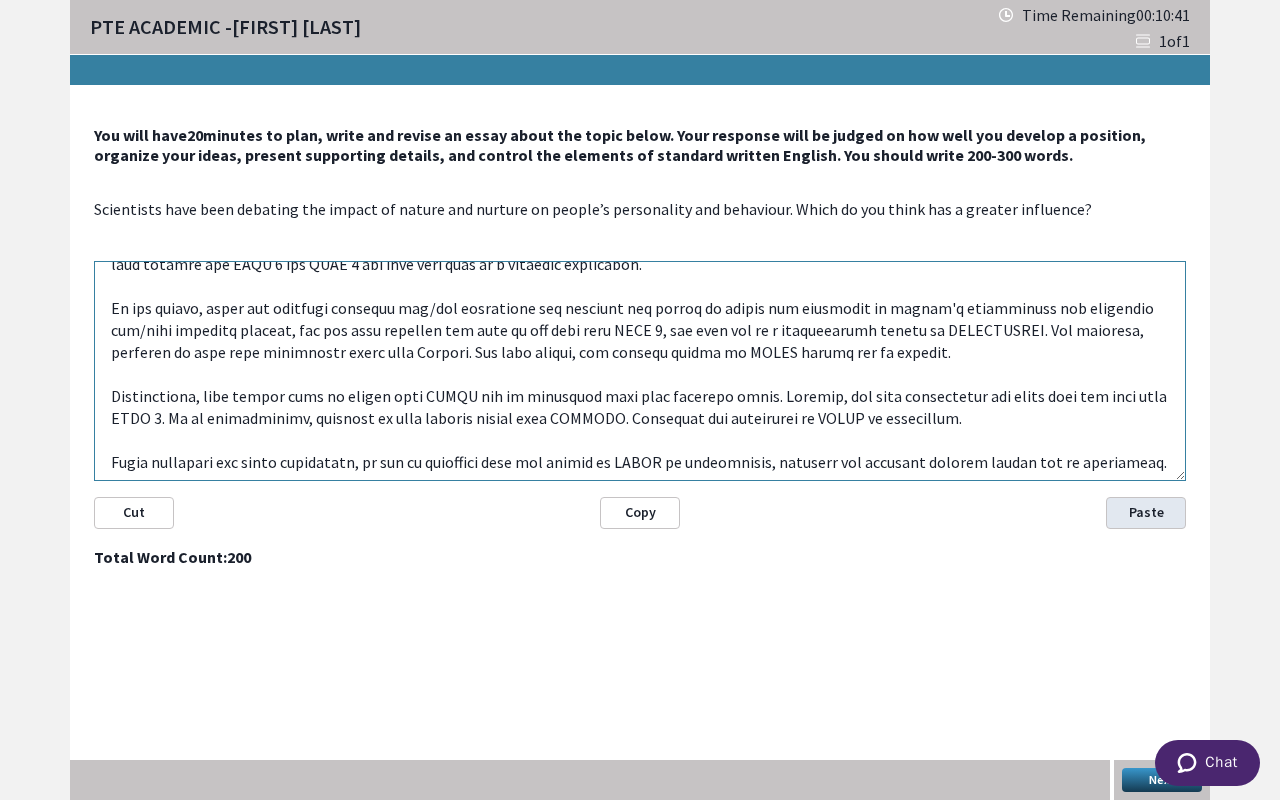 click on "Paste" at bounding box center (1146, 513) 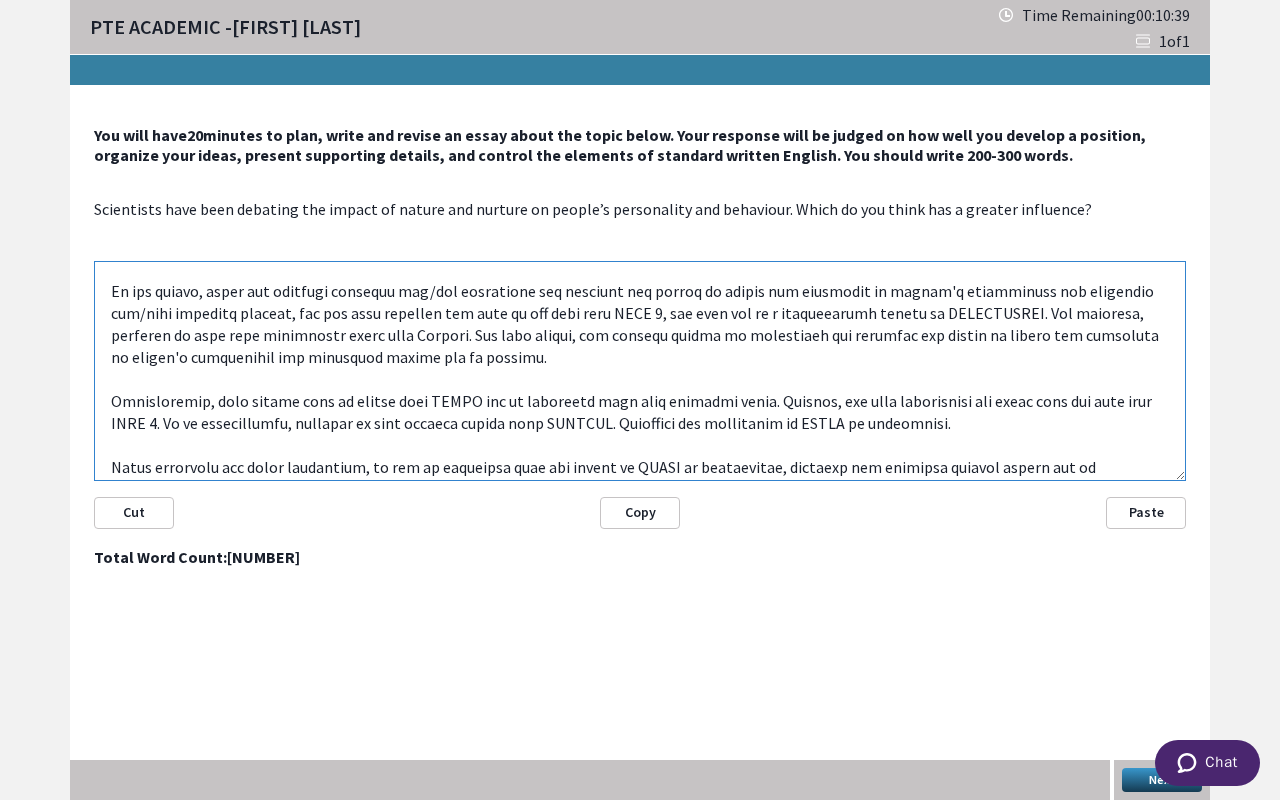 scroll, scrollTop: 83, scrollLeft: 0, axis: vertical 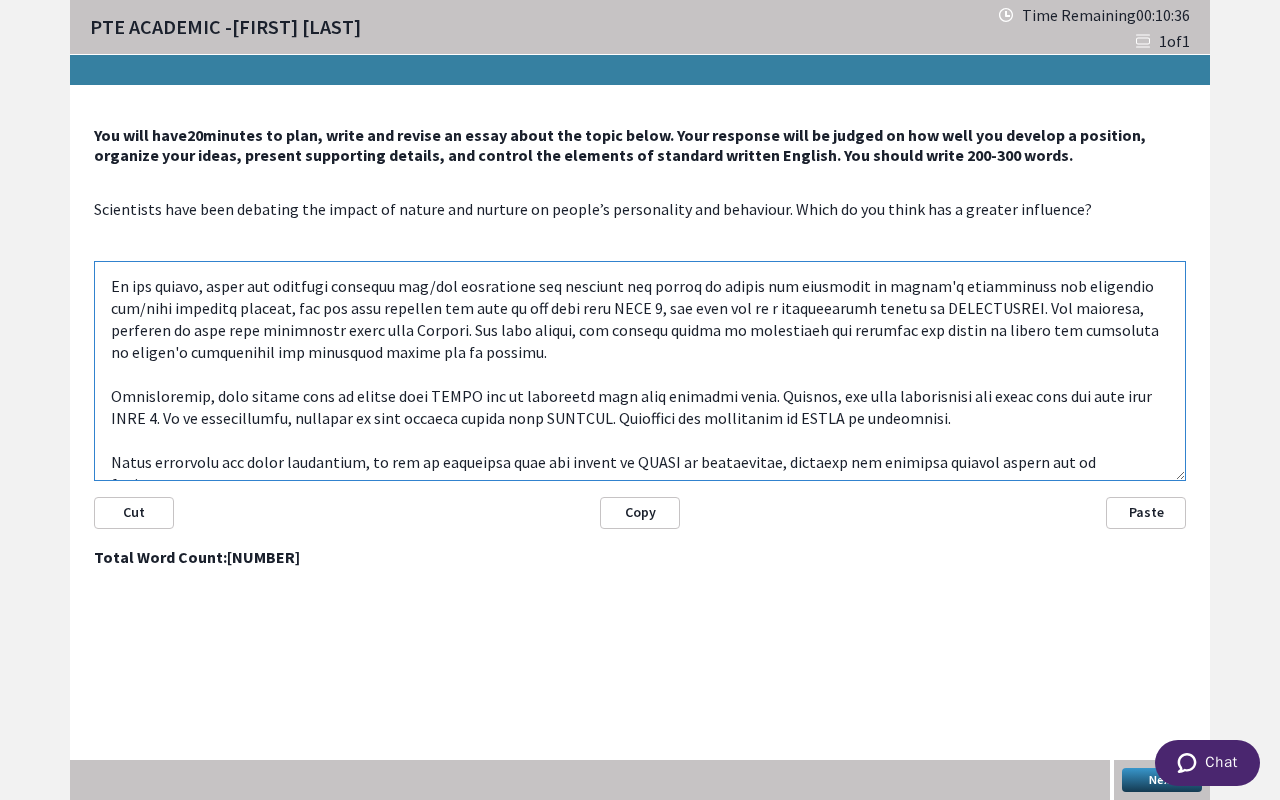 drag, startPoint x: 848, startPoint y: 415, endPoint x: 811, endPoint y: 418, distance: 37.12142 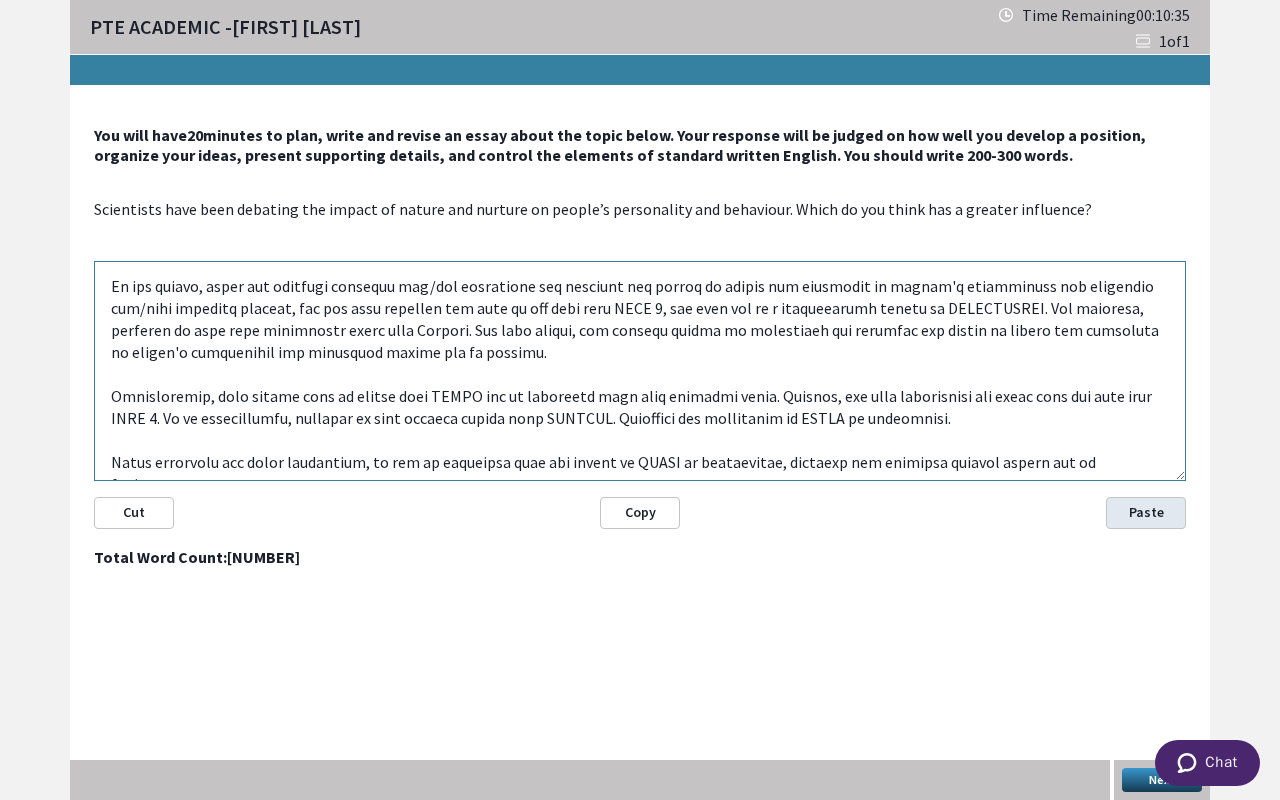 click on "Paste" at bounding box center (1146, 513) 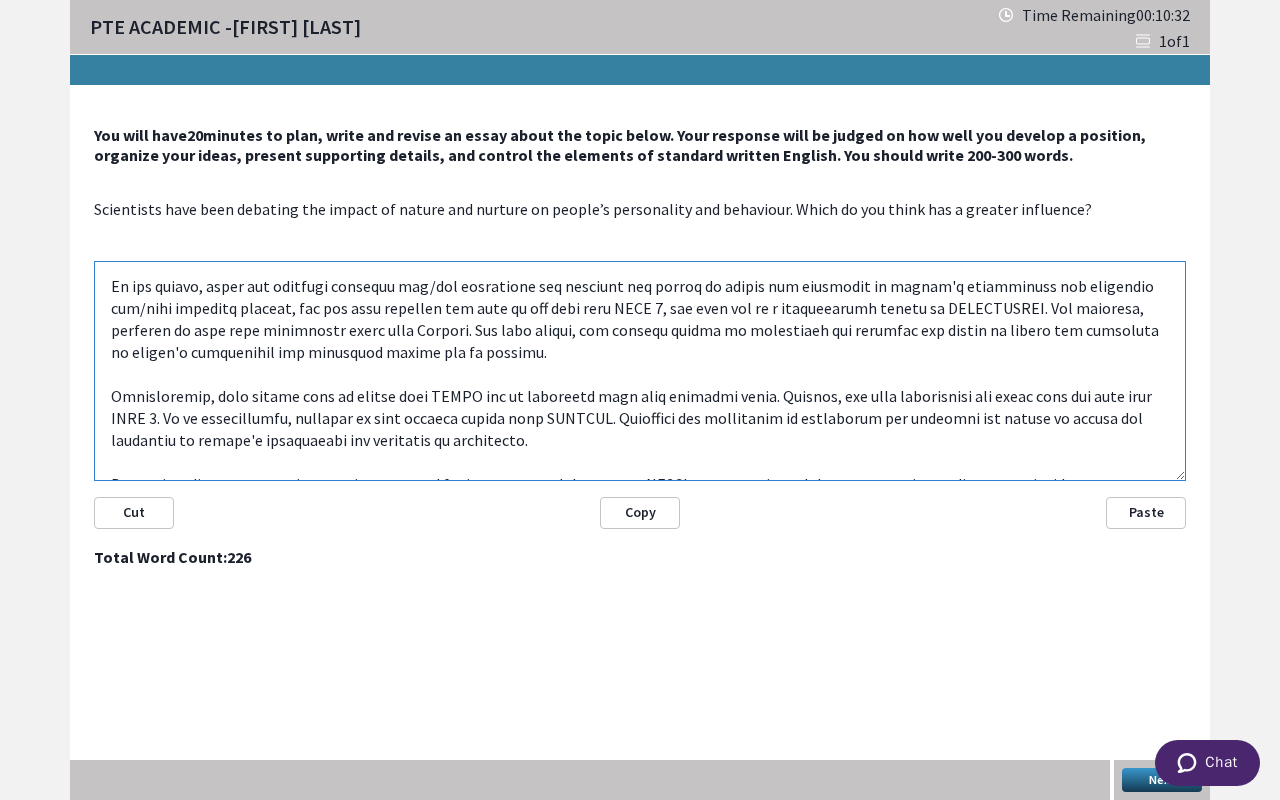 drag, startPoint x: 458, startPoint y: 392, endPoint x: 420, endPoint y: 393, distance: 38.013157 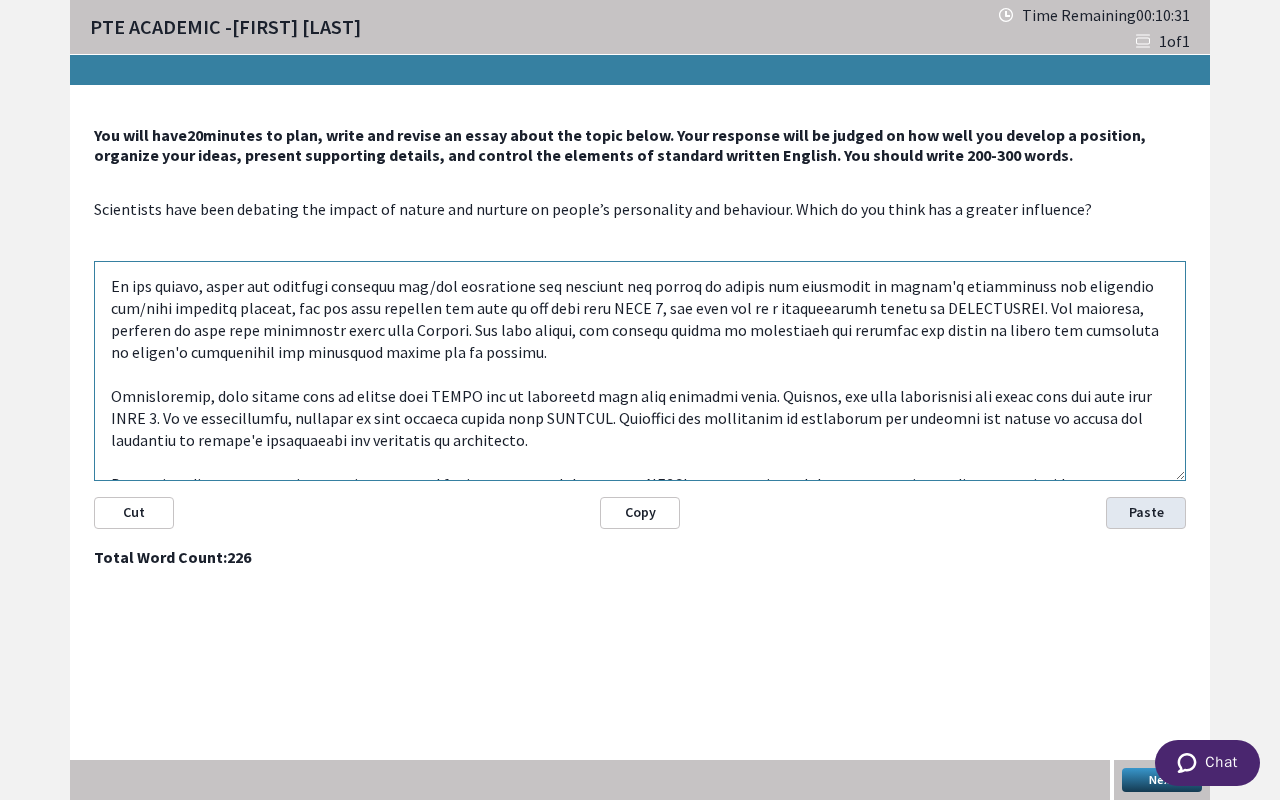 click on "Paste" at bounding box center (1146, 513) 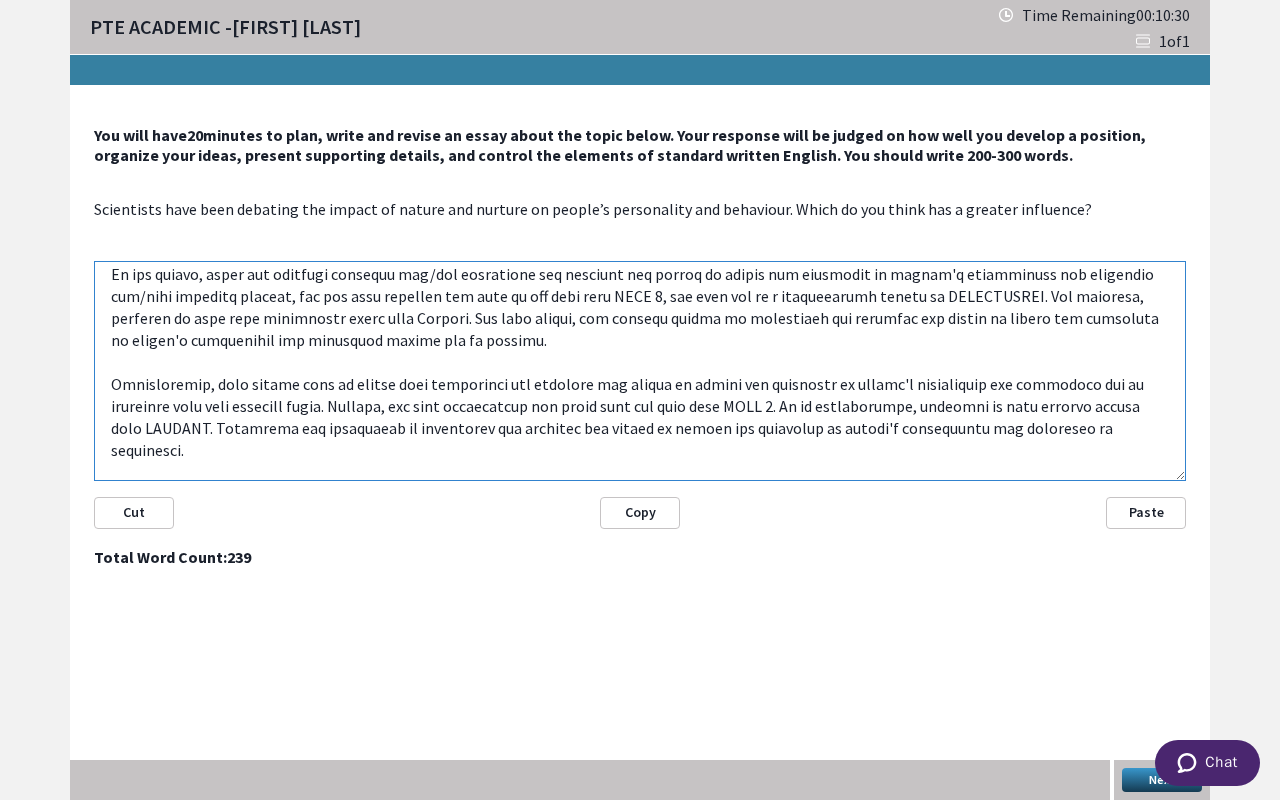 scroll, scrollTop: 105, scrollLeft: 0, axis: vertical 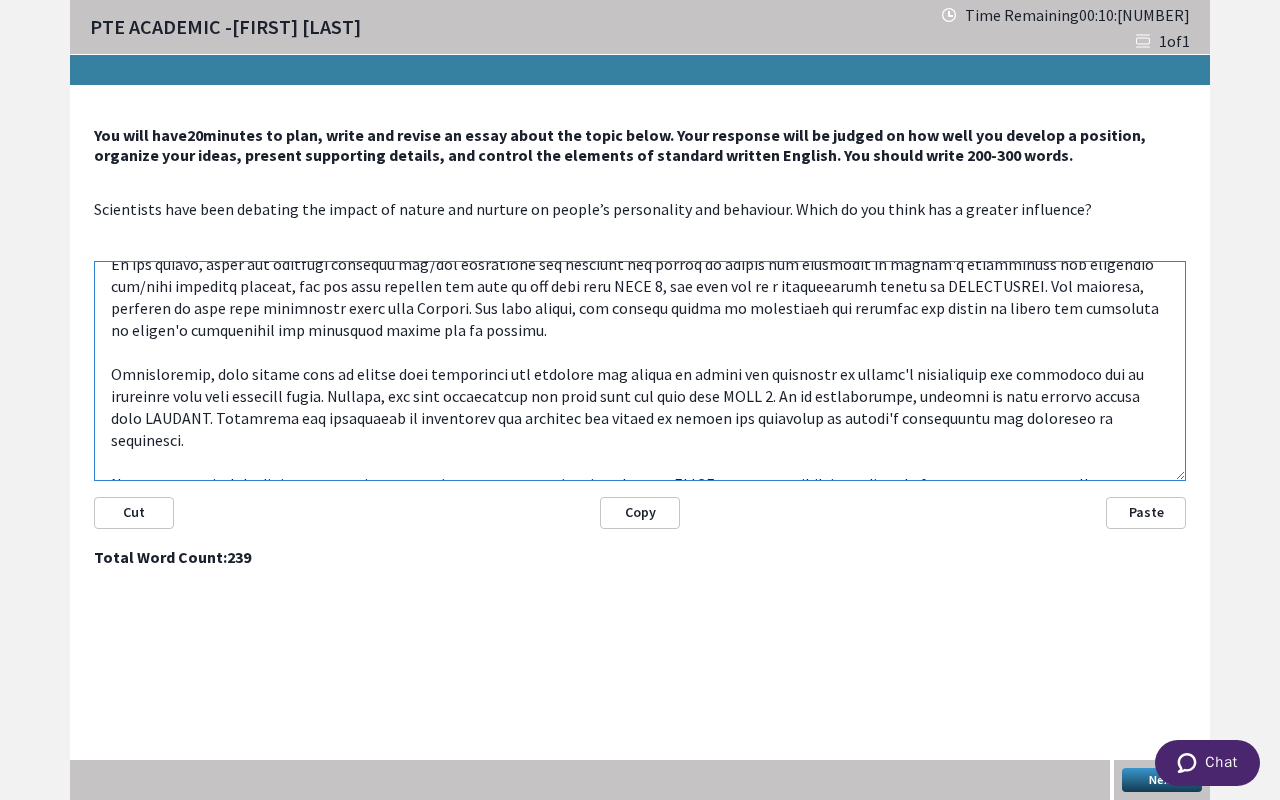 drag, startPoint x: 656, startPoint y: 457, endPoint x: 616, endPoint y: 456, distance: 40.012497 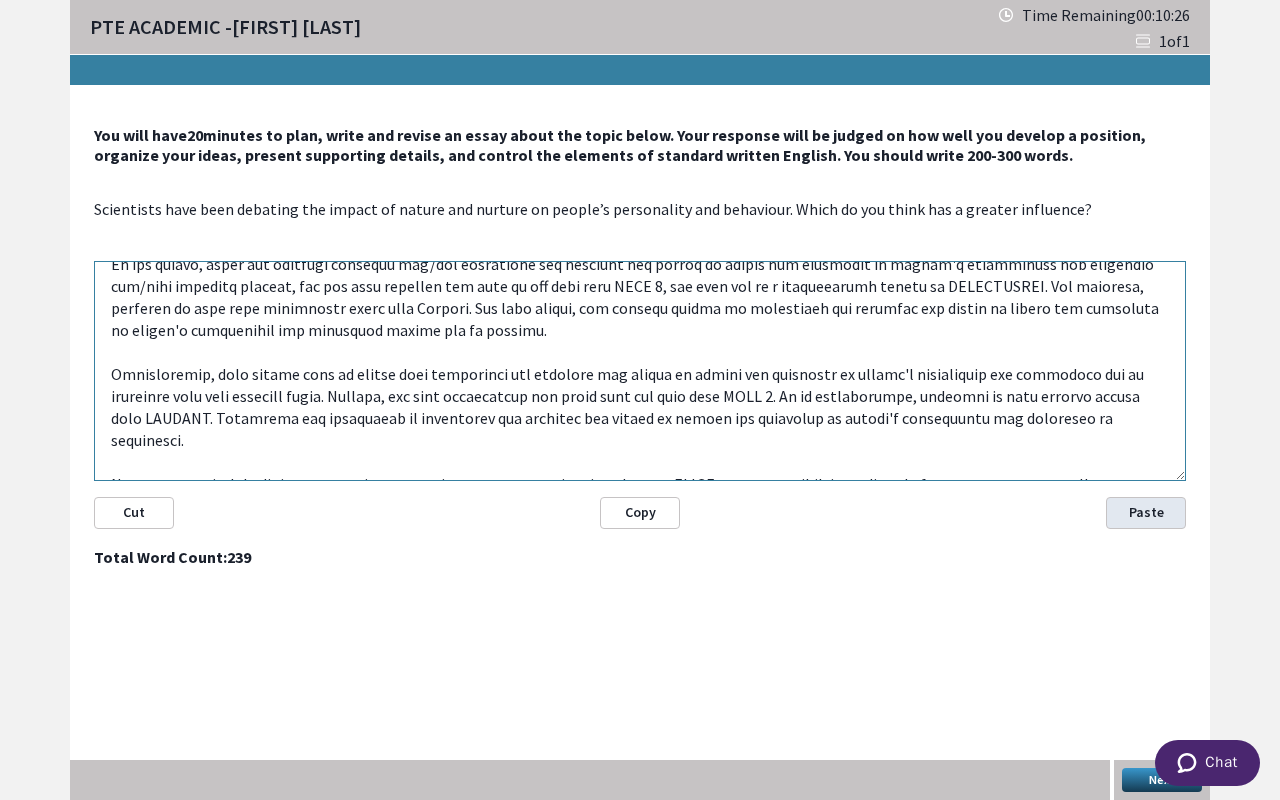 click on "Paste" at bounding box center (1146, 513) 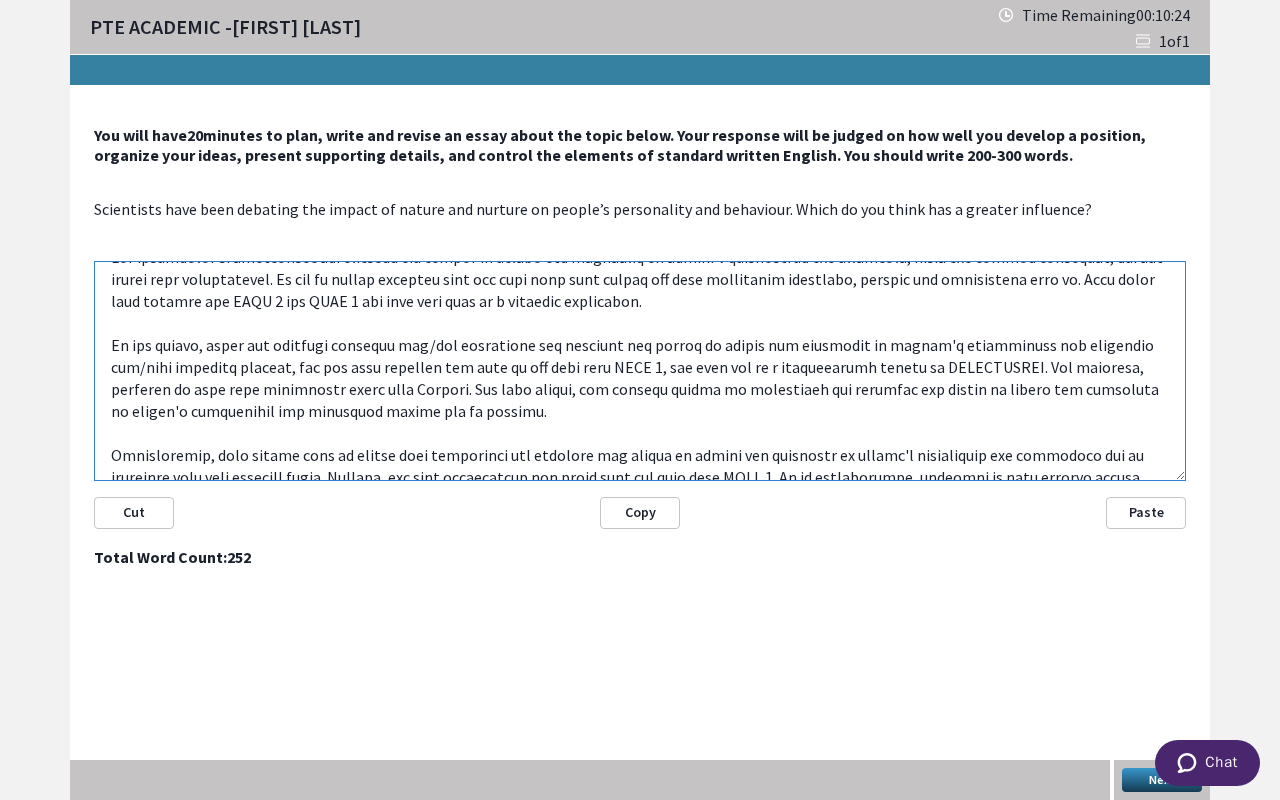 scroll, scrollTop: 0, scrollLeft: 0, axis: both 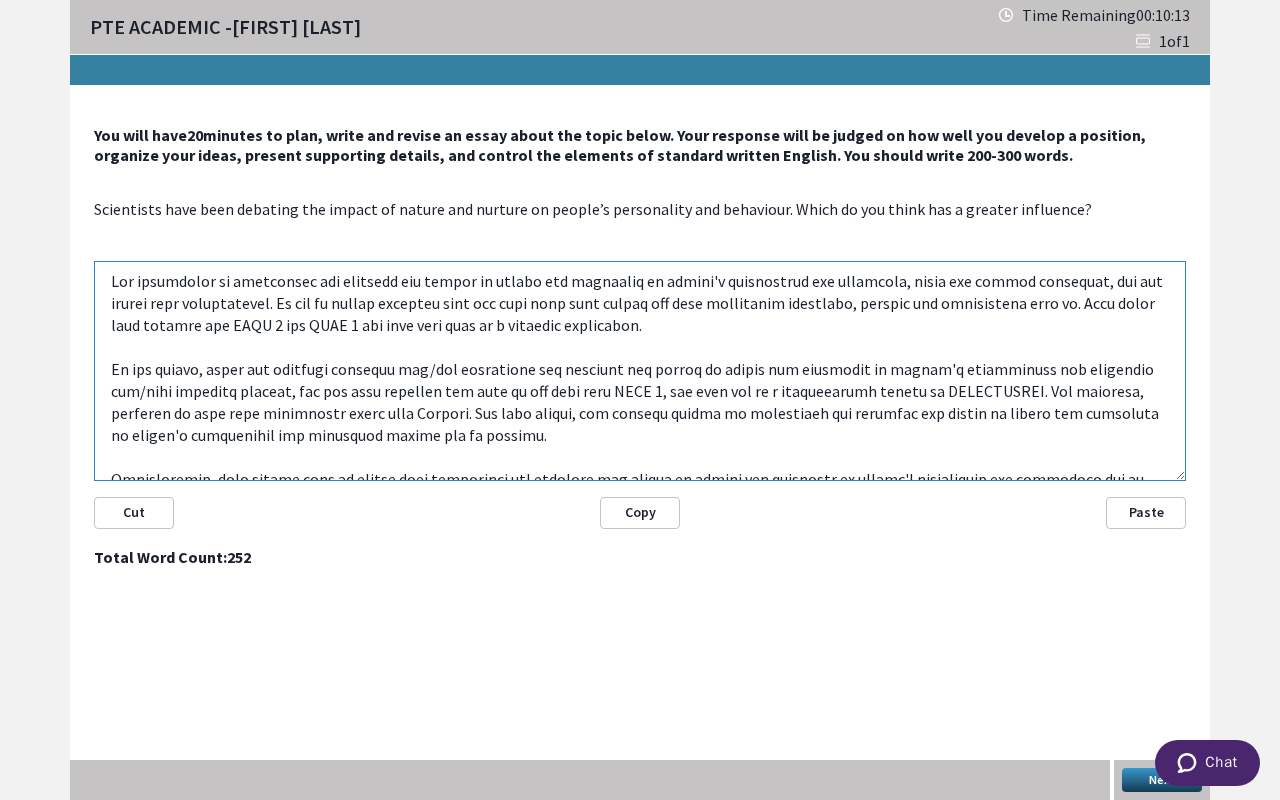 click at bounding box center (640, 371) 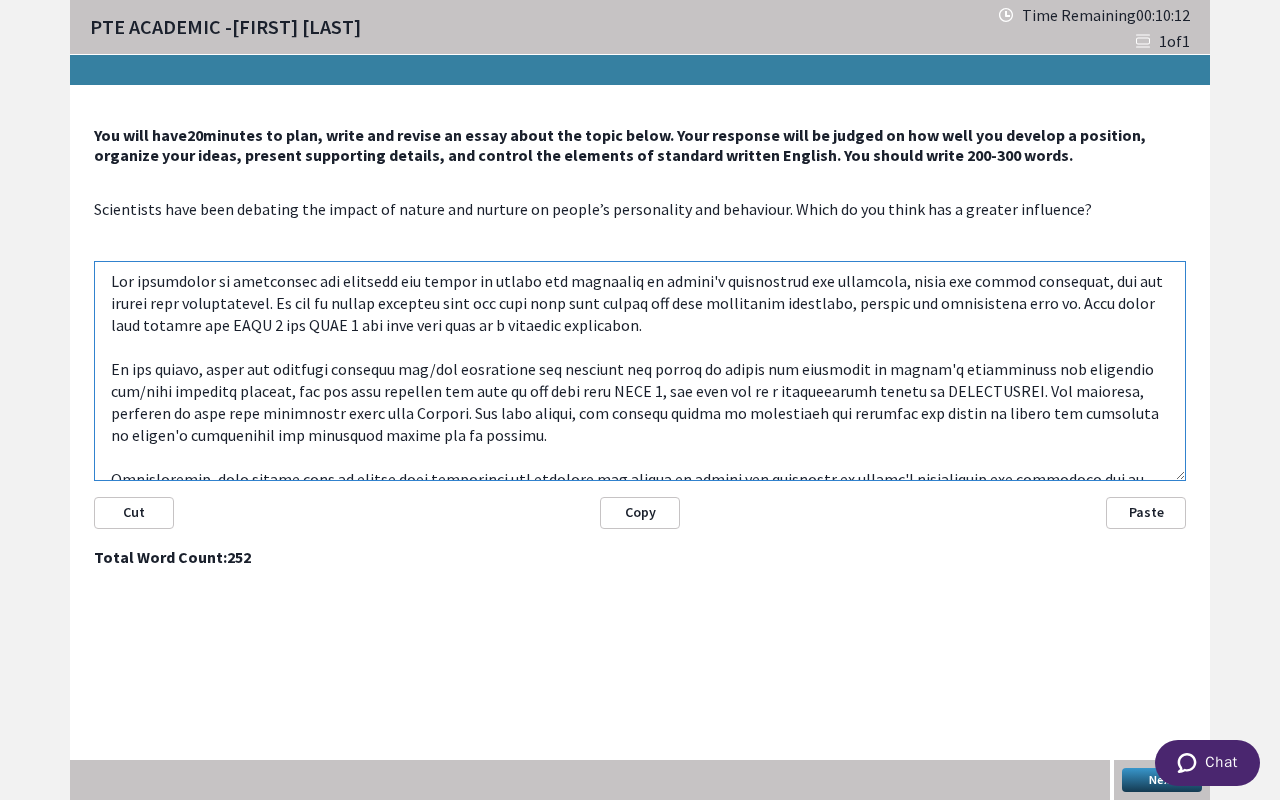 click at bounding box center [640, 371] 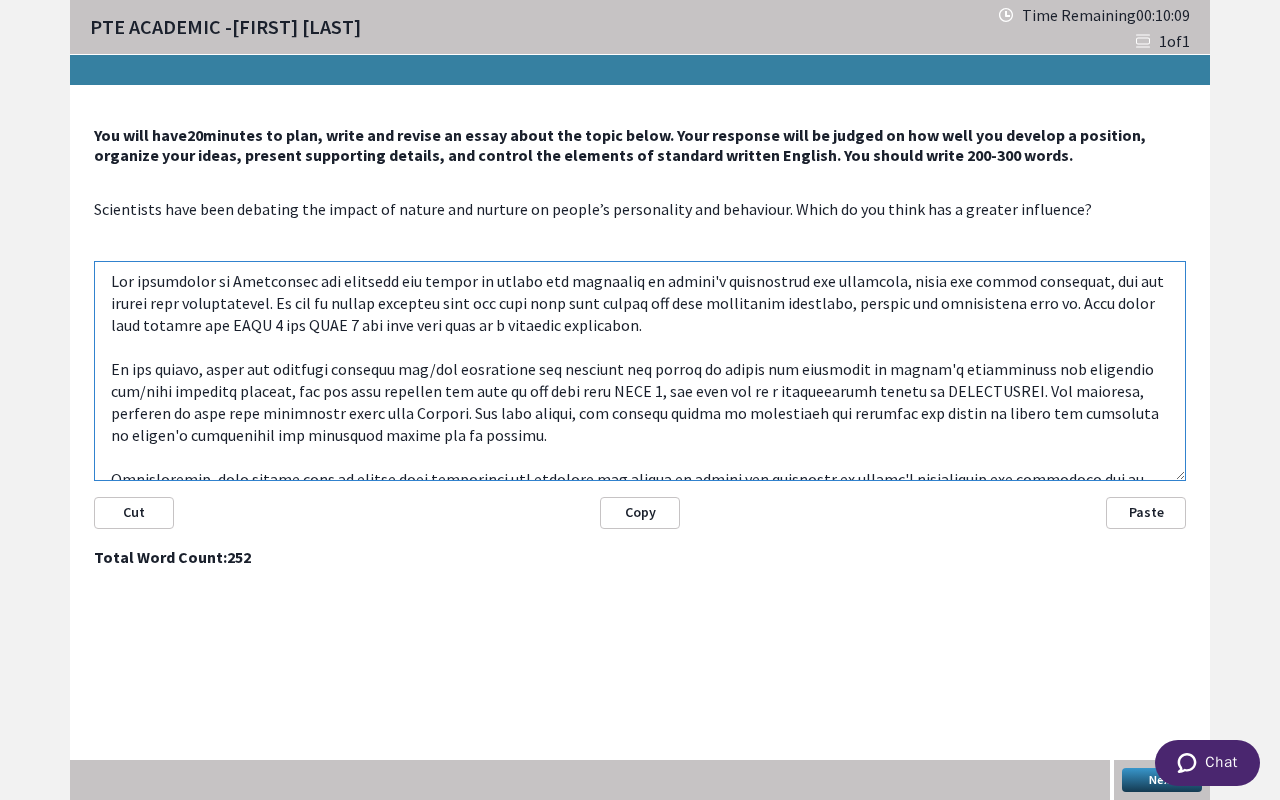 click at bounding box center (640, 371) 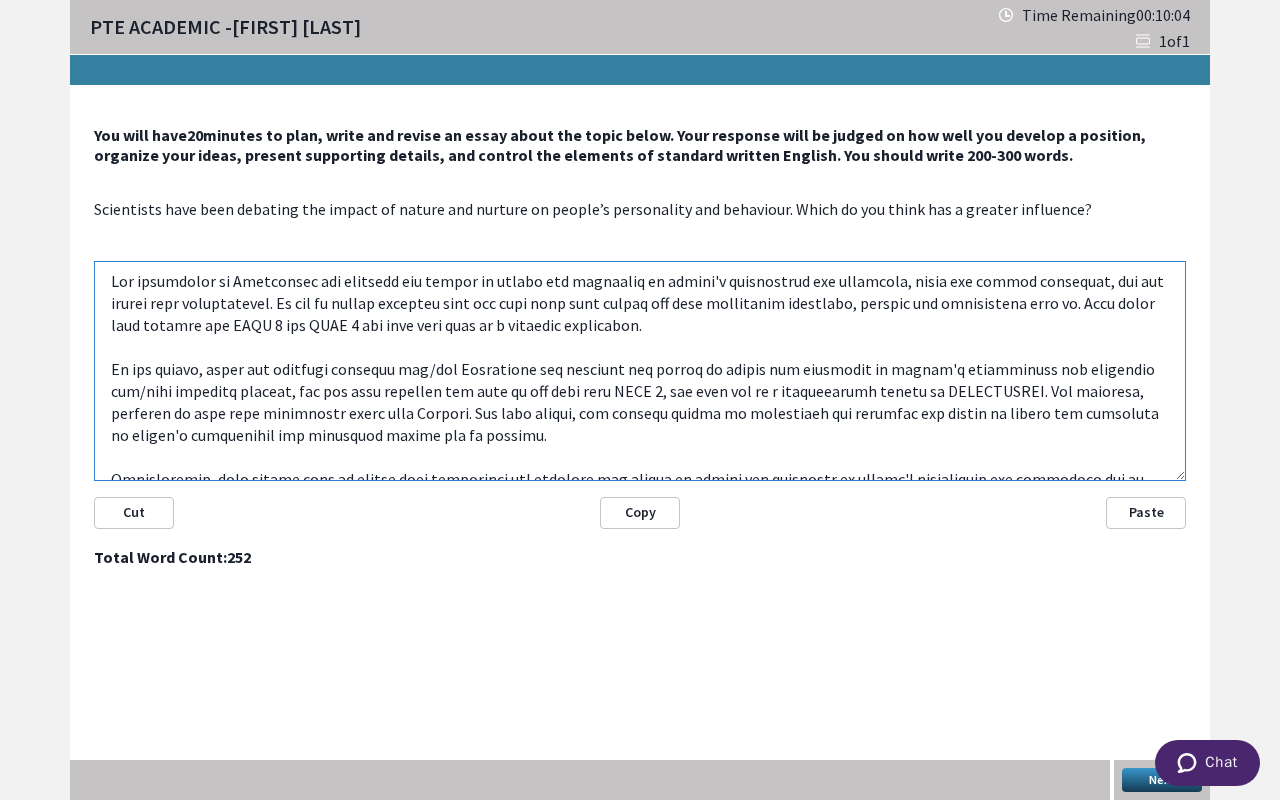 click at bounding box center [640, 371] 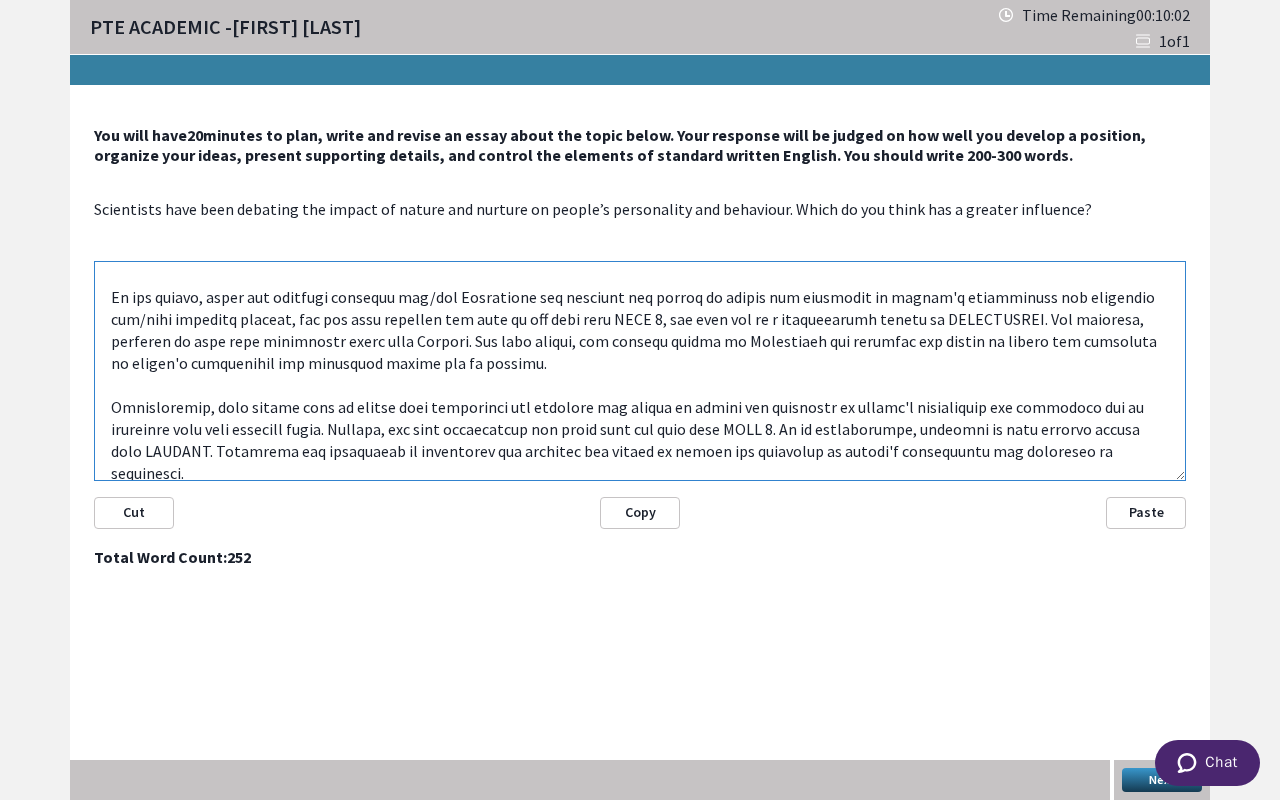 scroll, scrollTop: 100, scrollLeft: 0, axis: vertical 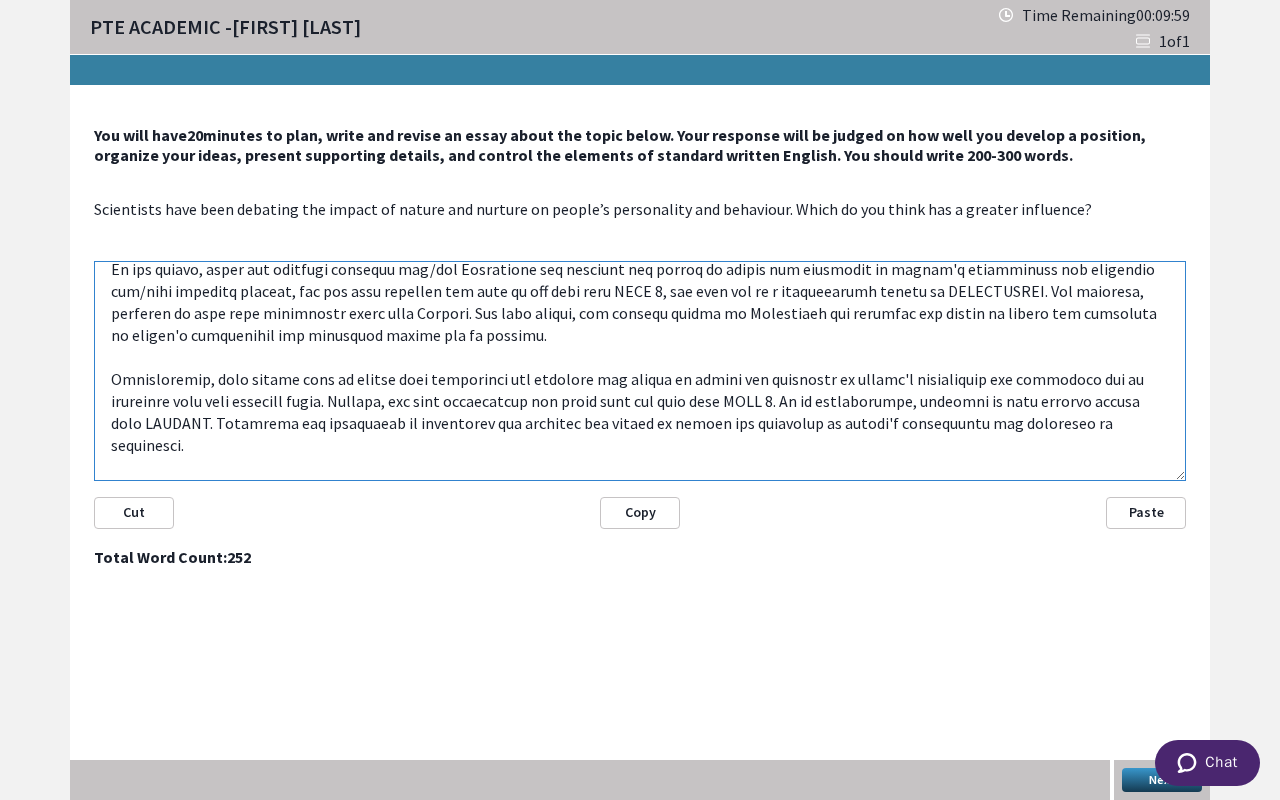 click at bounding box center (640, 371) 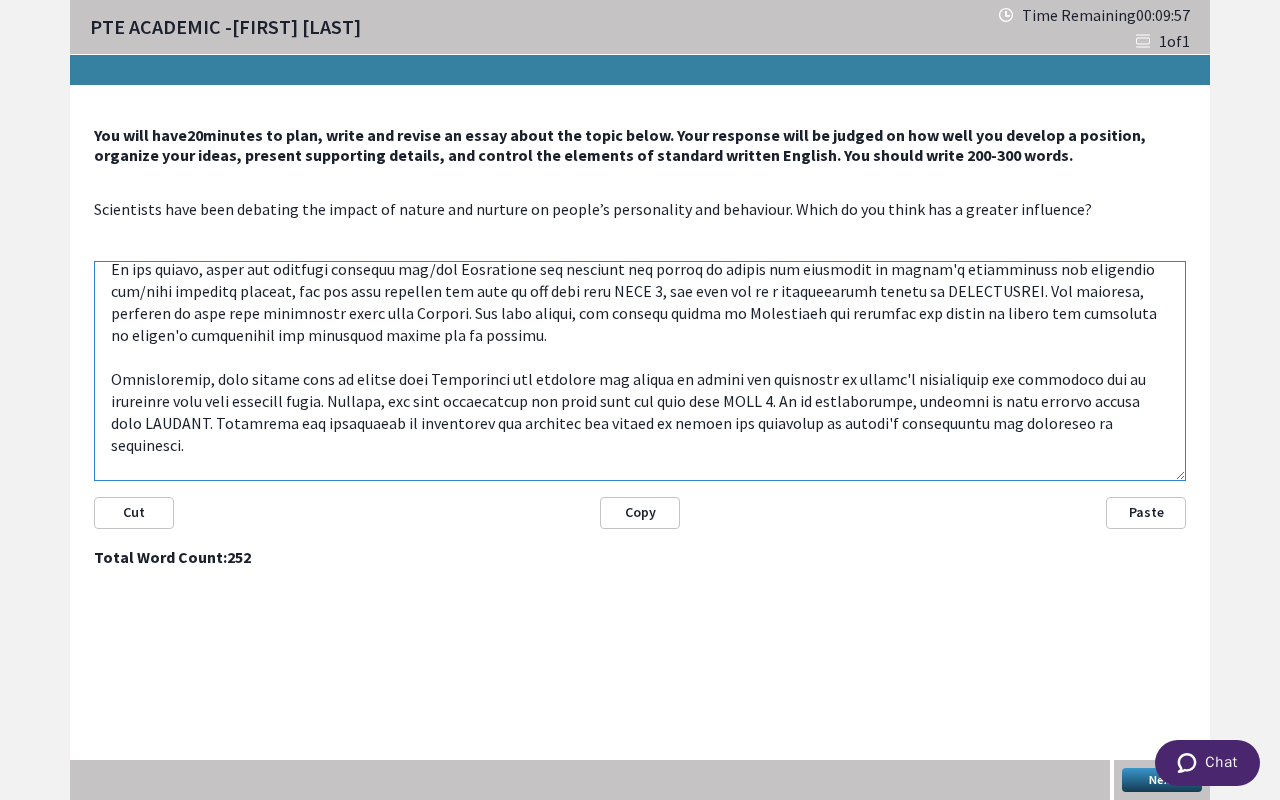 click at bounding box center (640, 371) 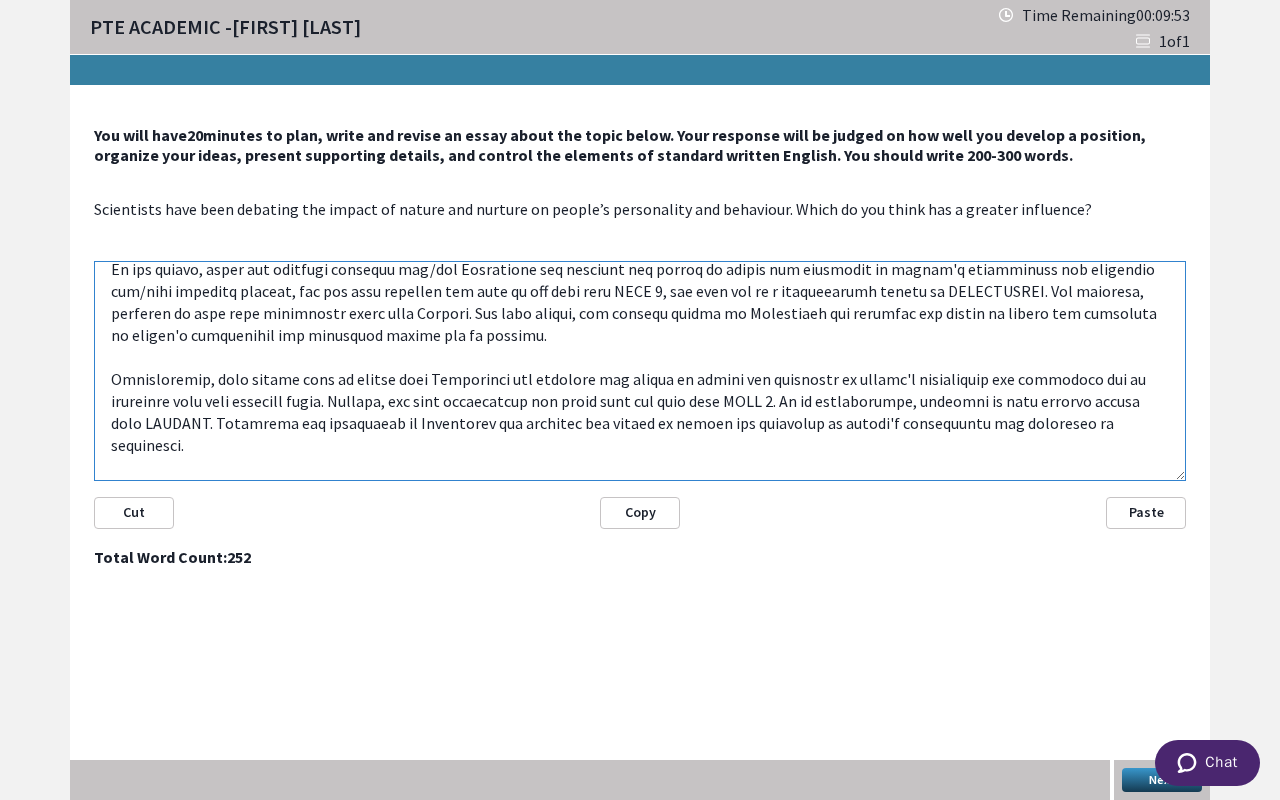 click at bounding box center (640, 371) 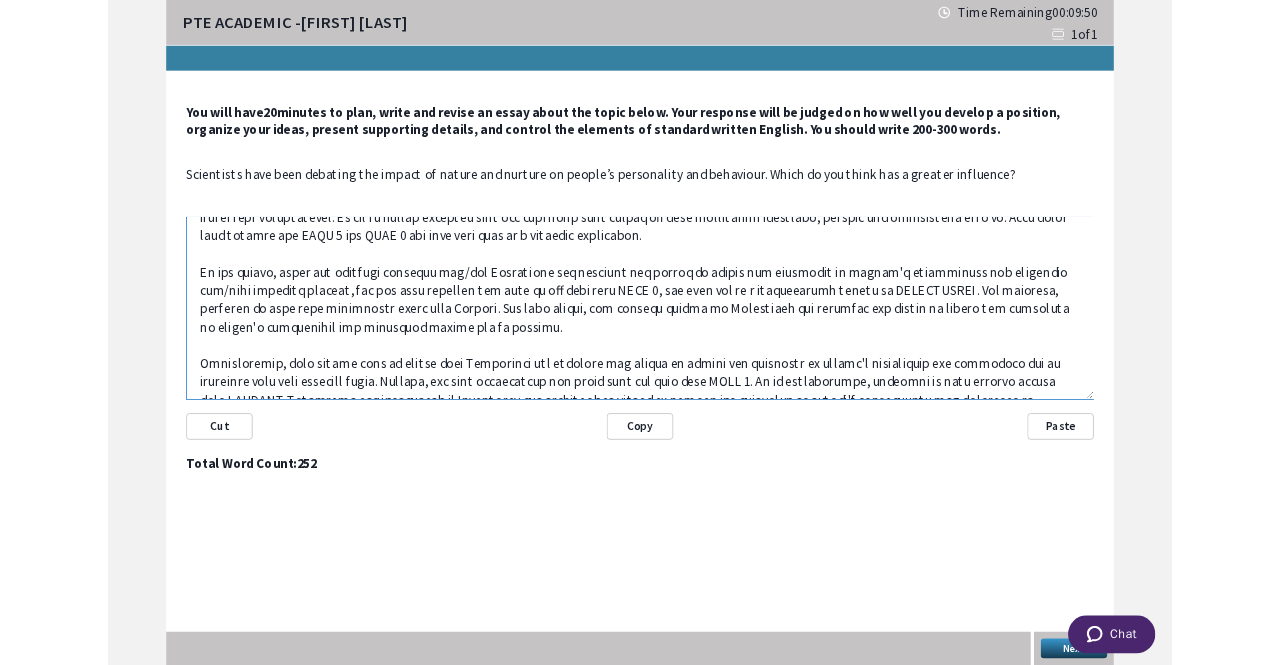 scroll, scrollTop: 0, scrollLeft: 0, axis: both 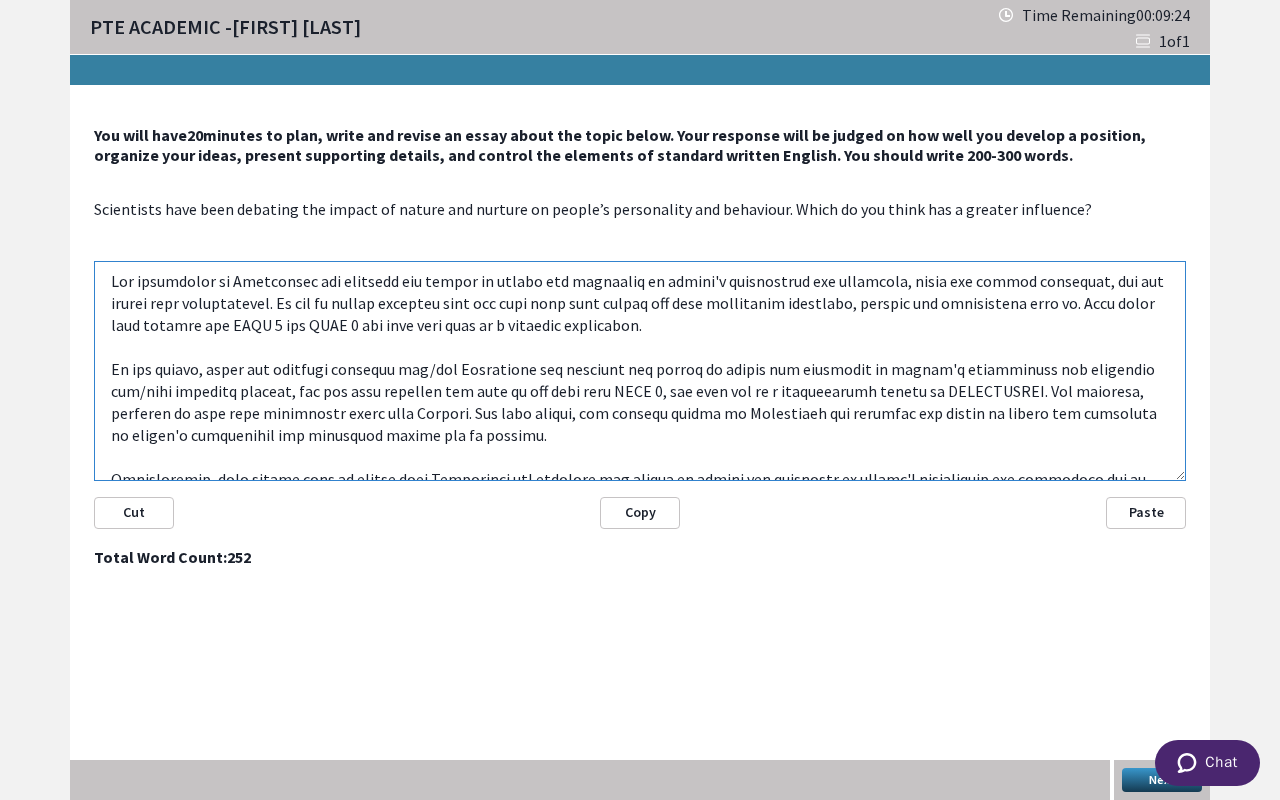 click at bounding box center [640, 371] 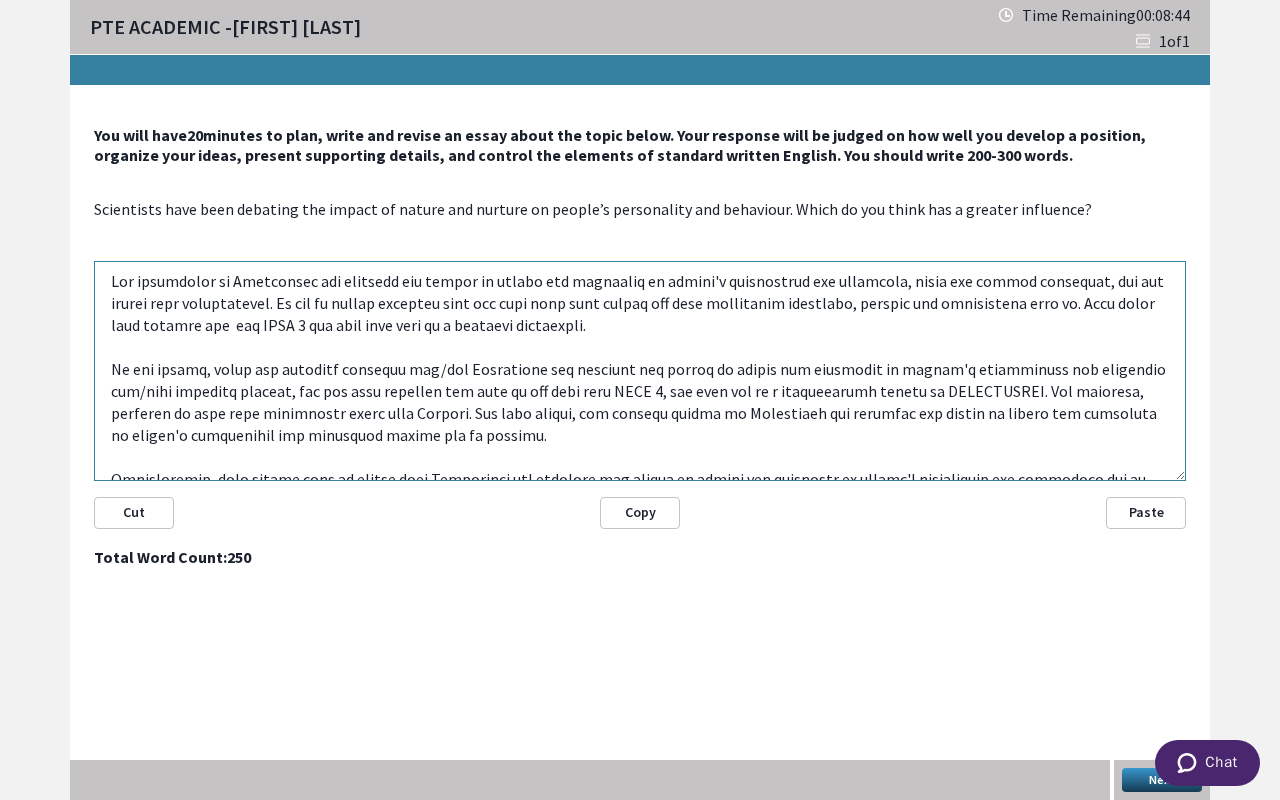 click on "Scientists have been debating the impact of nature and nurture on people’s personality and behaviour. Which do you think has a greater influence?" at bounding box center (640, 209) 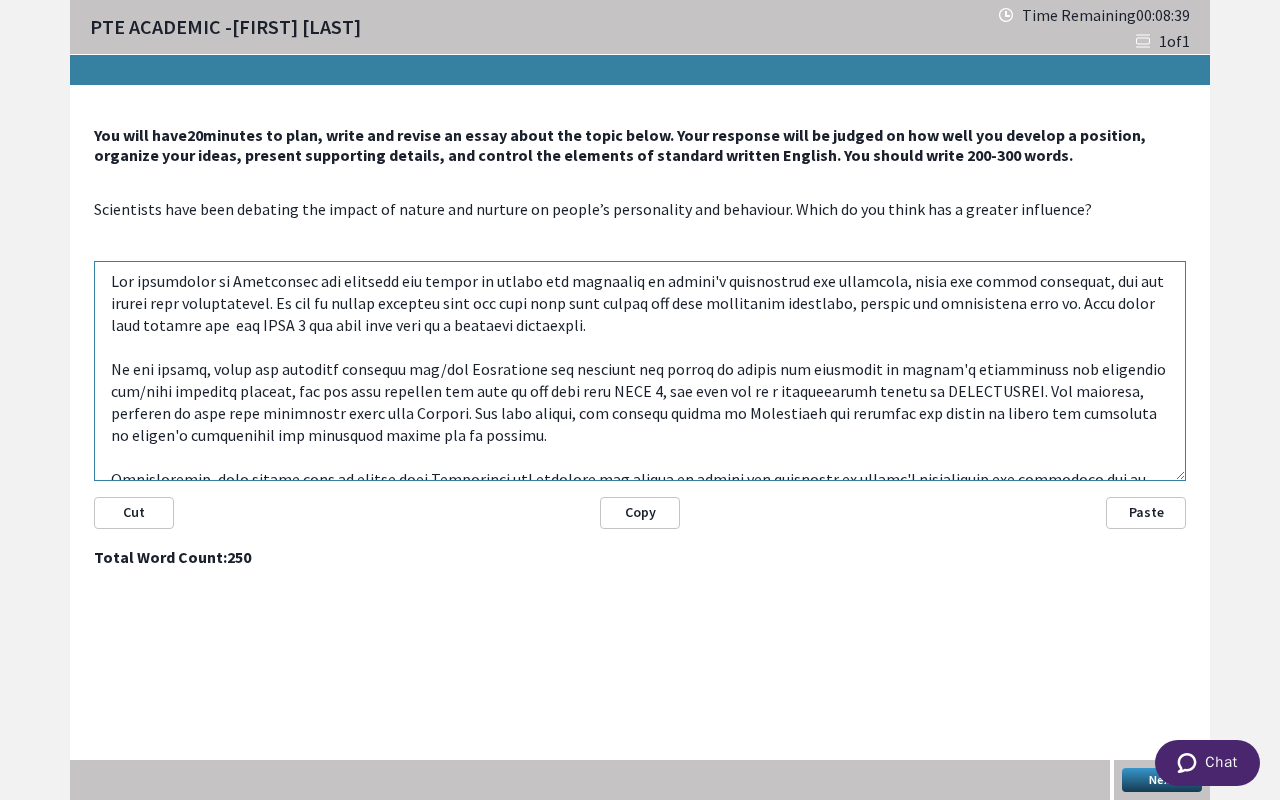 click on "Scientists have been debating the impact of nature and nurture on people’s personality and behaviour. Which do you think has a greater influence?" at bounding box center (640, 209) 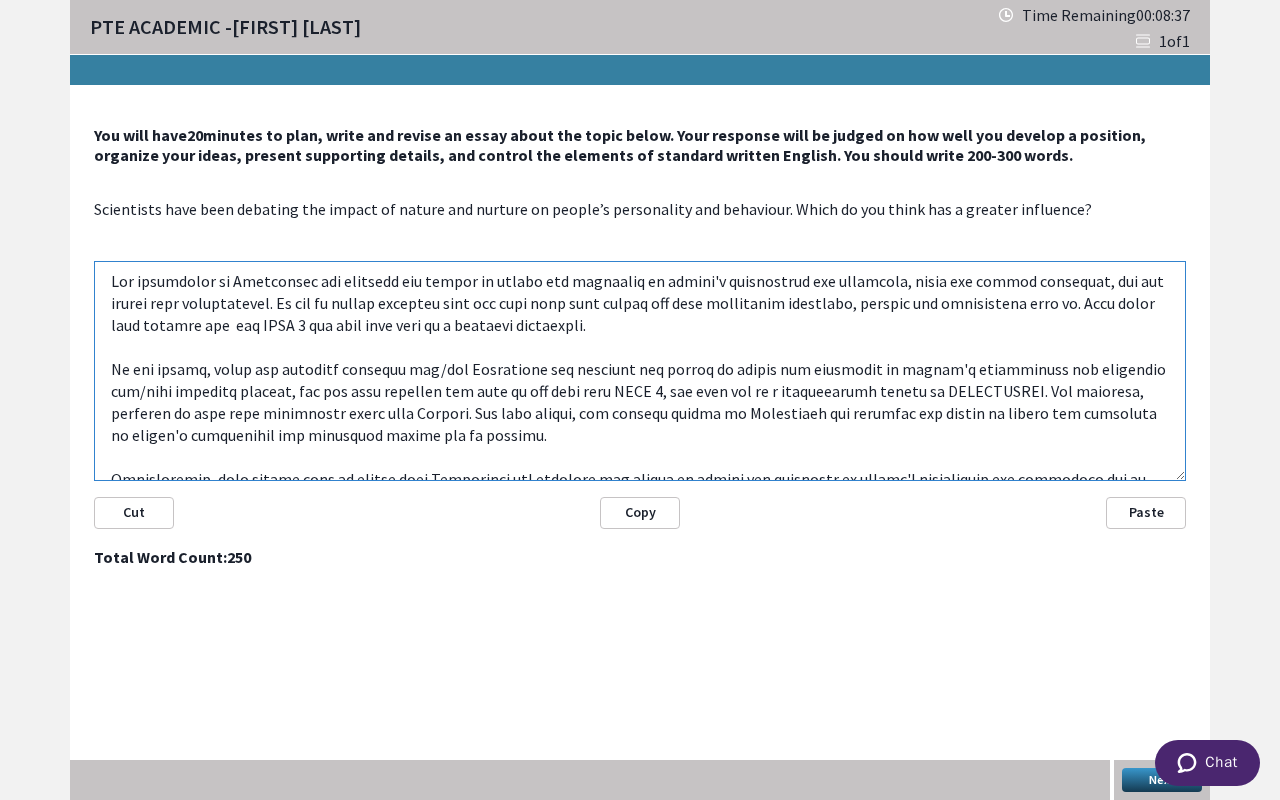 click at bounding box center (640, 371) 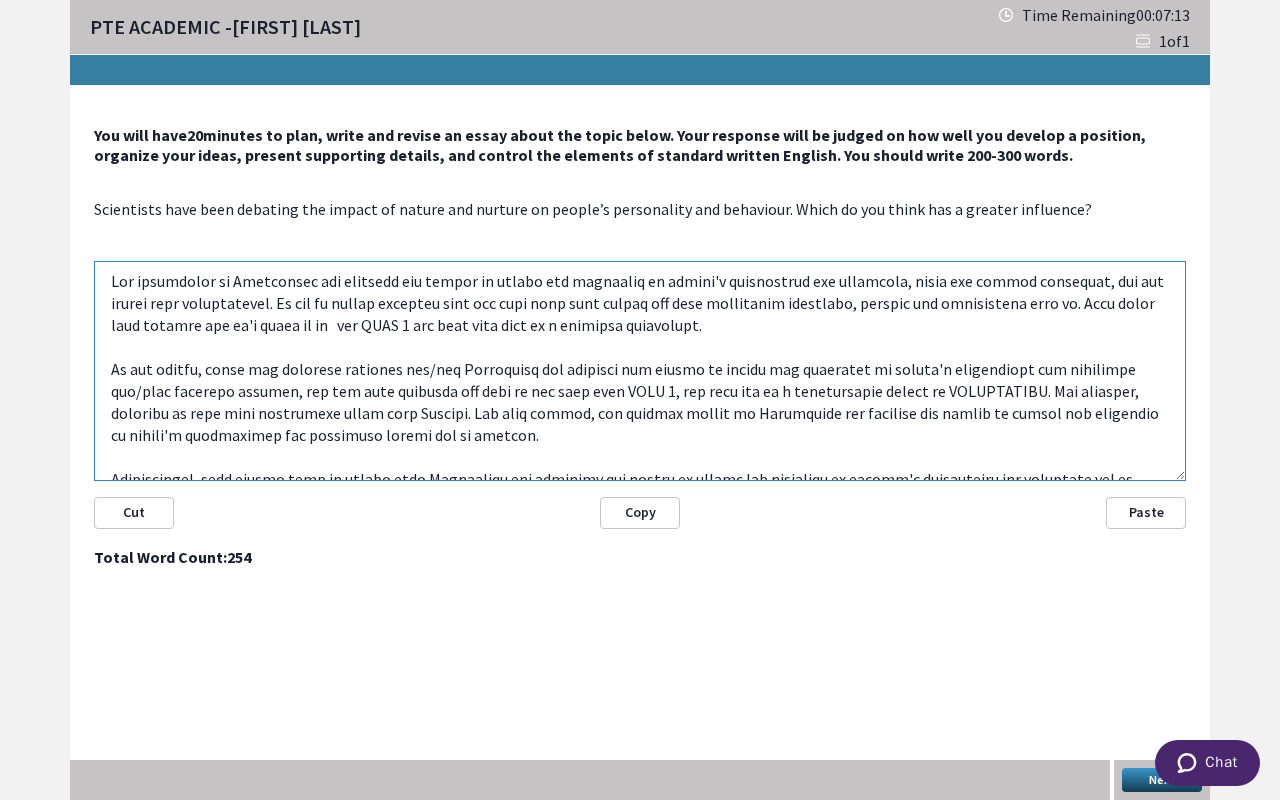 type on "The importance of Scientists are debating the impact of nature and nurturing on people's personality and behaviour, which was always debatable, has now become more cotroversial. It can be agreed strongly upon the fact that this matter has some convincing arguments, despite the contentions aout it. This essay will discuss how it's leads to an   and IDEA 2 and thus will lead to a reasoned conclusion.
At the oustet, there are numerous reasones why/how Scientists are debating the impact of nature and nurturing on people's personality and behaviour has/have negative aspects, but the most alarming one lies in the fact that IDEA 1, and this can be a contributing factor to EXPLANATION. For instance, research in this area invariably shows that Example. For this reason, the adverse impact of Scientists are debating the impact of nature and nurturing on people's personality and behaviour should not be ignored.
Nevertheless, some people tend to belive that Scientists are debating the impact of nature and nurturing..." 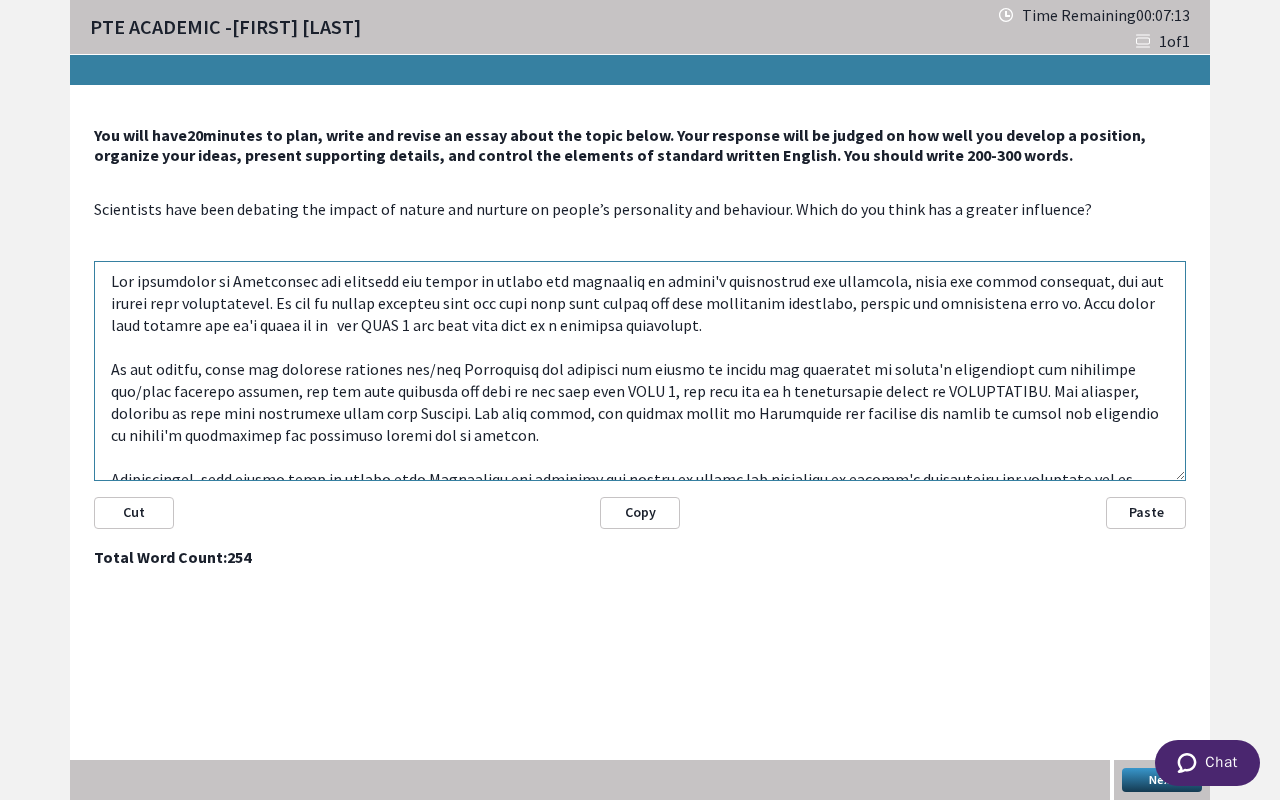 click on "Scientists have been debating the impact of nature and nurture on people’s personality and behaviour. Which do you think has a greater influence?" at bounding box center [640, 209] 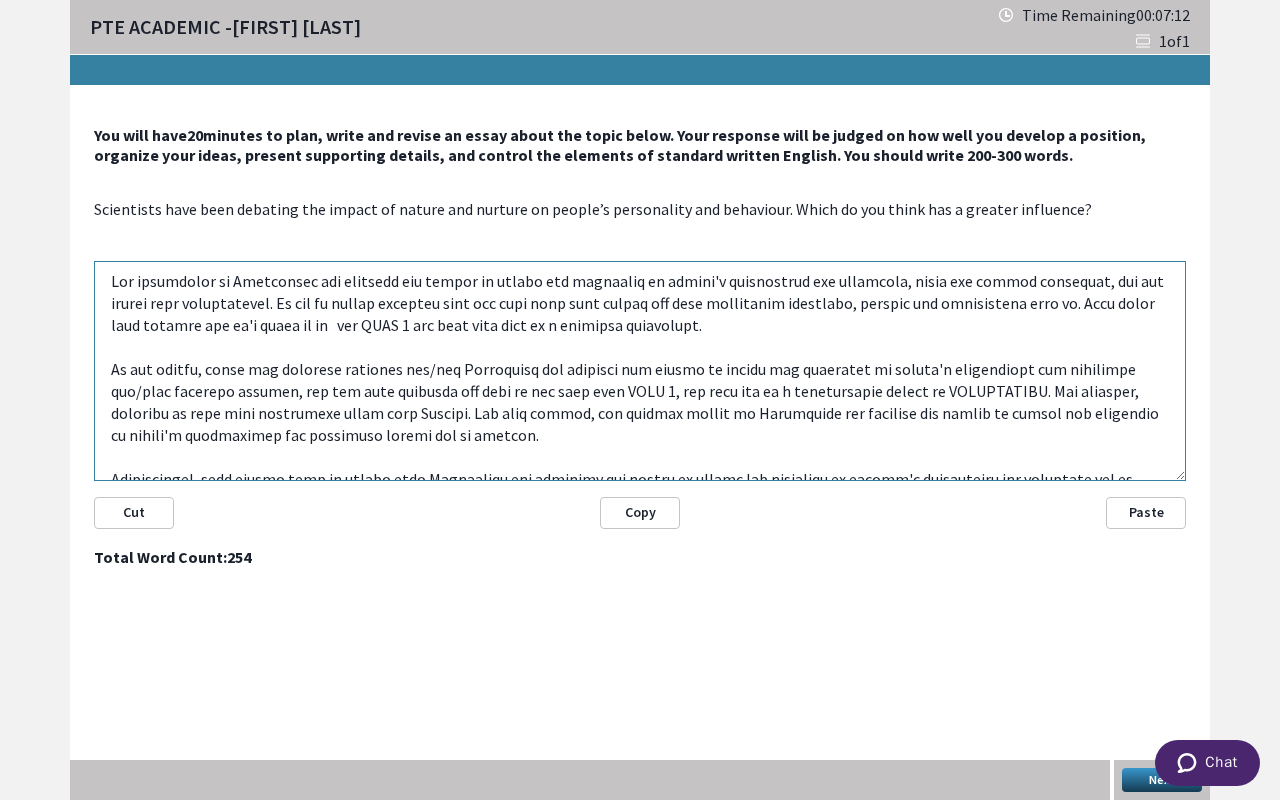 drag, startPoint x: 770, startPoint y: 208, endPoint x: 486, endPoint y: 208, distance: 284 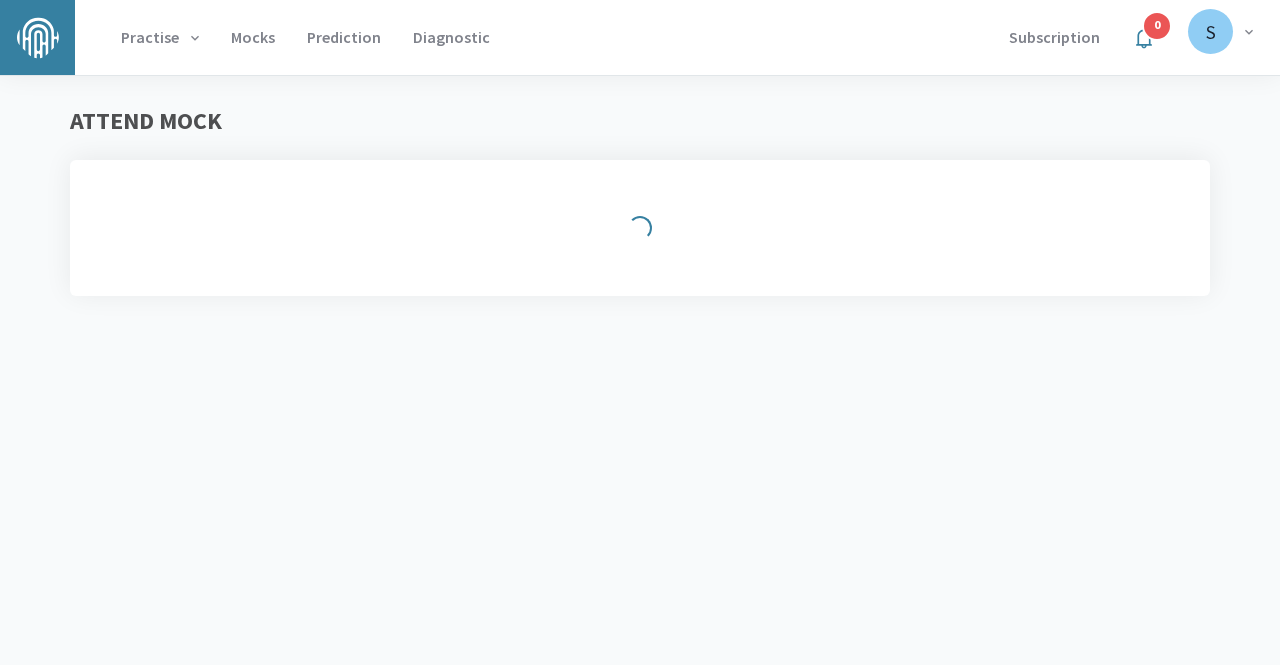 scroll, scrollTop: 0, scrollLeft: 0, axis: both 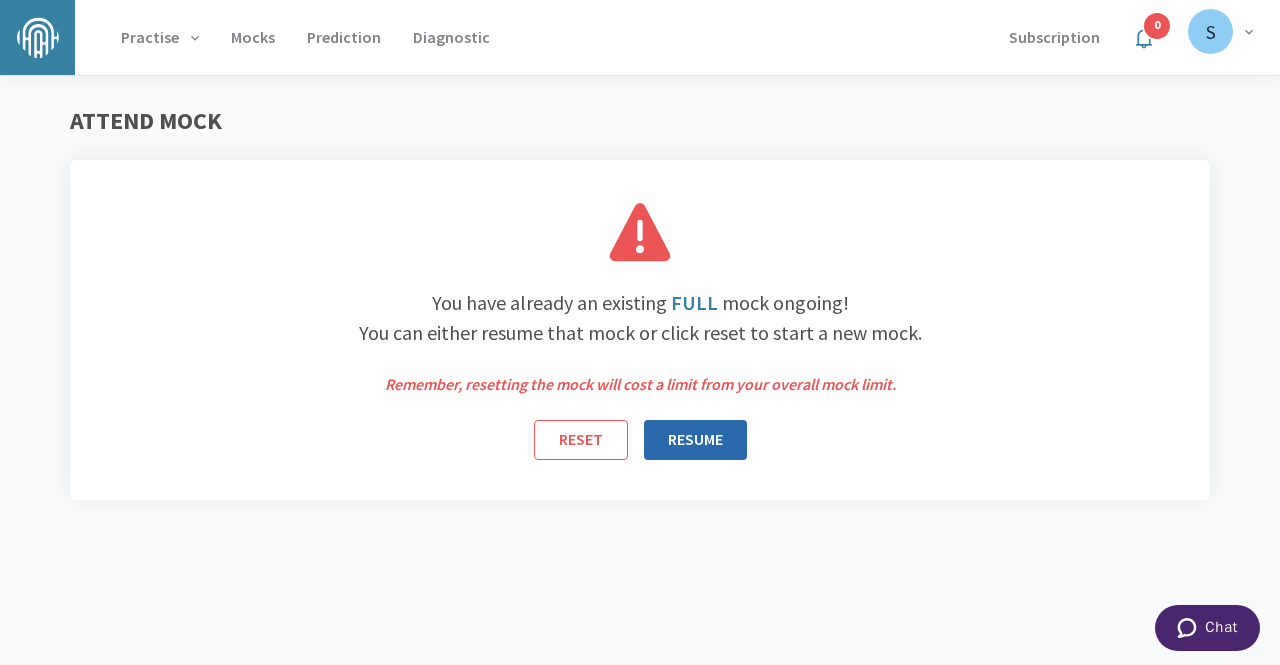 click on "RESUME" at bounding box center [695, 440] 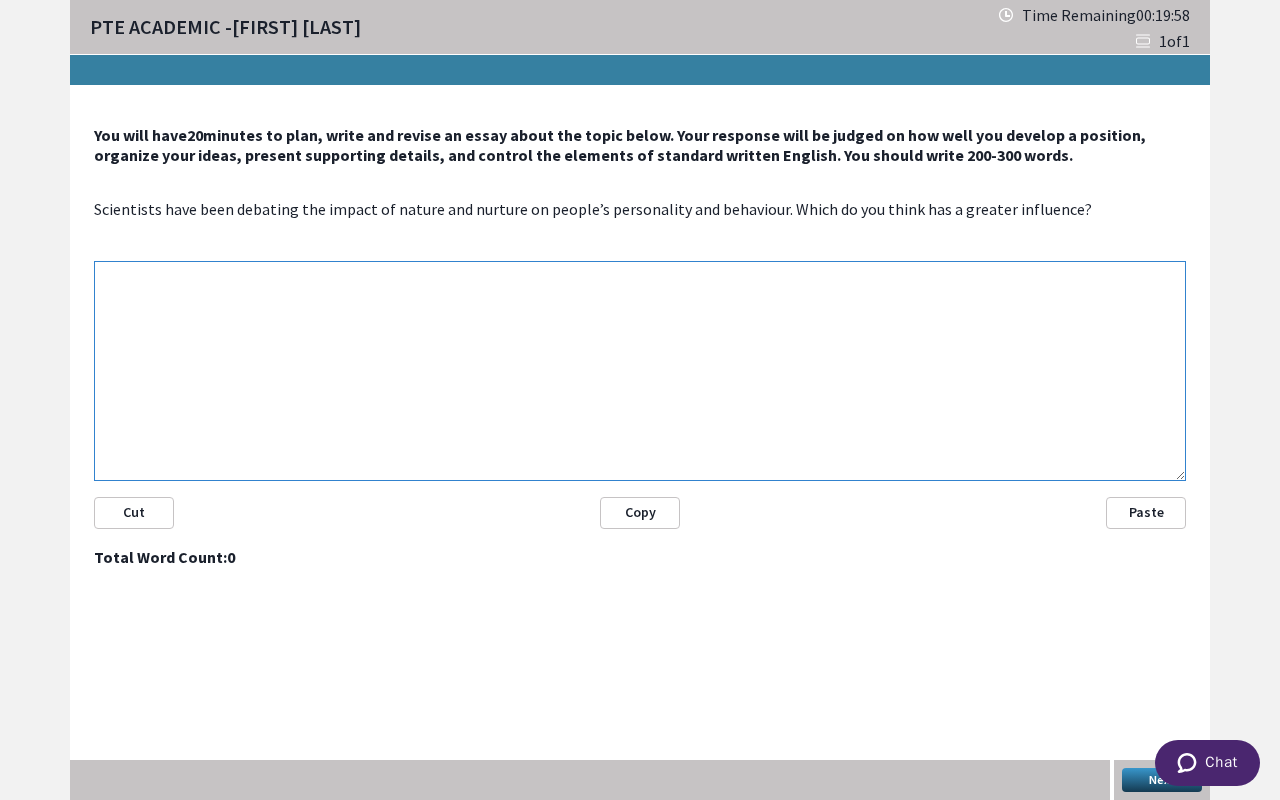 click at bounding box center [640, 371] 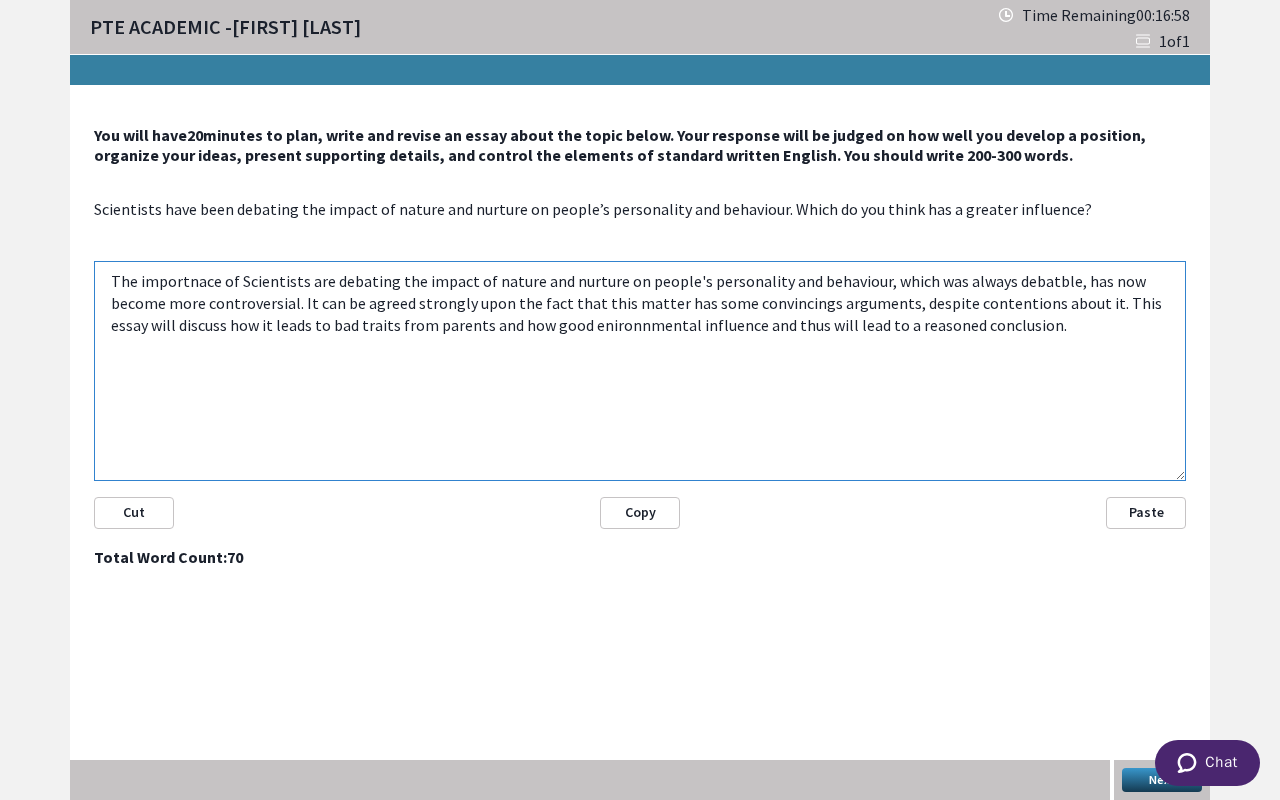 drag, startPoint x: 218, startPoint y: 284, endPoint x: 158, endPoint y: 280, distance: 60.133186 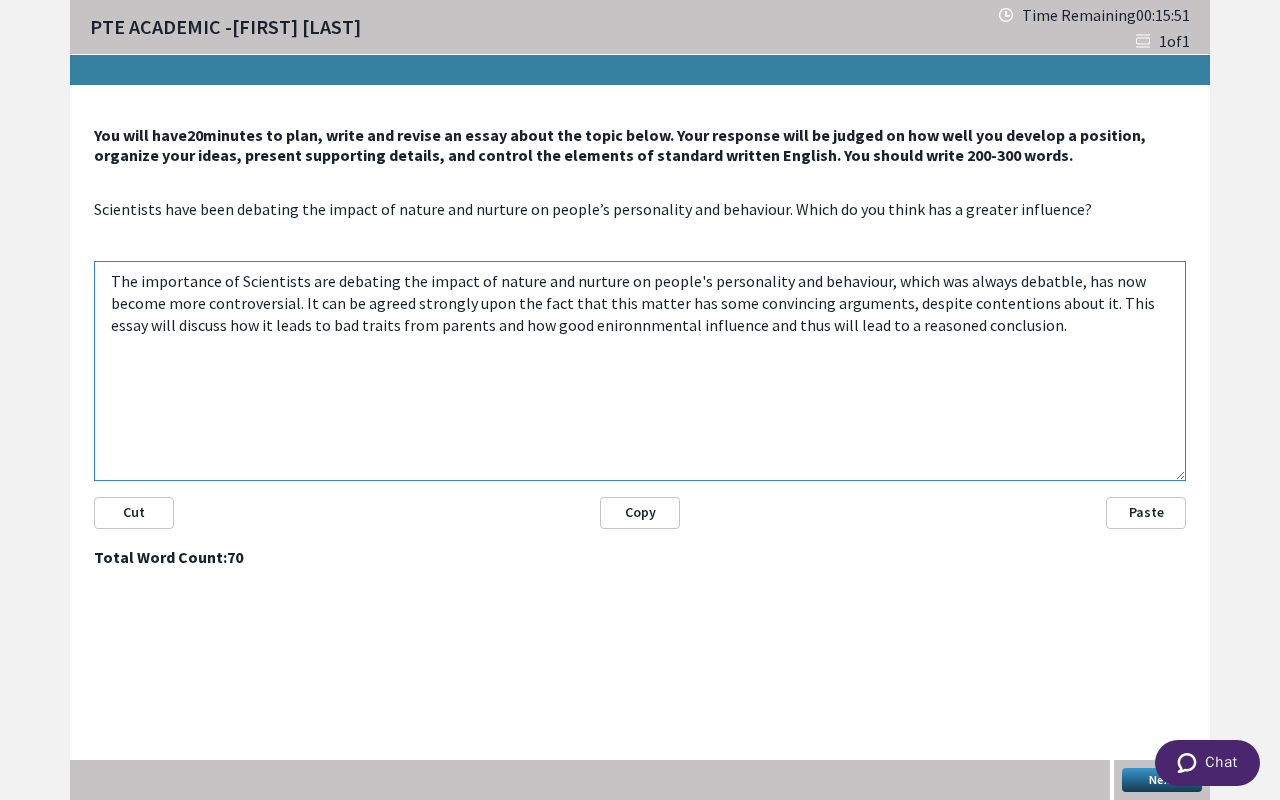 click on "The importance of Scientists are debating the impact of nature and nurture on people's personality and behaviour, which was always debatble, has now become more controversial. It can be agreed strongly upon the fact that this matter has some convincing arguments, despite contentions about it. This essay will discuss how it leads to bad traits from parents and how good enironnmental influence and thus will lead to a reasoned conclusion." at bounding box center (640, 371) 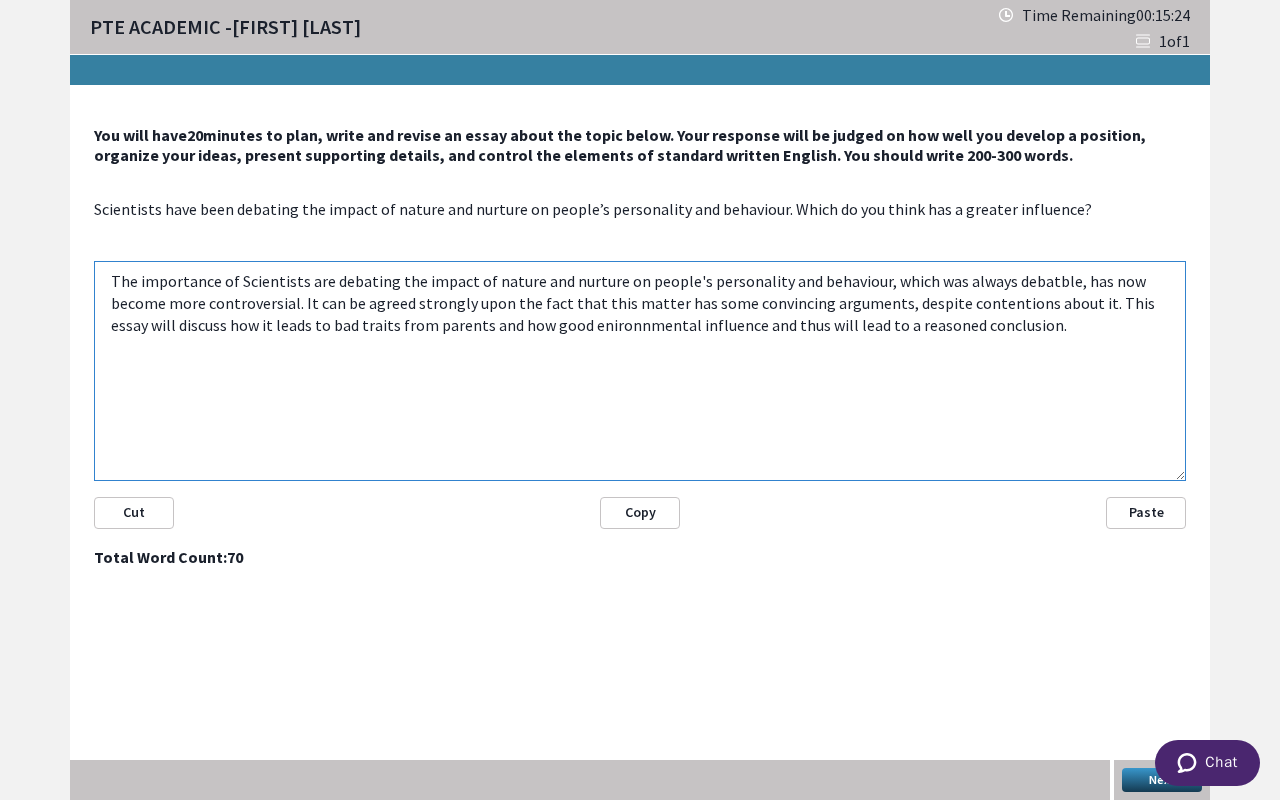 click on "The importance of Scientists are debating the impact of nature and nurture on people's personality and behaviour, which was always debatble, has now become more controversial. It can be agreed strongly upon the fact that this matter has some convincing arguments, despite contentions about it. This essay will discuss how it leads to bad traits from parents and how good enironnmental influence and thus will lead to a reasoned conclusion." at bounding box center [640, 371] 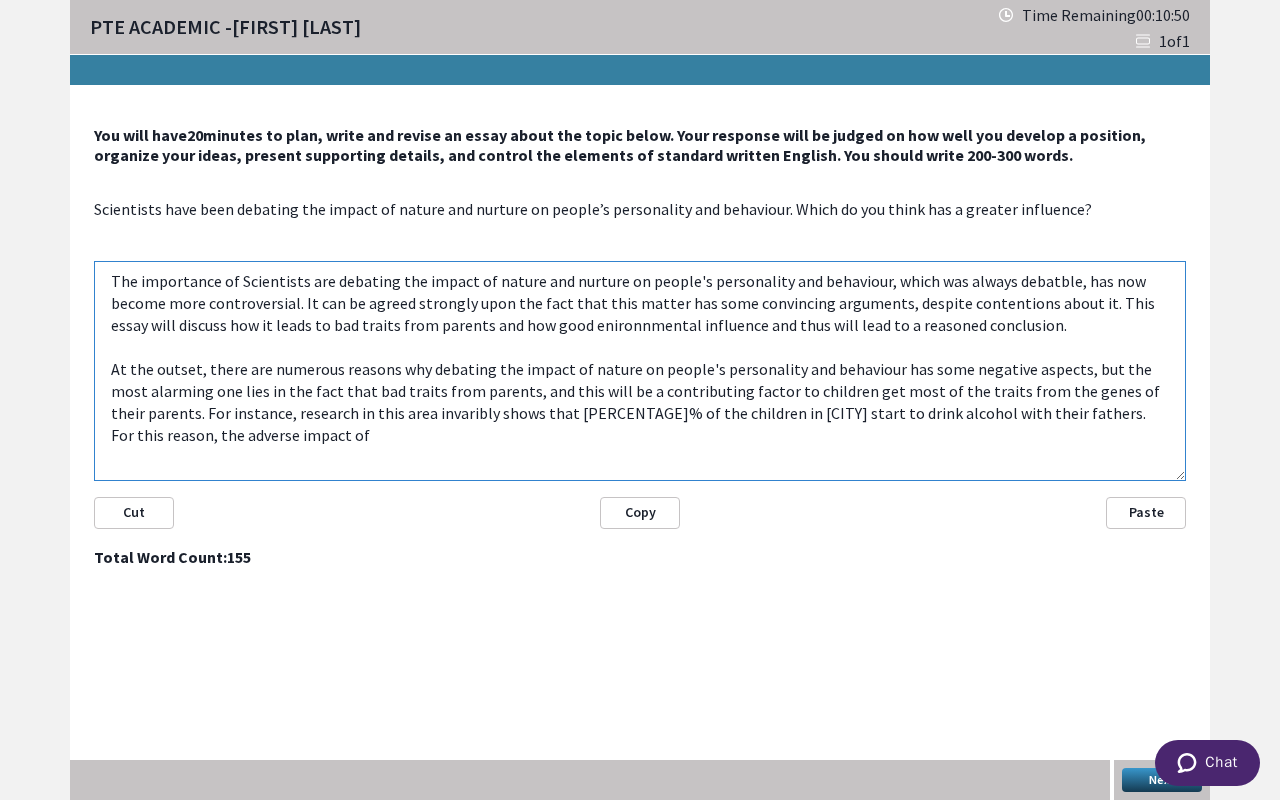 drag, startPoint x: 422, startPoint y: 366, endPoint x: 879, endPoint y: 363, distance: 457.00986 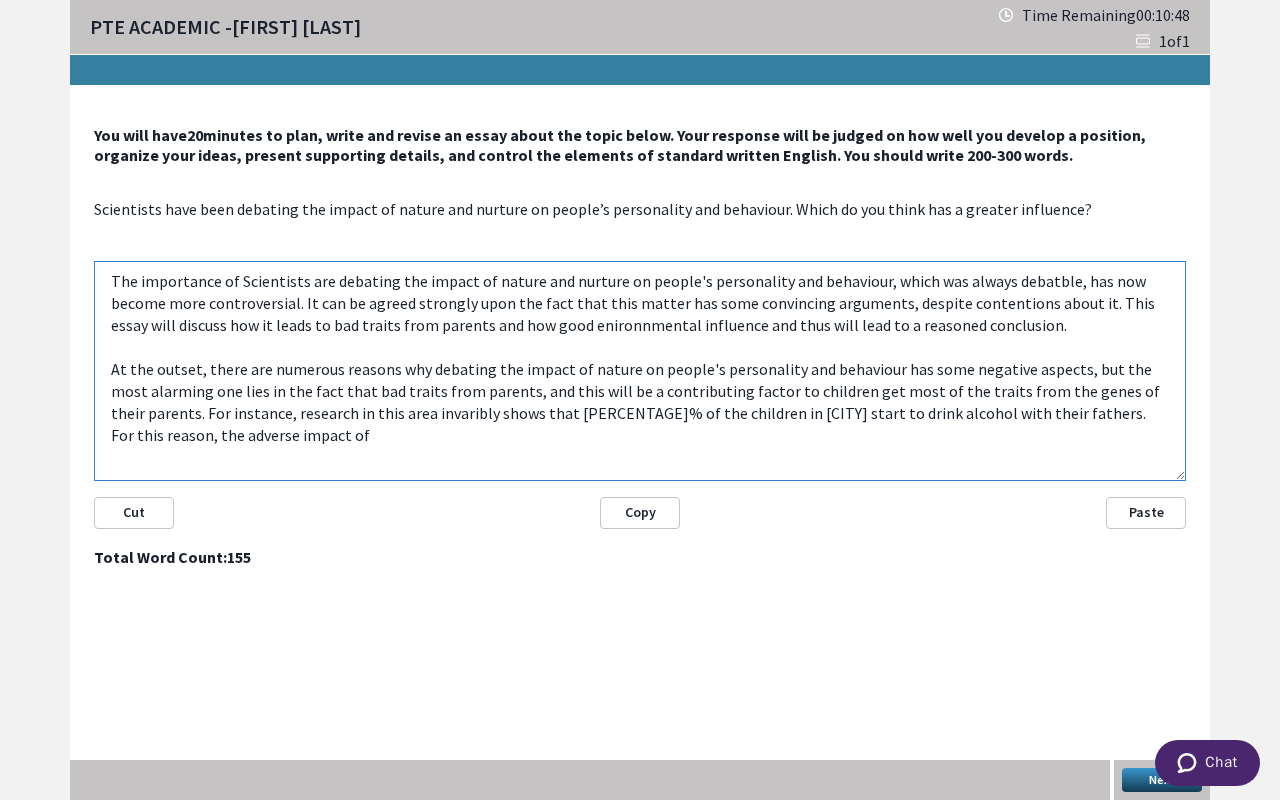 click on "The importance of Scientists are debating the impact of nature and nurture on people's personality and behaviour, which was always debatble, has now become more controversial. It can be agreed strongly upon the fact that this matter has some convincing arguments, despite contentions about it. This essay will discuss how it leads to bad traits from parents and how good enironnmental influence and thus will lead to a reasoned conclusion.
At the outset, there are numerous reasons why debating the impact of nature on people's personality and behaviour has some negative aspects, but the most alarming one lies in the fact that bad traits from parents, and this will be a contributing factor to children get most of the traits from the genes of their parents. For instance, research in this area invaribly shows that [PERCENTAGE]% of the children in [CITY] start to drink alcohol with their fathers. For this reason, the adverse impact of" at bounding box center [640, 371] 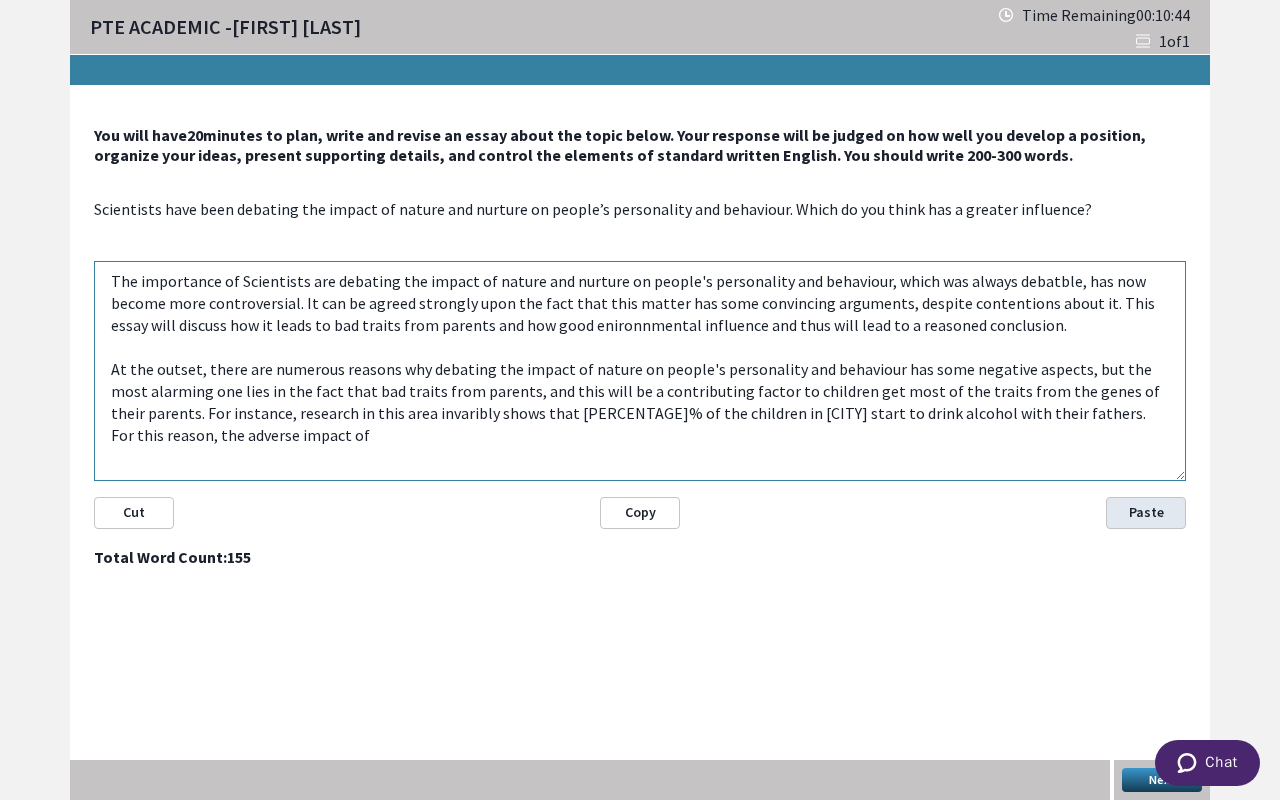 click on "Paste" at bounding box center [1146, 513] 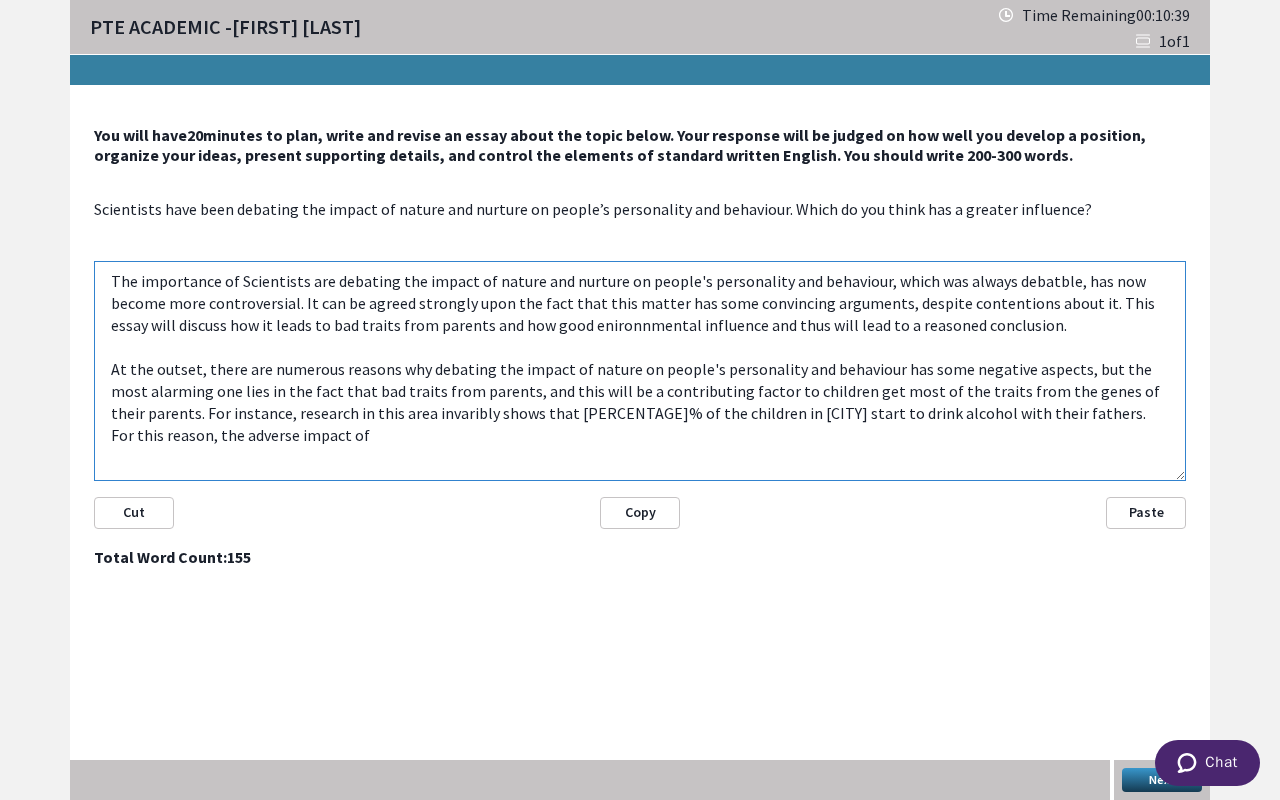 drag, startPoint x: 427, startPoint y: 365, endPoint x: 878, endPoint y: 365, distance: 451 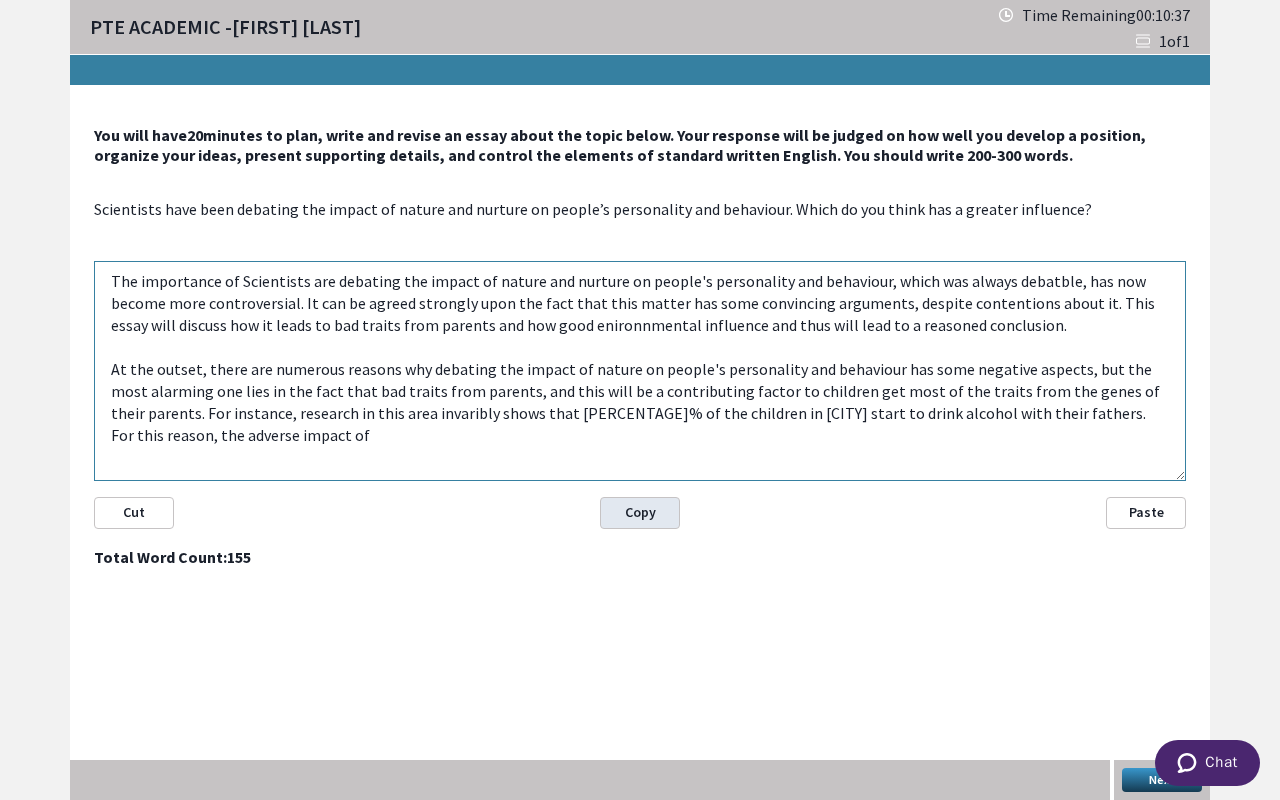 click on "Copy" at bounding box center (640, 513) 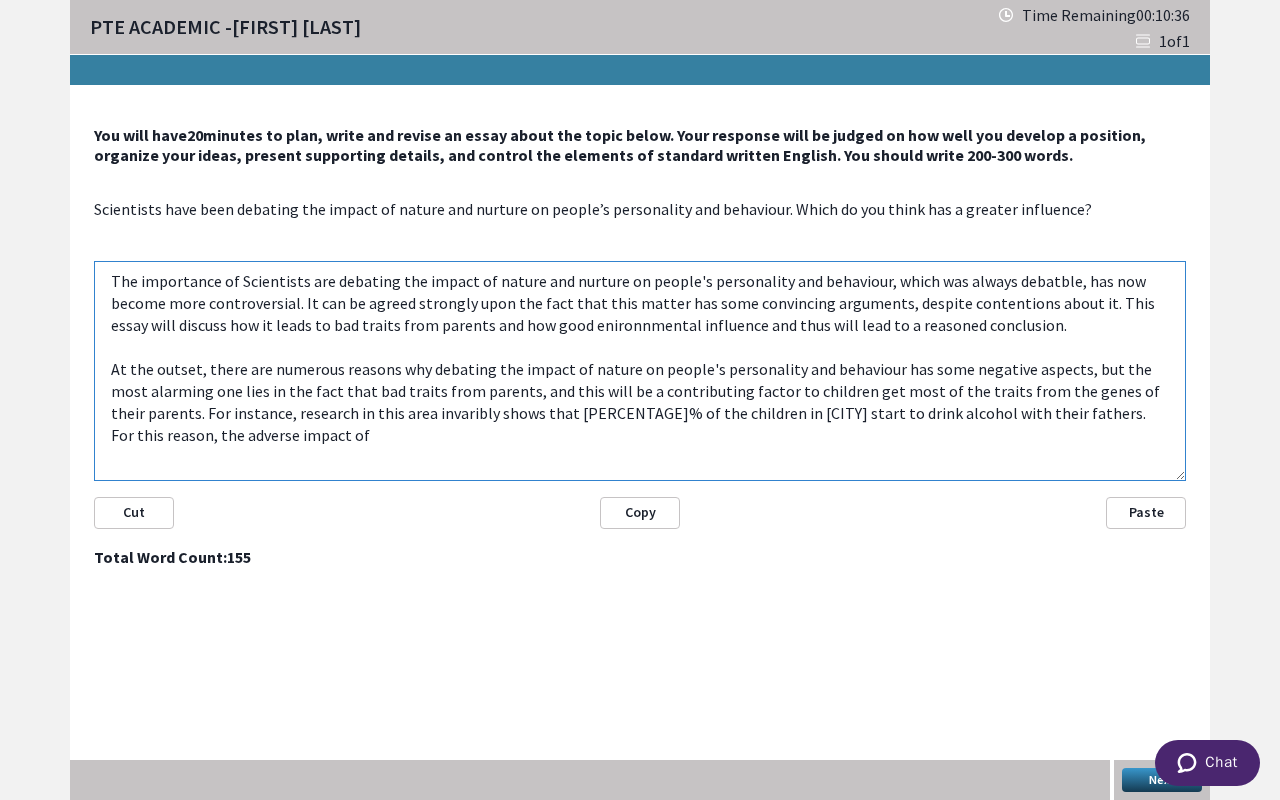 click on "The importance of Scientists are debating the impact of nature and nurture on people's personality and behaviour, which was always debatble, has now become more controversial. It can be agreed strongly upon the fact that this matter has some convincing arguments, despite contentions about it. This essay will discuss how it leads to bad traits from parents and how good enironnmental influence and thus will lead to a reasoned conclusion.
At the outset, there are numerous reasons why debating the impact of nature on people's personality and behaviour has some negative aspects, but the most alarming one lies in the fact that bad traits from parents, and this will be a contributing factor to children get most of the traits from the genes of their parents. For instance, research in this area invaribly shows that [PERCENTAGE]% of the children in [CITY] start to drink alcohol with their fathers. For this reason, the adverse impact of" at bounding box center (640, 371) 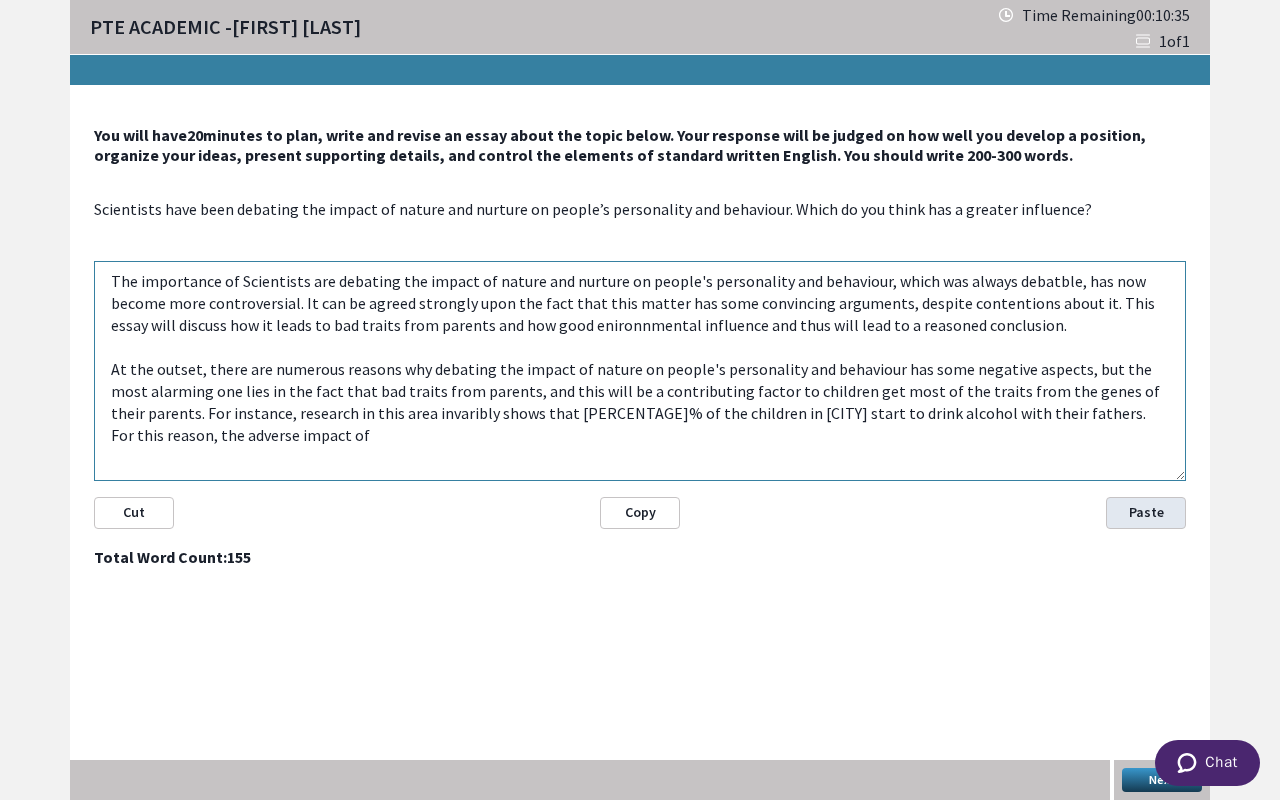 click on "Paste" at bounding box center (1146, 513) 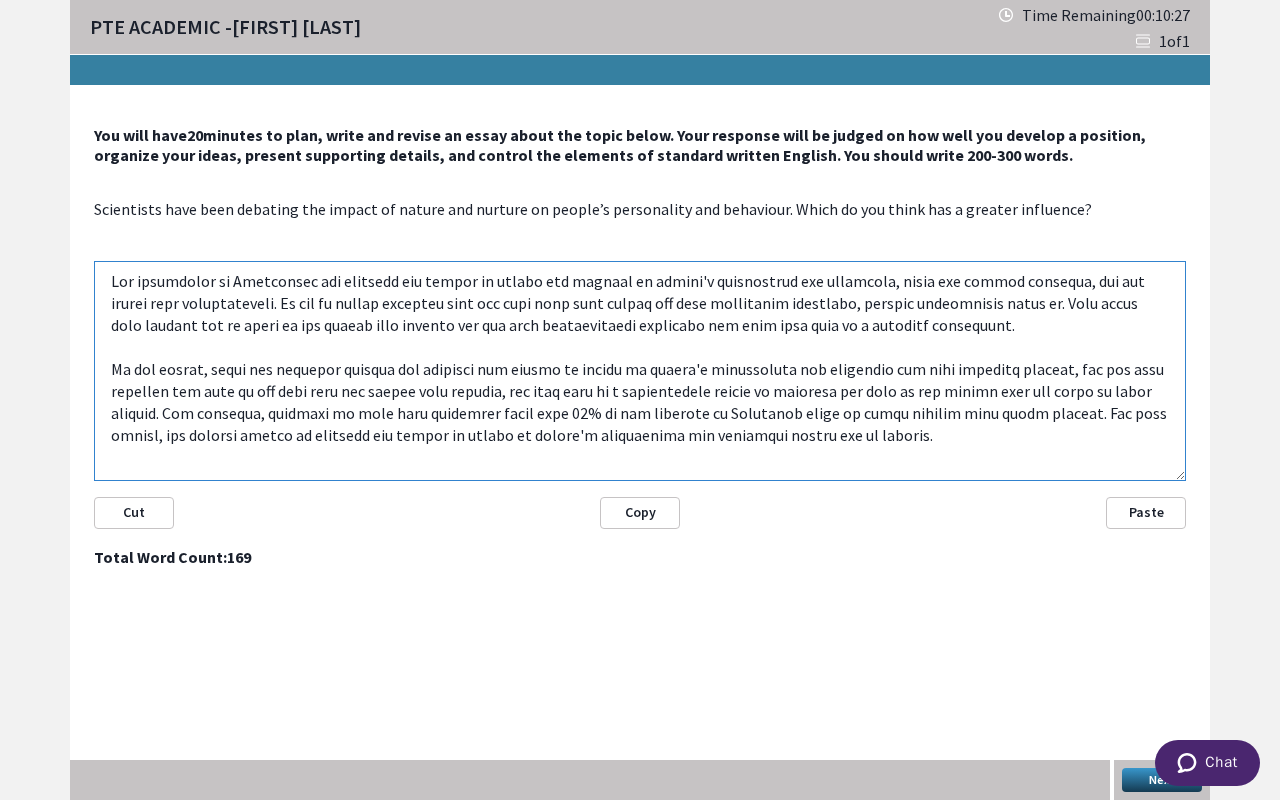 scroll, scrollTop: 8, scrollLeft: 0, axis: vertical 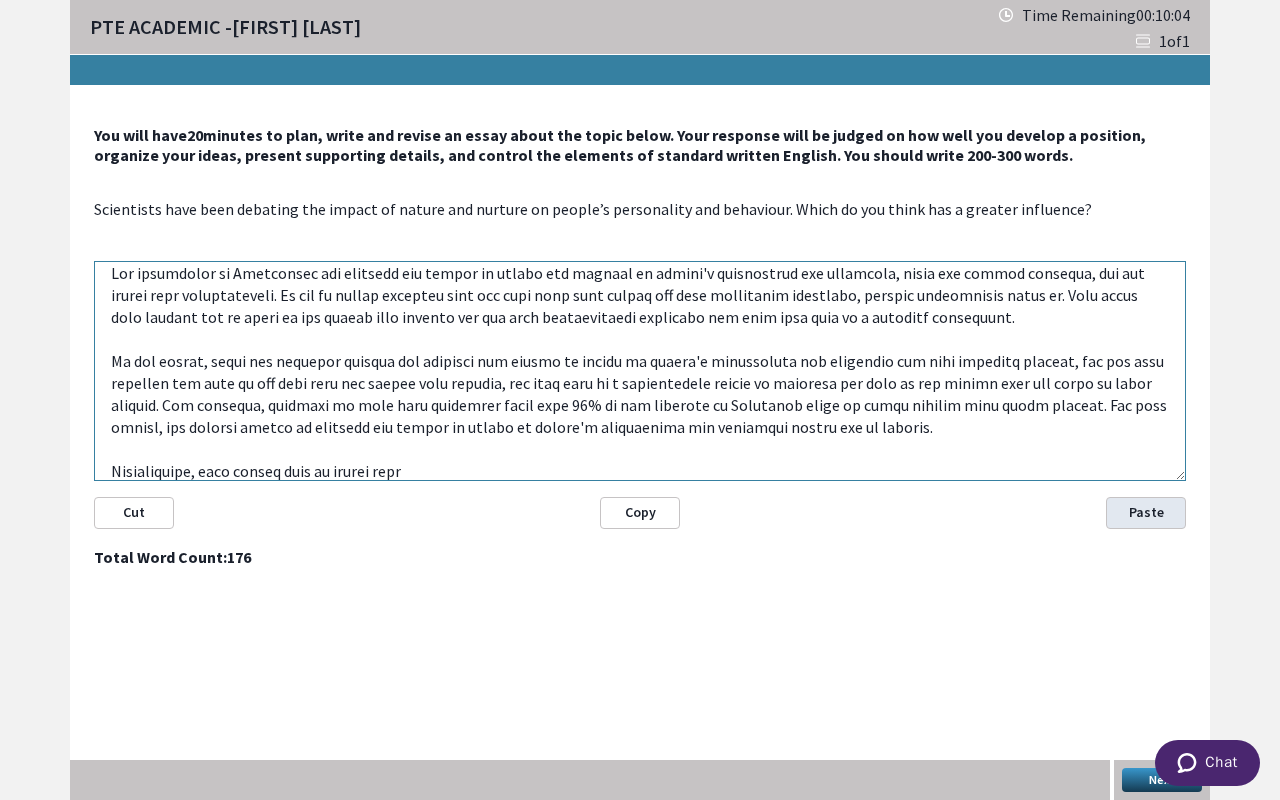 click on "Paste" at bounding box center (1146, 513) 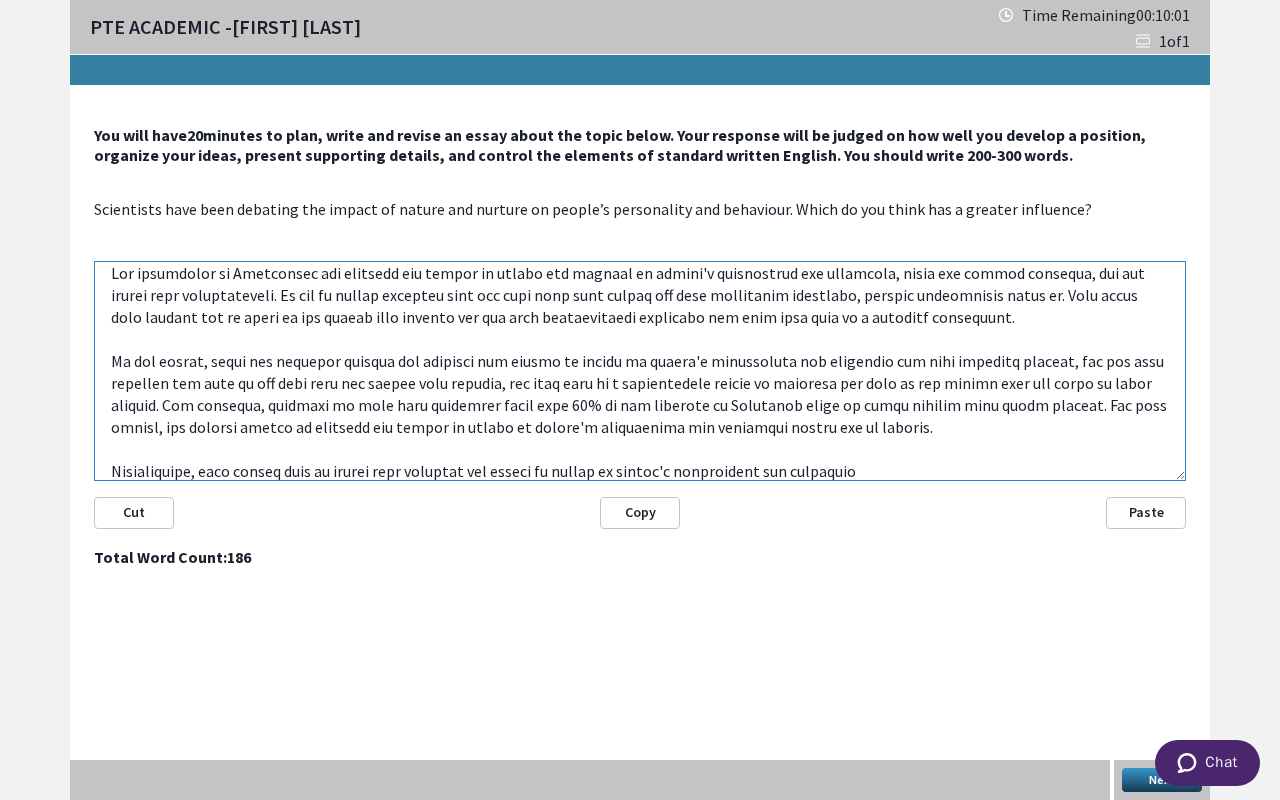 scroll, scrollTop: 17, scrollLeft: 0, axis: vertical 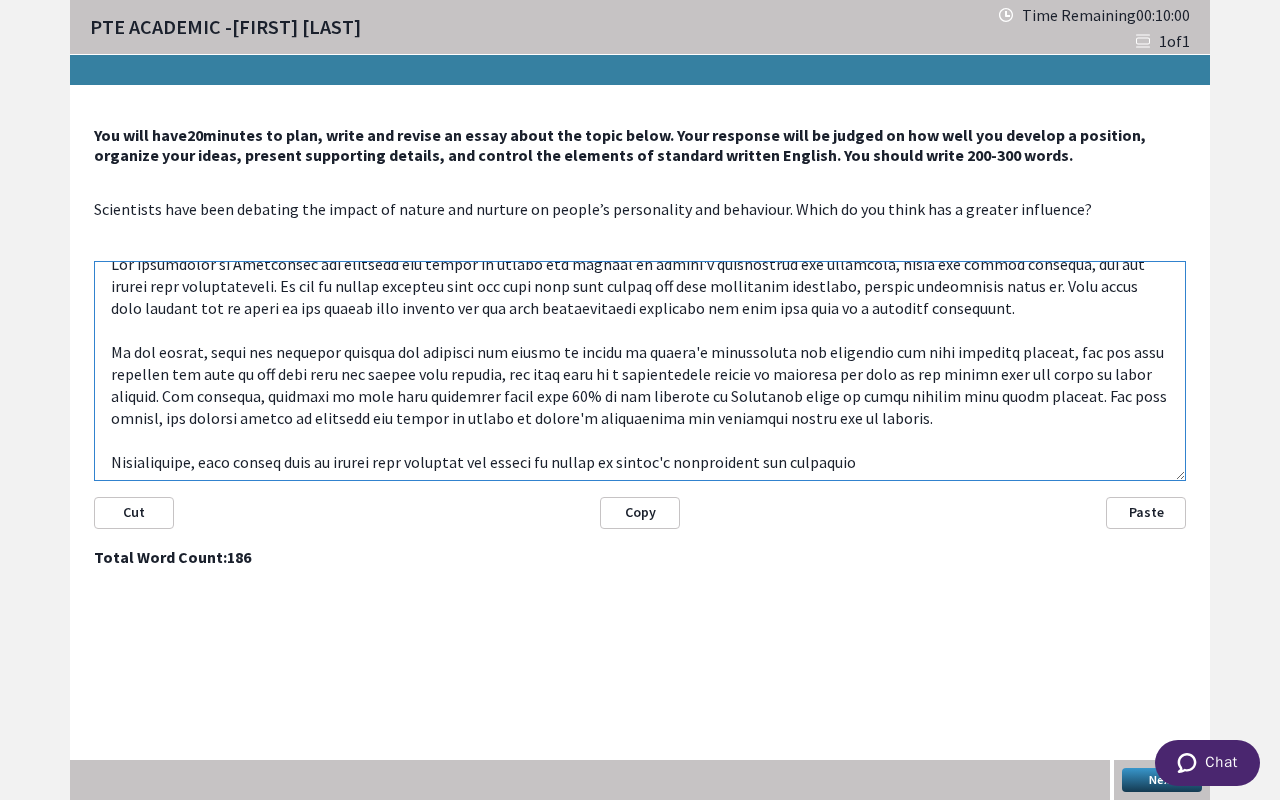 drag, startPoint x: 618, startPoint y: 463, endPoint x: 572, endPoint y: 463, distance: 46 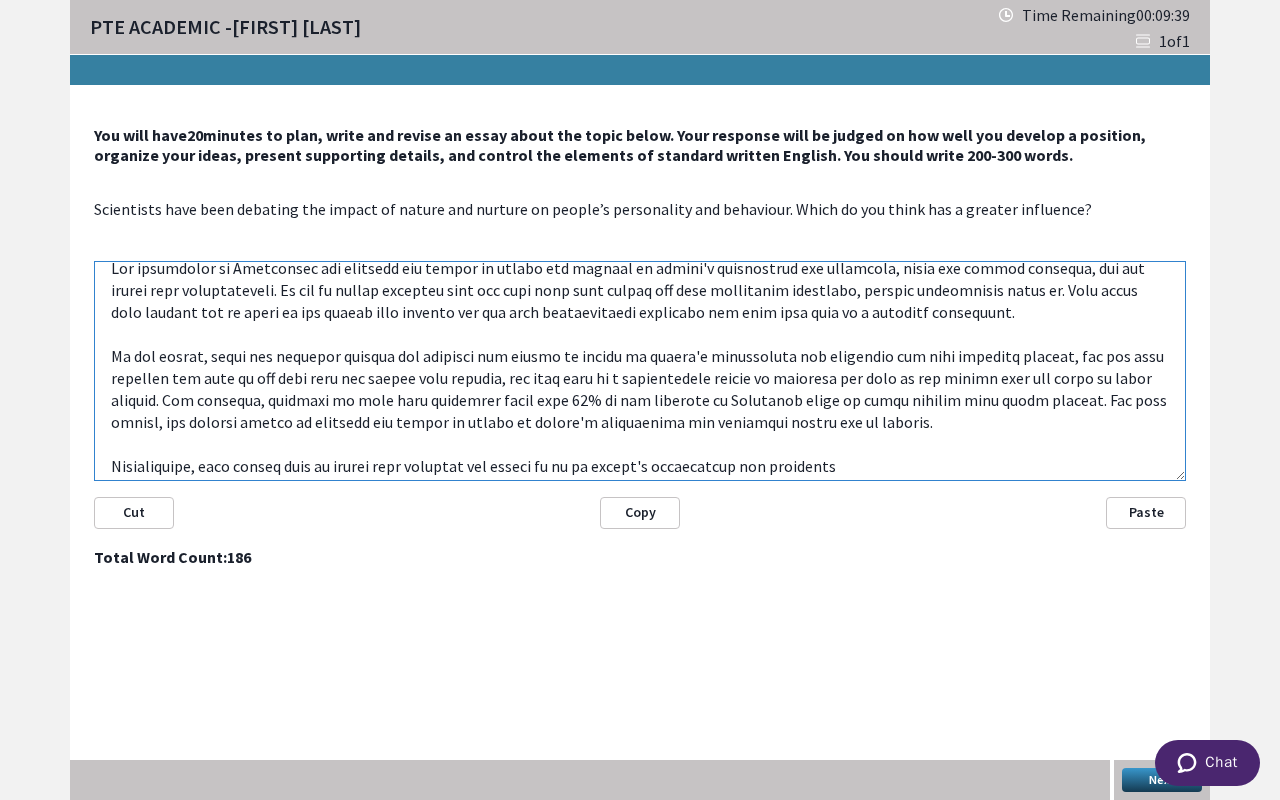 scroll, scrollTop: 17, scrollLeft: 0, axis: vertical 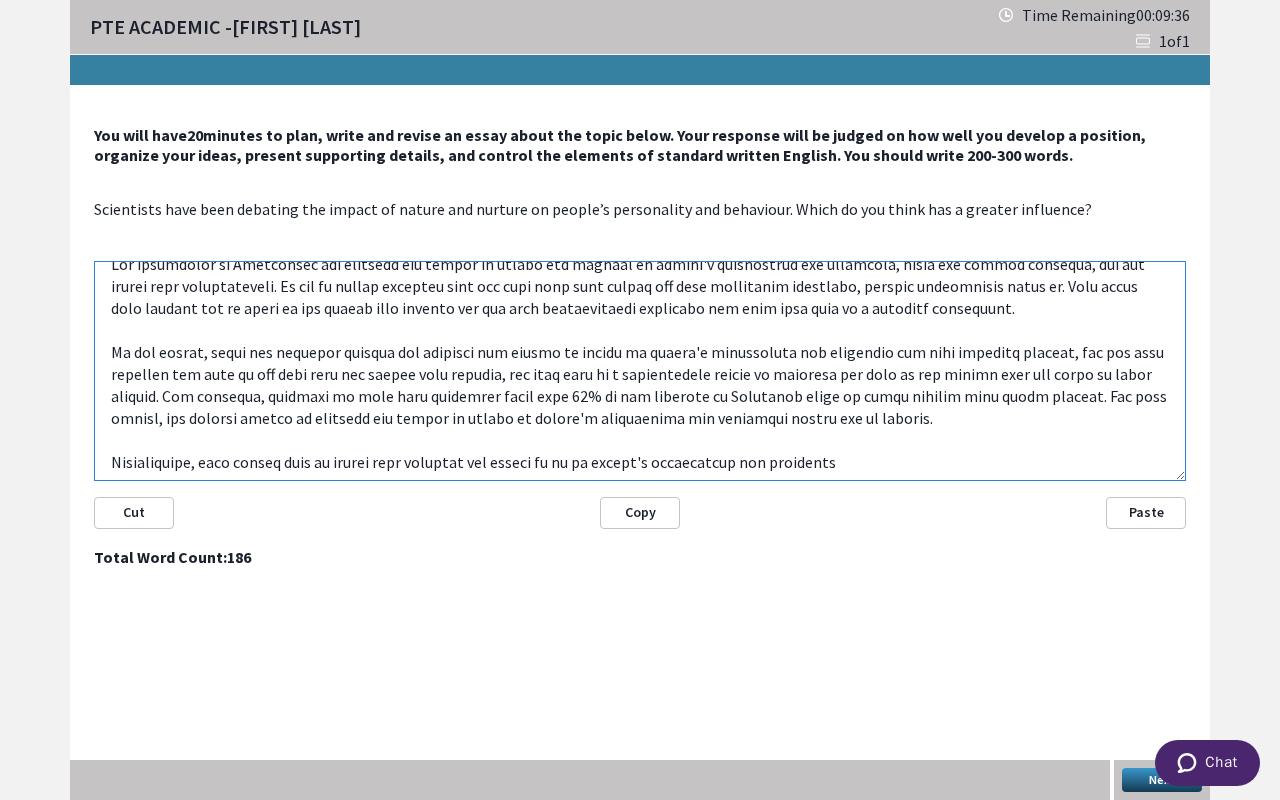 drag, startPoint x: 478, startPoint y: 460, endPoint x: 421, endPoint y: 462, distance: 57.035076 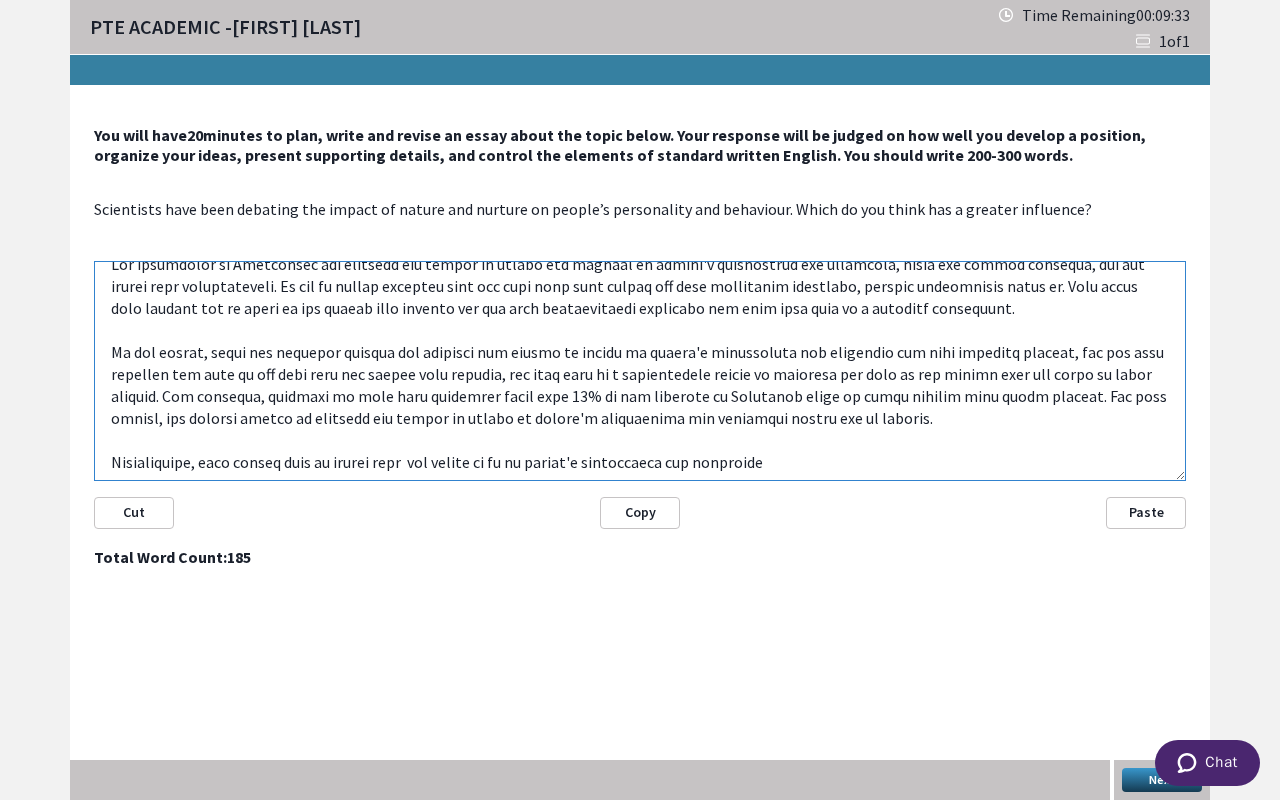 click at bounding box center [640, 371] 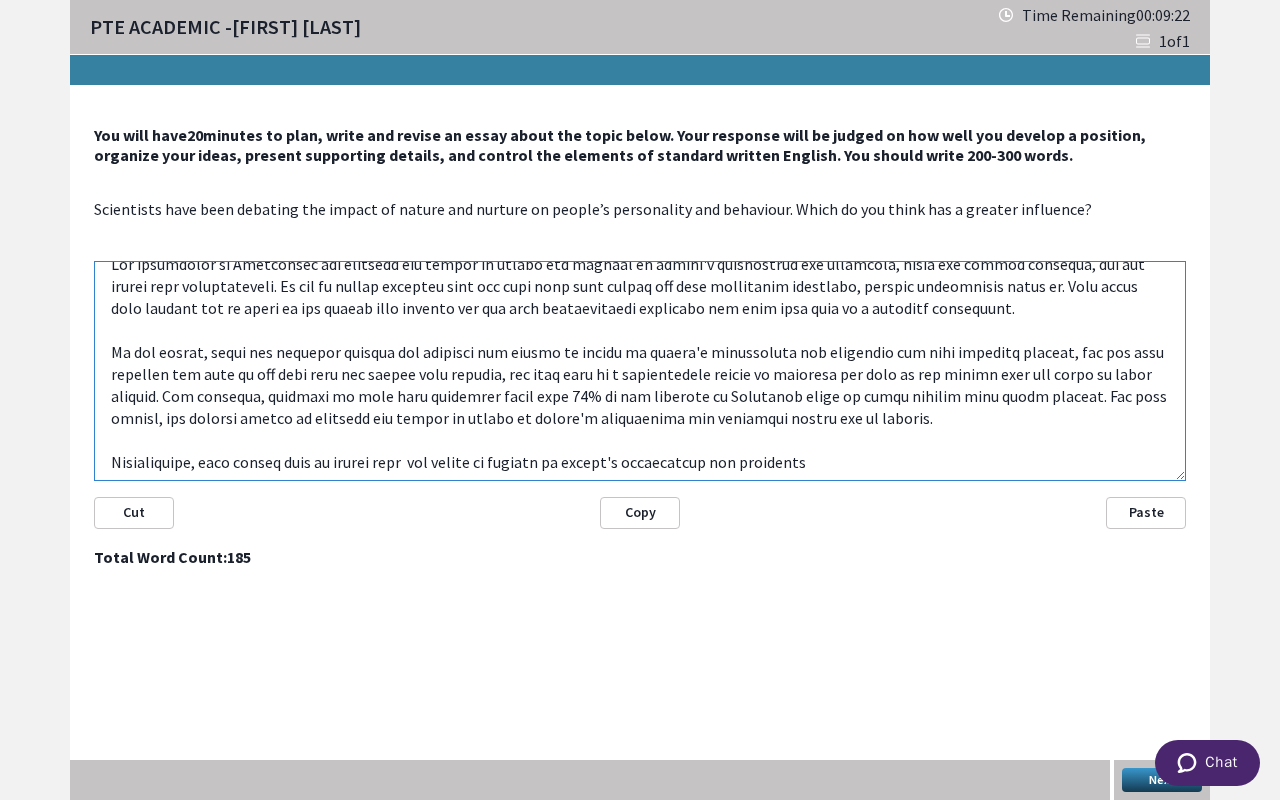 click at bounding box center [640, 371] 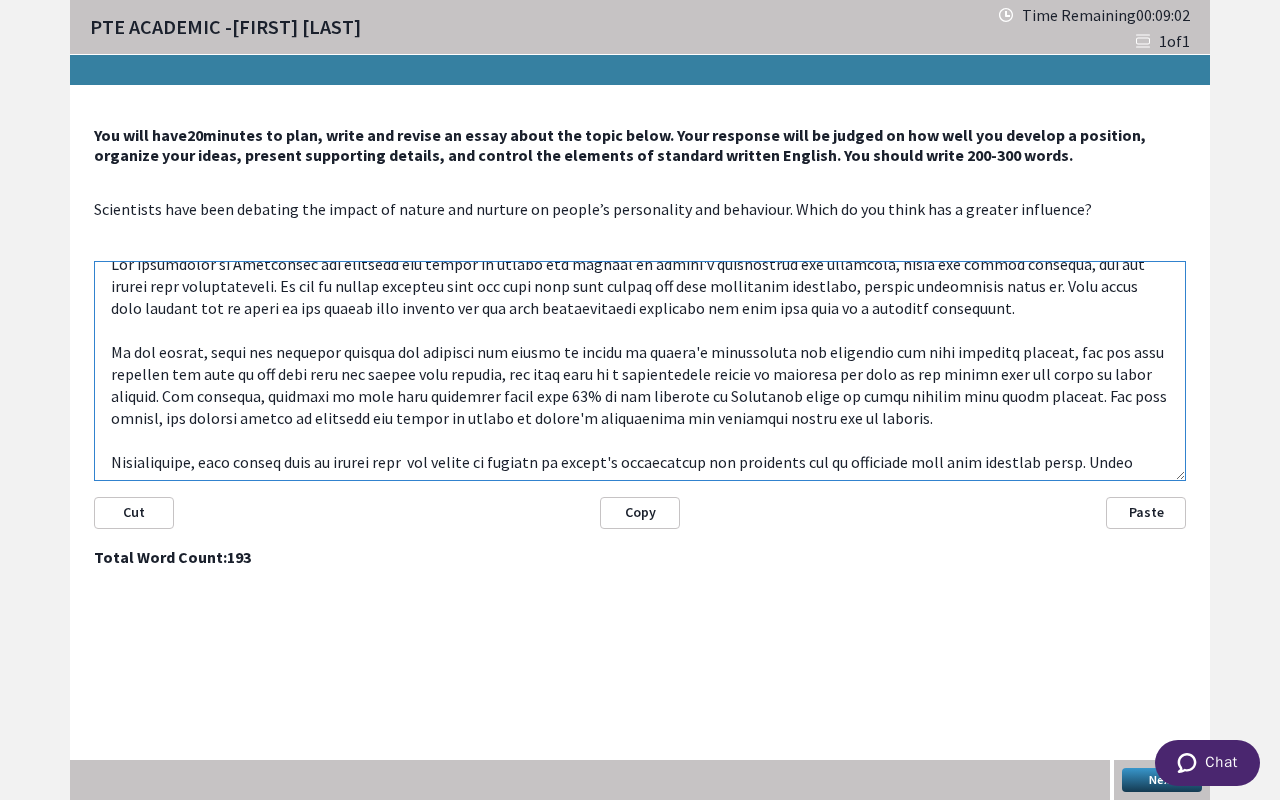 scroll, scrollTop: 30, scrollLeft: 0, axis: vertical 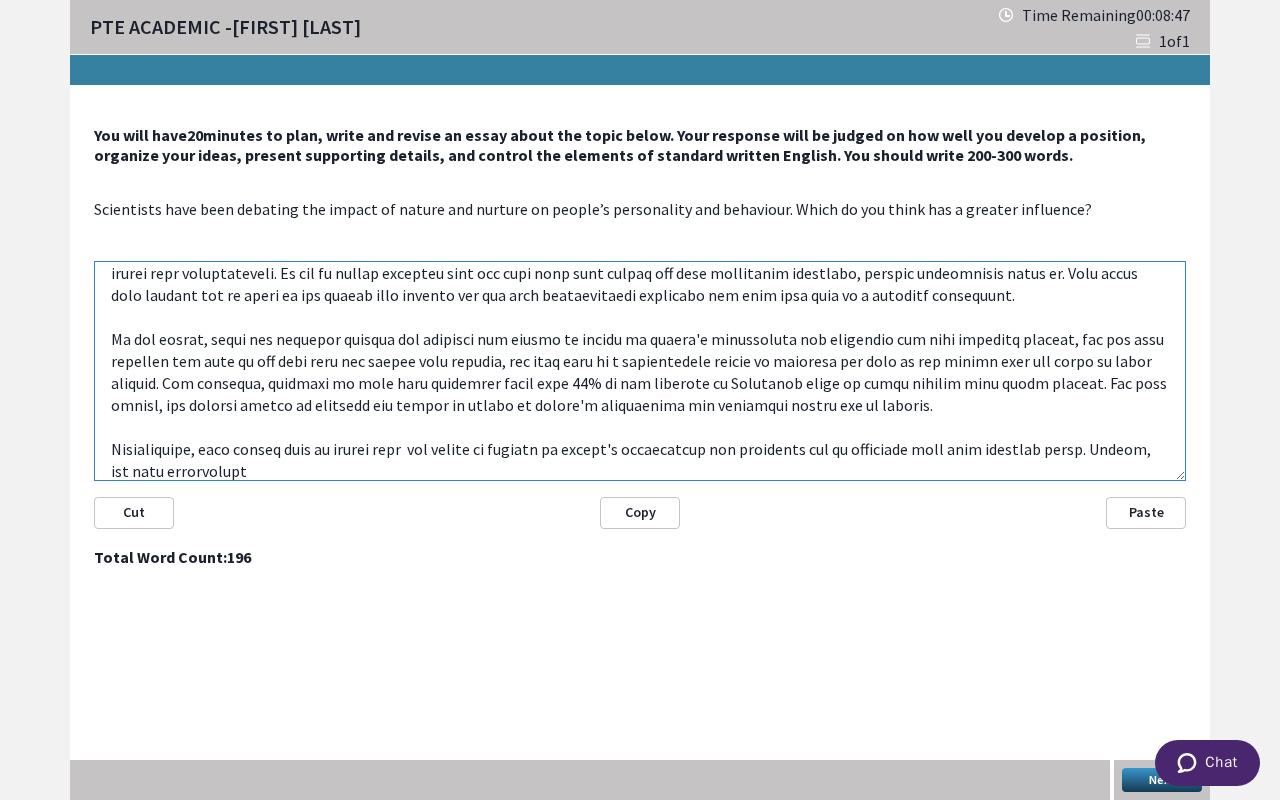 click at bounding box center (640, 371) 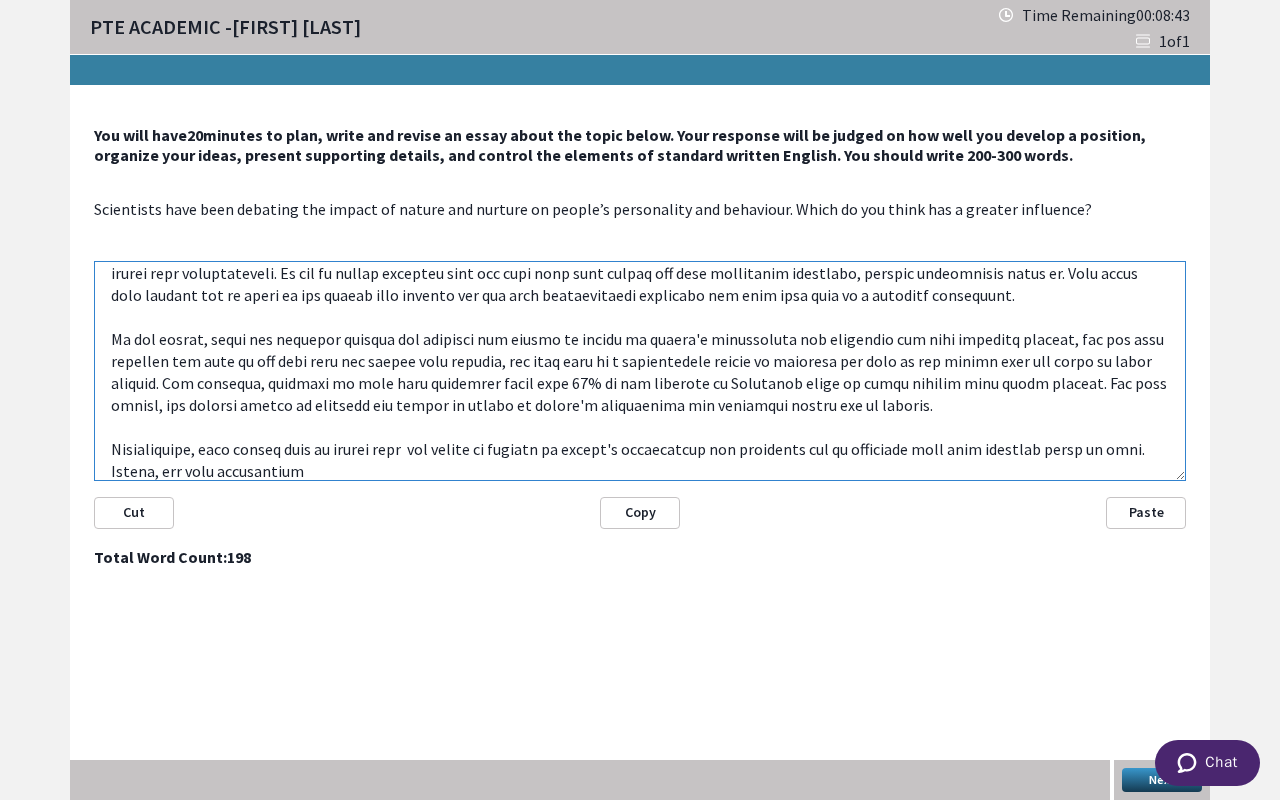 click at bounding box center [640, 371] 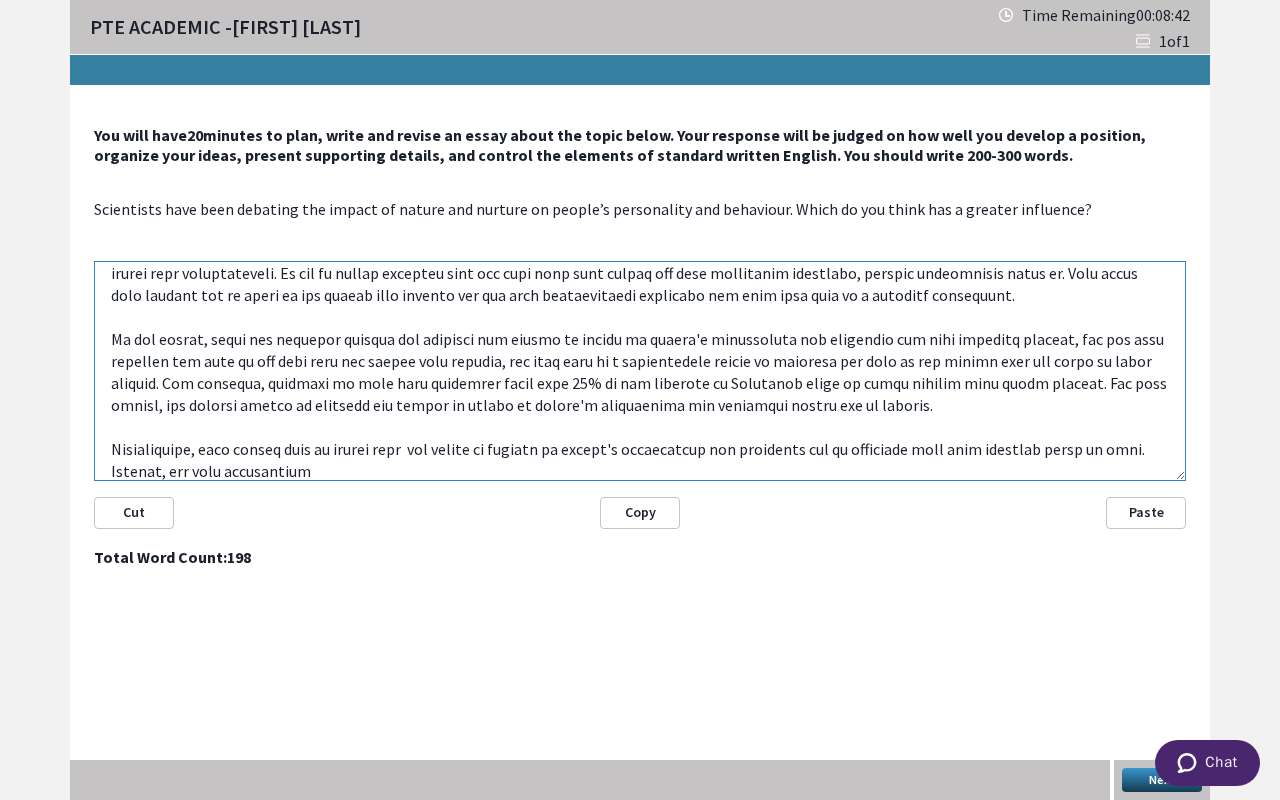 click at bounding box center [640, 371] 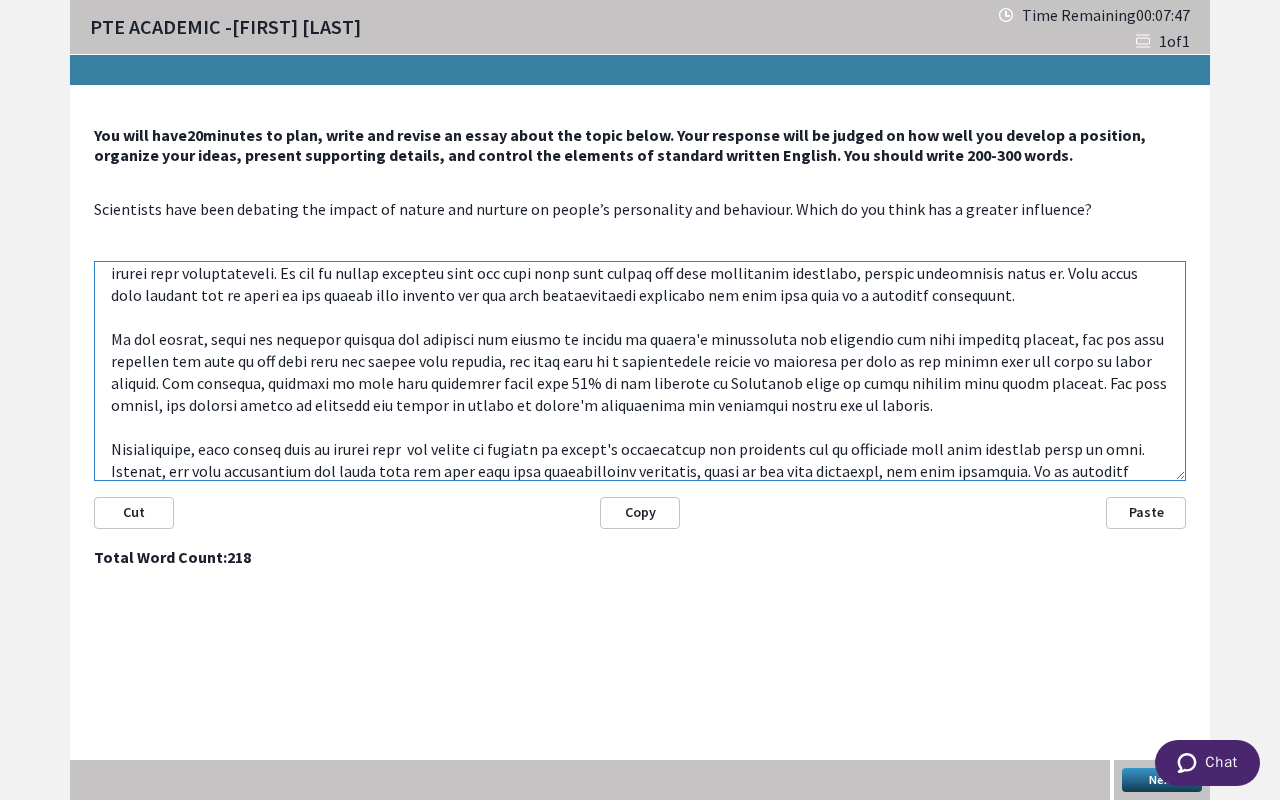 scroll, scrollTop: 52, scrollLeft: 0, axis: vertical 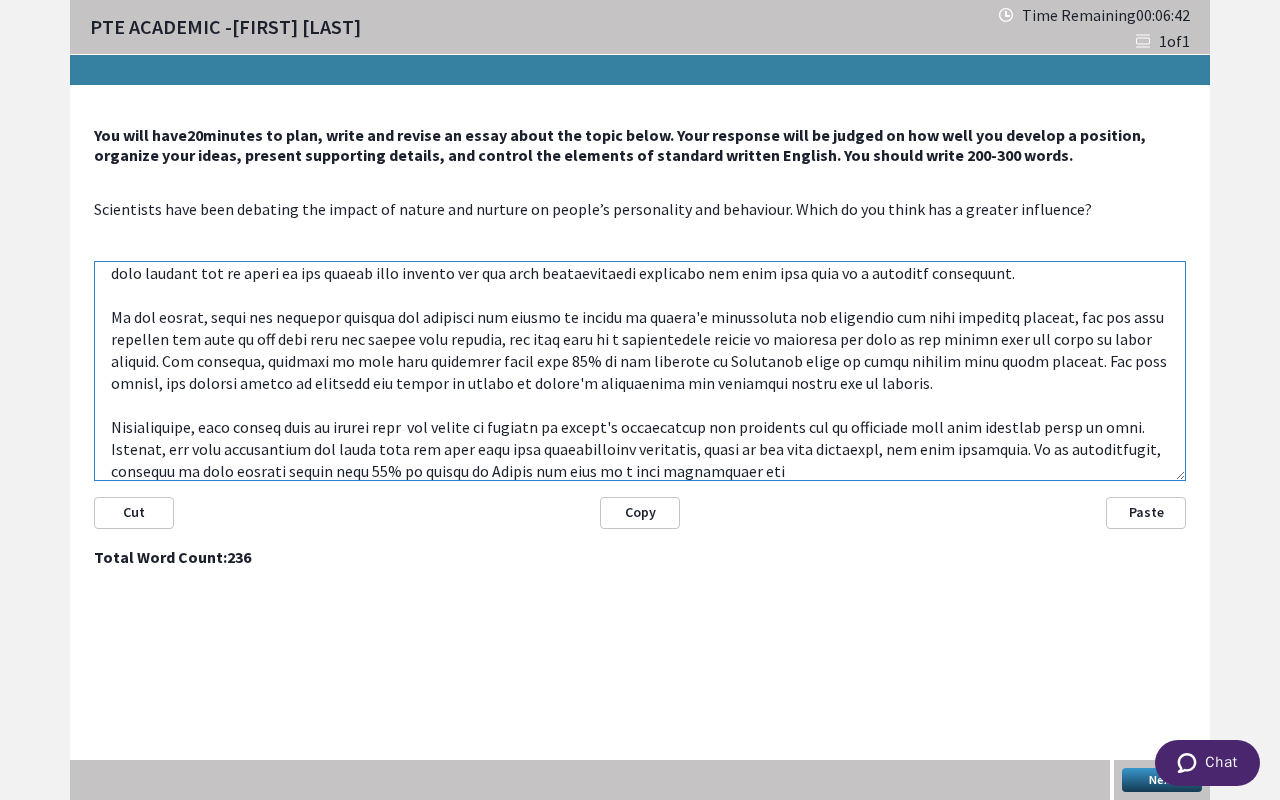 click at bounding box center (640, 371) 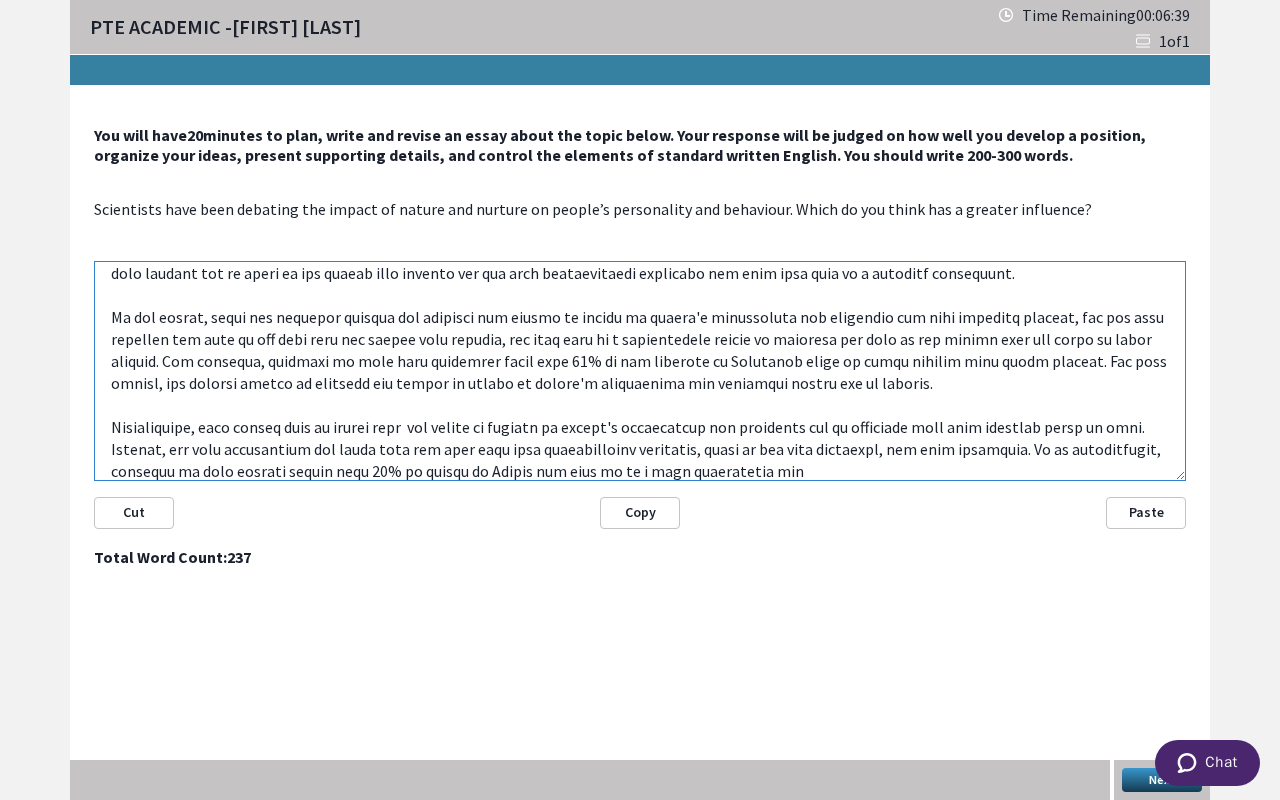 click at bounding box center (640, 371) 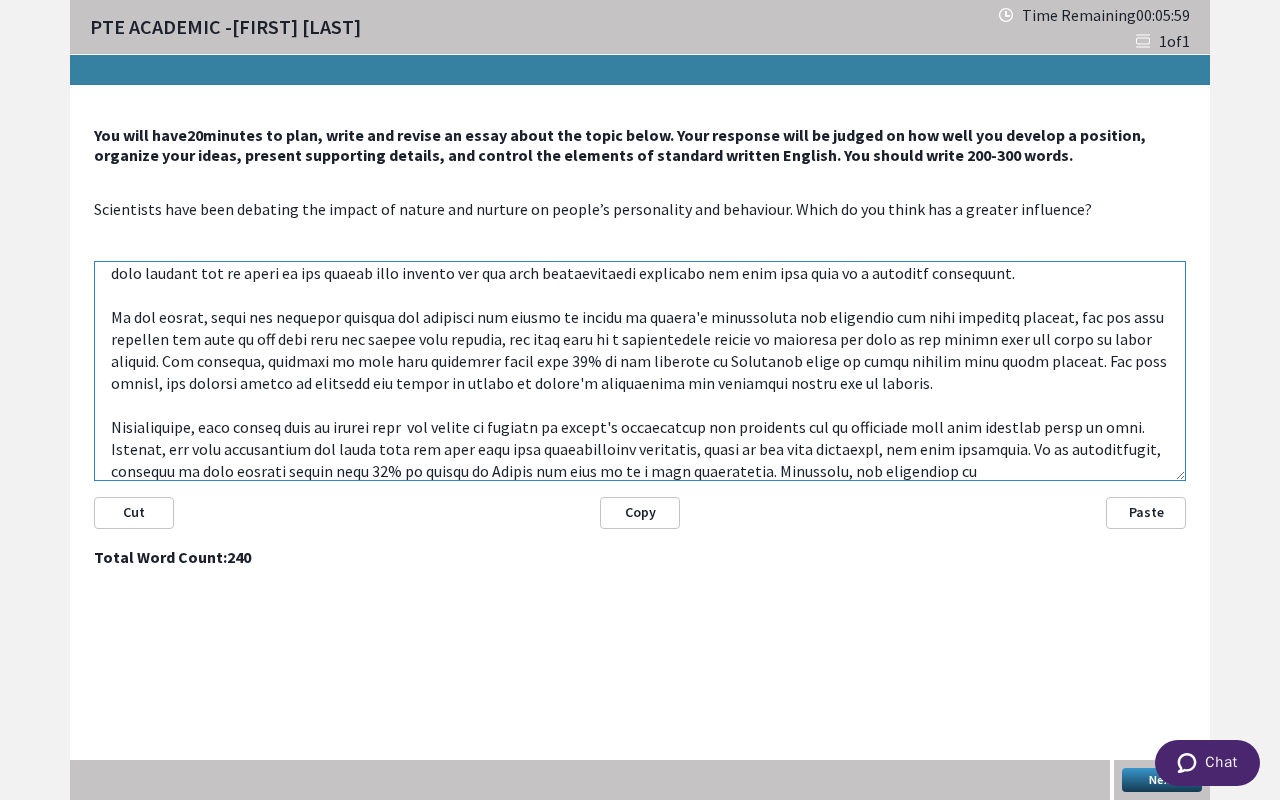 drag, startPoint x: 448, startPoint y: 423, endPoint x: 821, endPoint y: 423, distance: 373 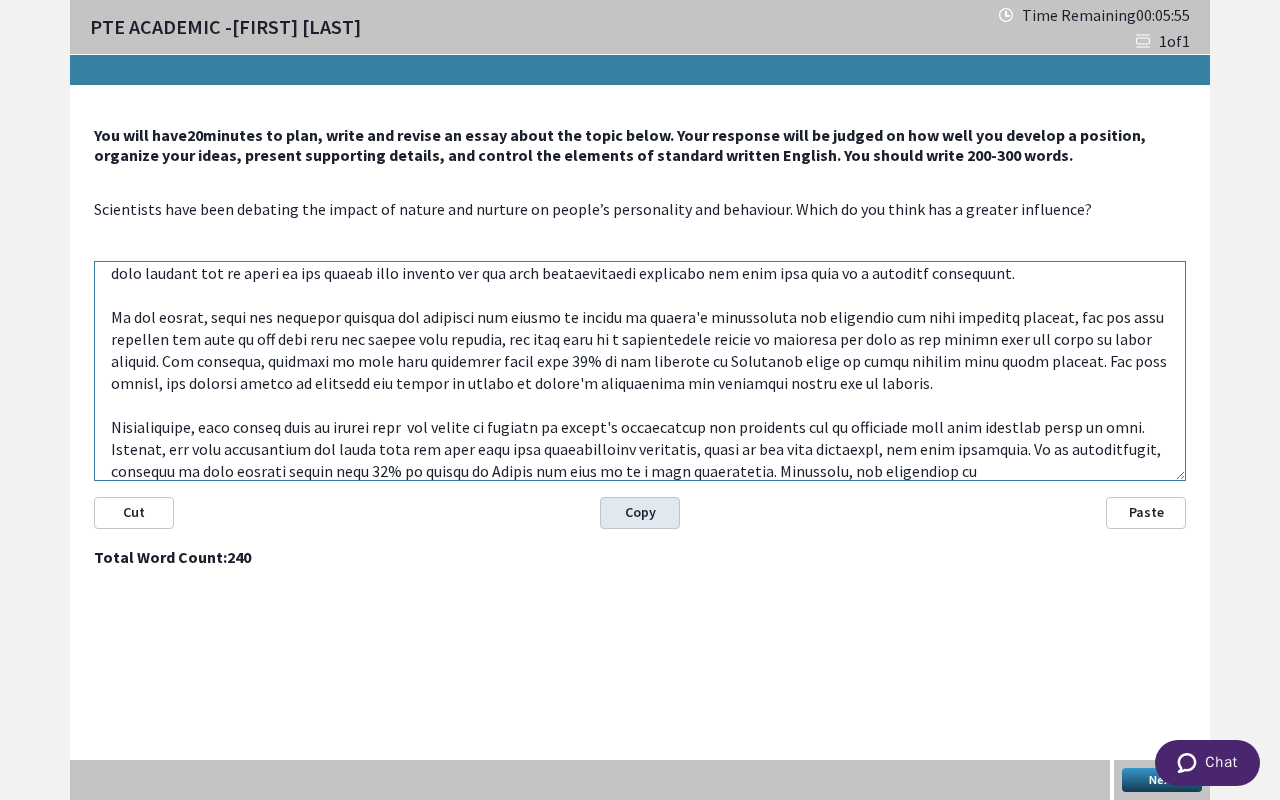 click on "Copy" at bounding box center [640, 513] 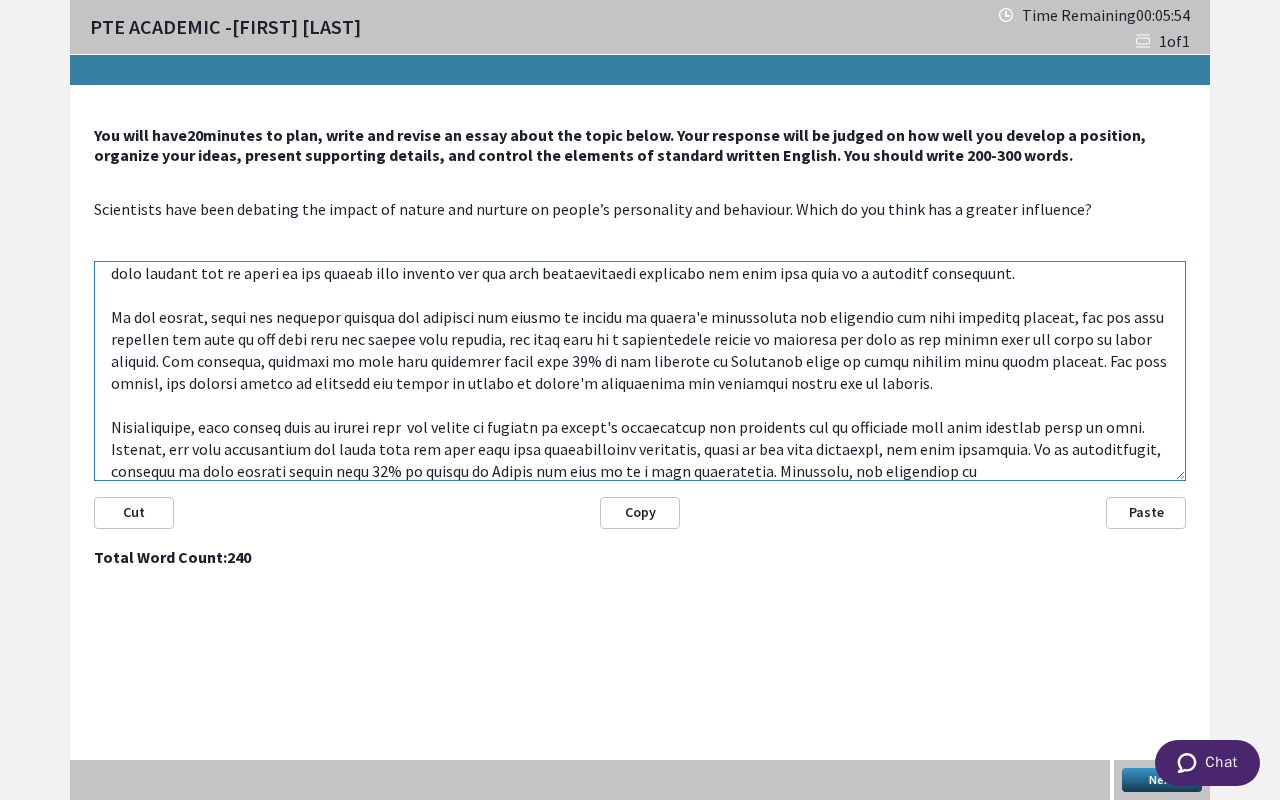 click at bounding box center [640, 371] 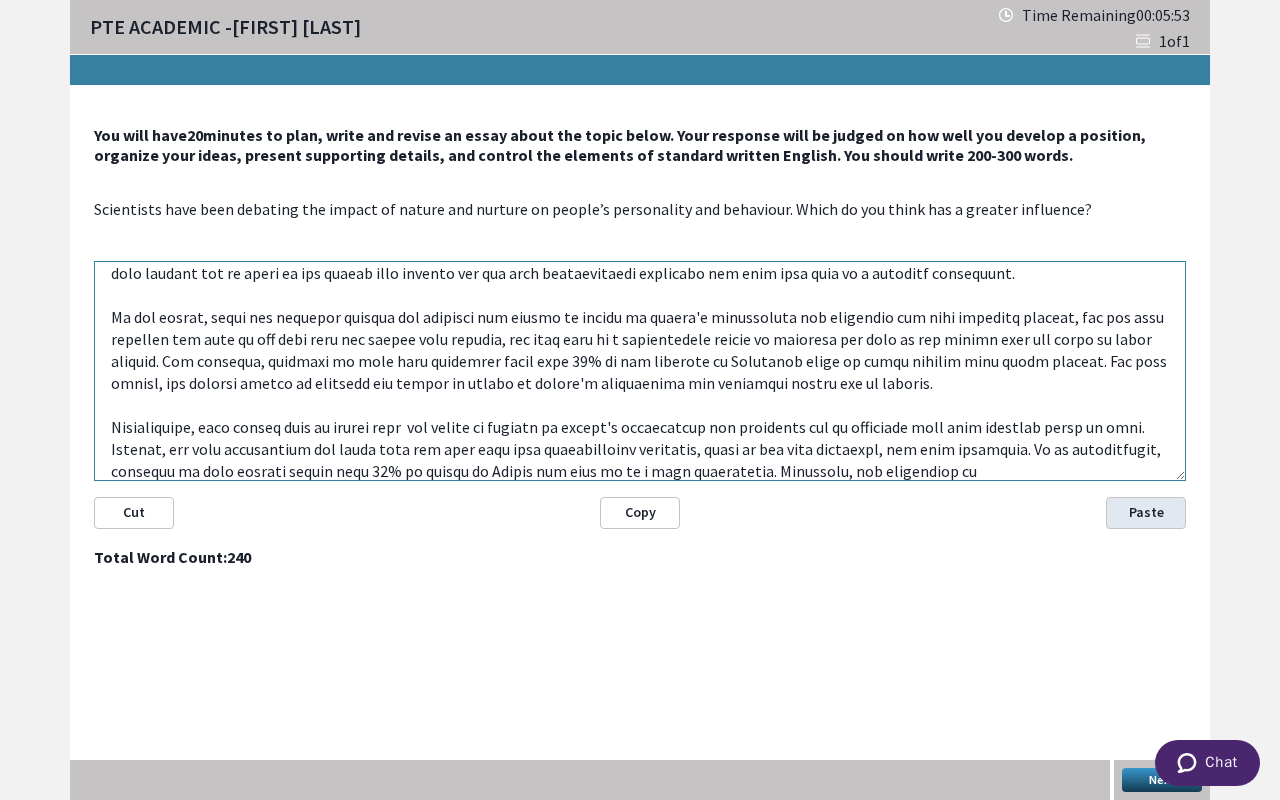 click on "Paste" at bounding box center (1146, 513) 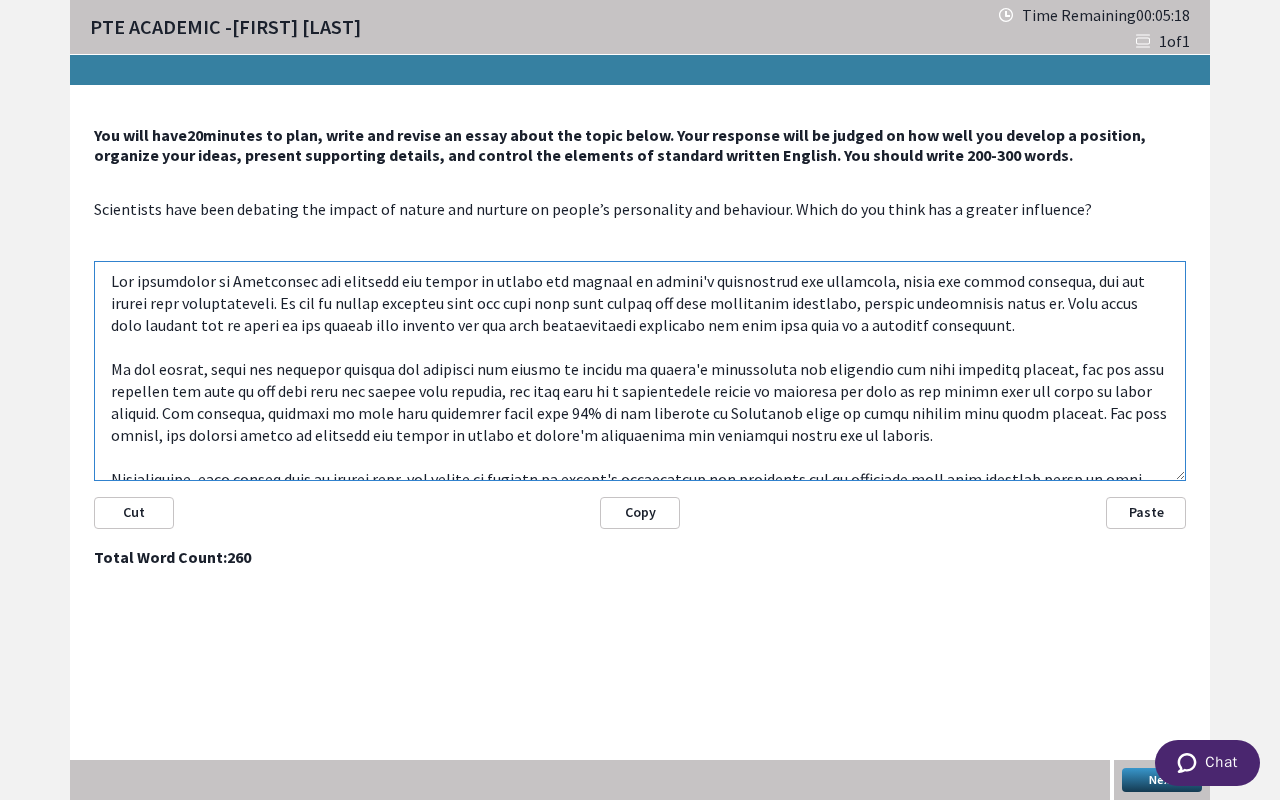 scroll, scrollTop: 0, scrollLeft: 0, axis: both 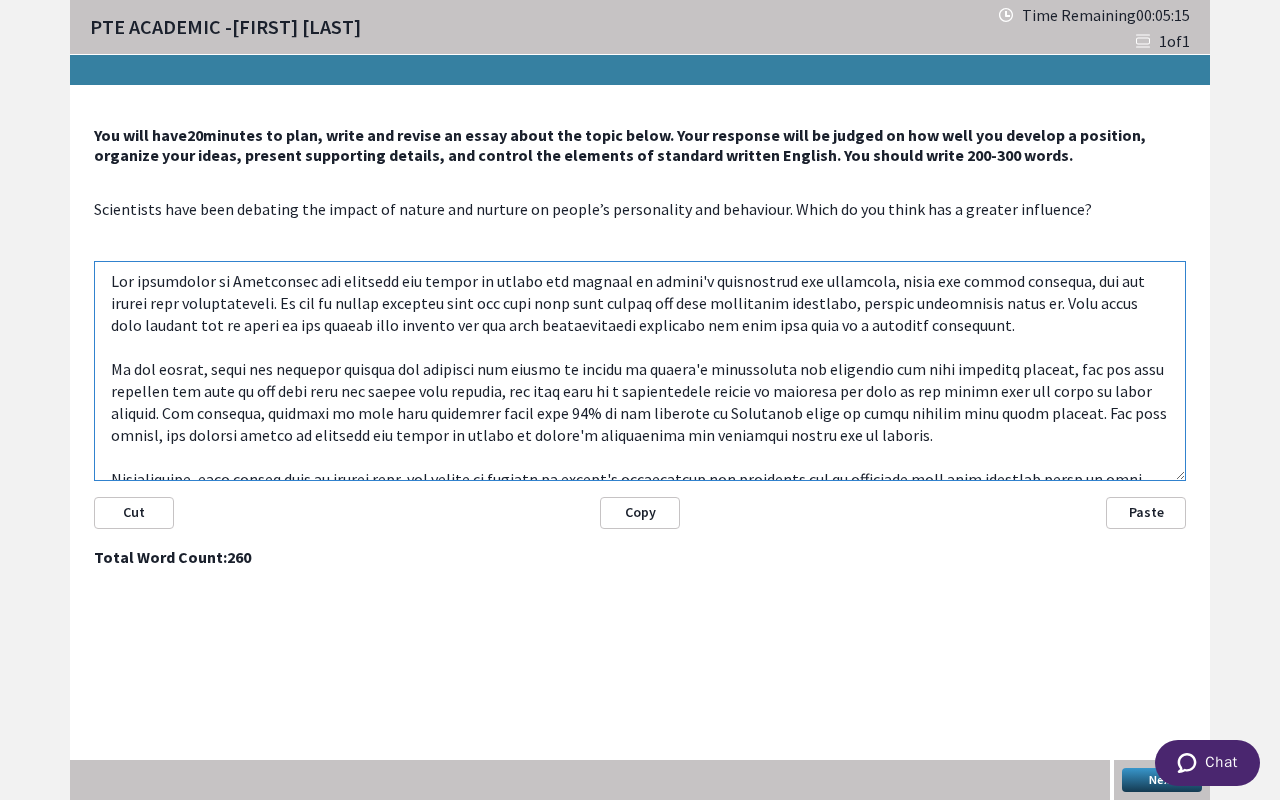 drag, startPoint x: 235, startPoint y: 282, endPoint x: 866, endPoint y: 273, distance: 631.0642 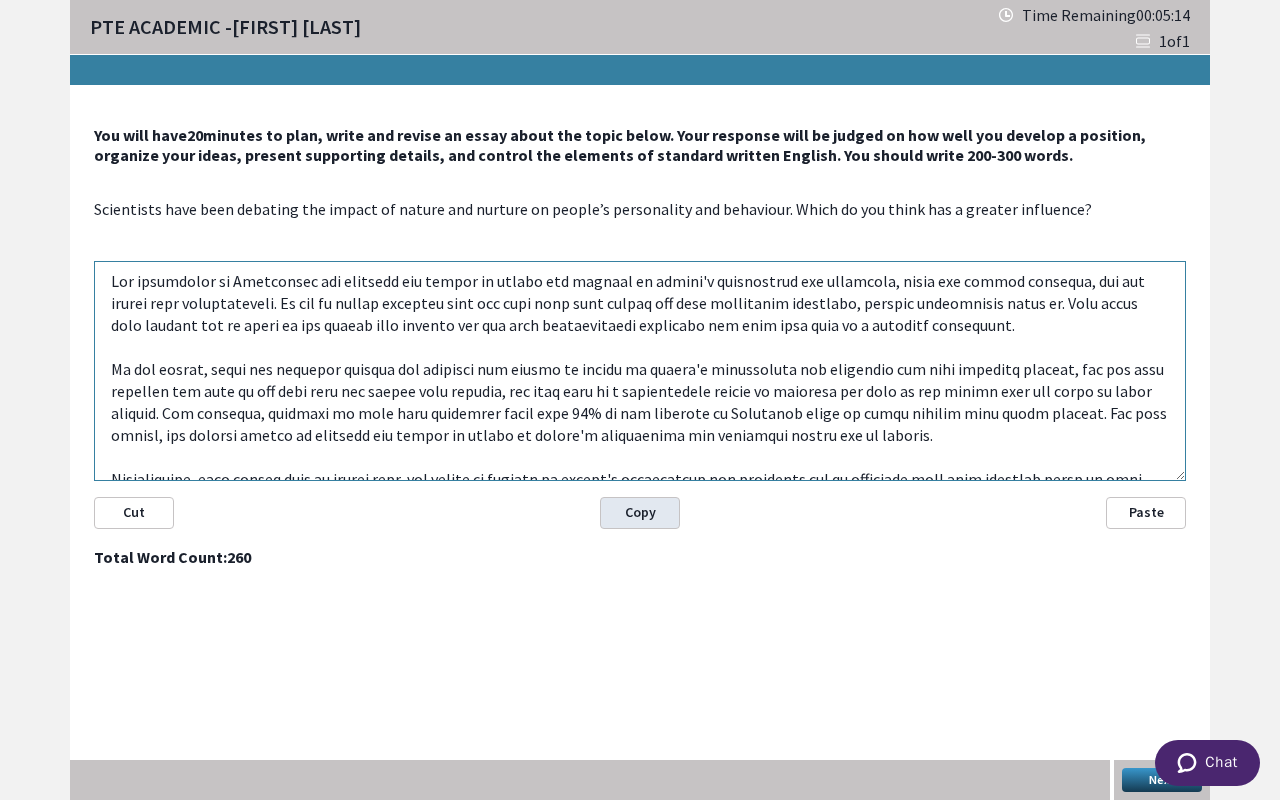 click on "Copy" at bounding box center (640, 513) 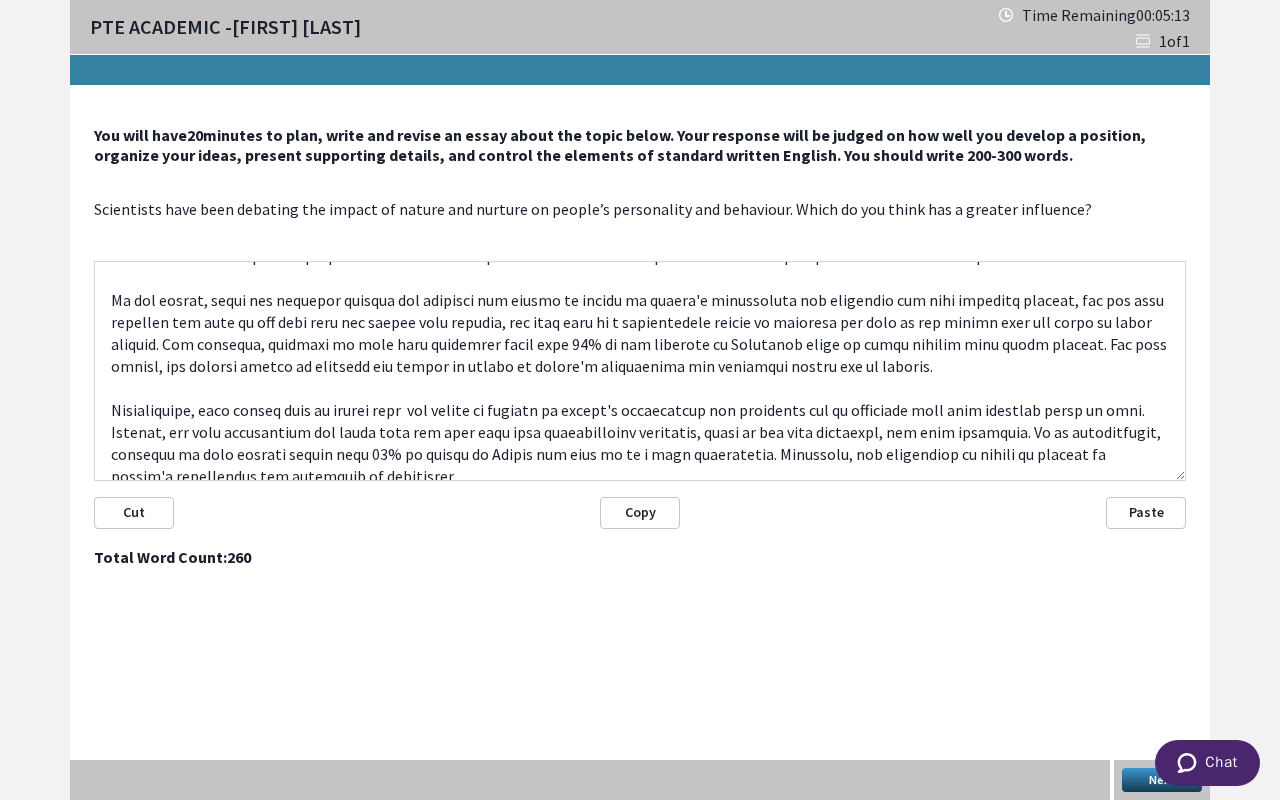 scroll, scrollTop: 127, scrollLeft: 0, axis: vertical 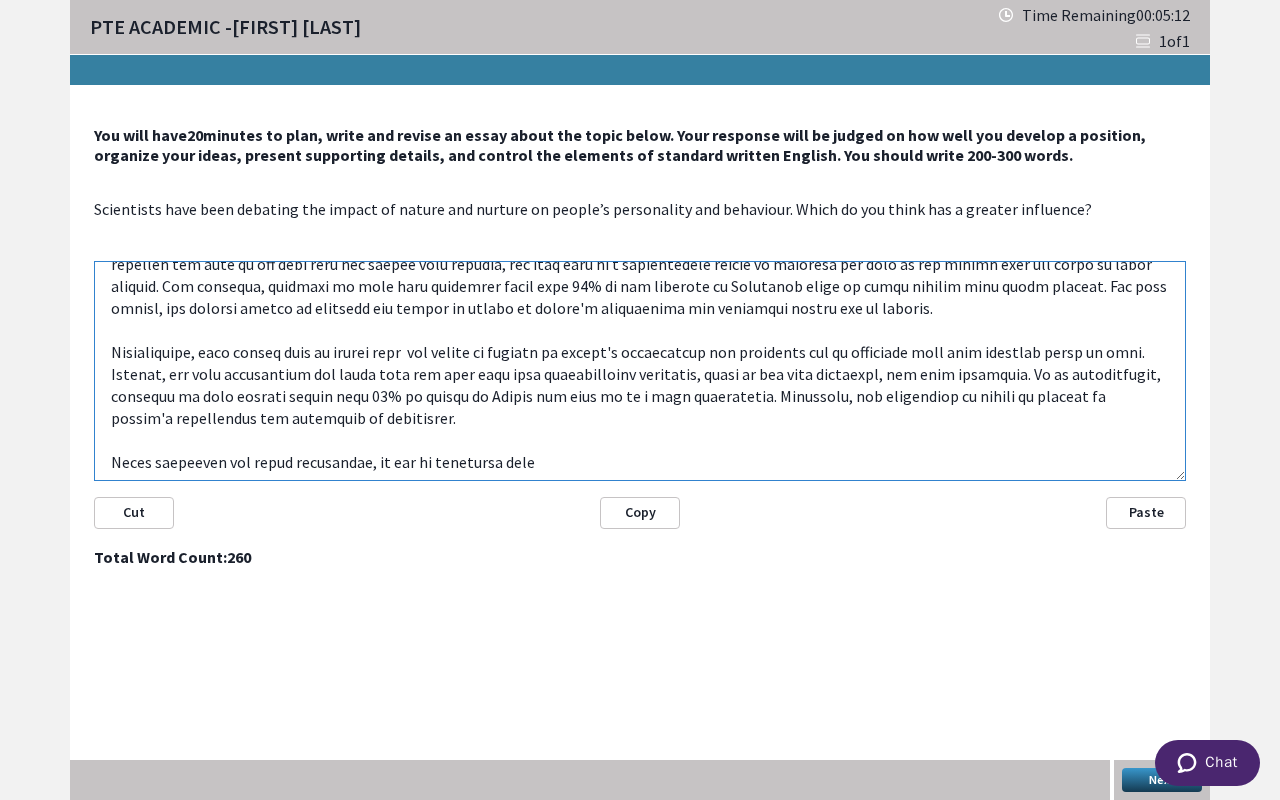 click at bounding box center (640, 371) 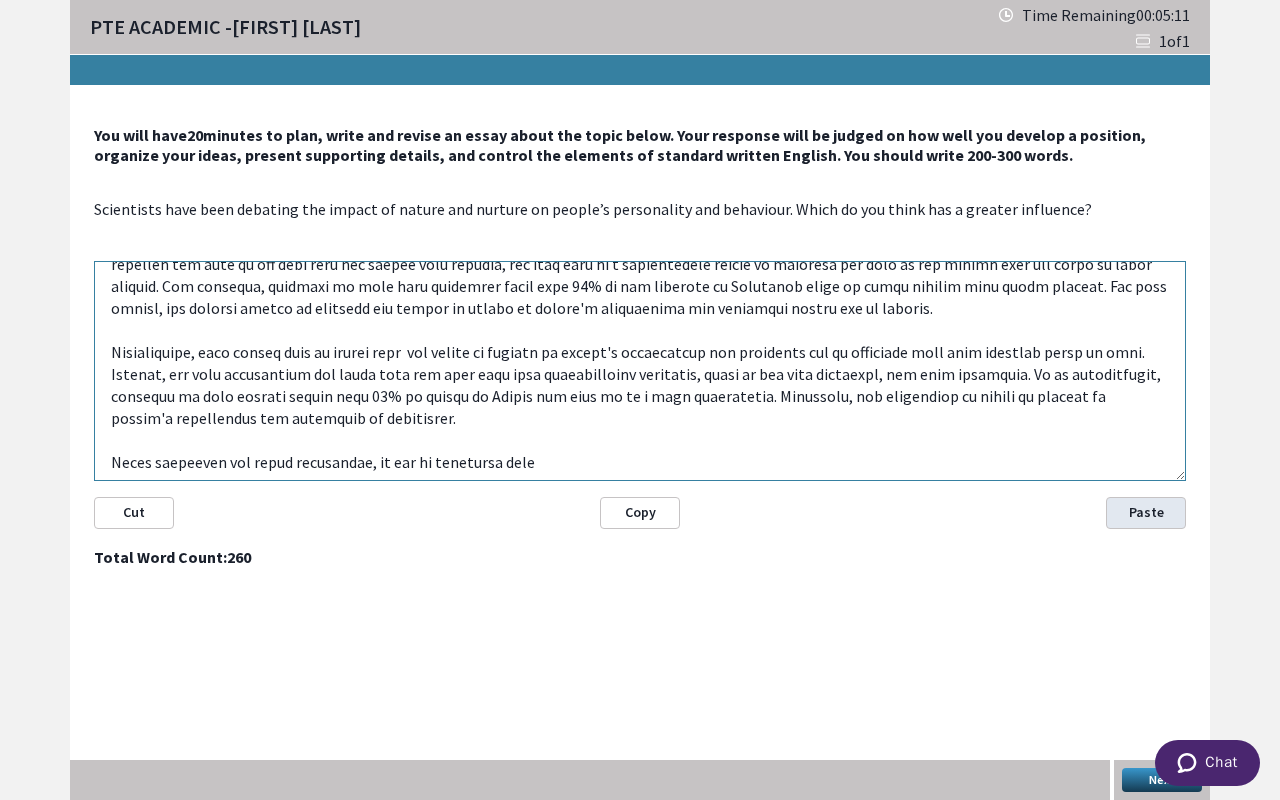 click on "Paste" at bounding box center [1146, 513] 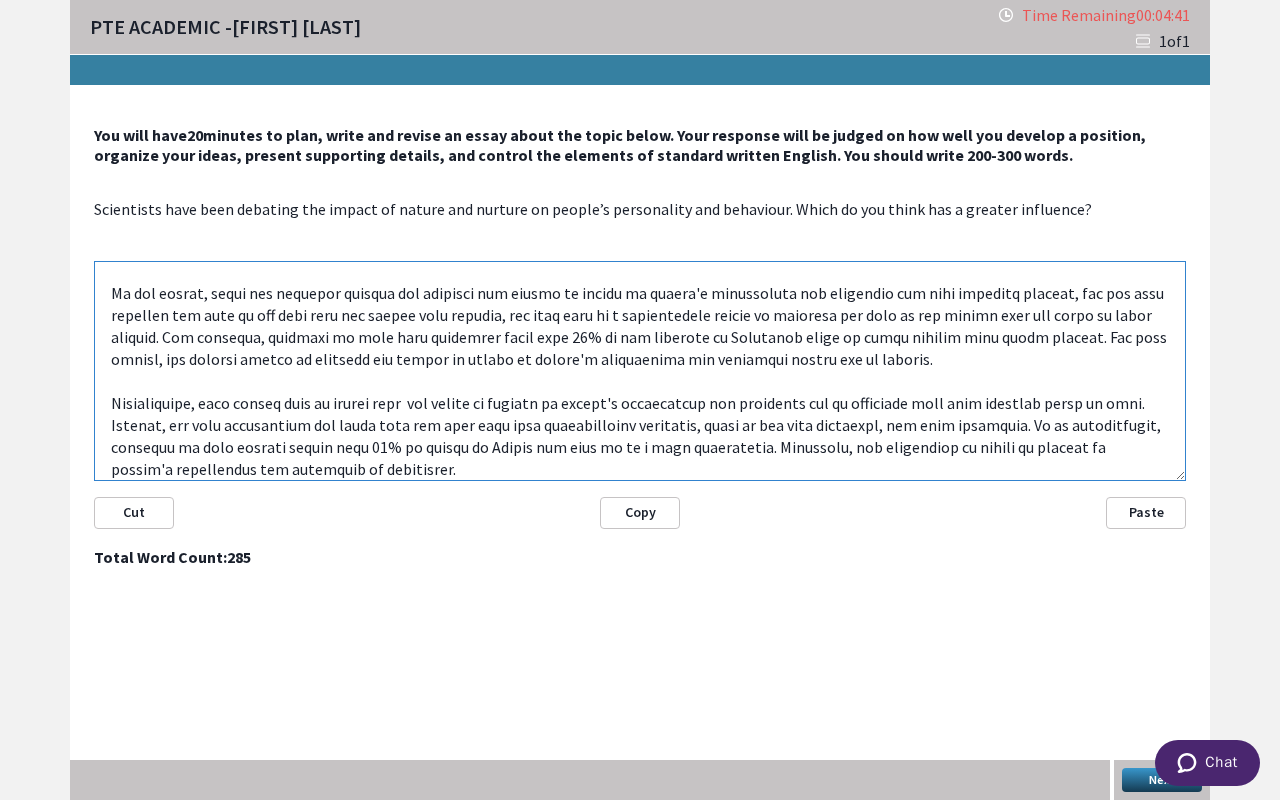 scroll, scrollTop: 0, scrollLeft: 0, axis: both 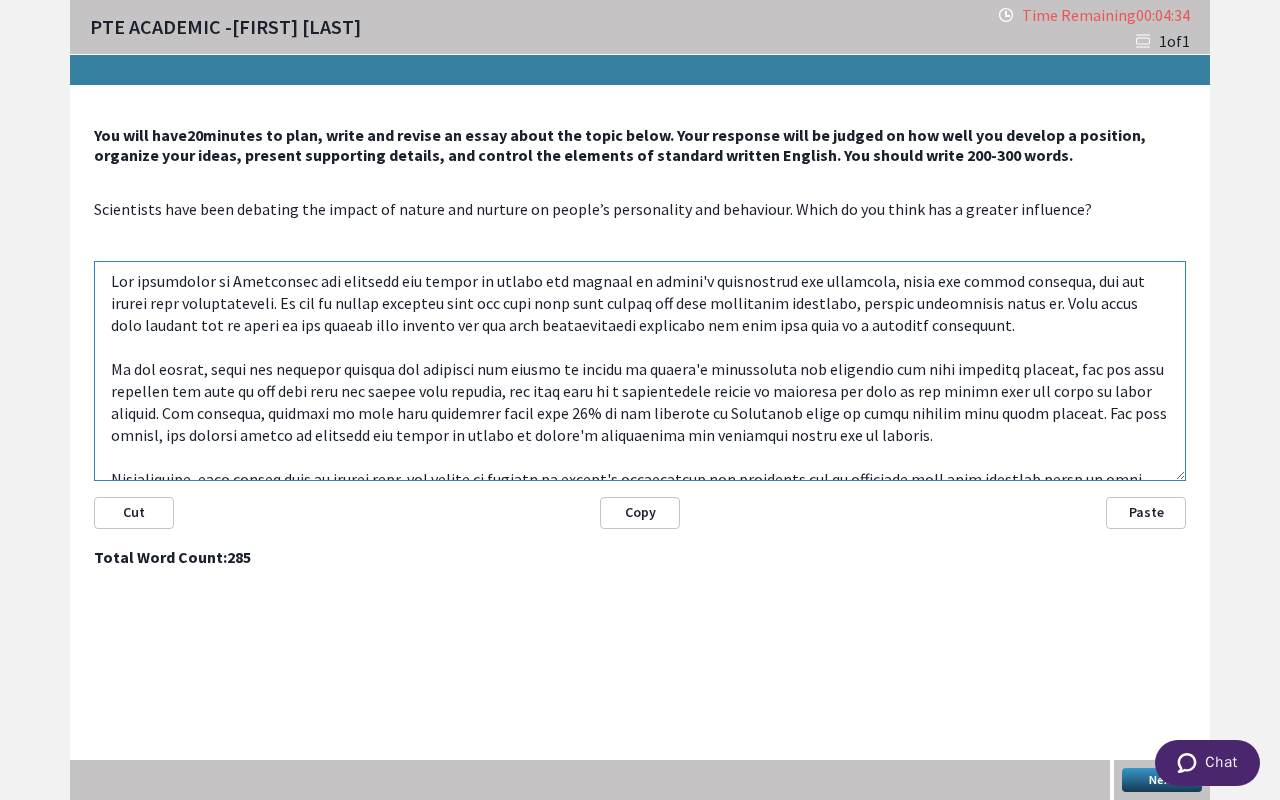 drag, startPoint x: 481, startPoint y: 368, endPoint x: 425, endPoint y: 372, distance: 56.142673 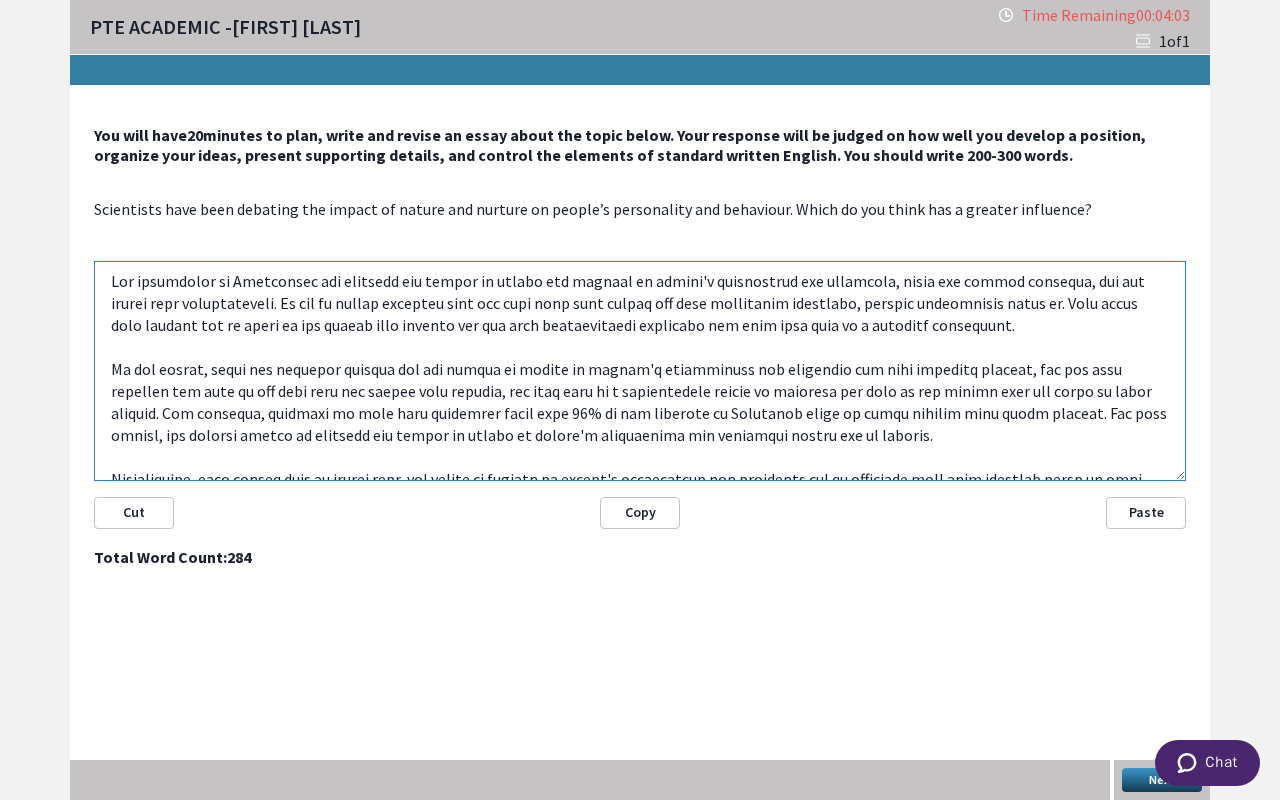 drag, startPoint x: 241, startPoint y: 434, endPoint x: 182, endPoint y: 436, distance: 59.03389 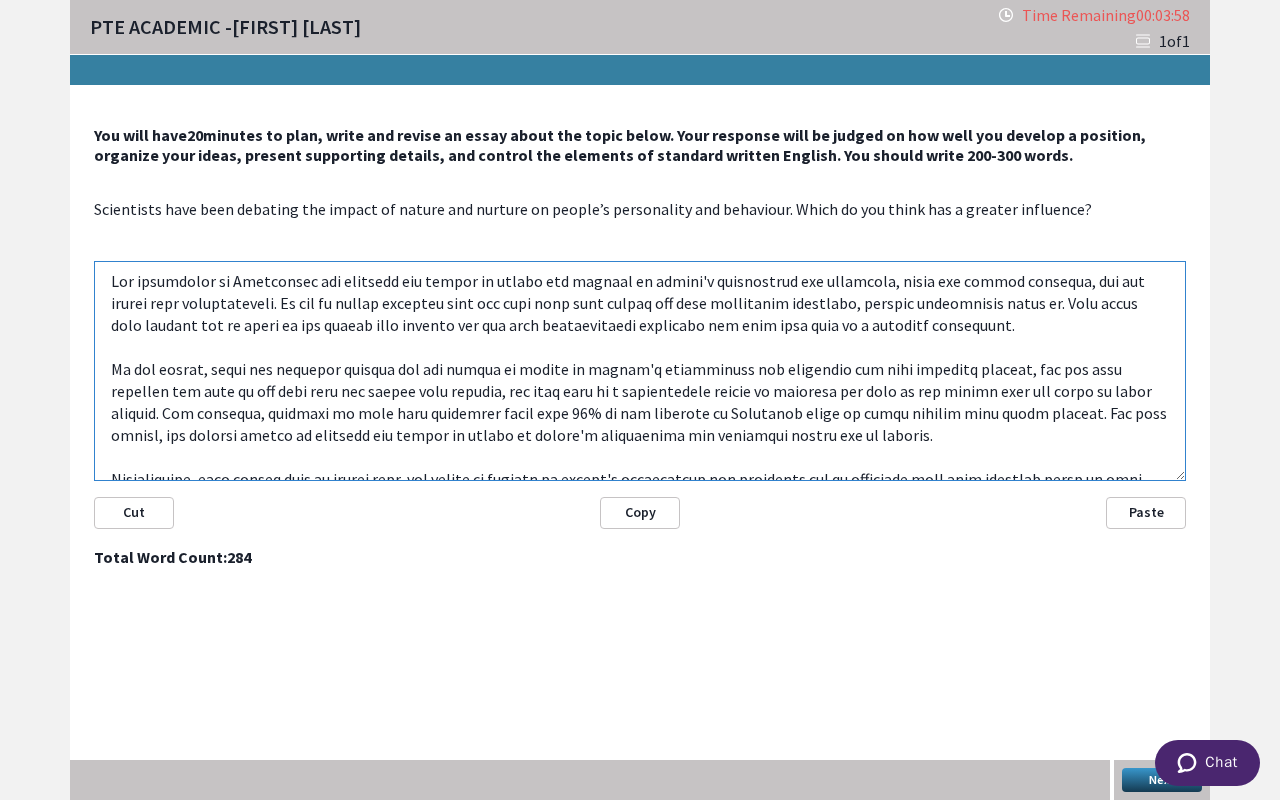 drag, startPoint x: 326, startPoint y: 431, endPoint x: 180, endPoint y: 434, distance: 146.03082 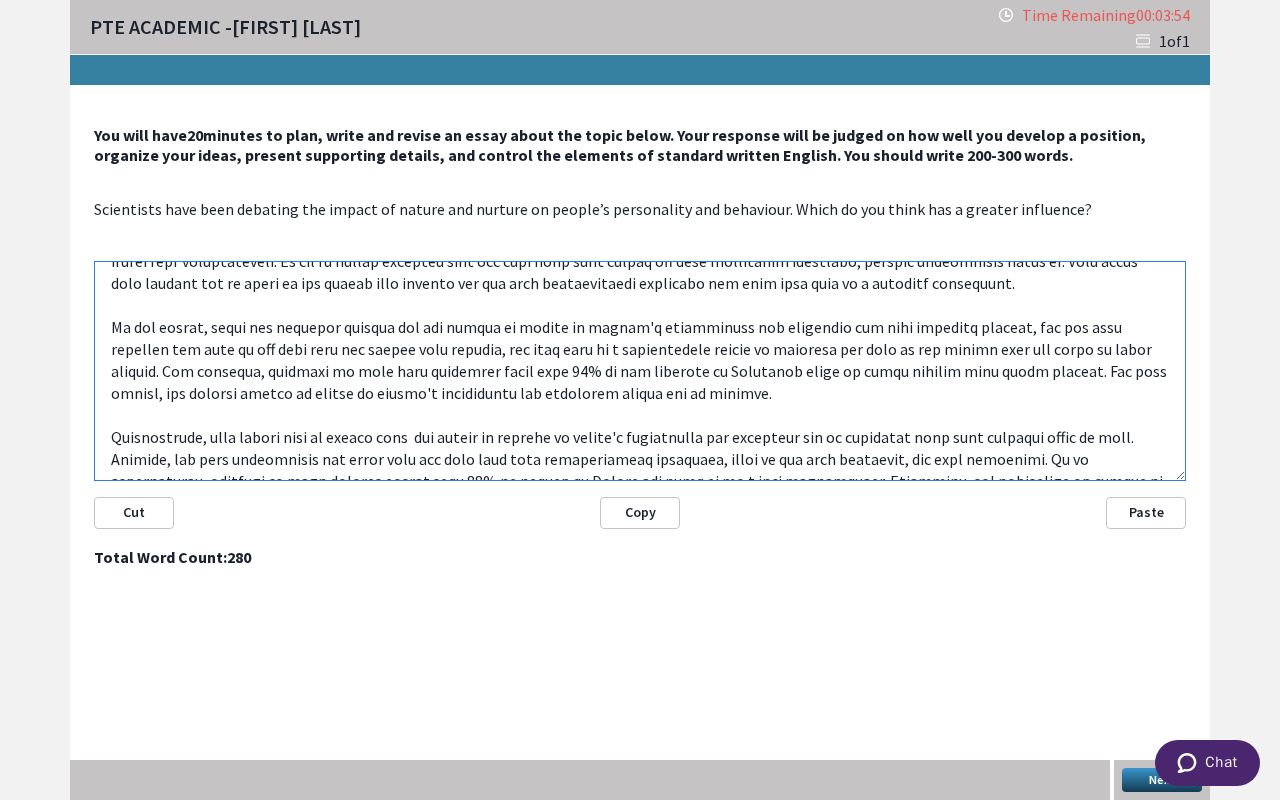 scroll, scrollTop: 100, scrollLeft: 0, axis: vertical 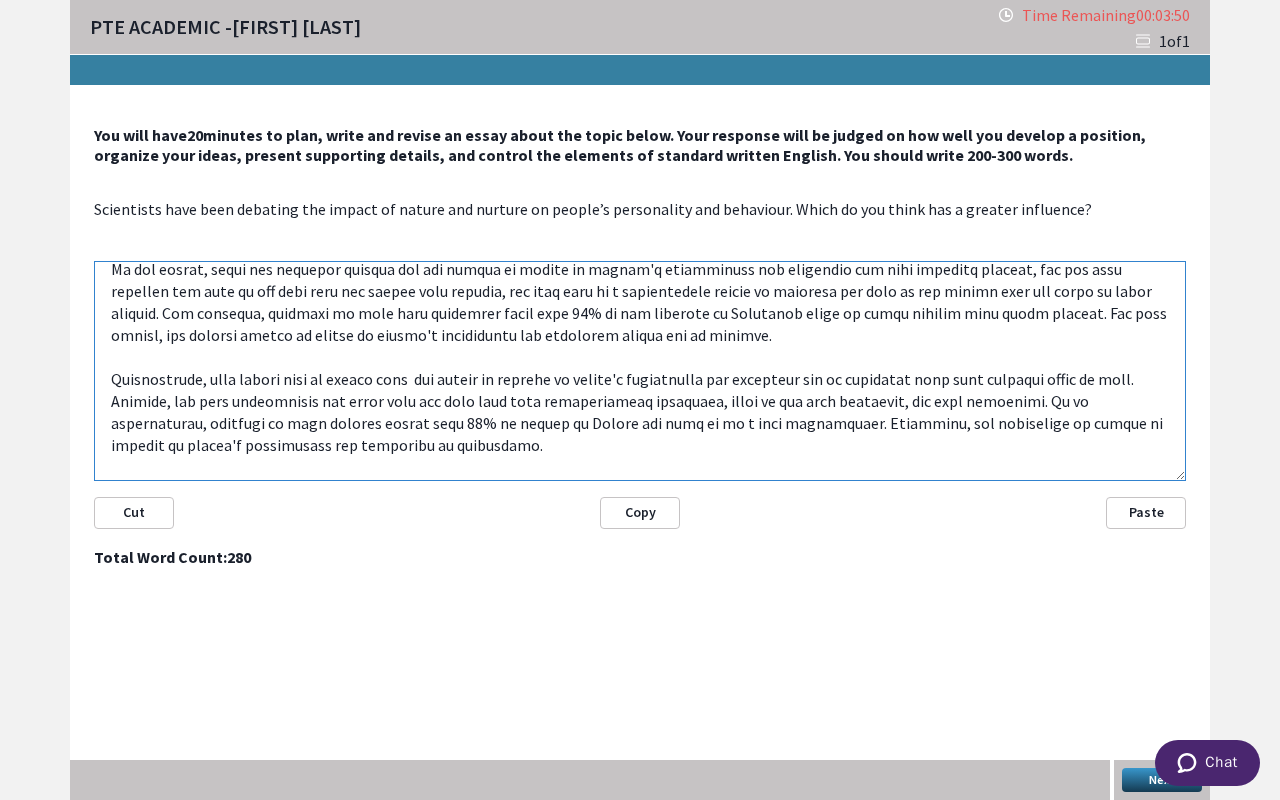 drag, startPoint x: 1094, startPoint y: 419, endPoint x: 1032, endPoint y: 424, distance: 62.201286 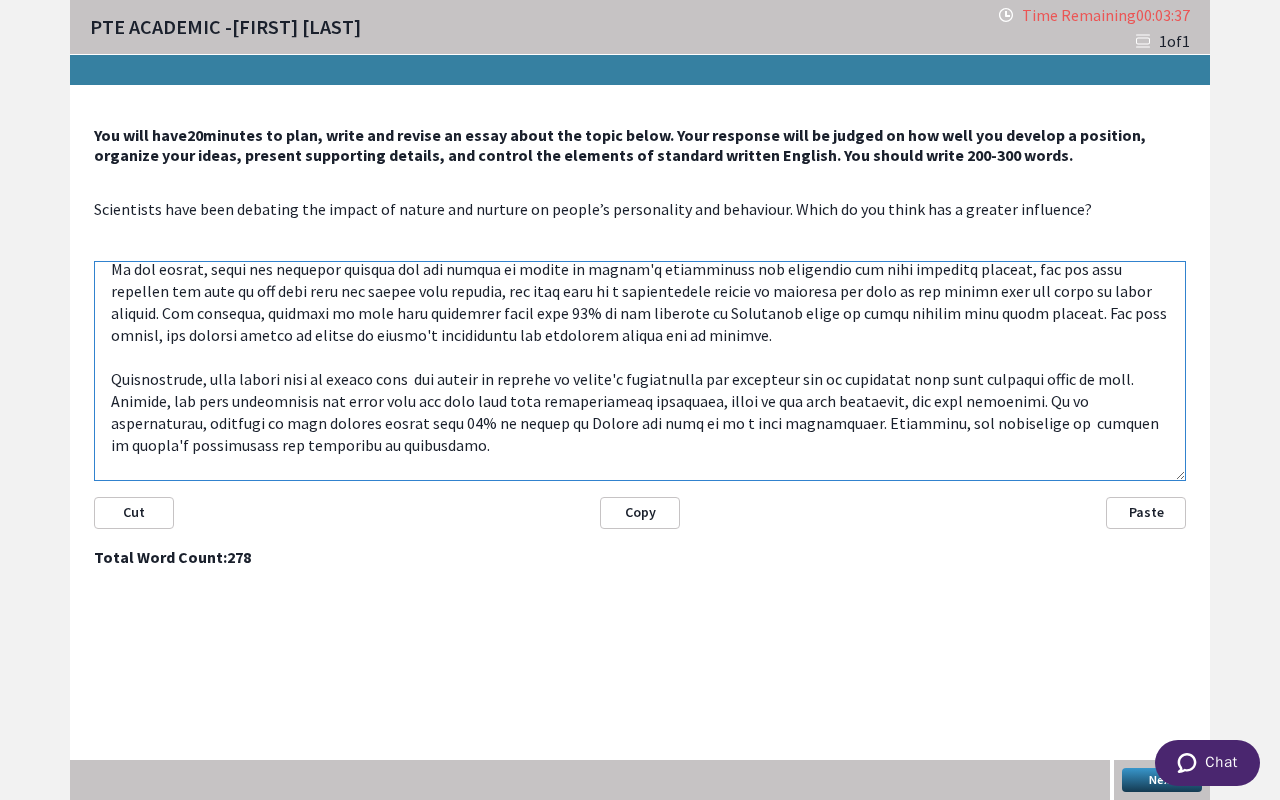 drag, startPoint x: 513, startPoint y: 374, endPoint x: 448, endPoint y: 374, distance: 65 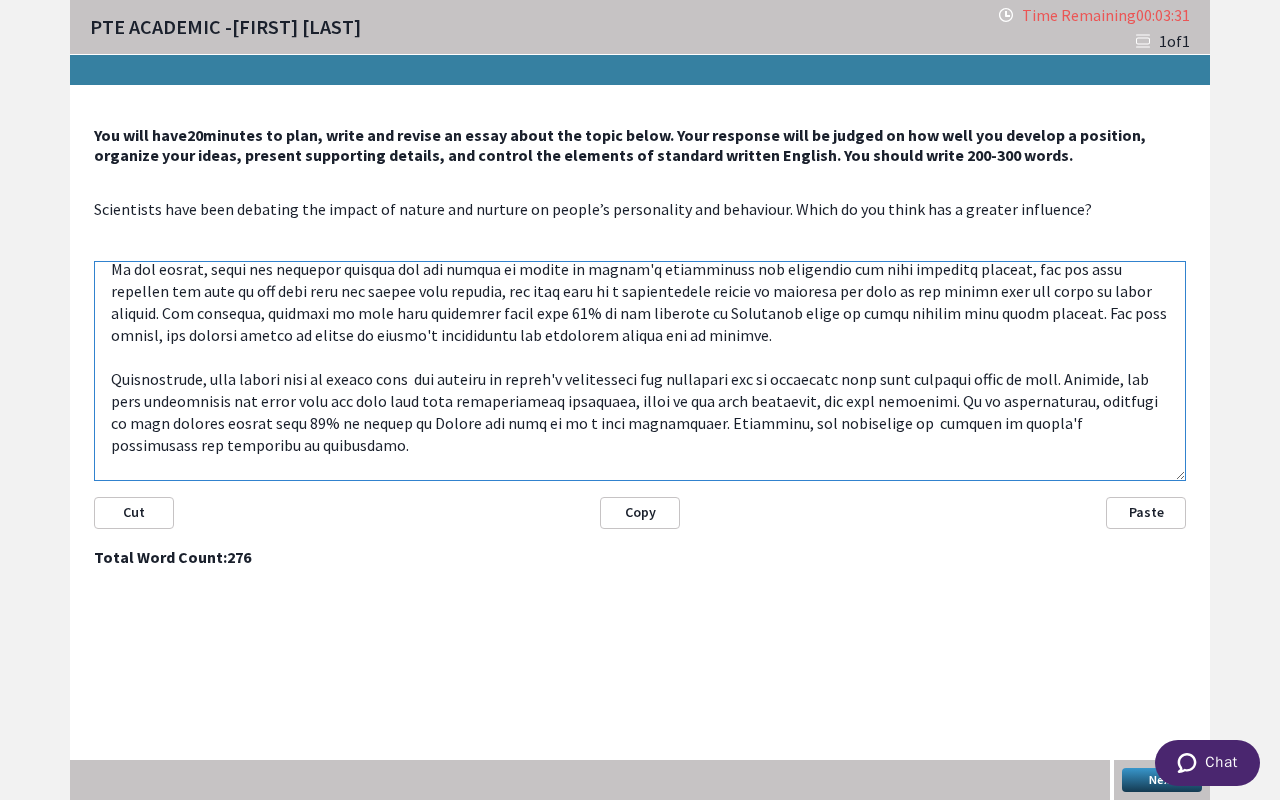 click at bounding box center (640, 371) 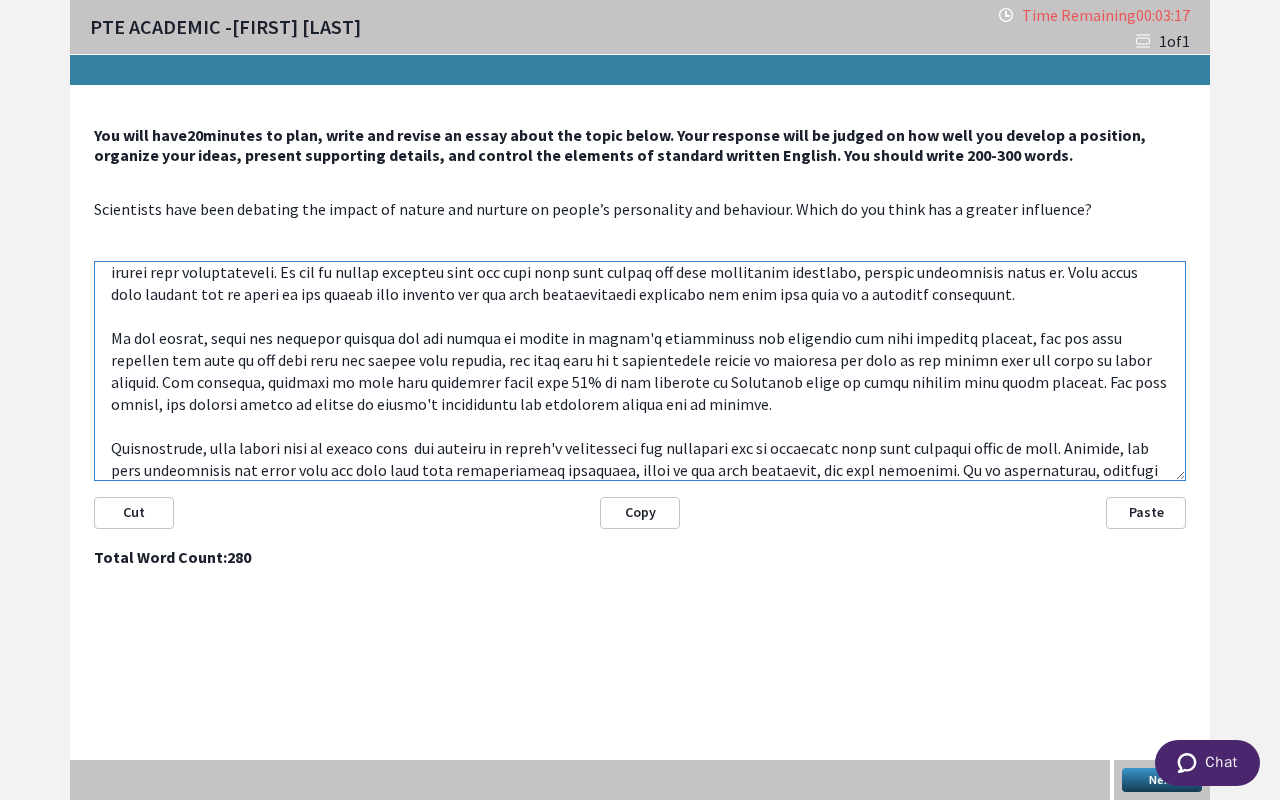 scroll, scrollTop: 0, scrollLeft: 0, axis: both 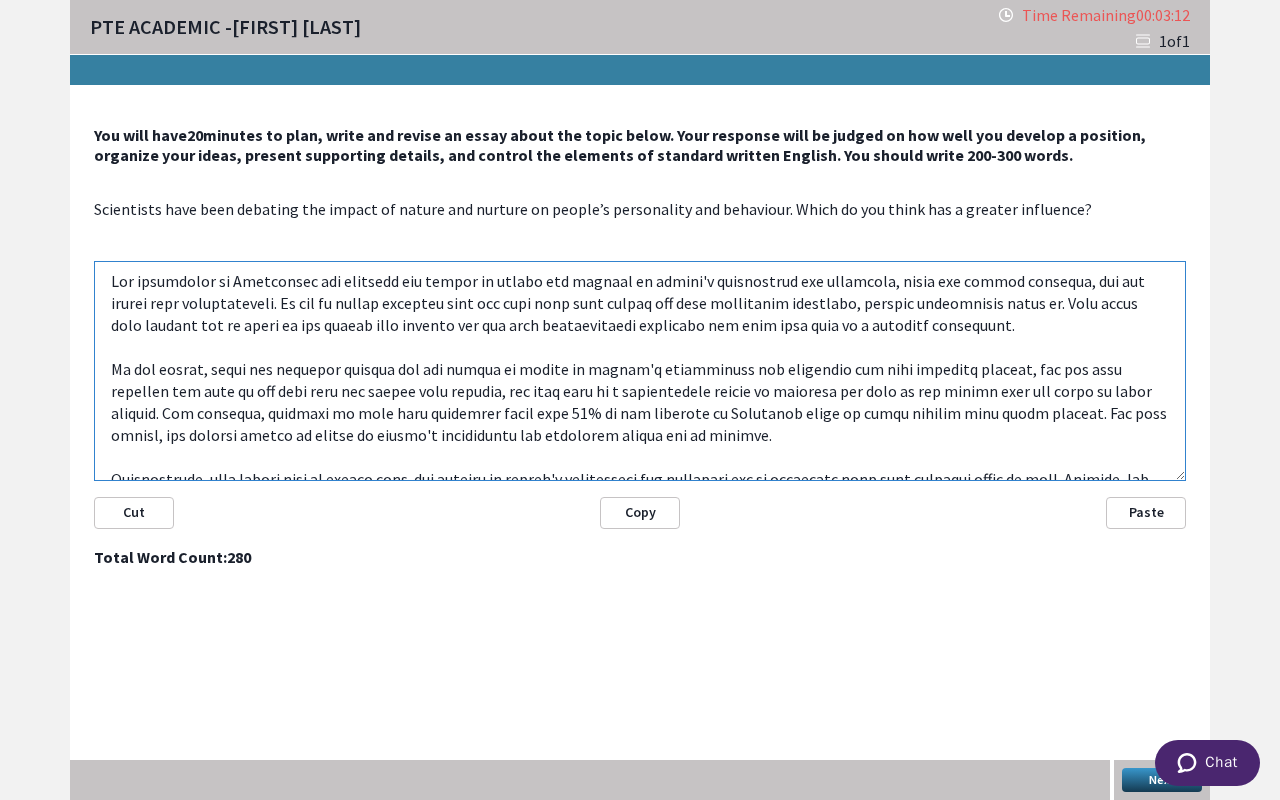 drag, startPoint x: 576, startPoint y: 412, endPoint x: 524, endPoint y: 416, distance: 52.153618 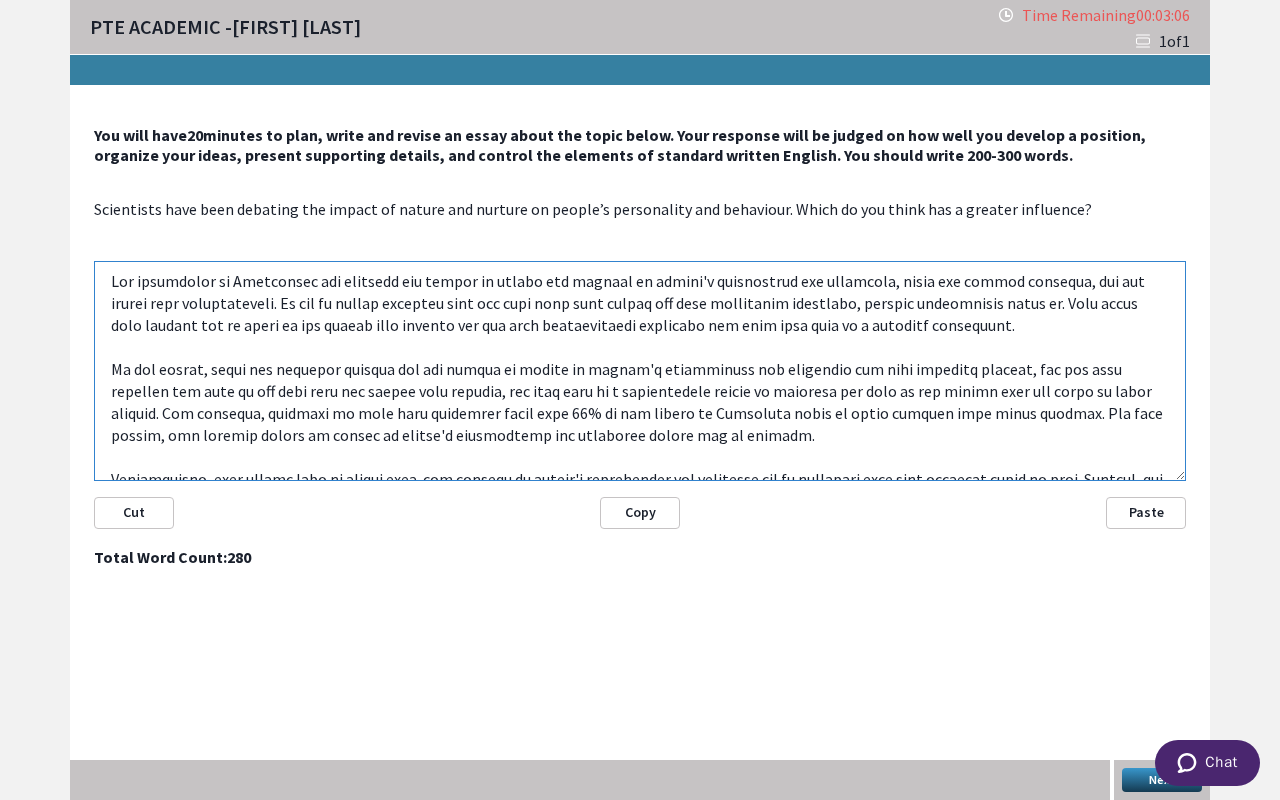 click at bounding box center (640, 371) 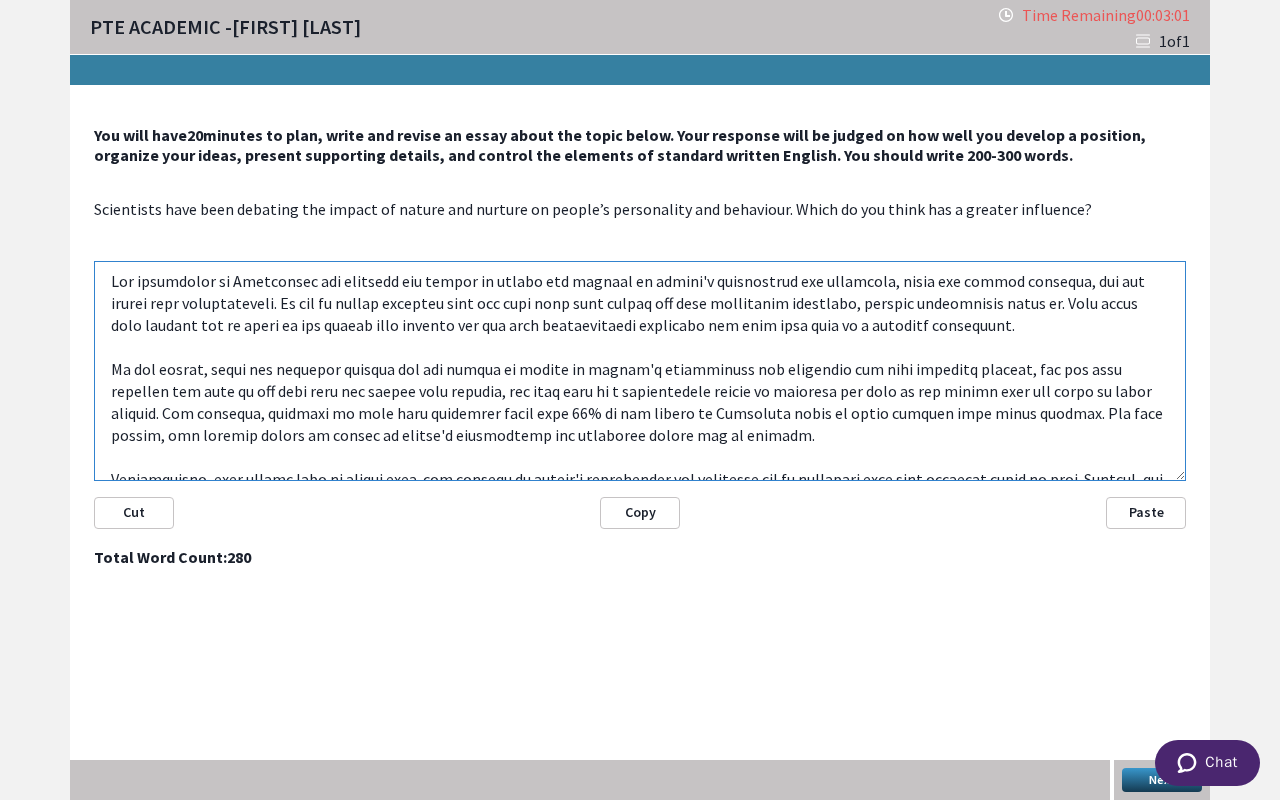 drag, startPoint x: 918, startPoint y: 411, endPoint x: 806, endPoint y: 419, distance: 112.28535 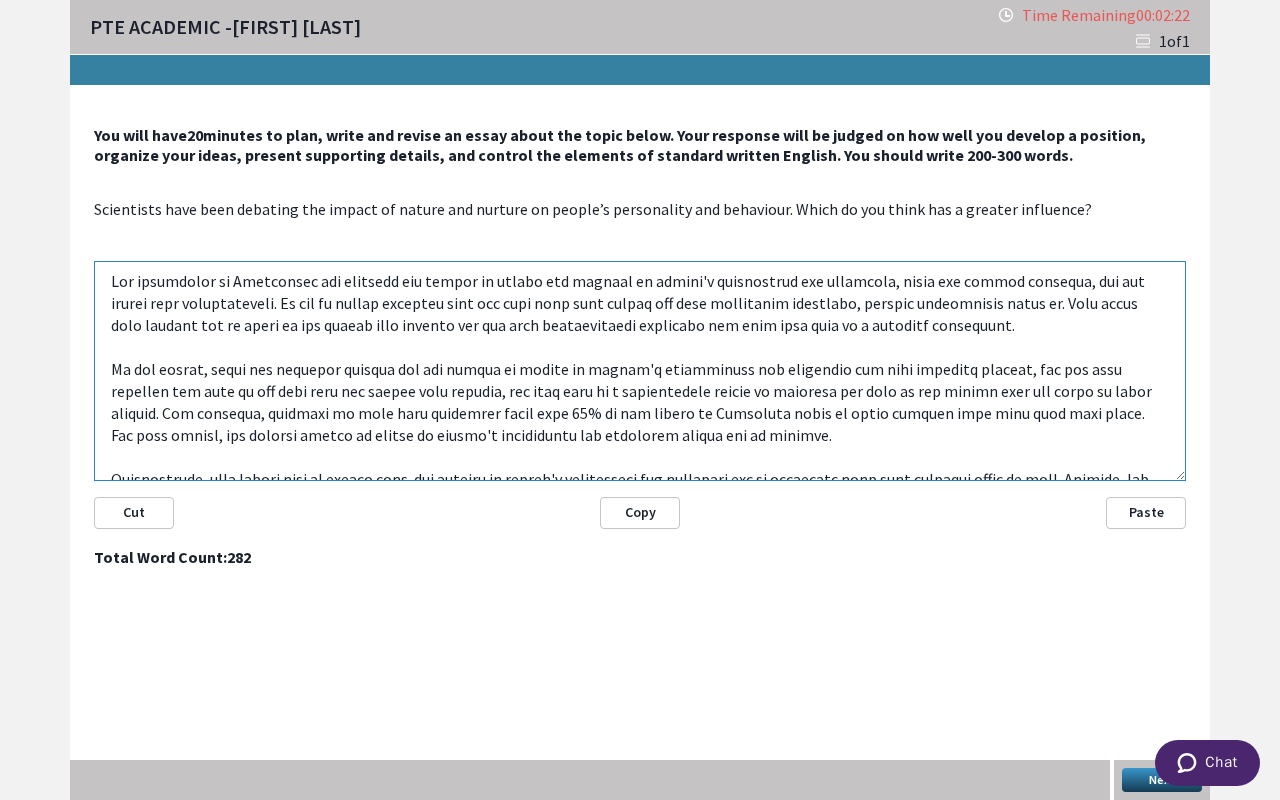 click at bounding box center [640, 371] 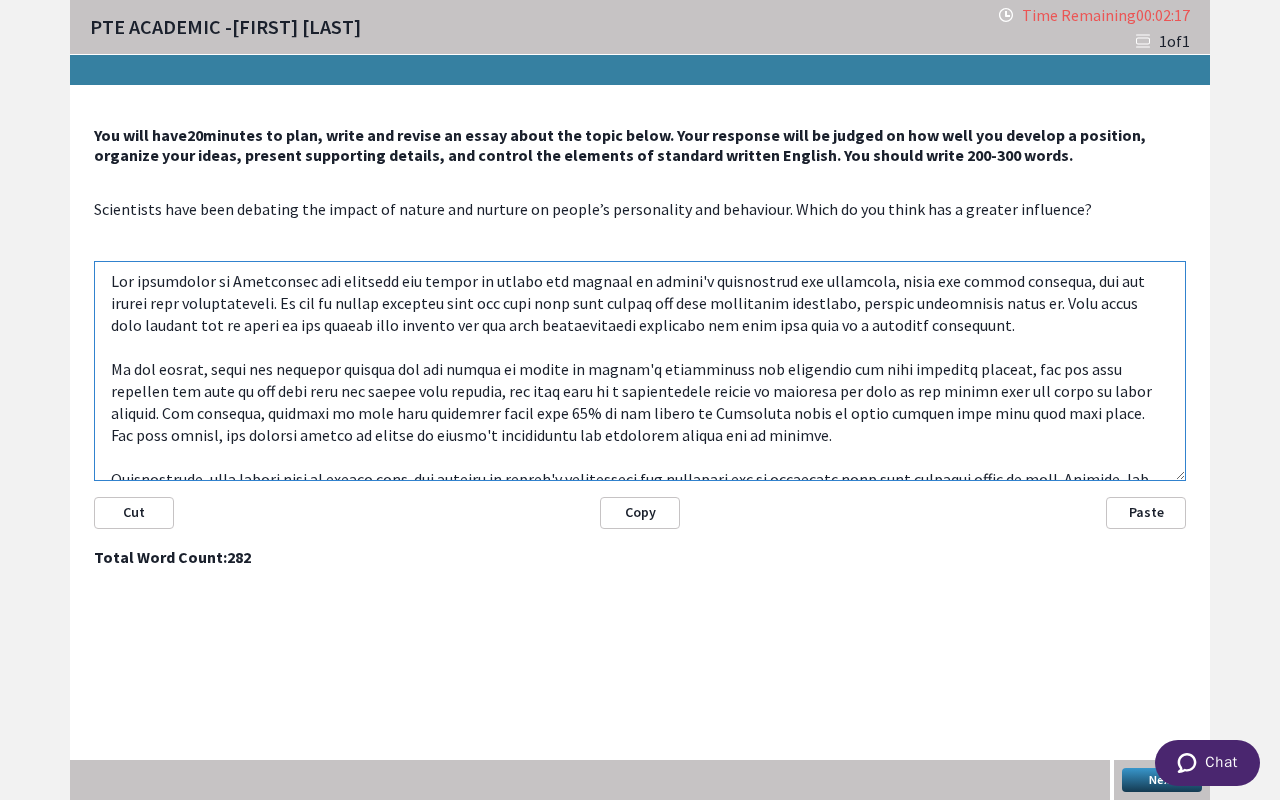 click at bounding box center [640, 371] 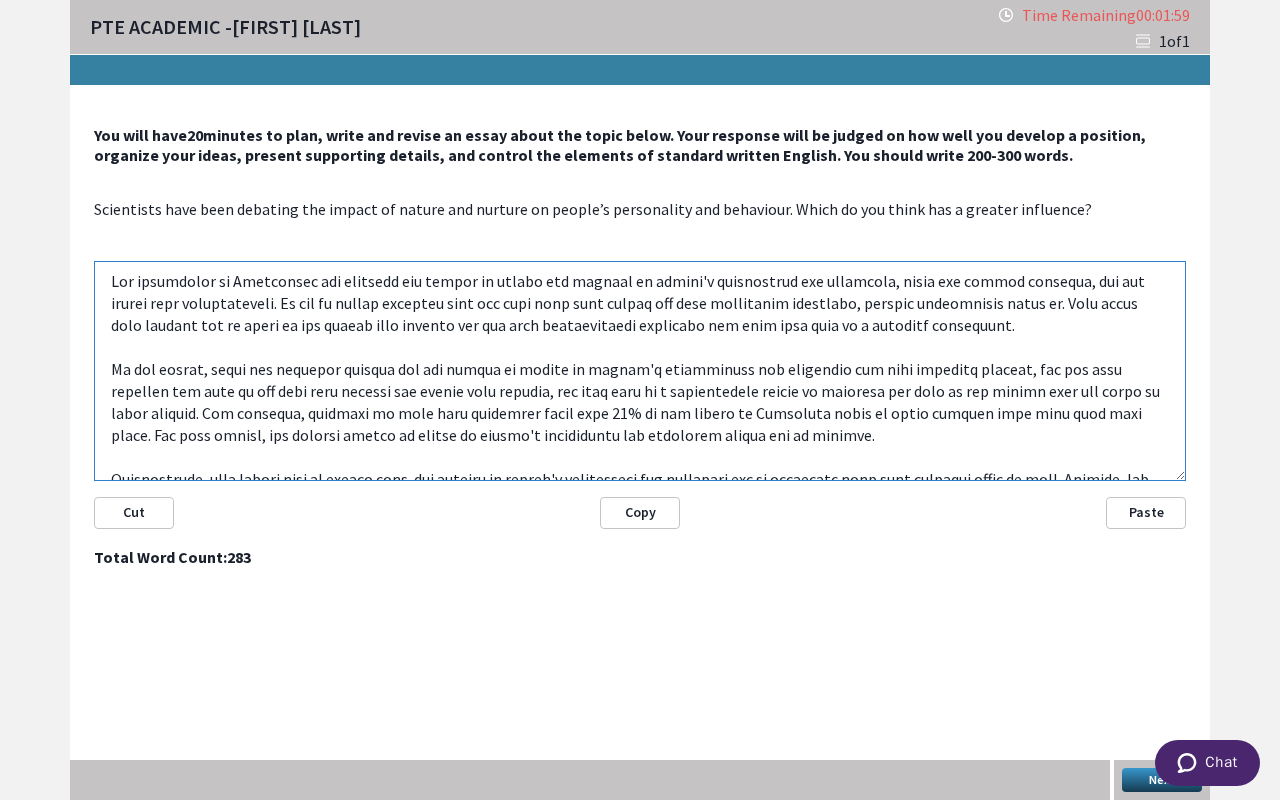 click at bounding box center [640, 371] 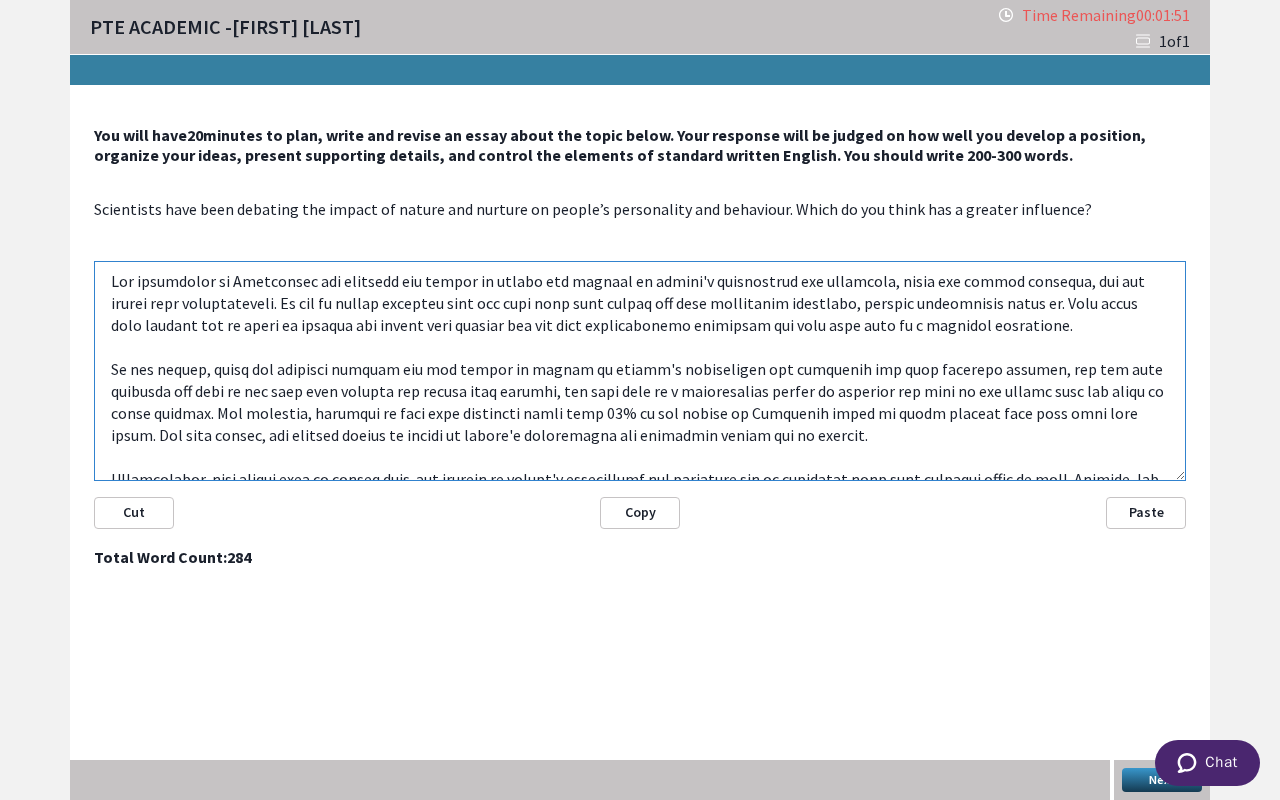 scroll, scrollTop: 100, scrollLeft: 0, axis: vertical 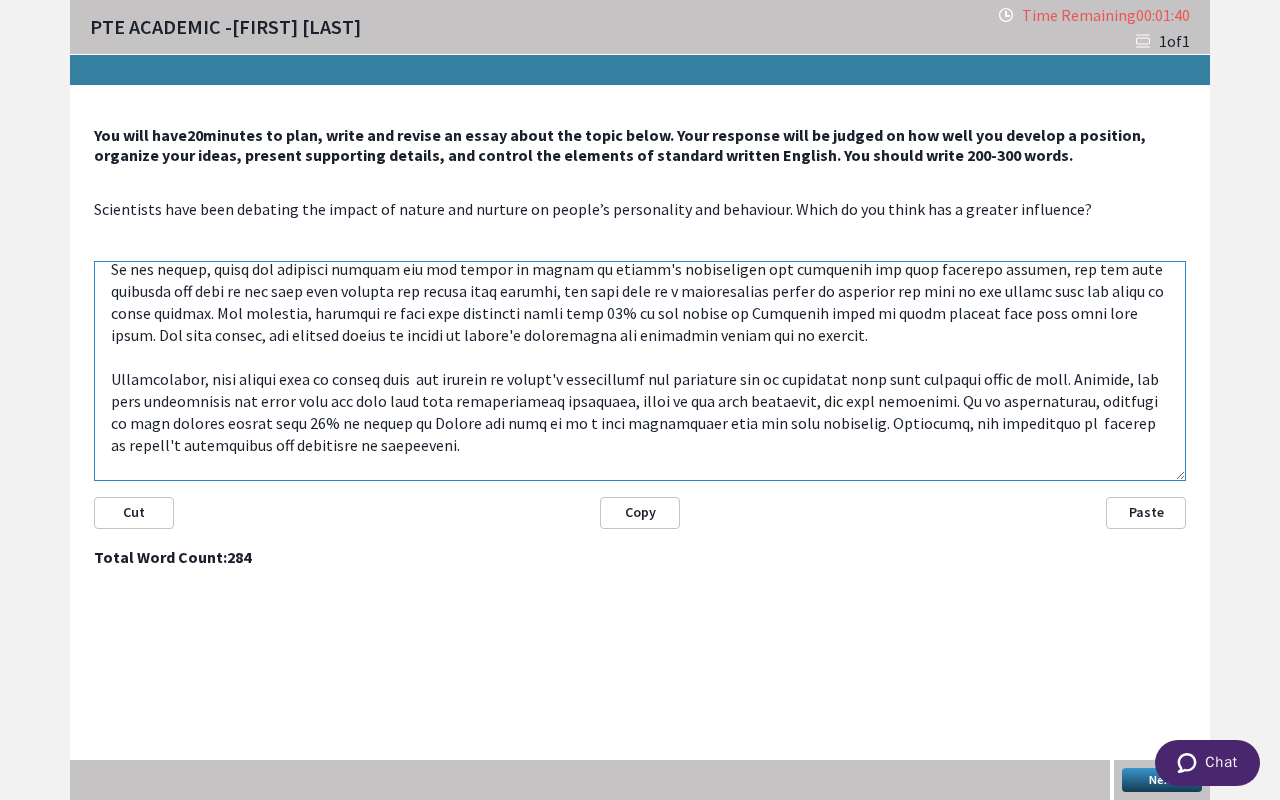 click at bounding box center [640, 371] 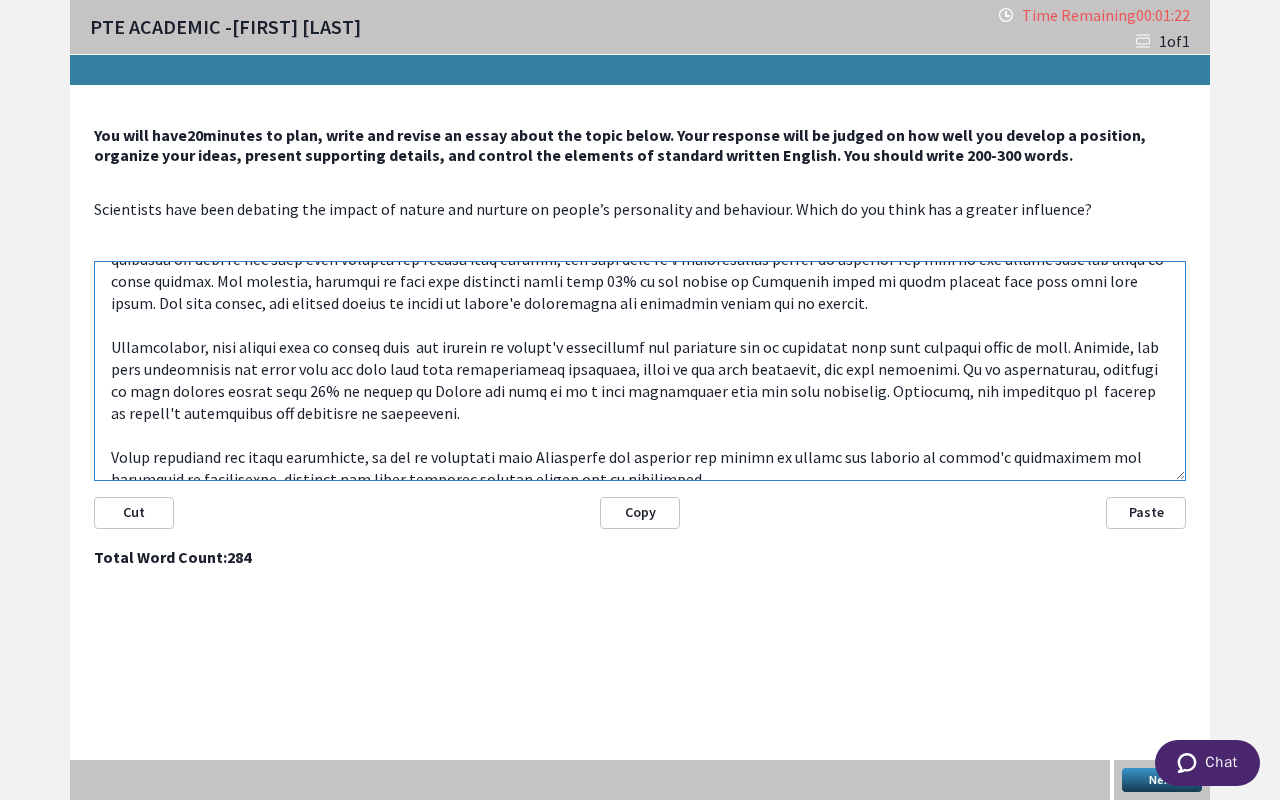 scroll, scrollTop: 149, scrollLeft: 0, axis: vertical 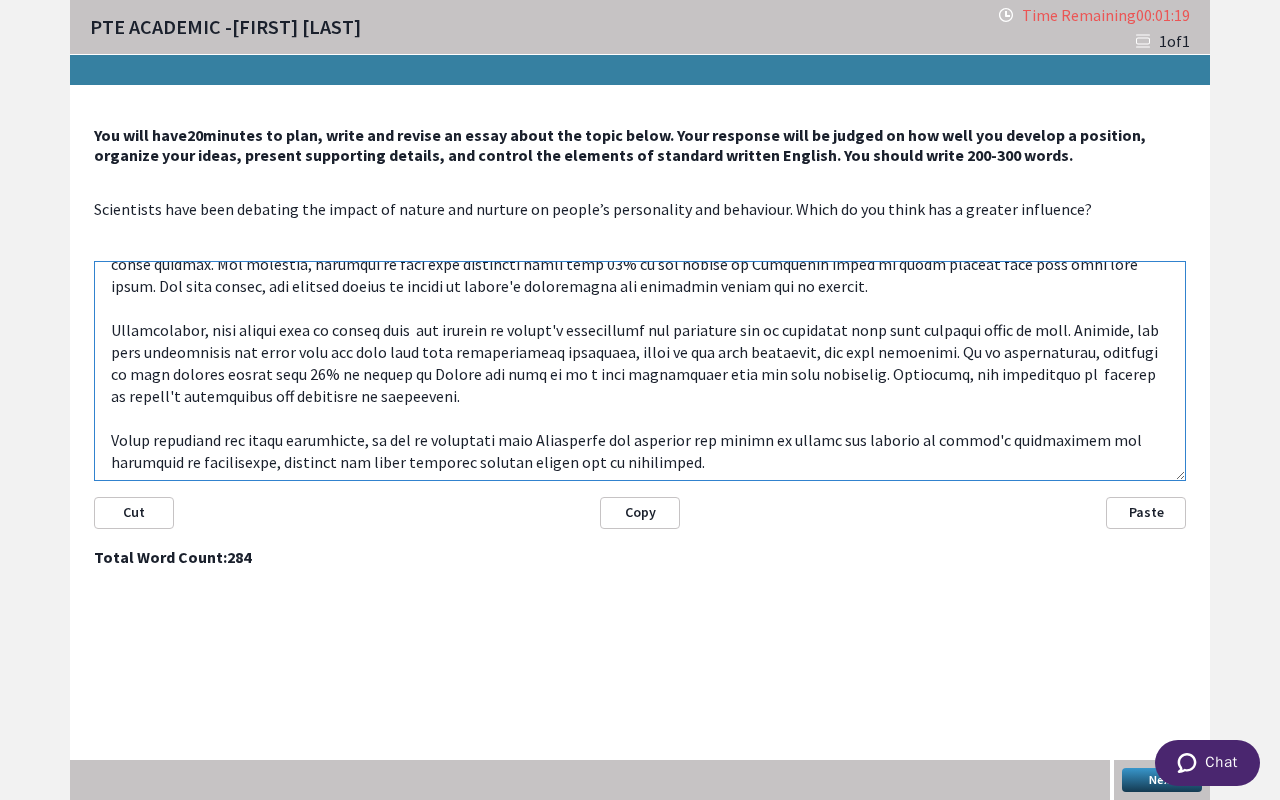 click at bounding box center (640, 371) 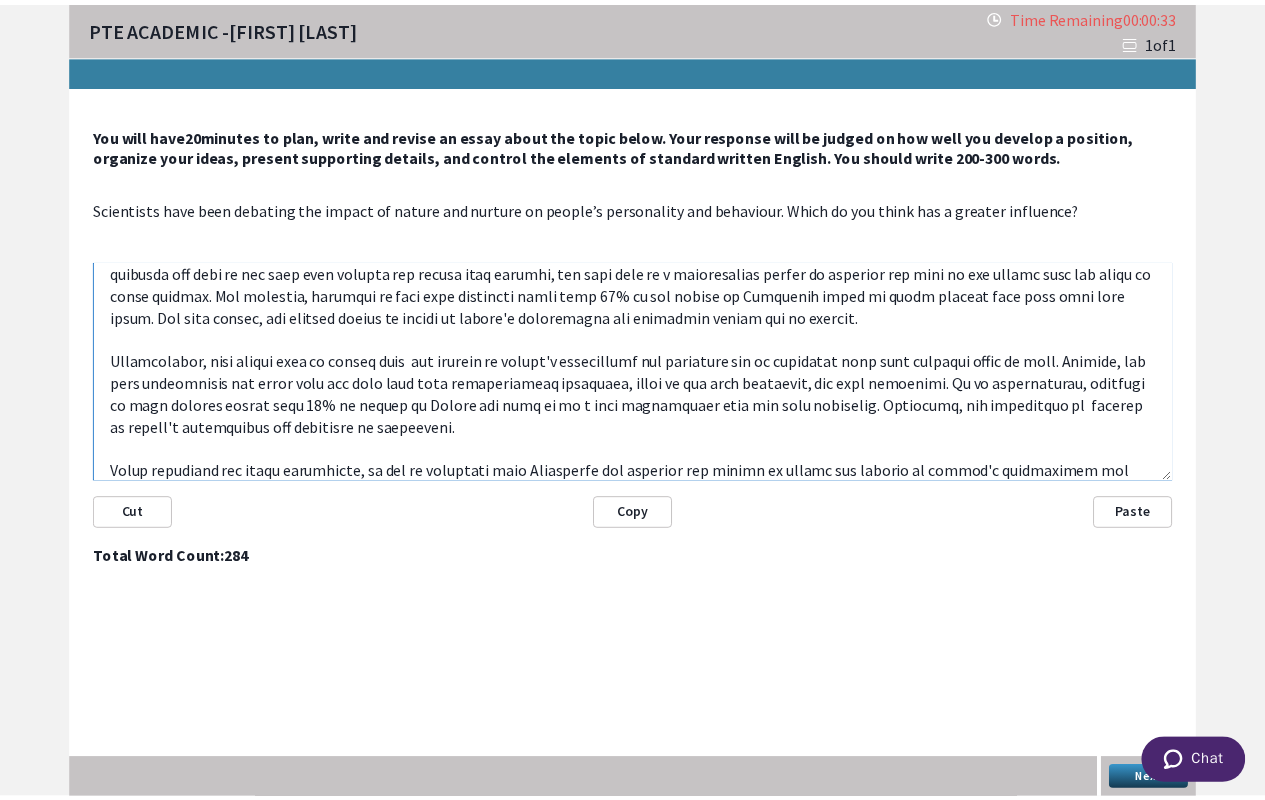 scroll, scrollTop: 149, scrollLeft: 0, axis: vertical 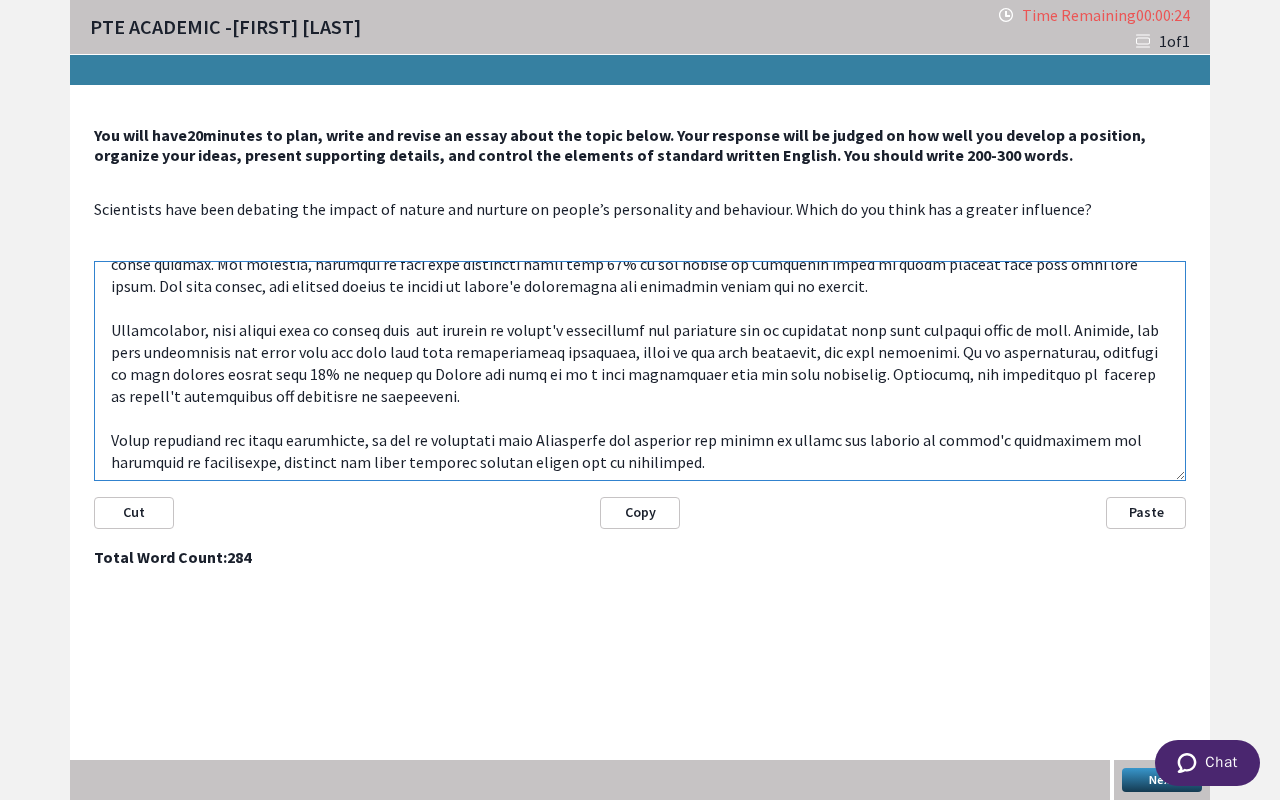 type on "The importance of Scientists are debating the impact of nature and nurture on people's personality and behaviour, which was always debatble, has now become more controversial. It can be agreed strongly upon the fact that this matter has some convincing arguments, despite contentions about it. This essay will discuss how it leads to getting bad traits from parents and how good enironnmental influence and thus will lead to a reasoned conclusion.
At the outset, there are numerous reasons why the impact of nature on people's personality and behaviour has some negative aspects, but the most alarming one lies in the fact that getting bad traits from parents, and this will be a contributing factor to children get most of the traits from the genes of their parents. For instance, research in this area invaribly shows that 50% of the people in Melbourne start to drink alcohol when they were very young. For this reason, the adverse impact of nature on people's personality and behaviour should not be ignored.
Neve..." 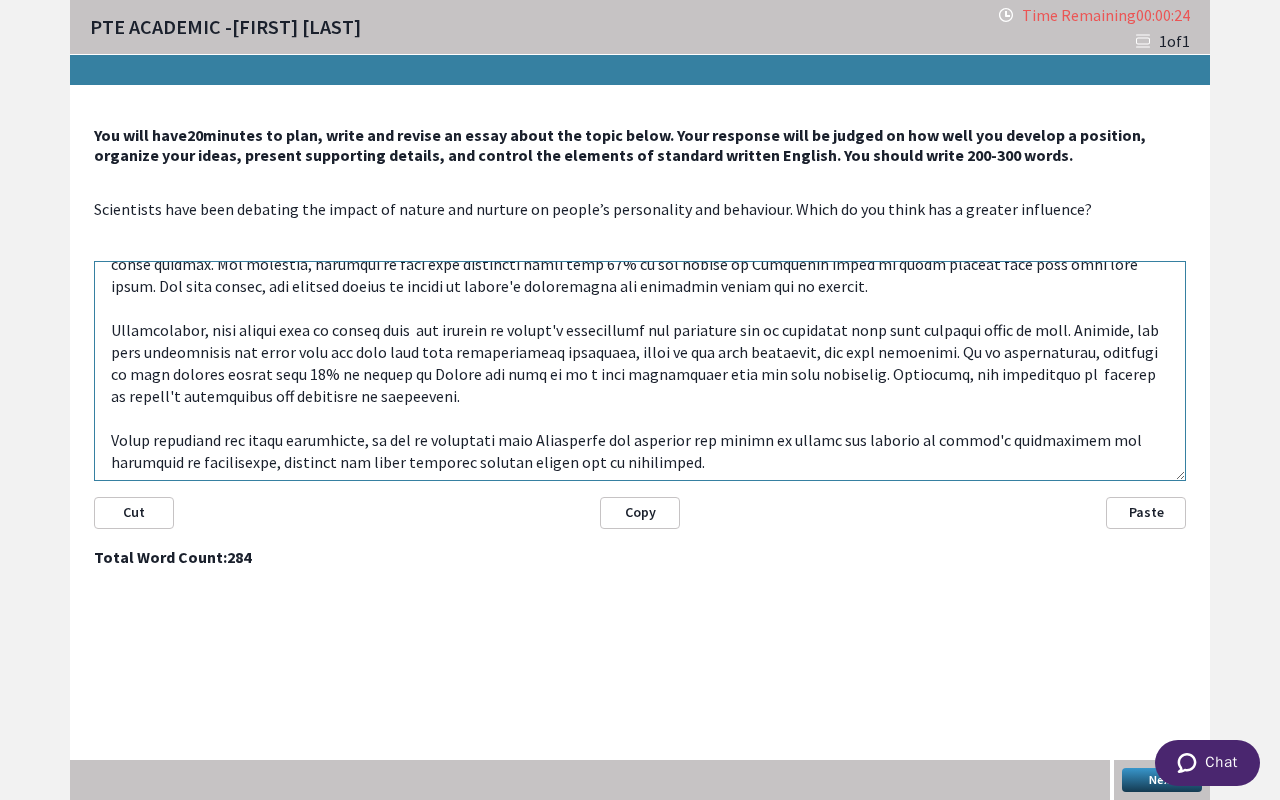 click on "Next" at bounding box center (1162, 780) 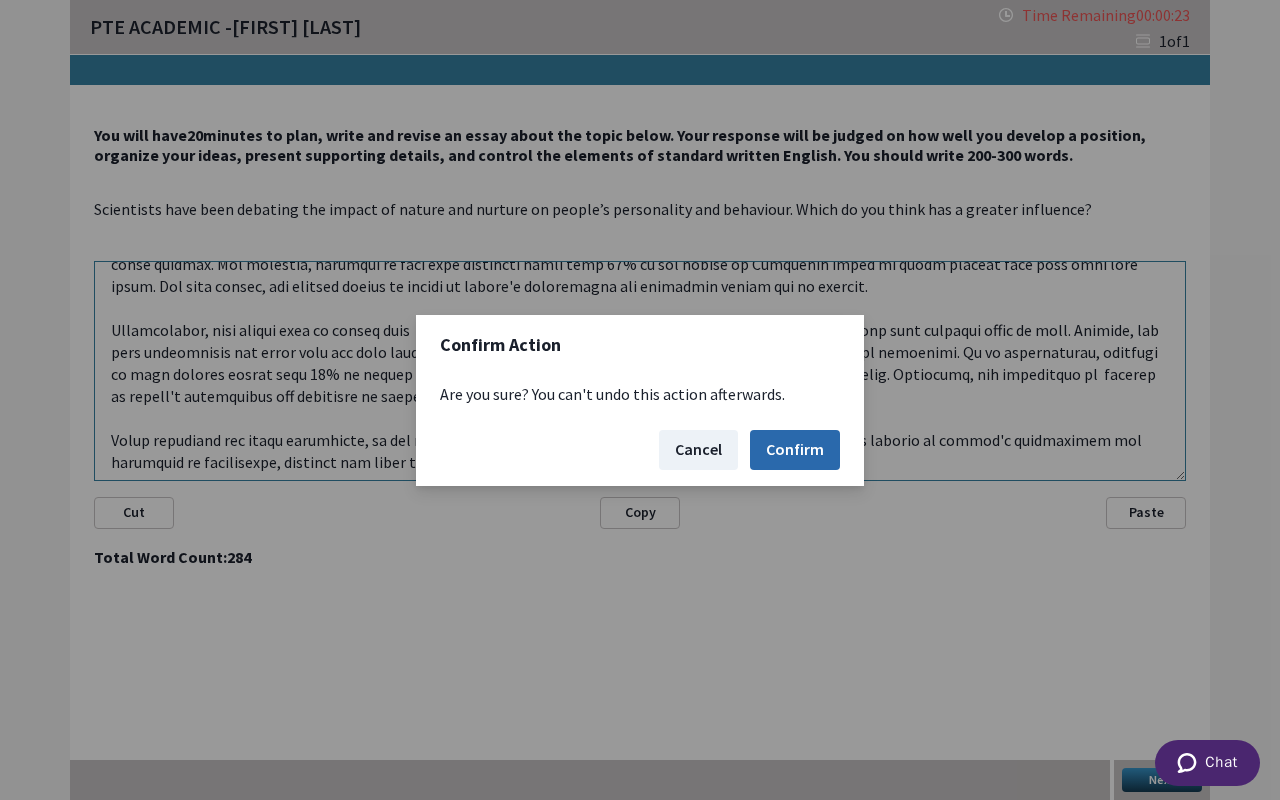 click on "Confirm" at bounding box center (795, 450) 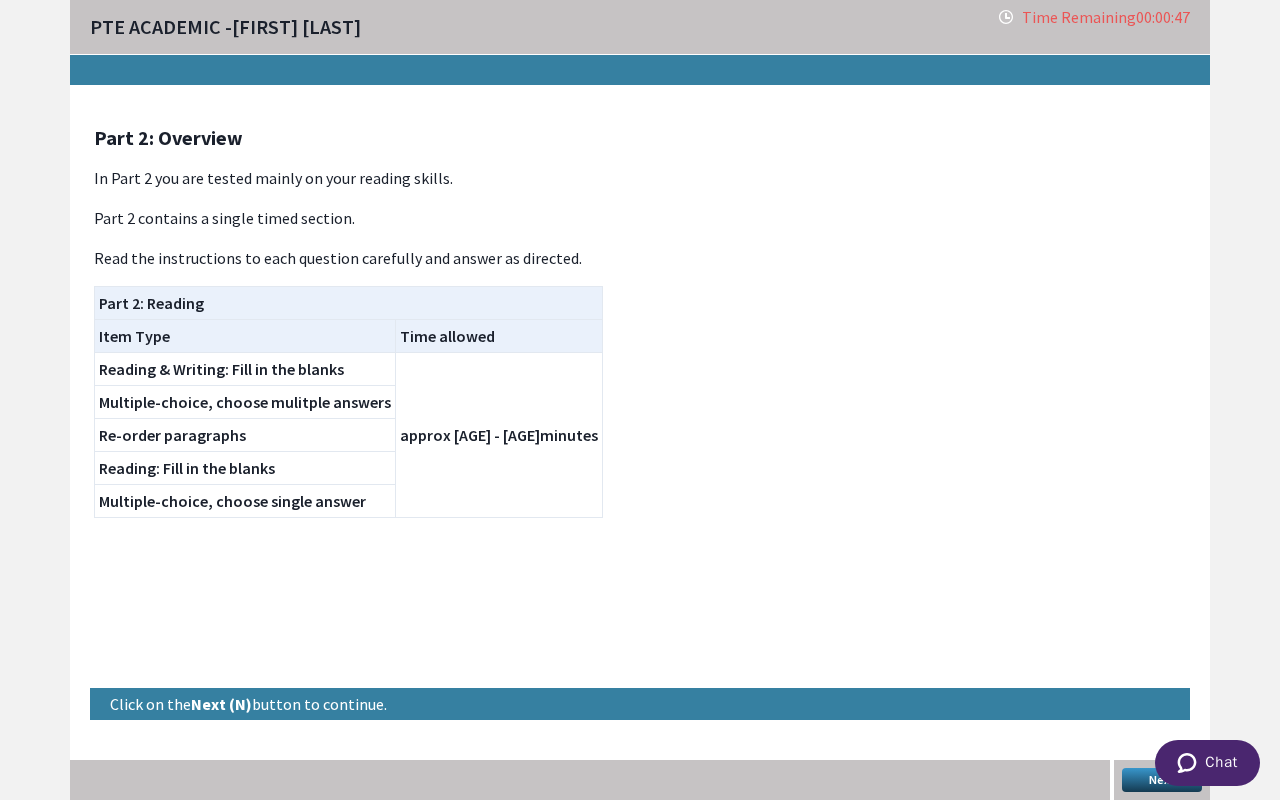 click on "Next" at bounding box center (1162, 780) 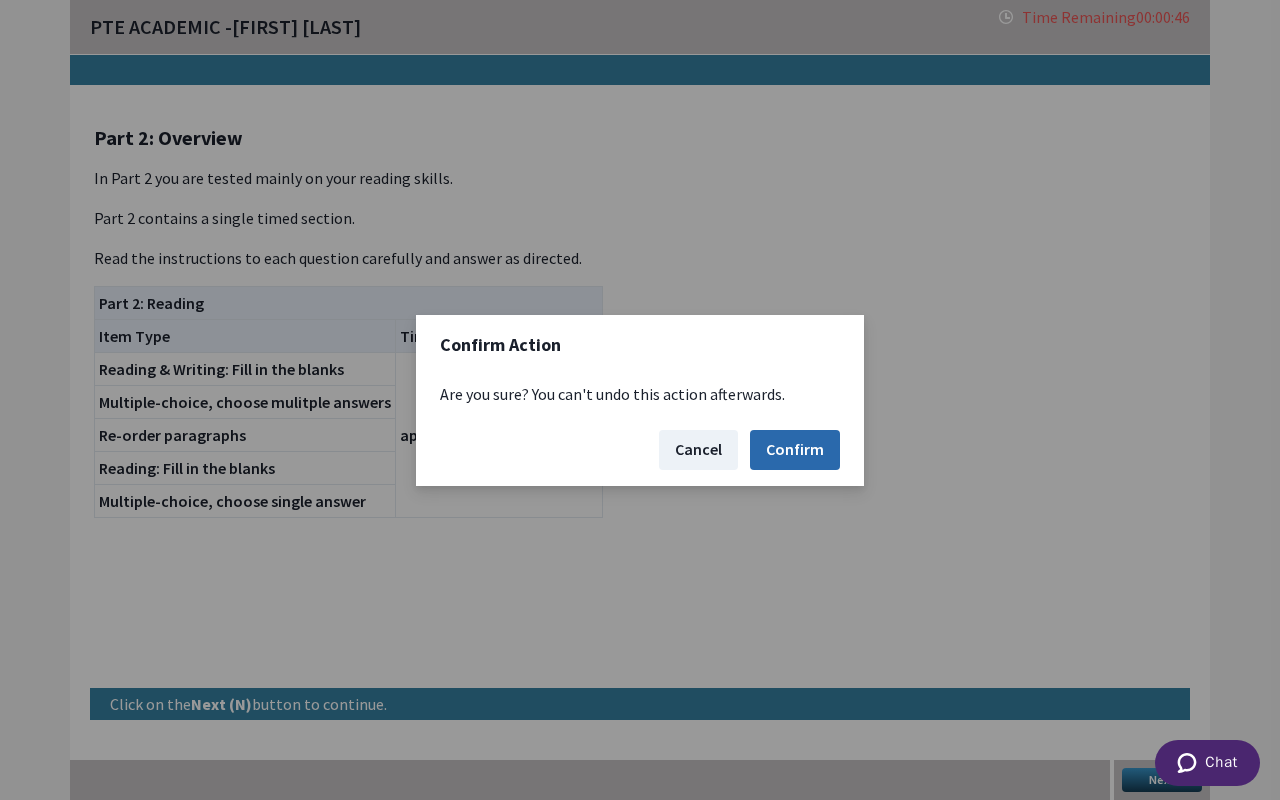 click on "Confirm" at bounding box center (795, 450) 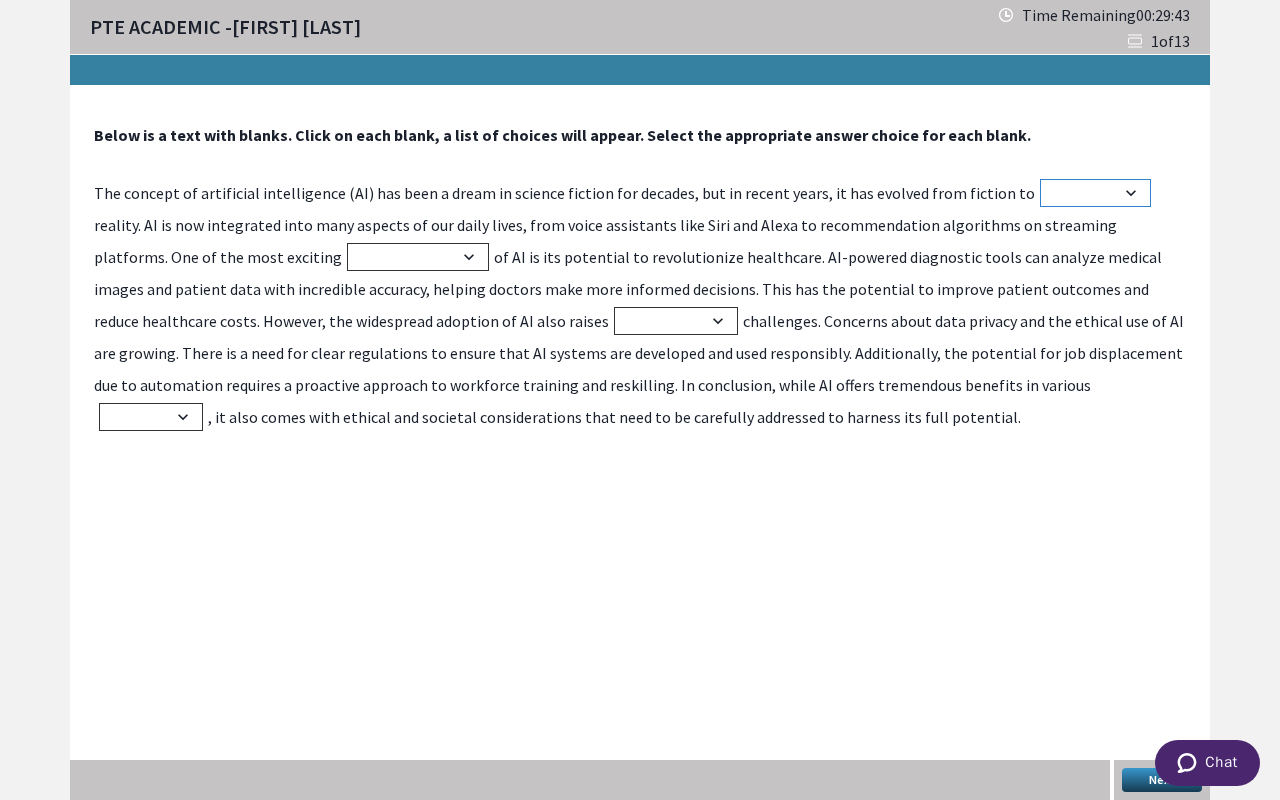 click on "virtual actual mythical abstract" at bounding box center [1095, 193] 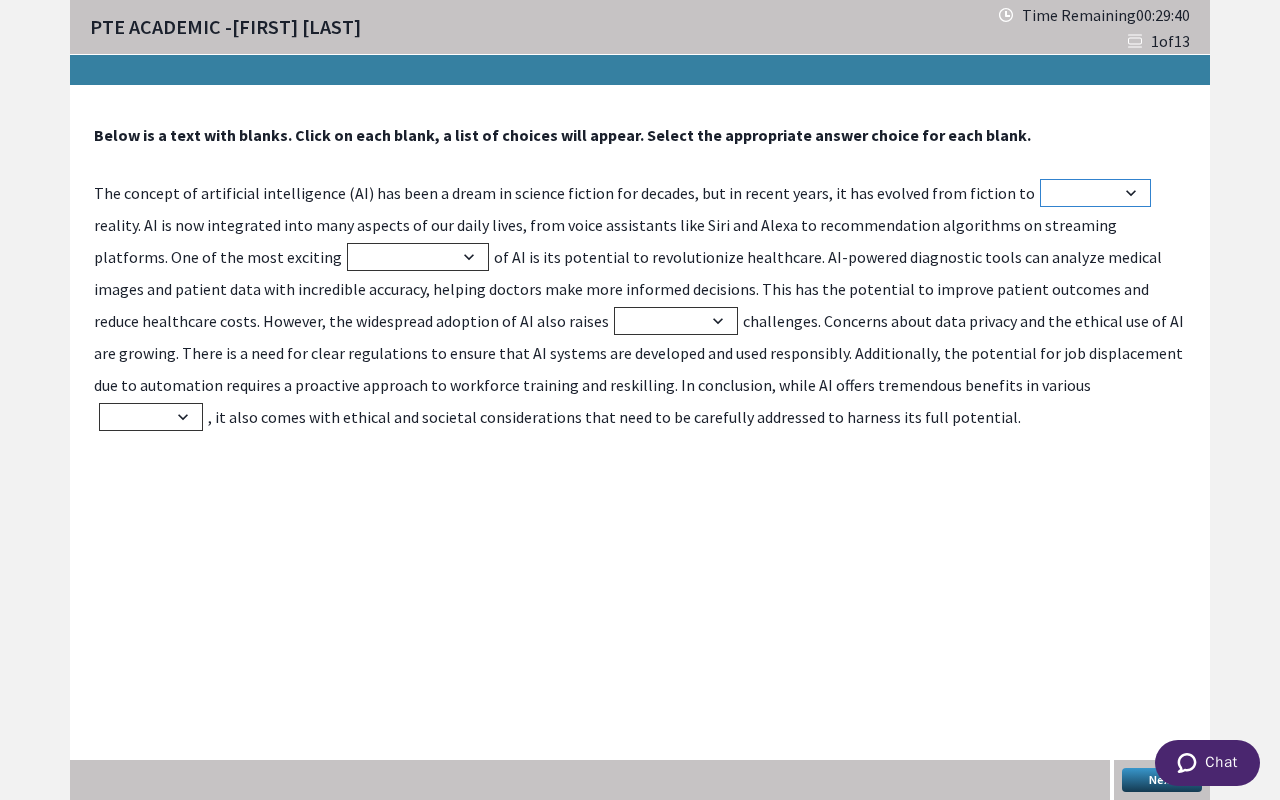 select on "actual" 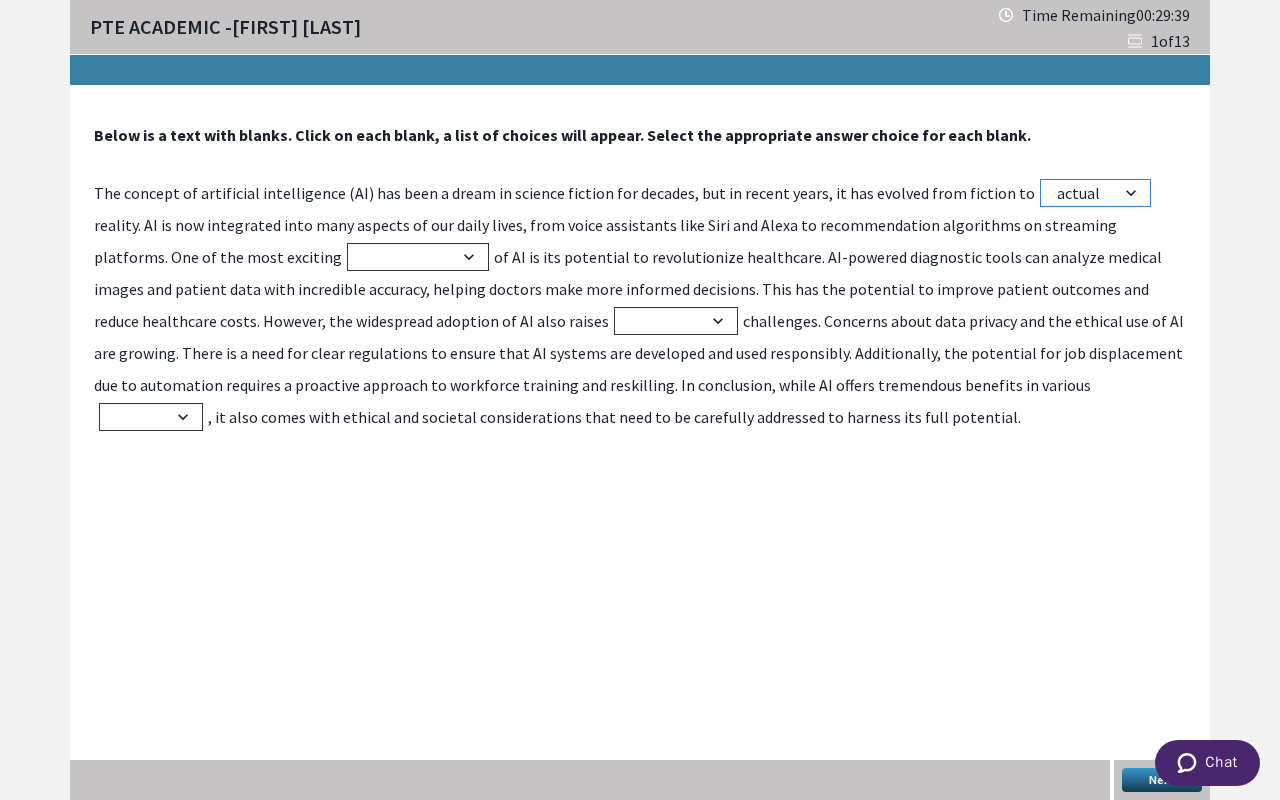click on "virtual actual mythical abstract" at bounding box center [1095, 193] 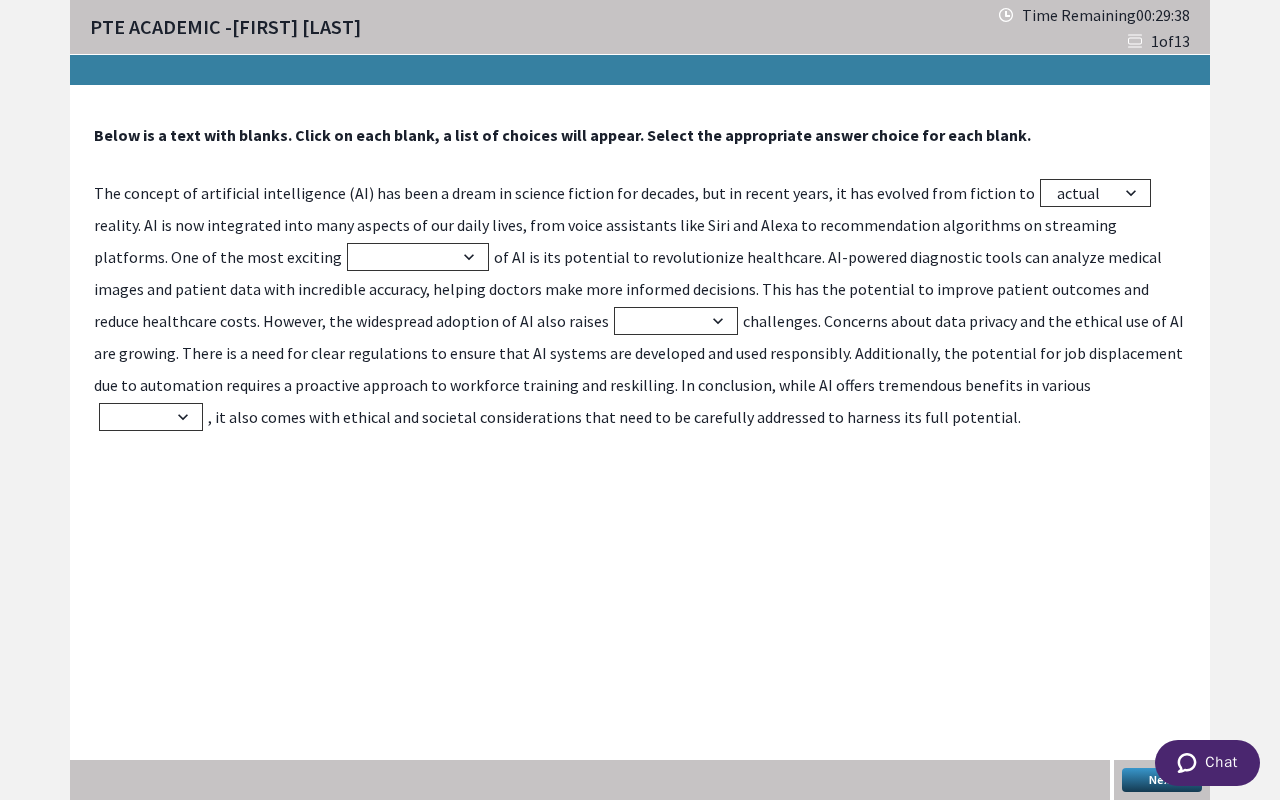 click on "Below is a text with blanks. Click on each blank, a list of choices will appear. Select the appropriate answer choice for each blank." at bounding box center [640, 135] 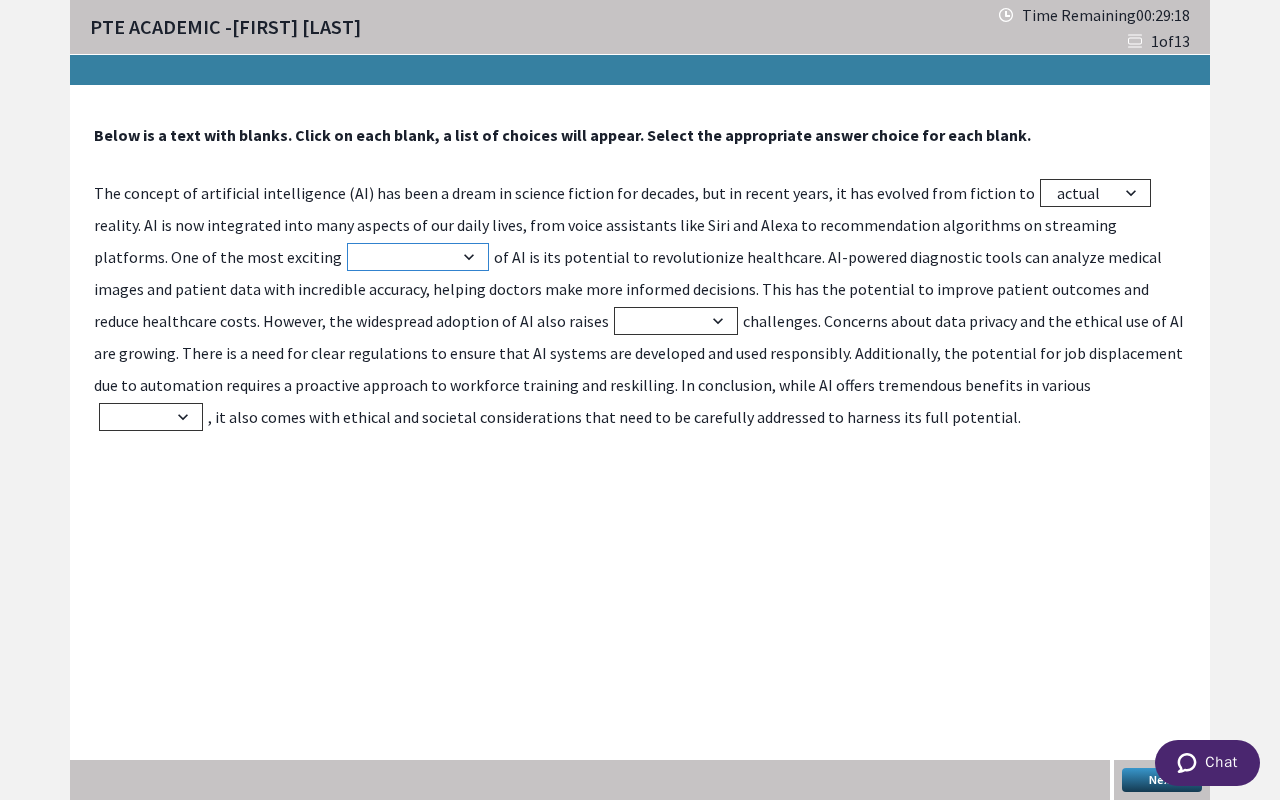 click on "drawbacks benefits uncertainties limitations" at bounding box center [418, 257] 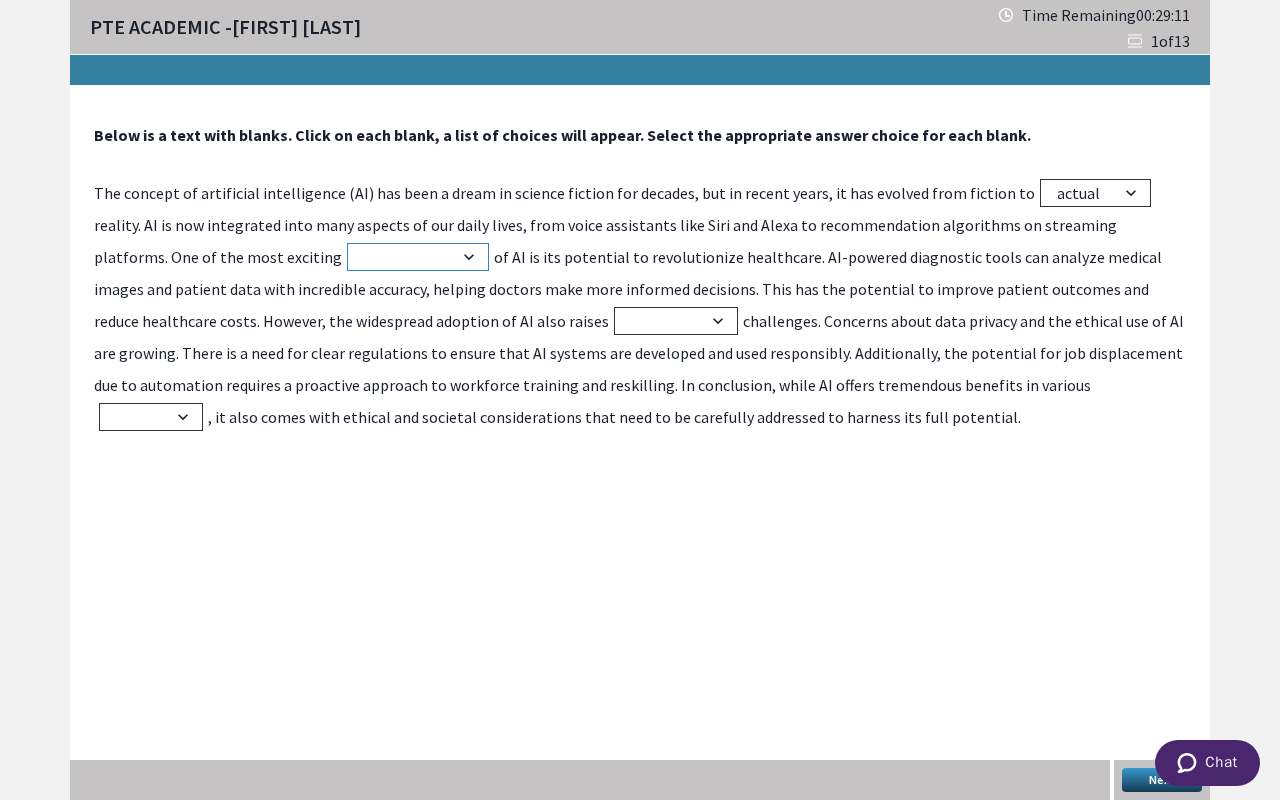 select on "benefits" 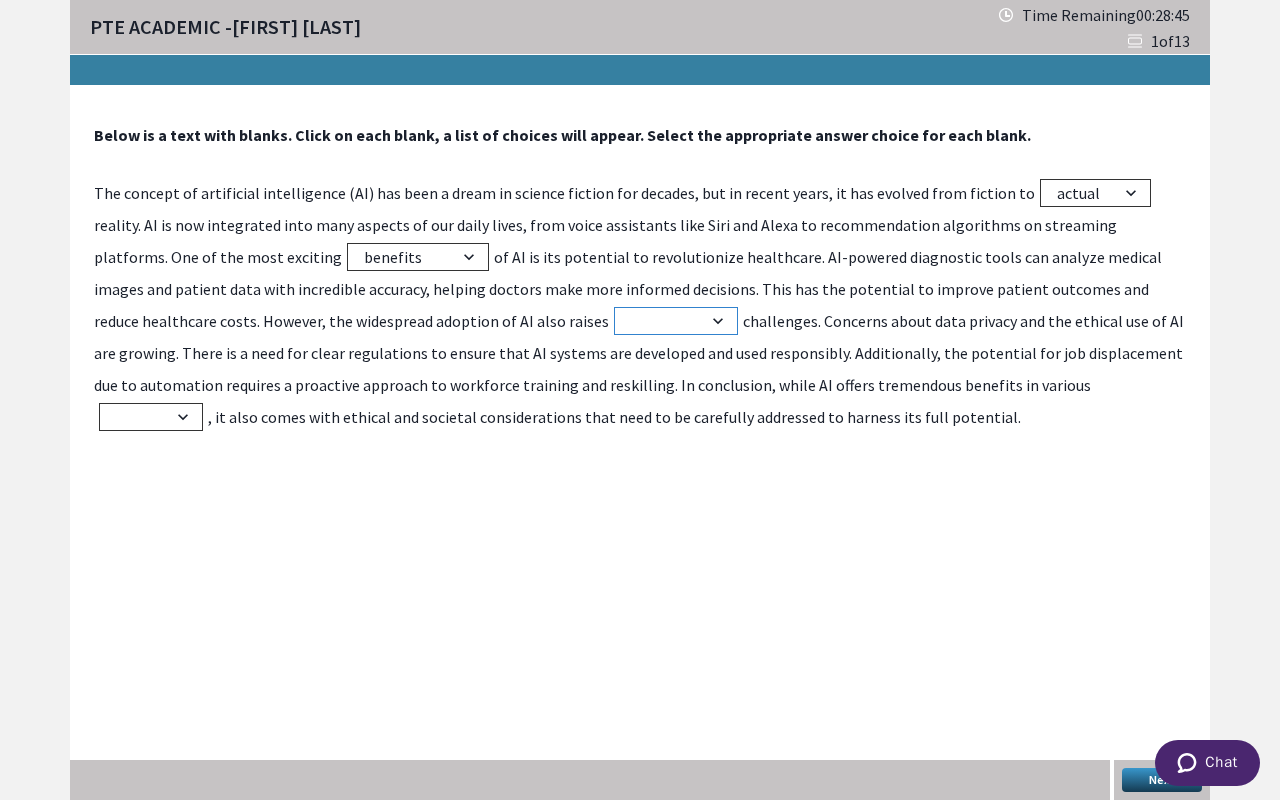 click on "trivial negligible significant superficial" at bounding box center [676, 321] 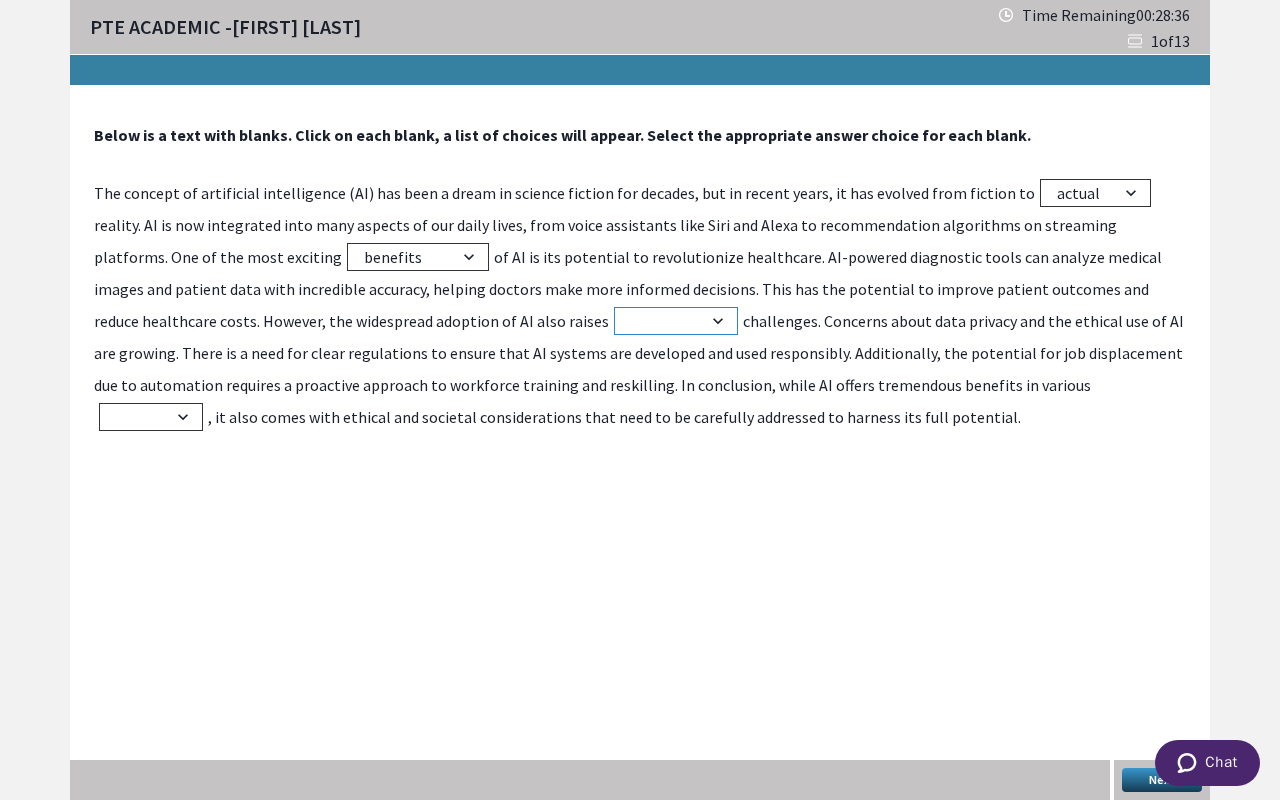 select on "significant" 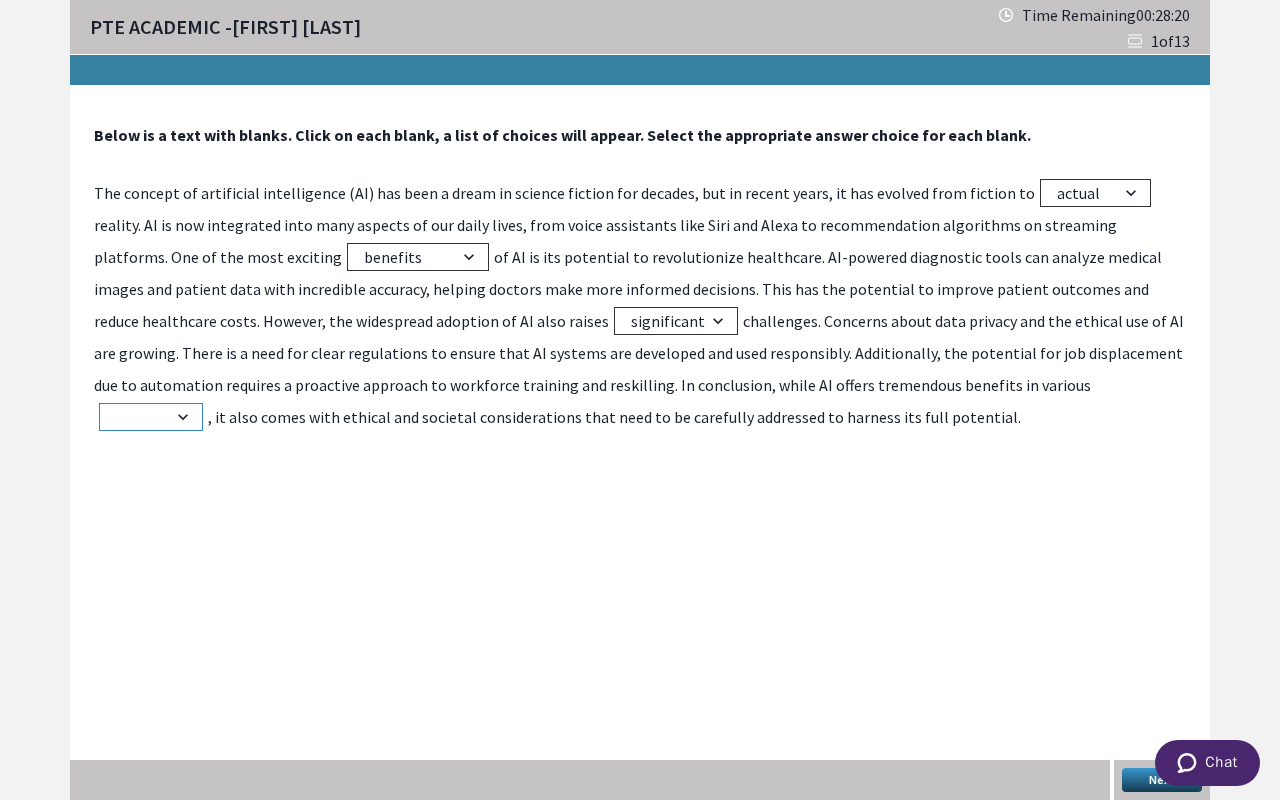 click on "fields barriers roles issues" at bounding box center (151, 417) 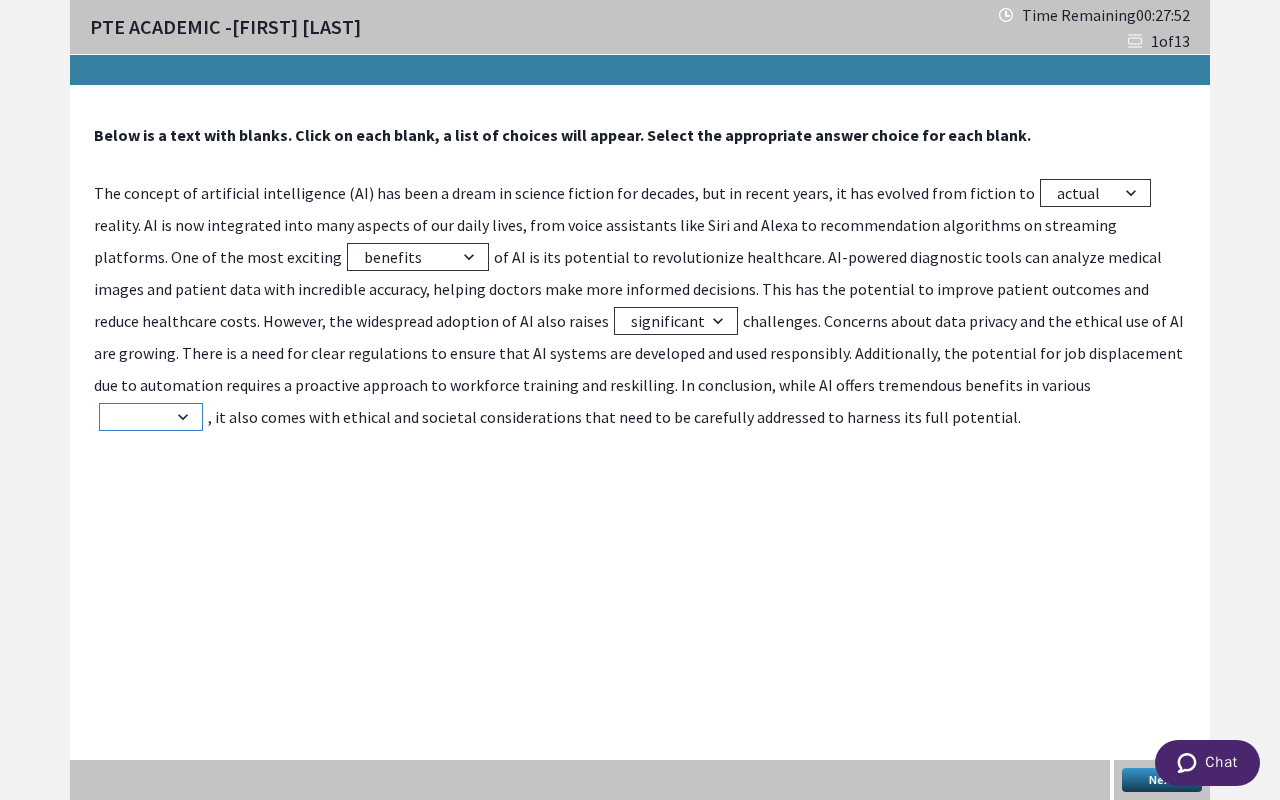 select on "roles" 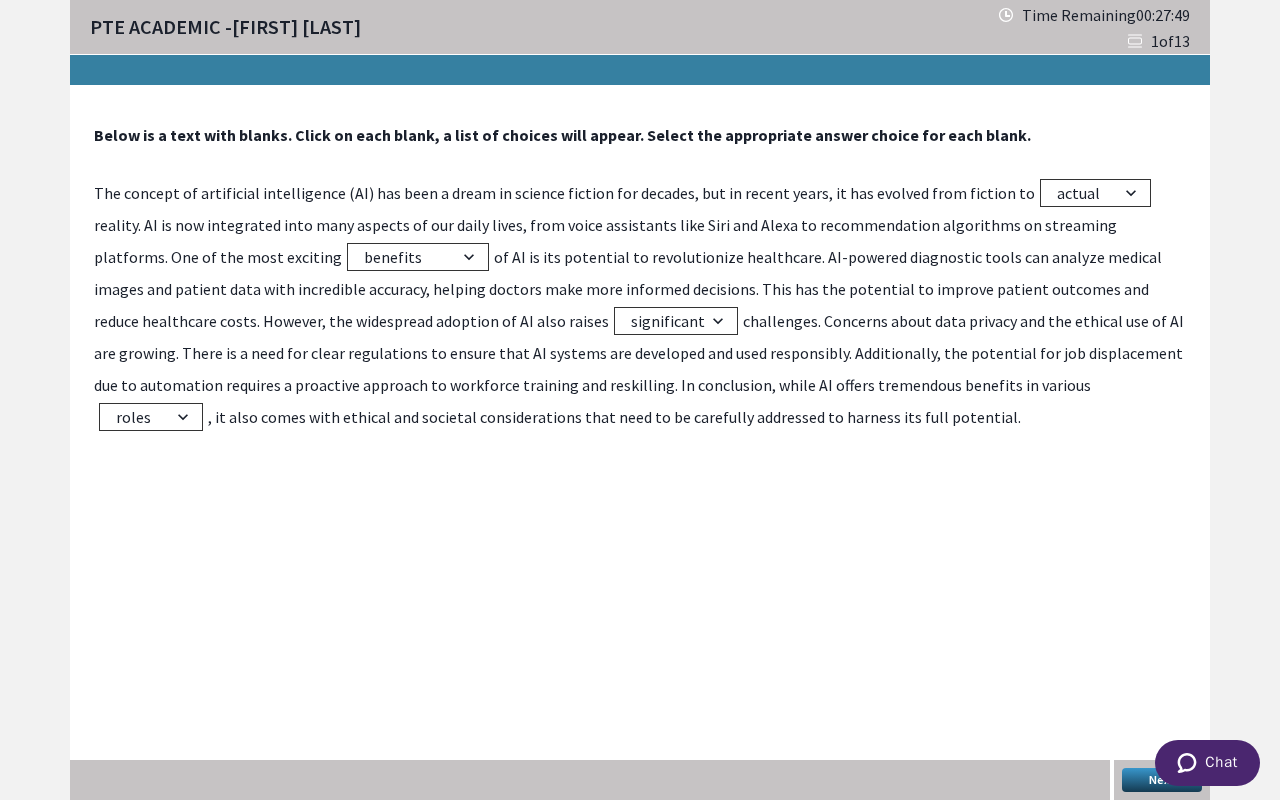 click on "Next" at bounding box center [1162, 780] 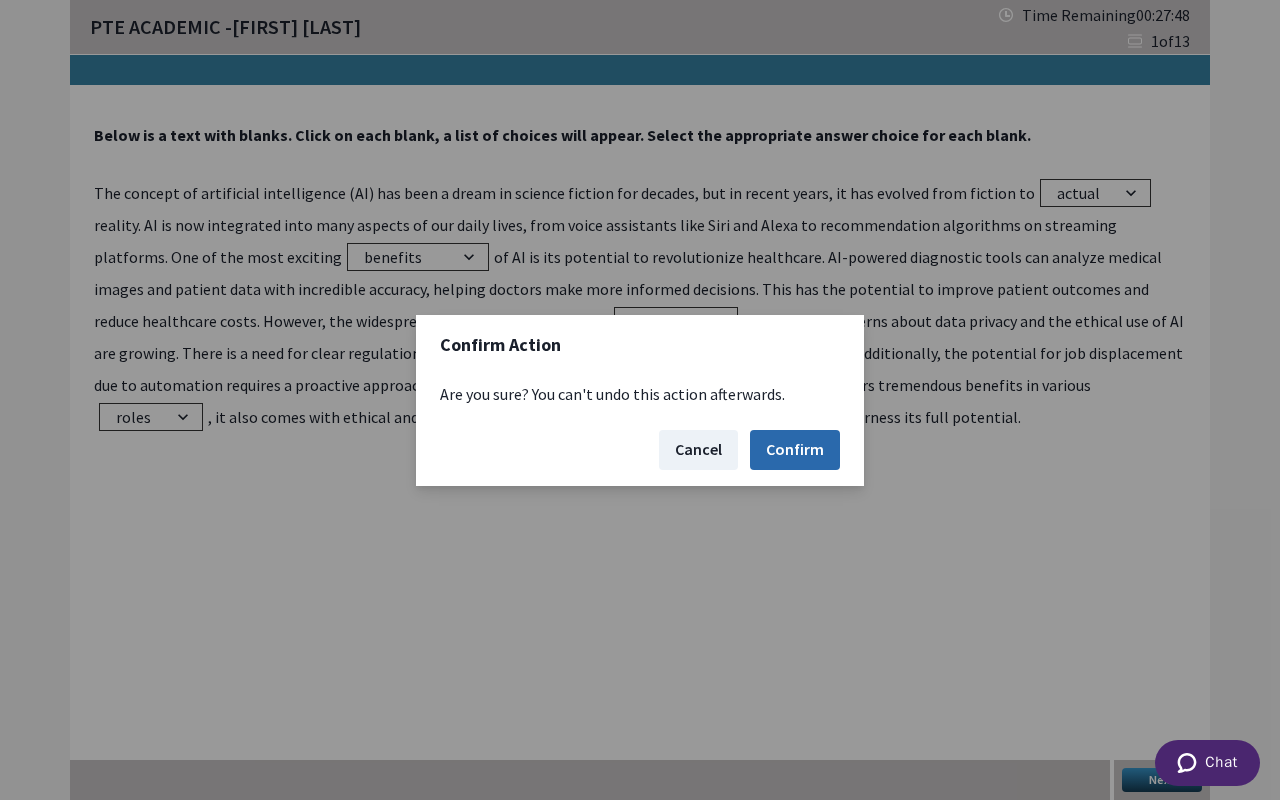 click on "Confirm" at bounding box center (795, 450) 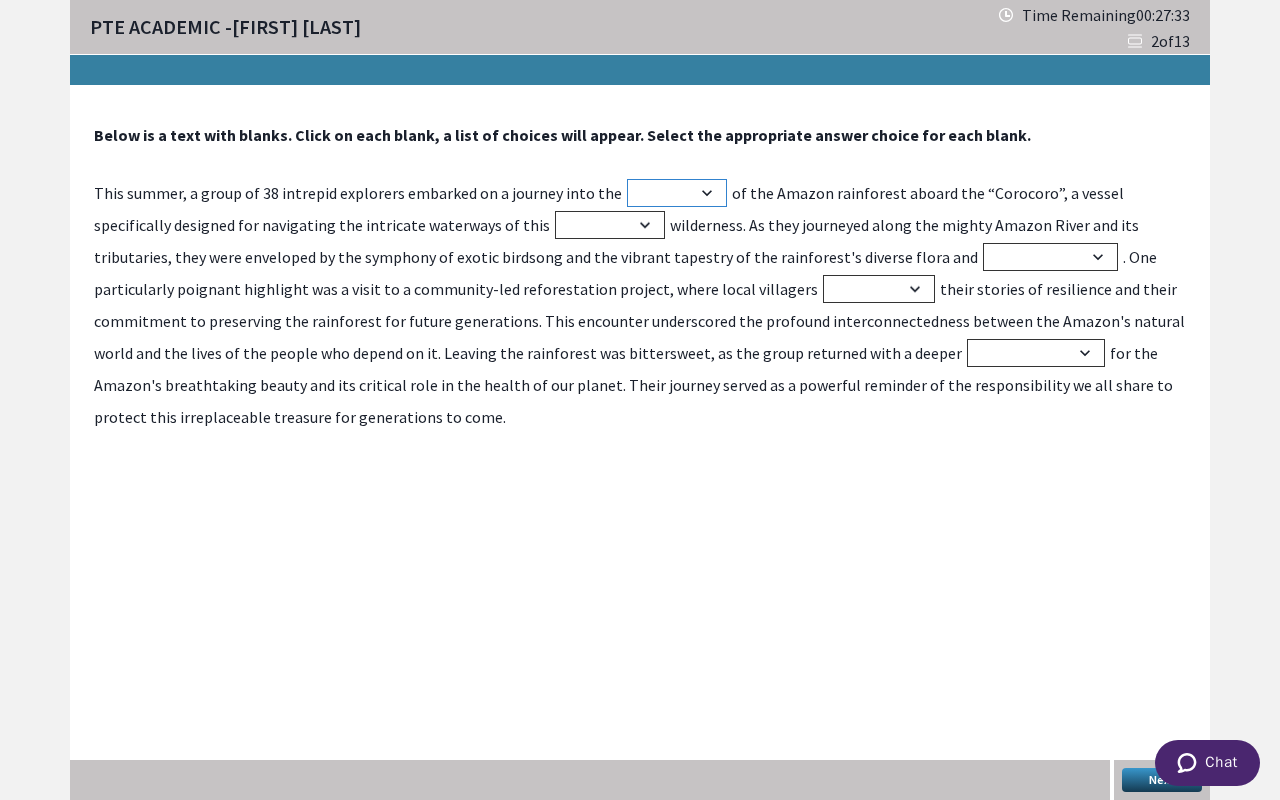 click on "edge outer heart surface" at bounding box center (677, 193) 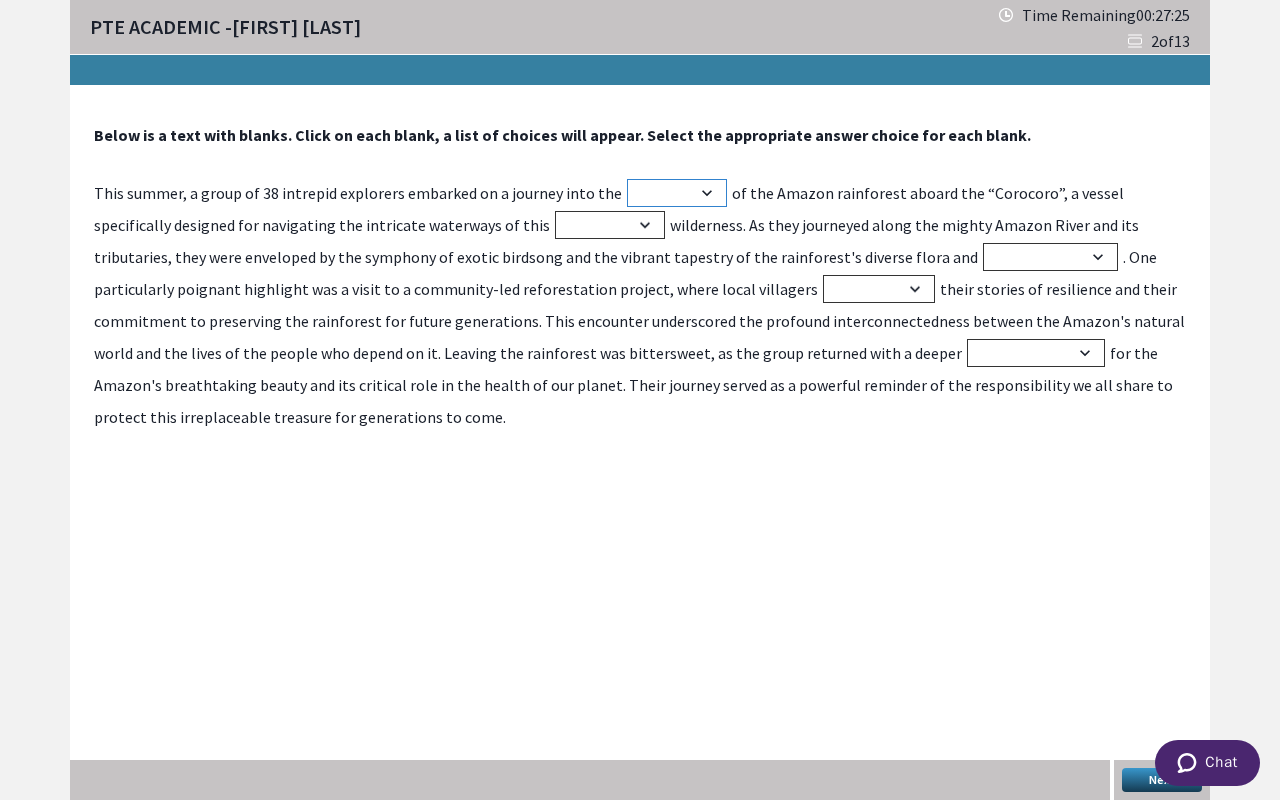 select on "surface" 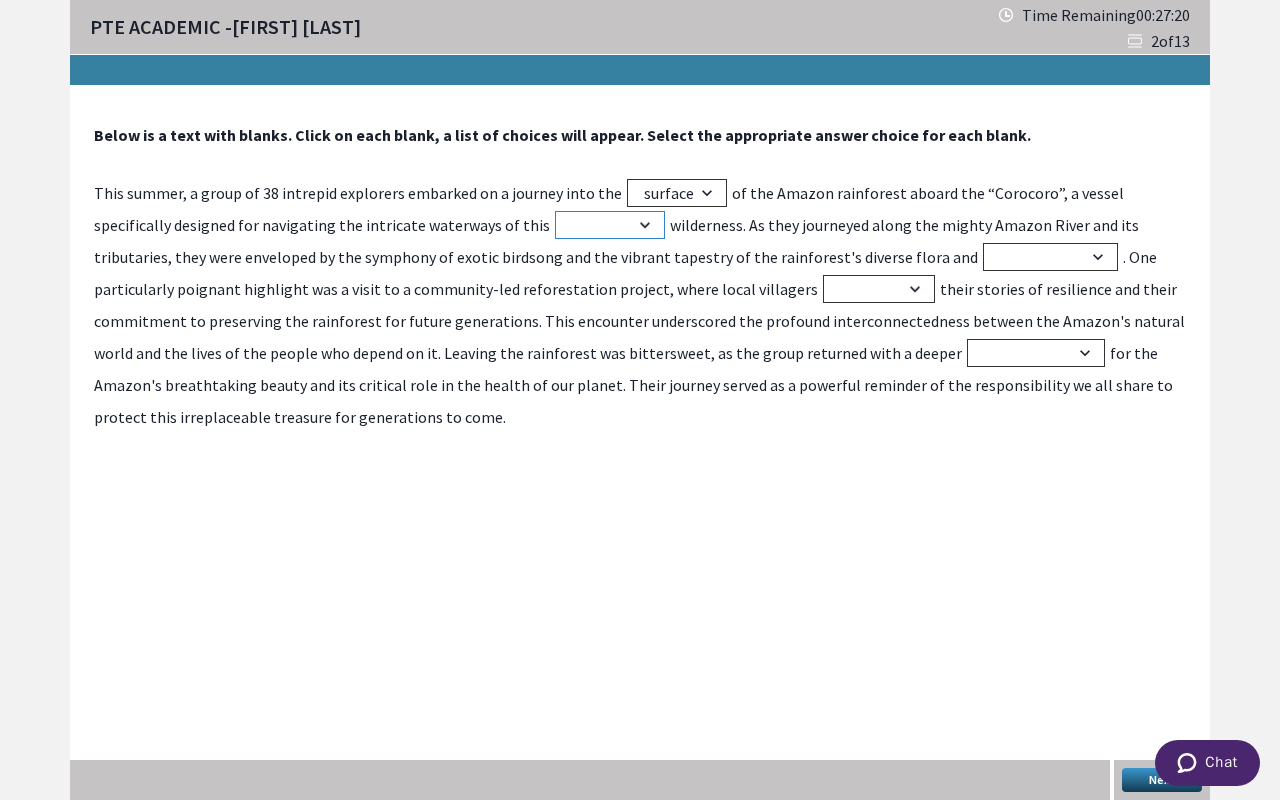 click on "urban lush desolate arid" at bounding box center (610, 225) 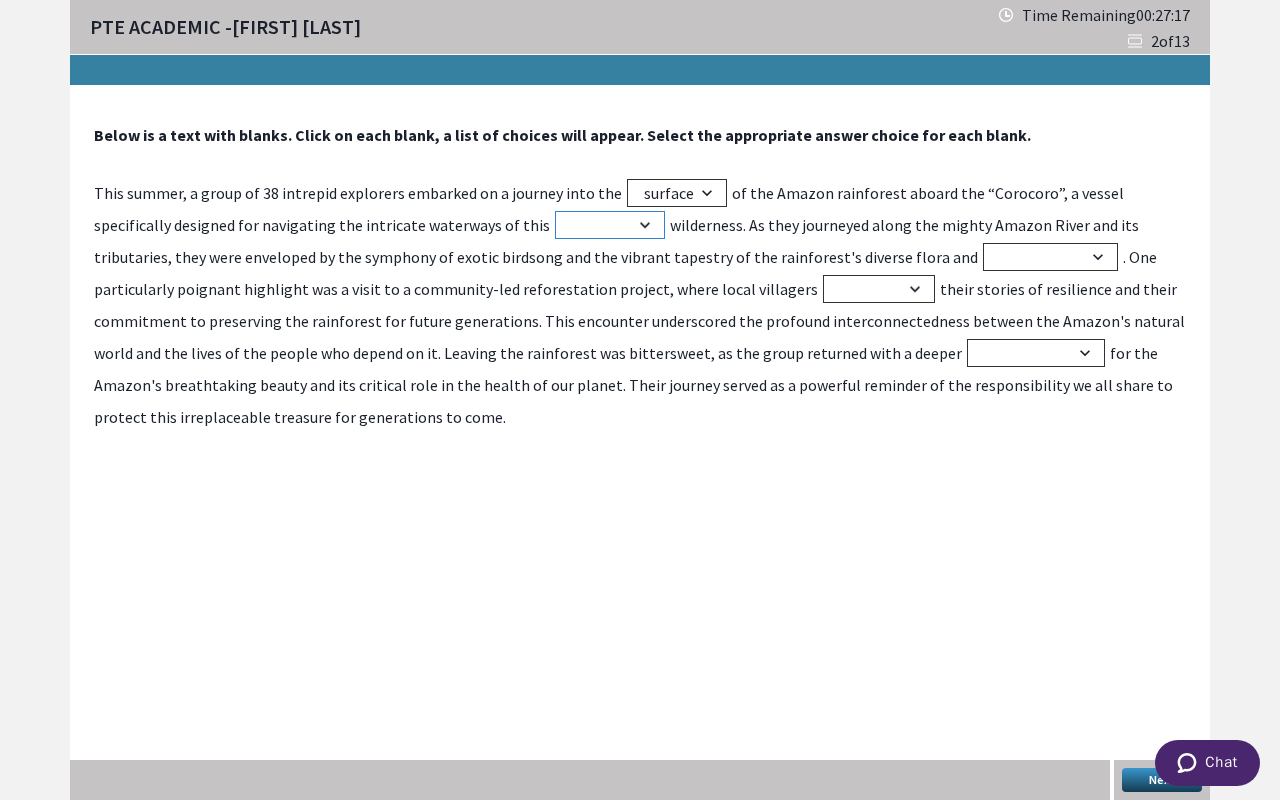 select on "urban" 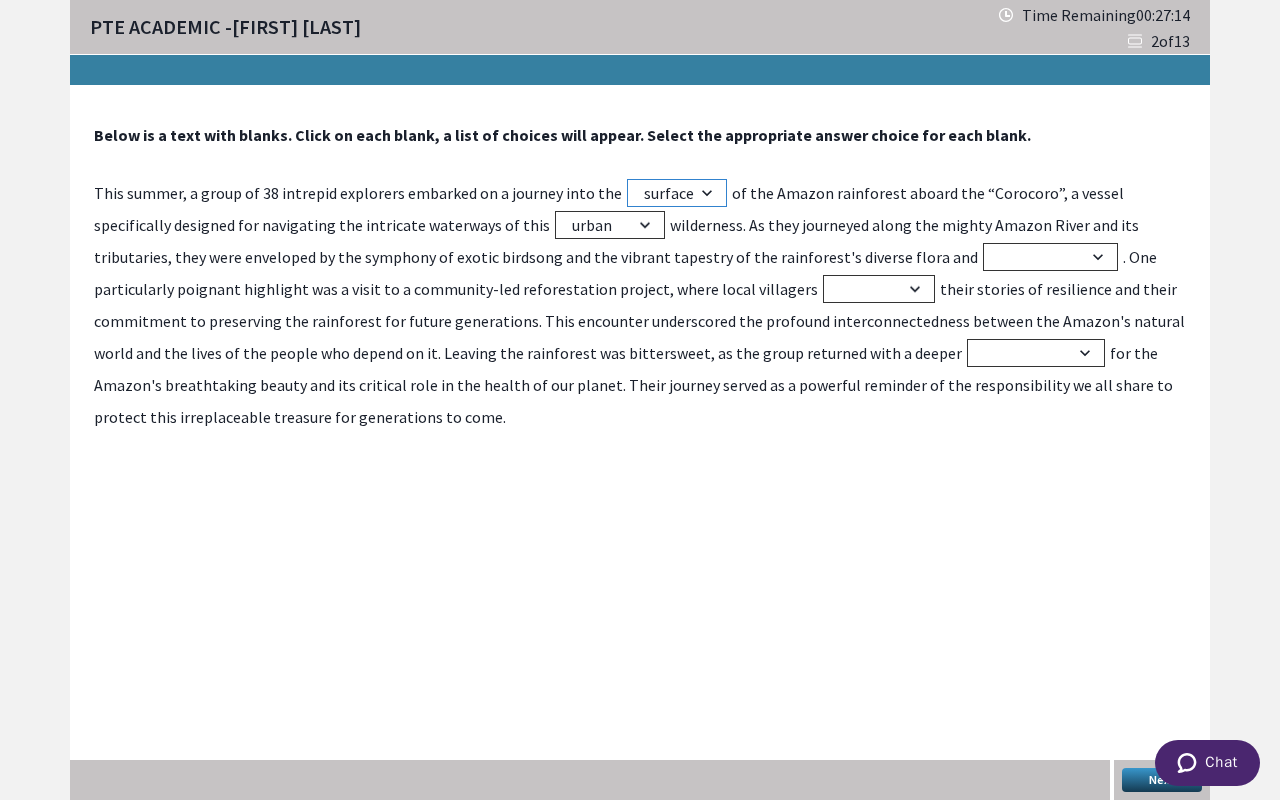 click on "edge outer heart surface" at bounding box center [677, 193] 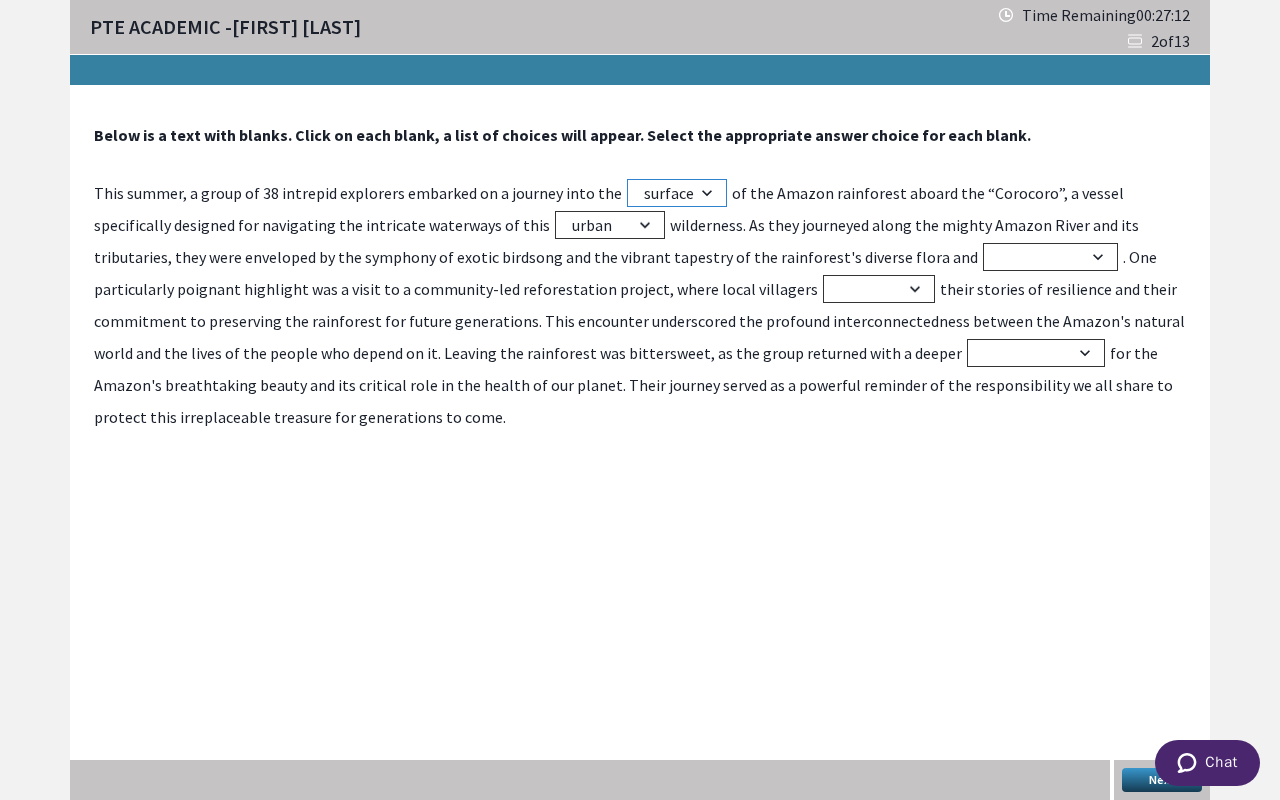 select on "heart" 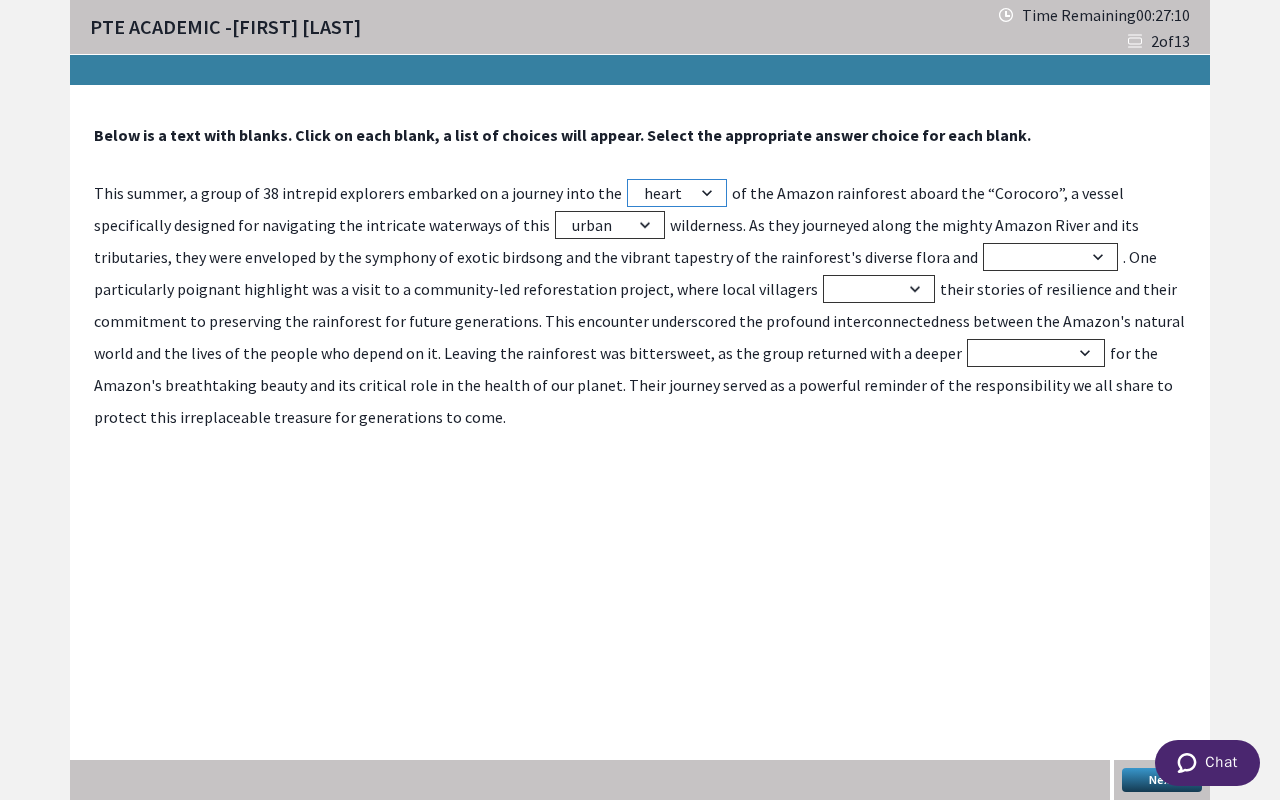click on "edge outer heart surface" at bounding box center [677, 193] 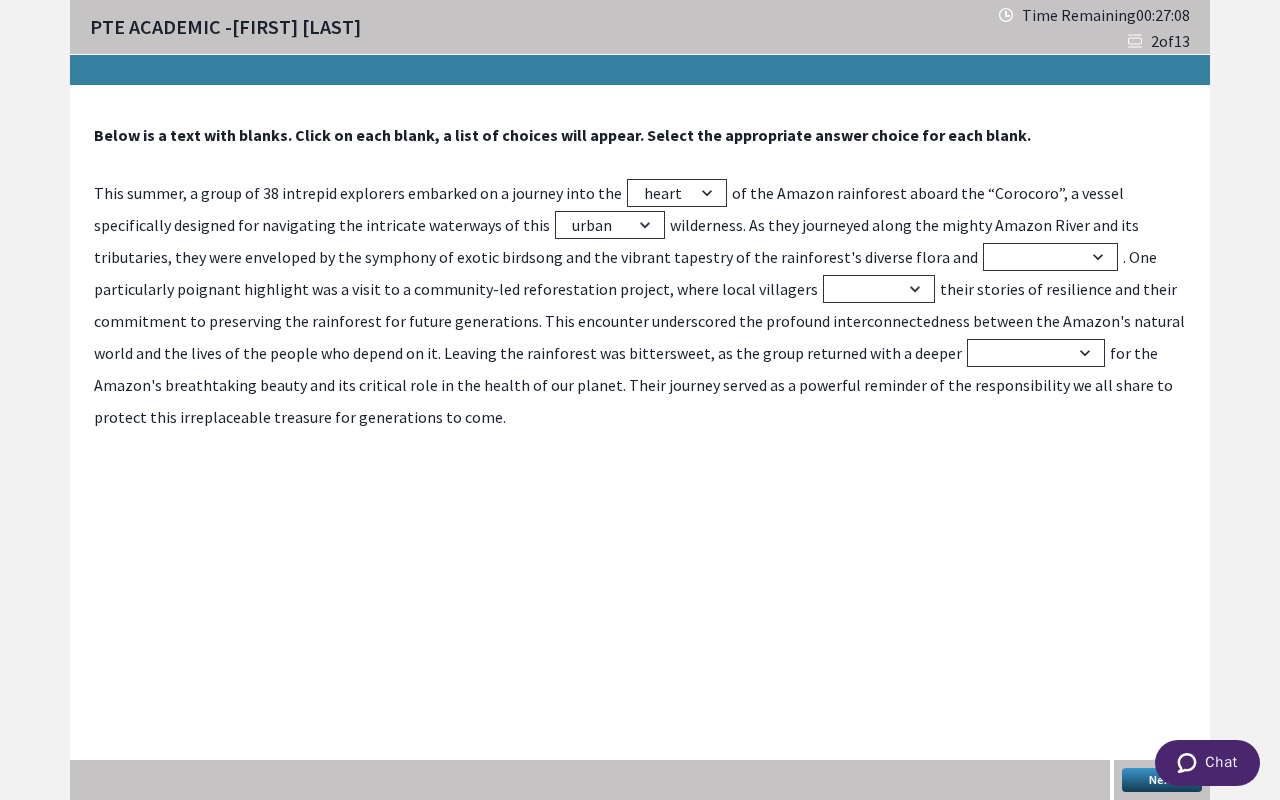 click on "Below is a text with blanks. Click on each blank, a list of choices will appear. Select the appropriate answer choice for each blank. This summer, a group of 38 intrepid explorers embarked on a journey into the  edge outer heart surface  of the Amazon rainforest aboard the “Corocoro”, a vessel specifically designed for navigating the intricate waterways of this  urban lush desolate arid  wilderness. As they journeyed along the mighty Amazon River and its tributaries, they were enveloped by the symphony of exotic birdsong and the vibrant tapestry of the rainforest's diverse flora and  architecture fauna history culture . One particularly poignant highlight was a visit to a community-led reforestation project, where local villagers  withheld hid obscured shared ignorance disinterest disregard appreciation" at bounding box center (640, 279) 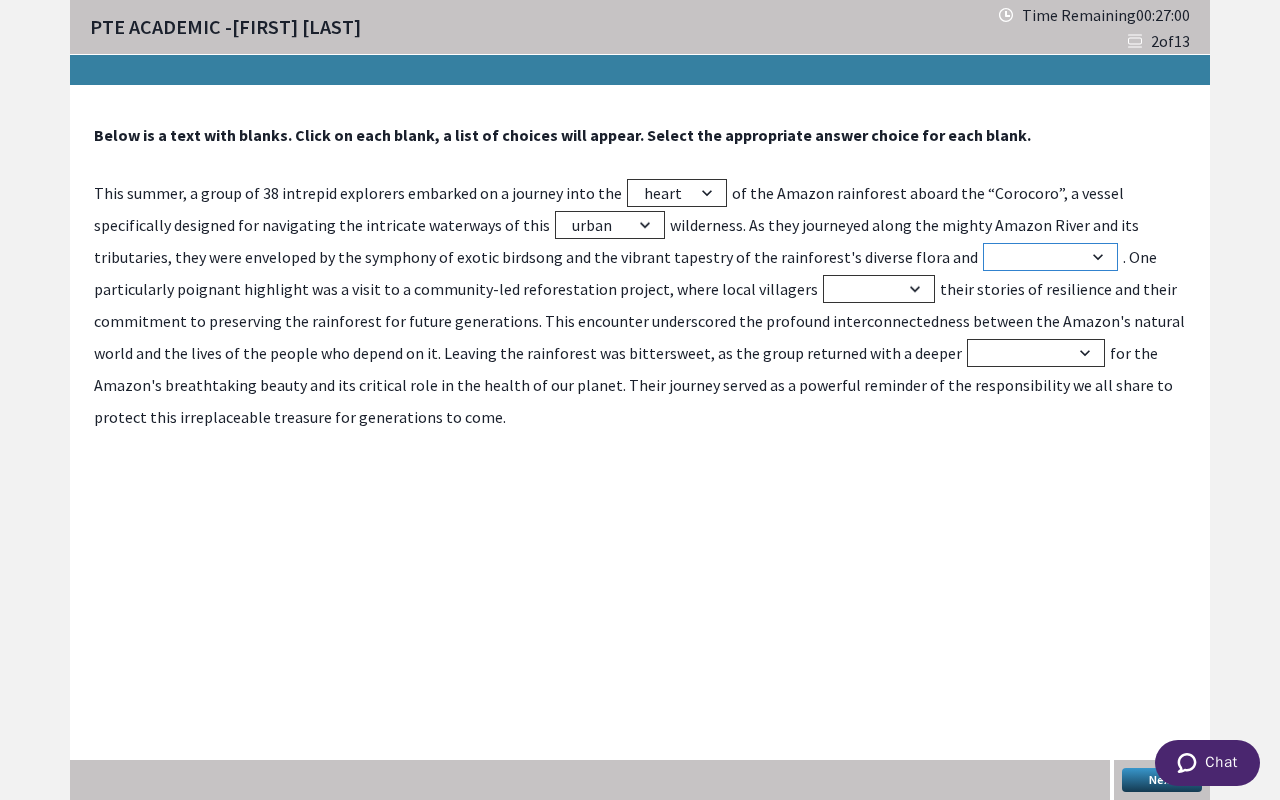 click on "architecture fauna history culture" at bounding box center [1050, 257] 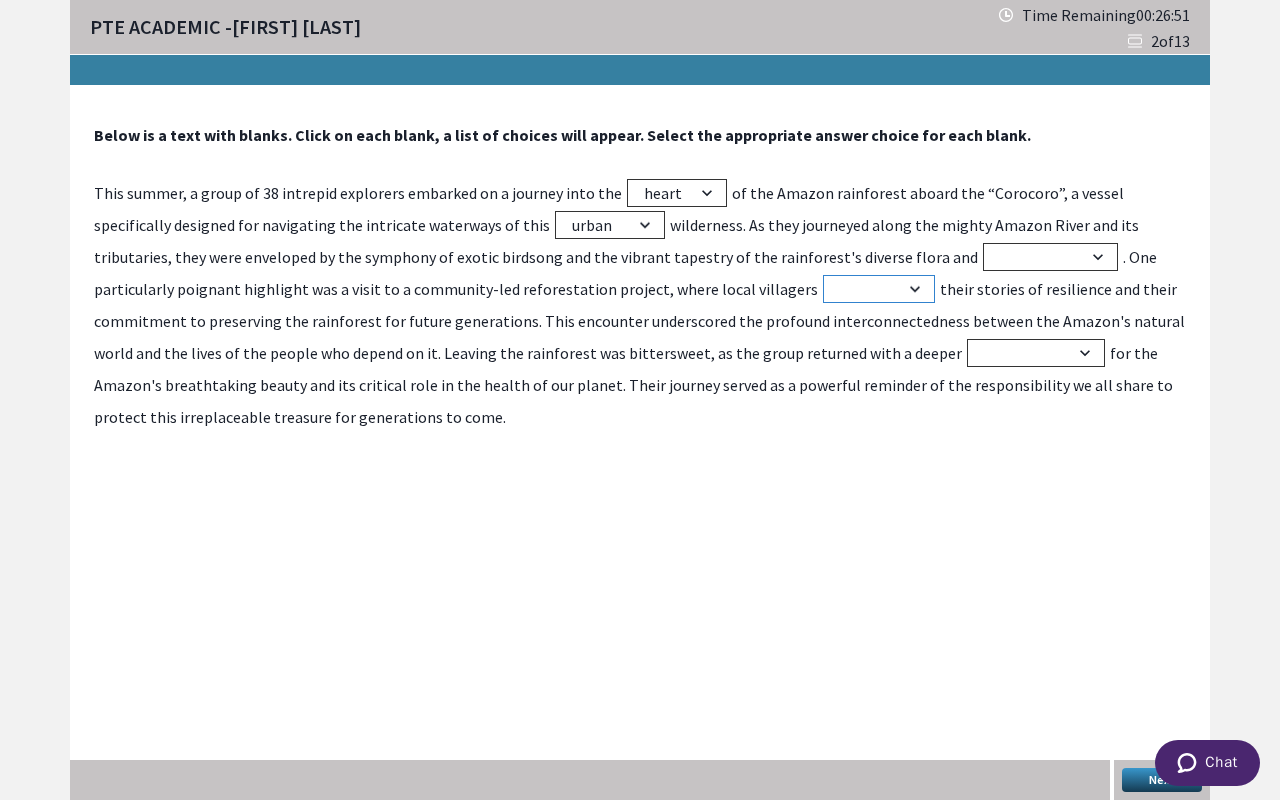 click on "withheld hid obscured shared" at bounding box center [879, 289] 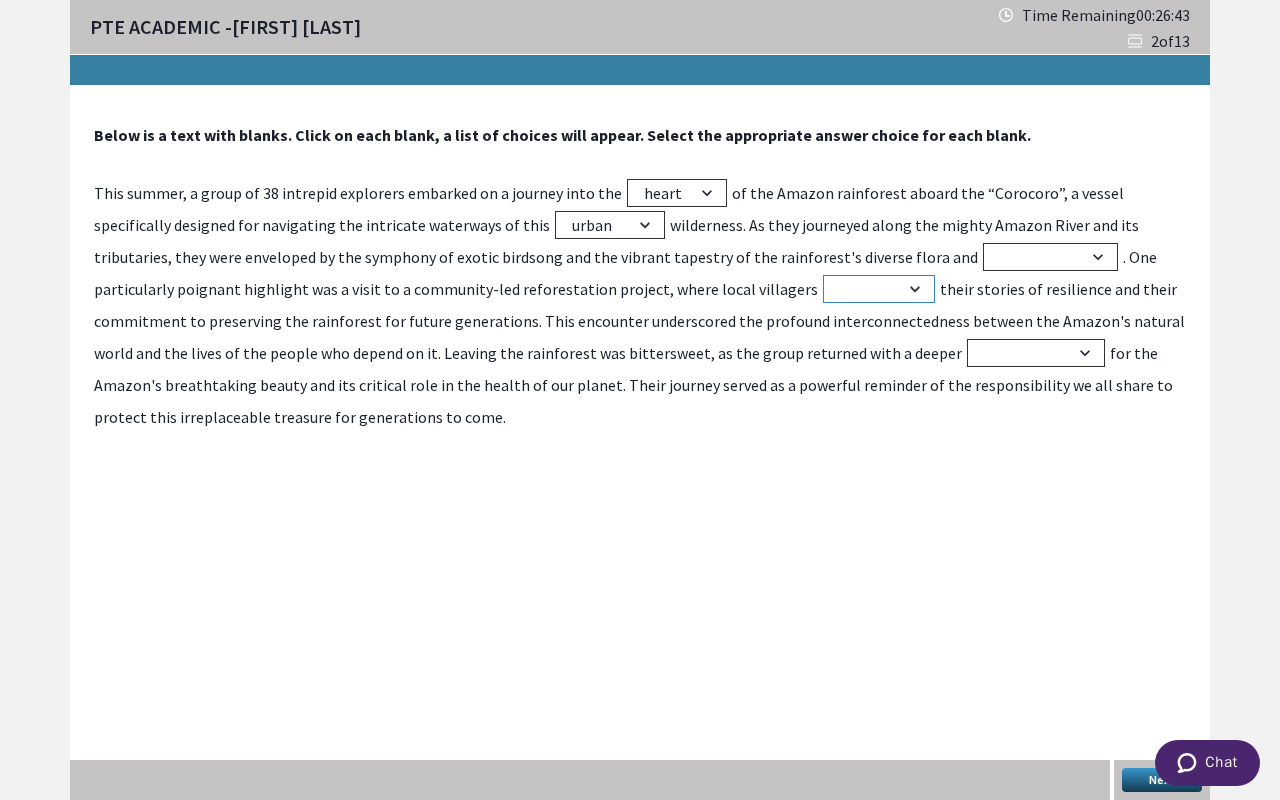 select on "shared" 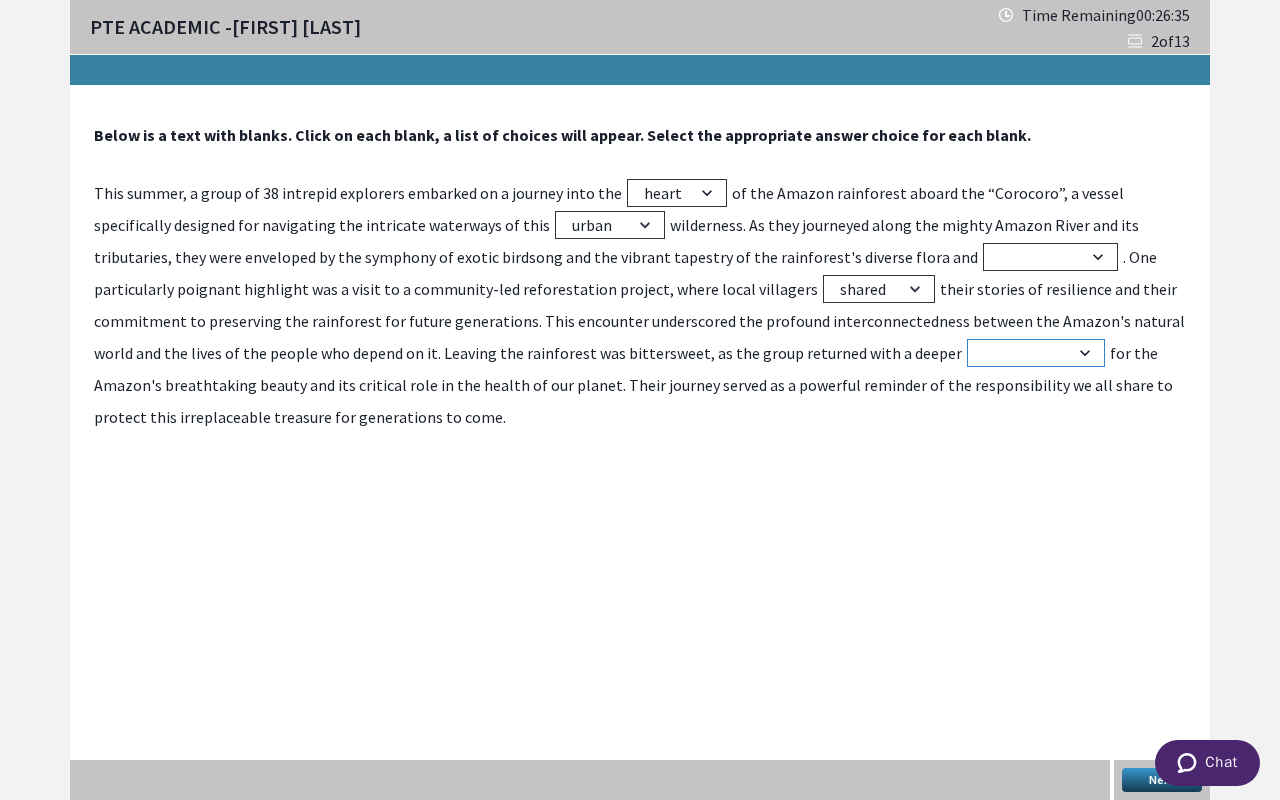 click on "ignorance disinterest disregard appreciation" at bounding box center (1036, 353) 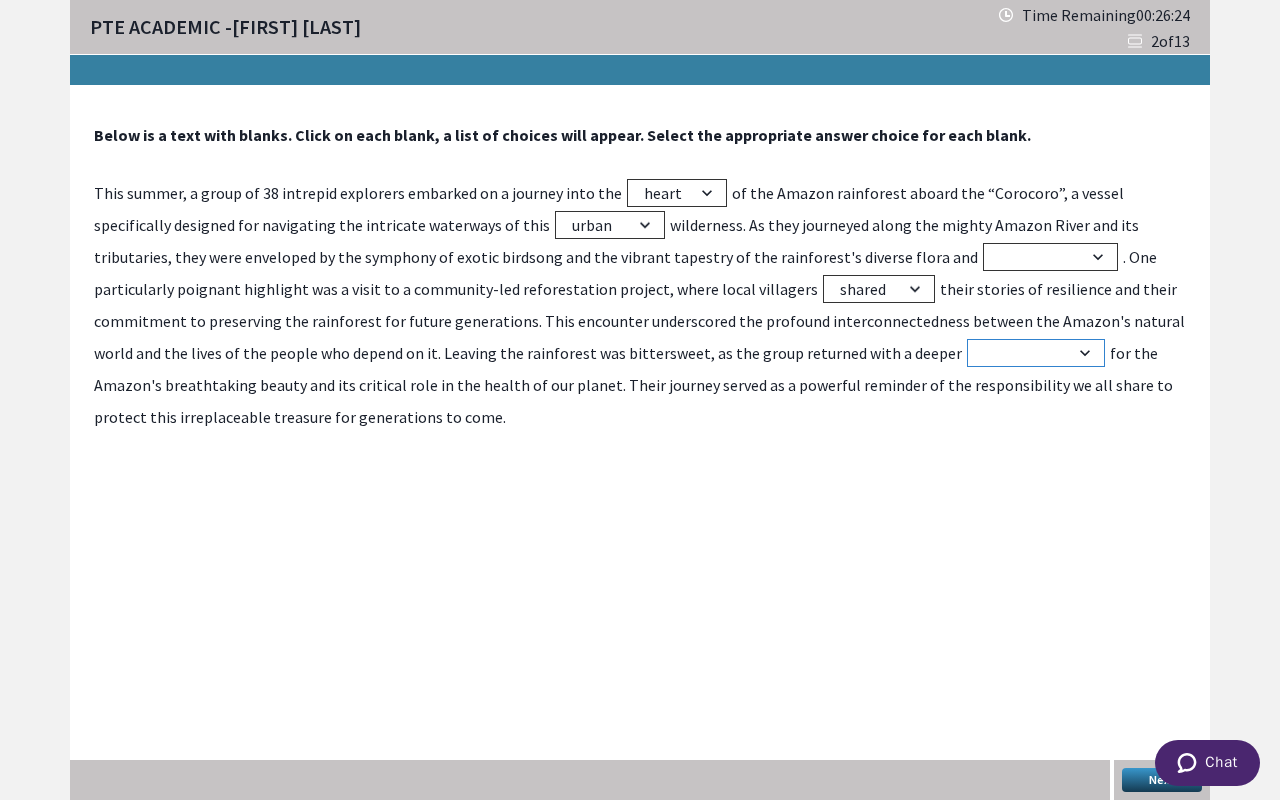 select on "appreciation" 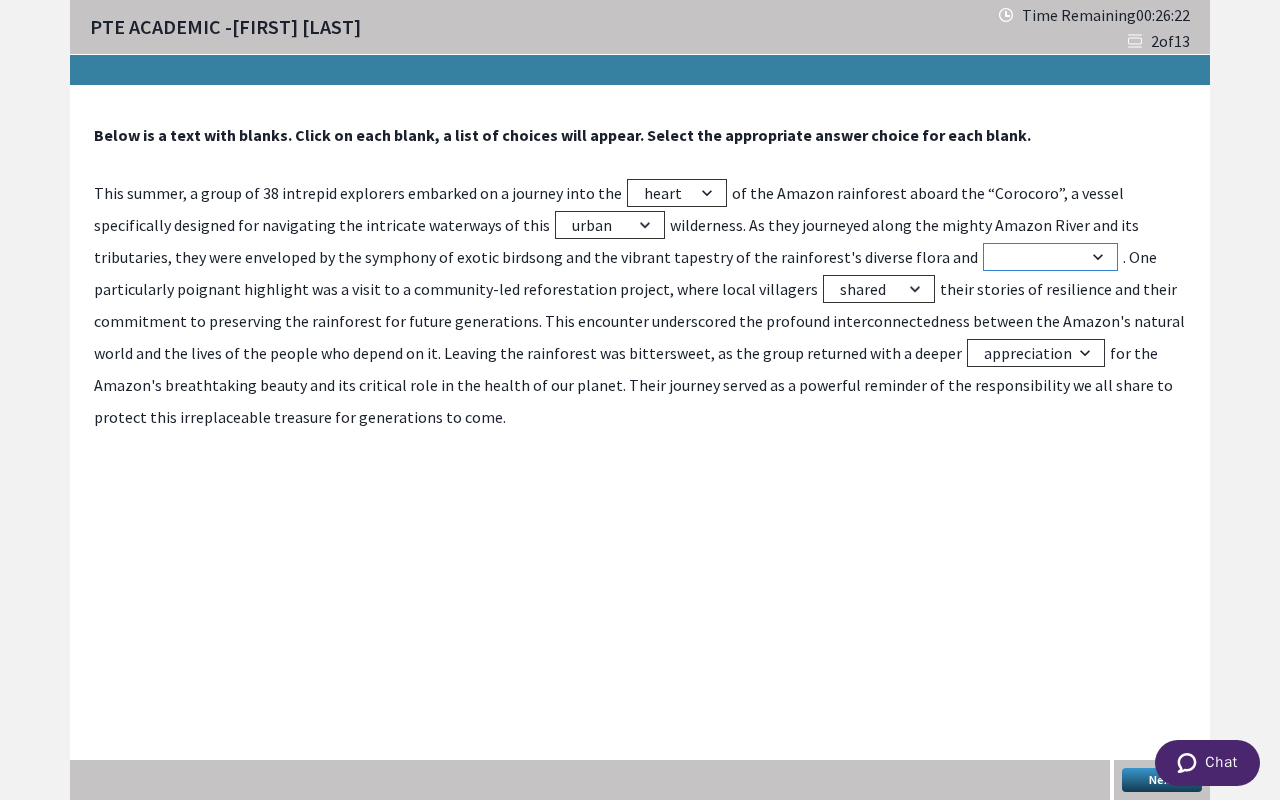 click on "architecture fauna history culture" at bounding box center [1050, 257] 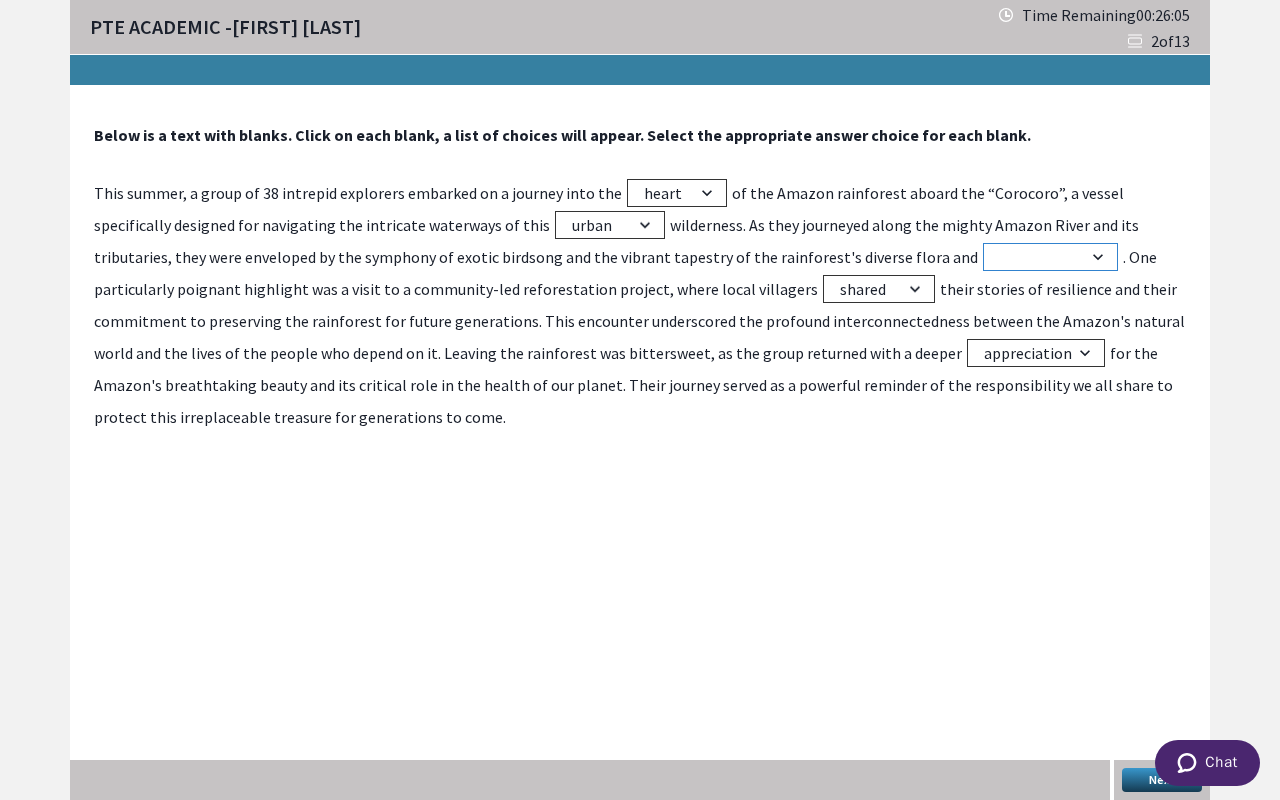 select on "culture" 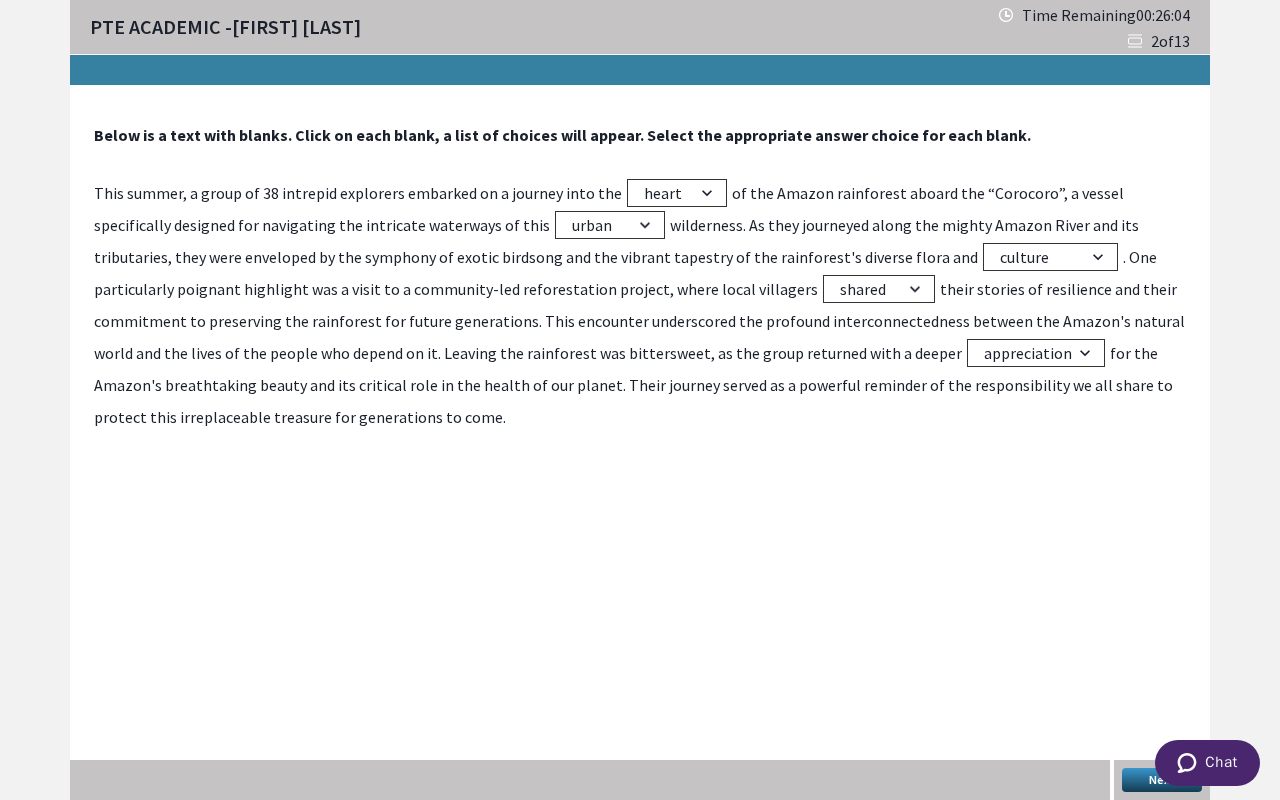 click on "Next" at bounding box center (1162, 780) 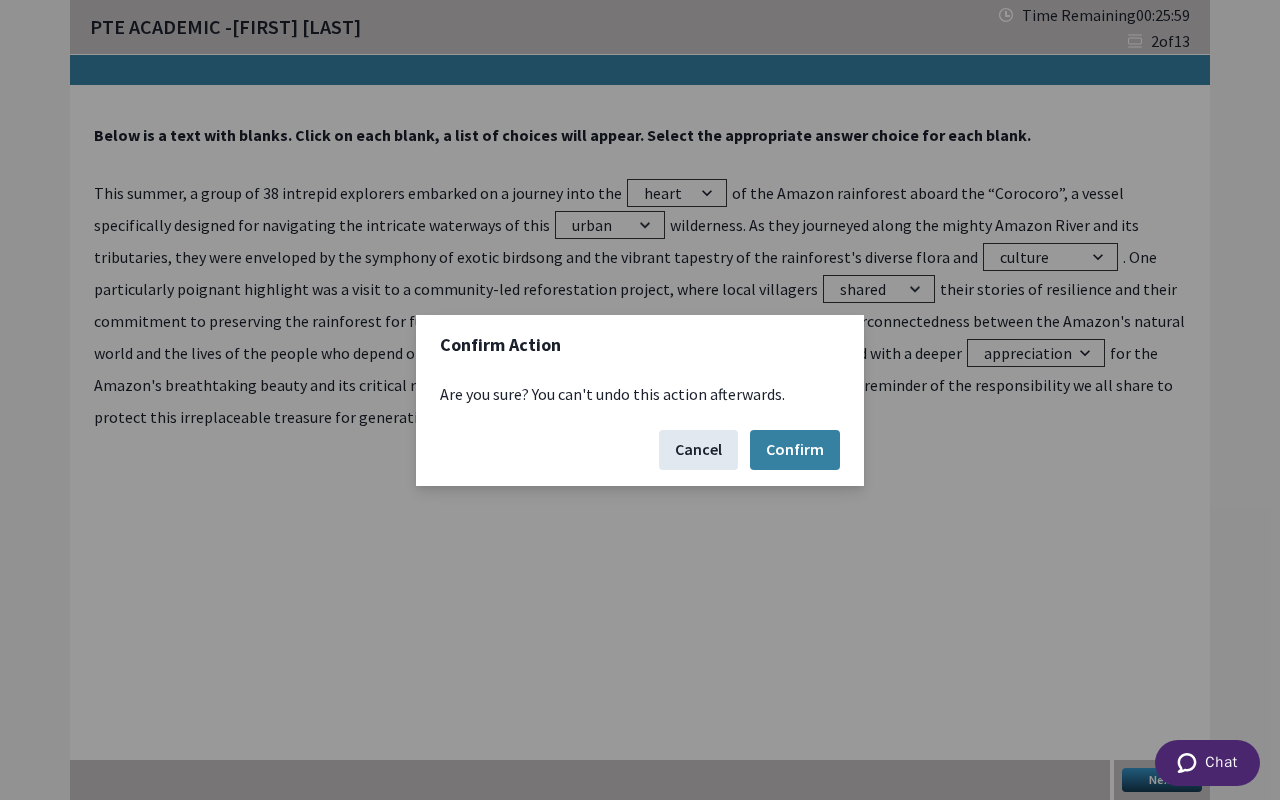 click on "Cancel" at bounding box center (698, 450) 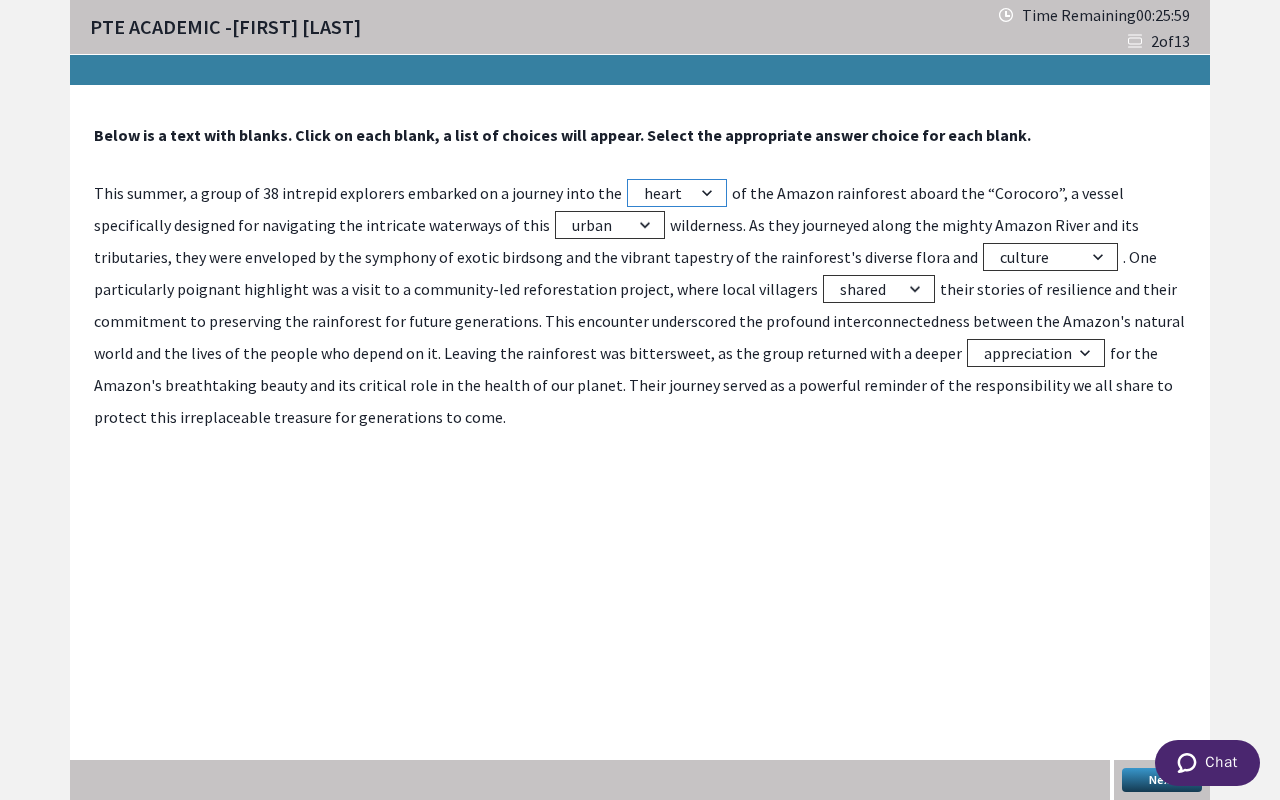 click on "edge outer heart surface" at bounding box center (677, 193) 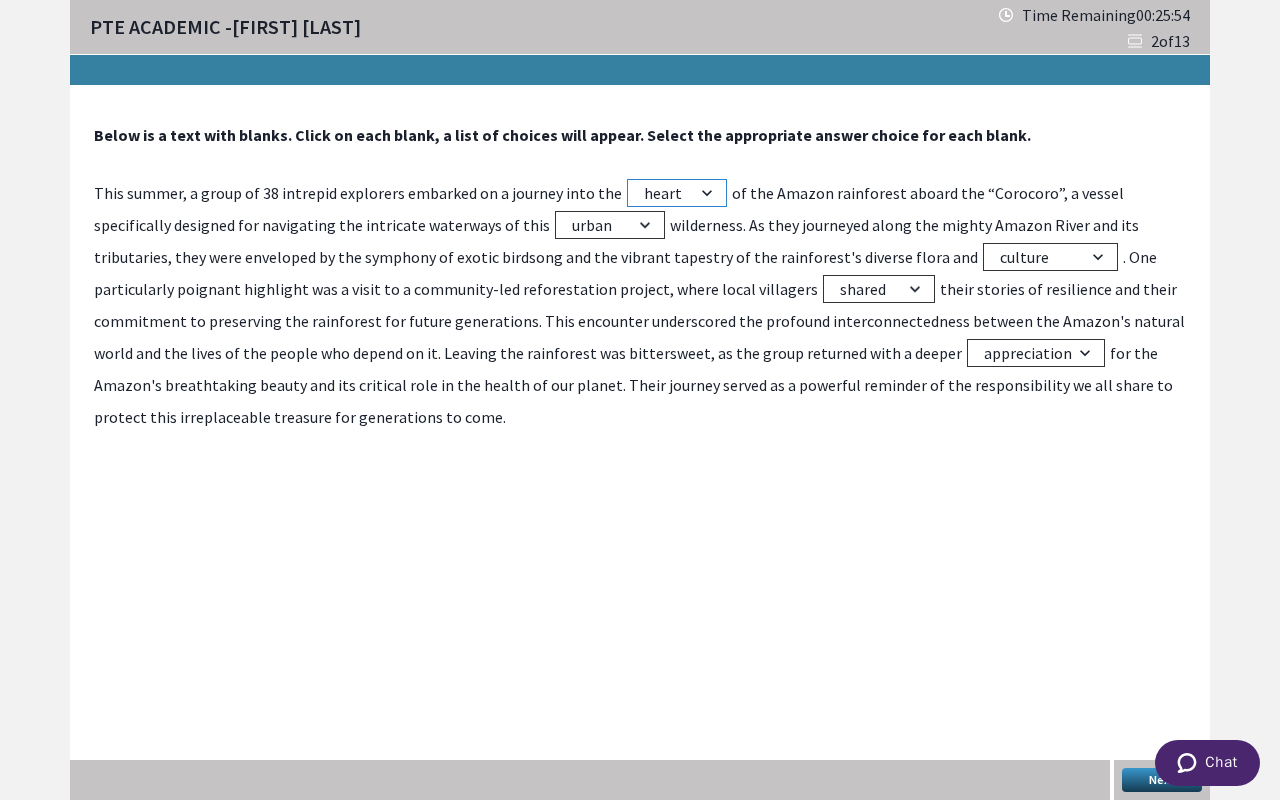 select on "edge" 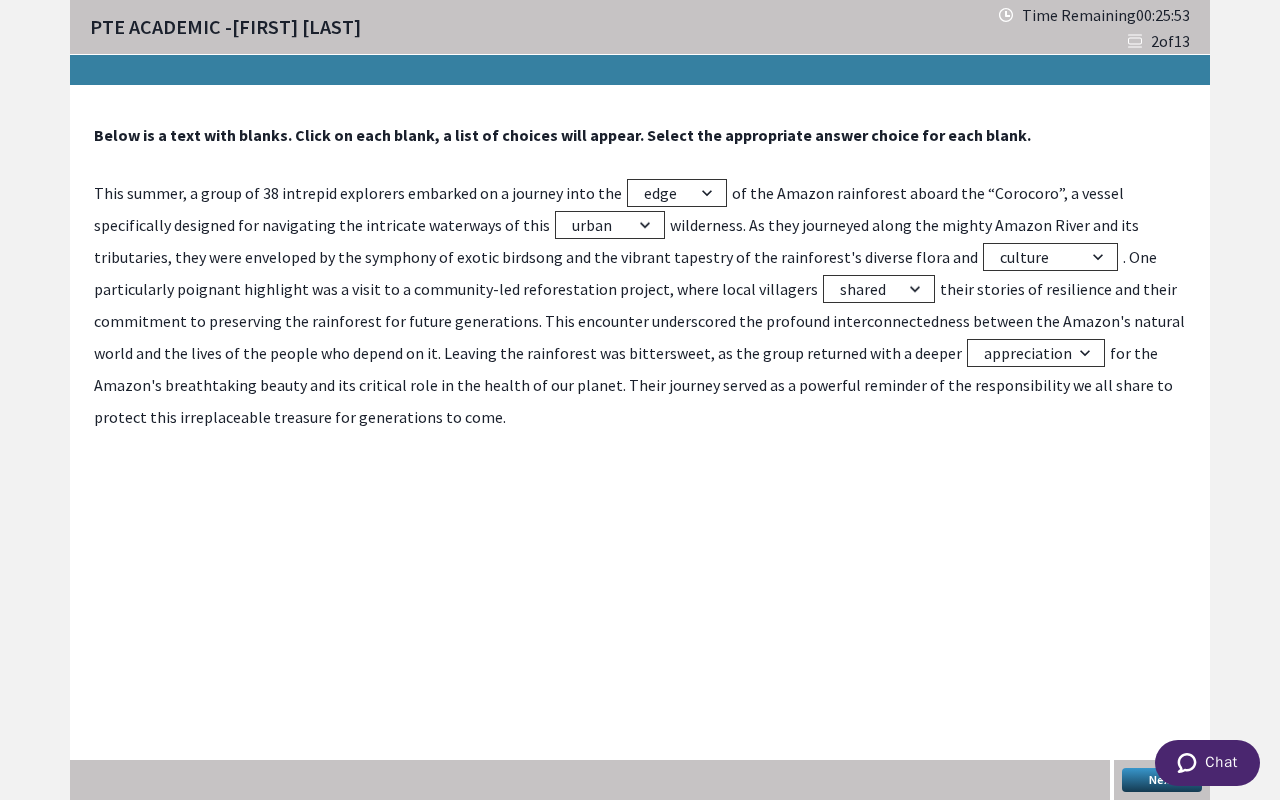click on "Next" at bounding box center [1162, 780] 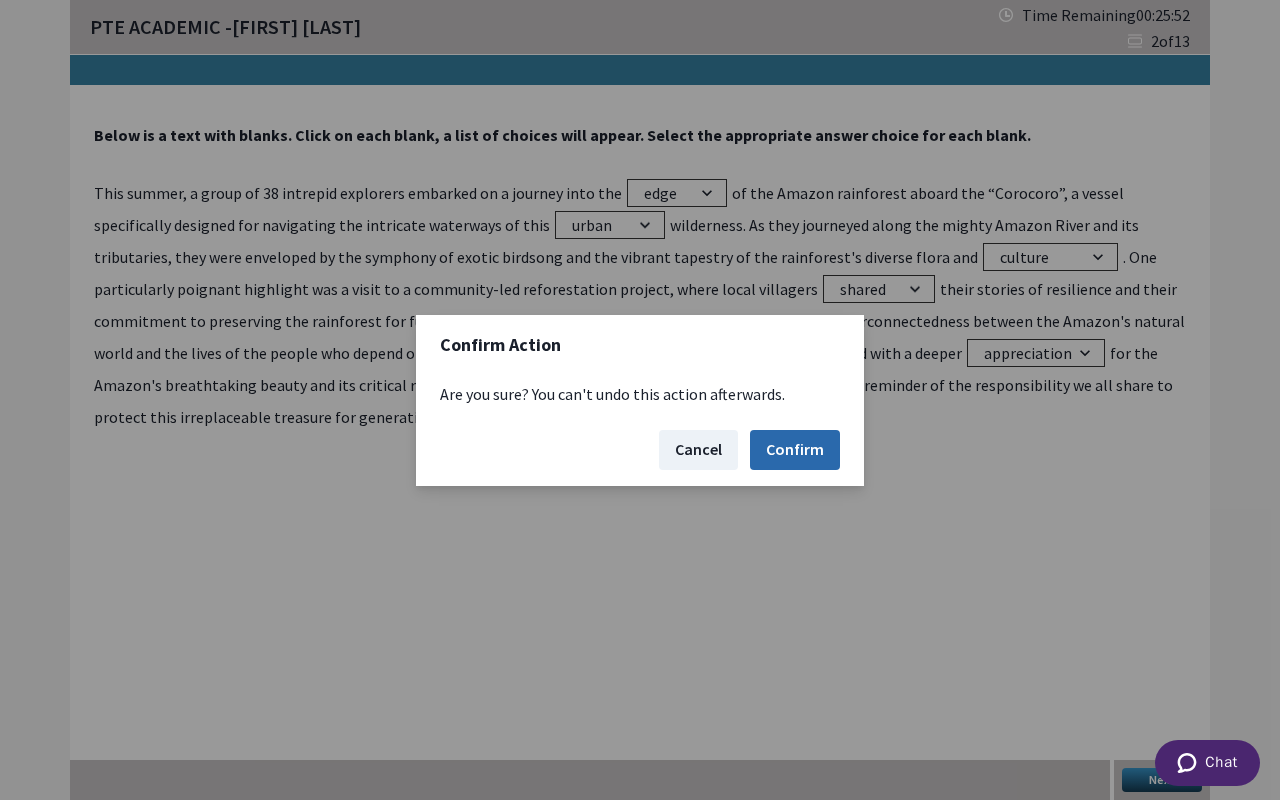 click on "Confirm" at bounding box center (795, 450) 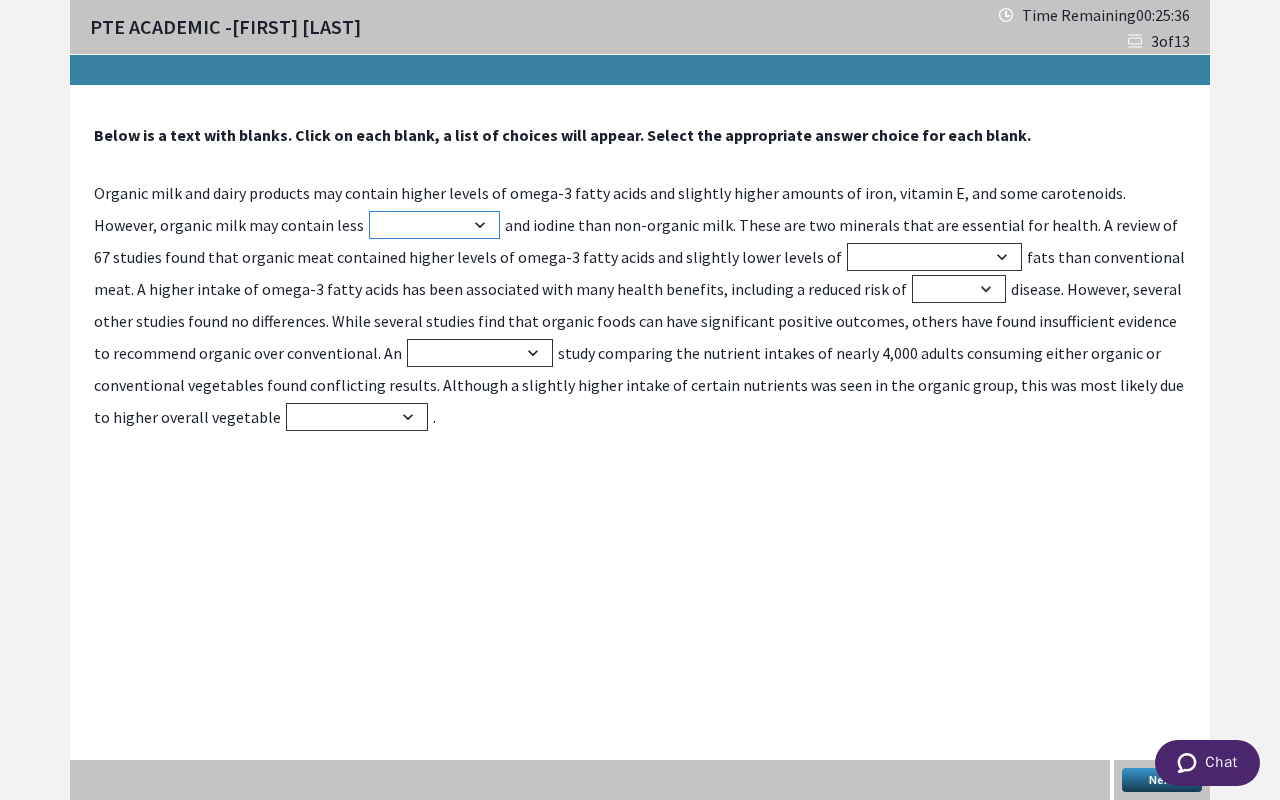 click on "potassium magnesium calcium selenium" at bounding box center [434, 225] 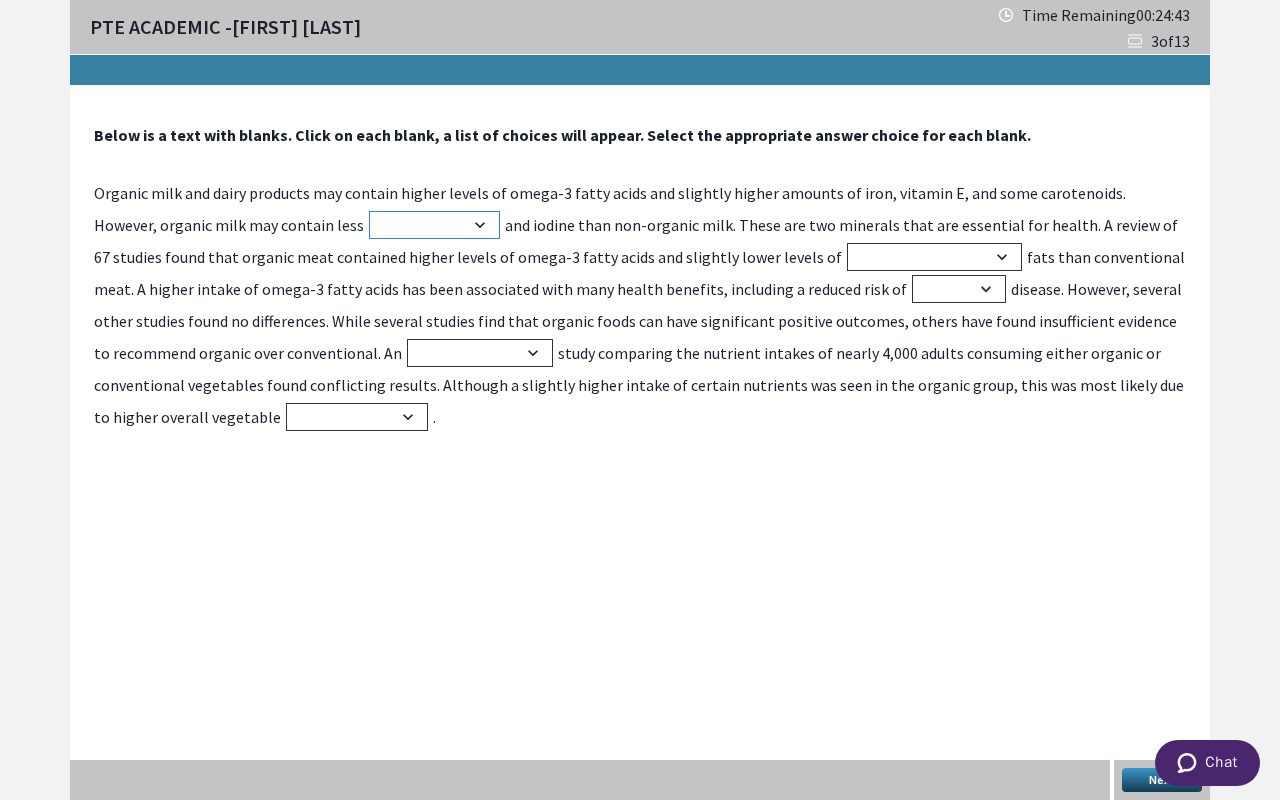 select on "calcium" 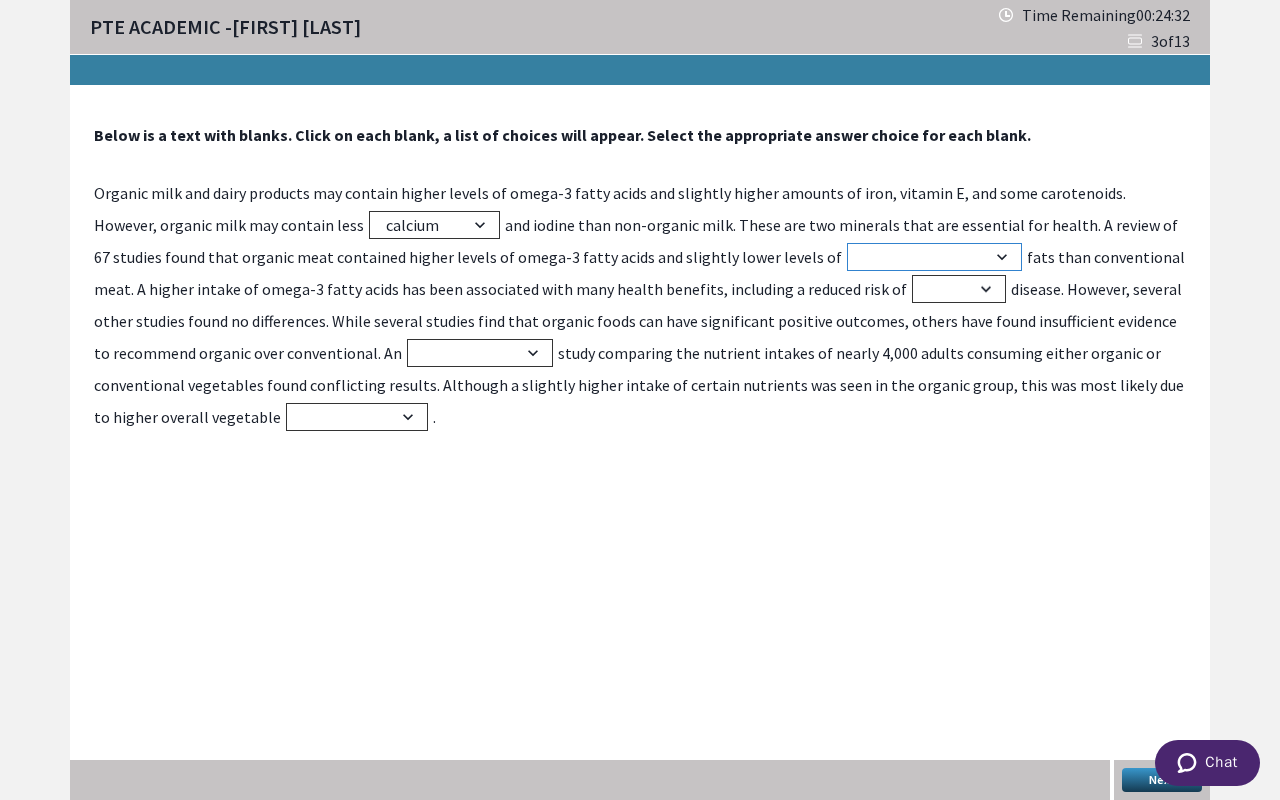 click on "trans polyunsaturated monounsaturated saturated" at bounding box center (934, 257) 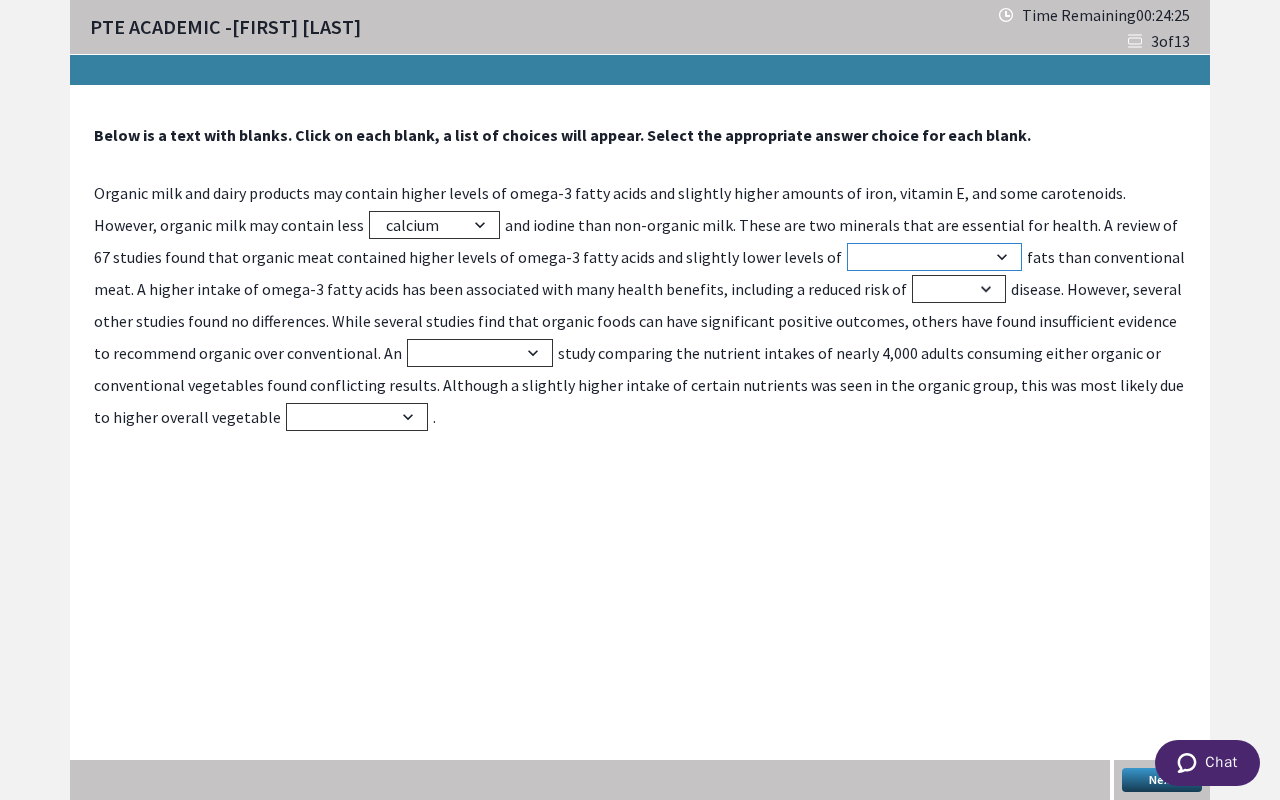 select on "saturated" 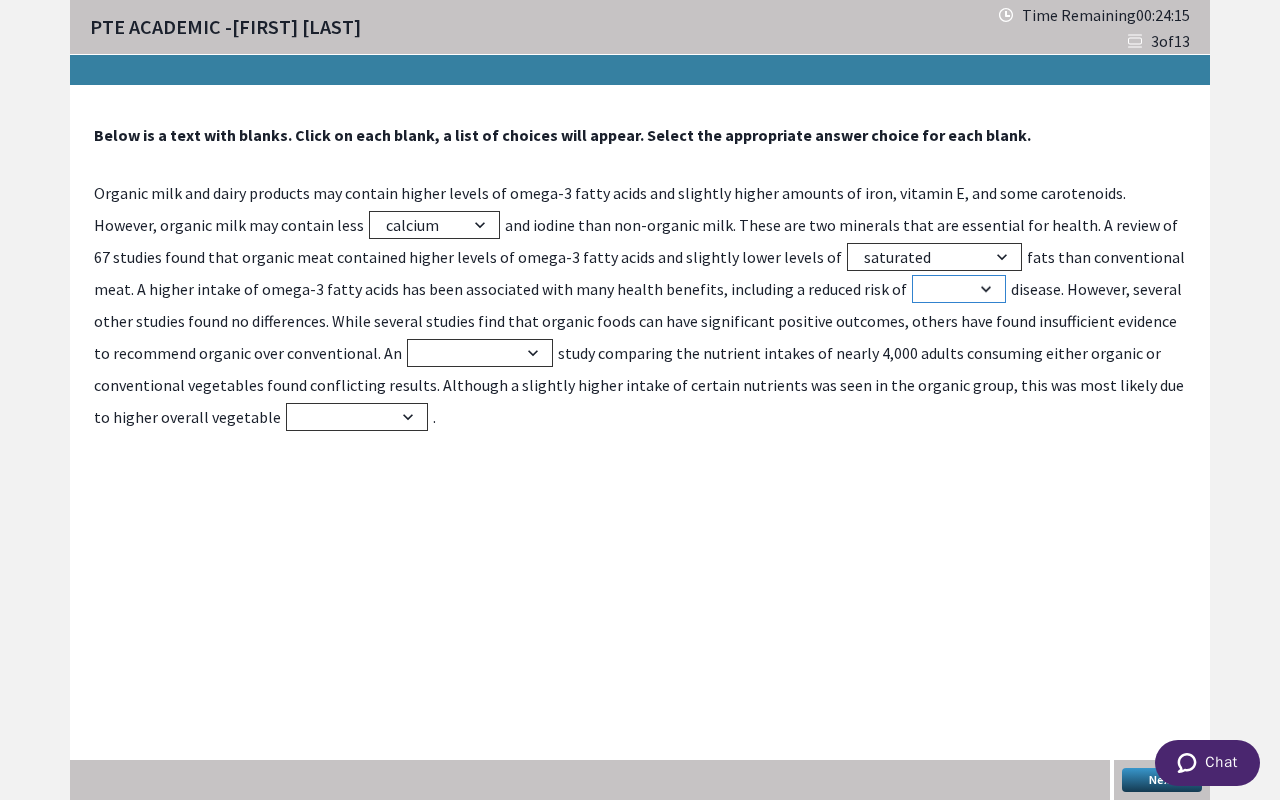 click on "heart liver kidney bone" at bounding box center [959, 289] 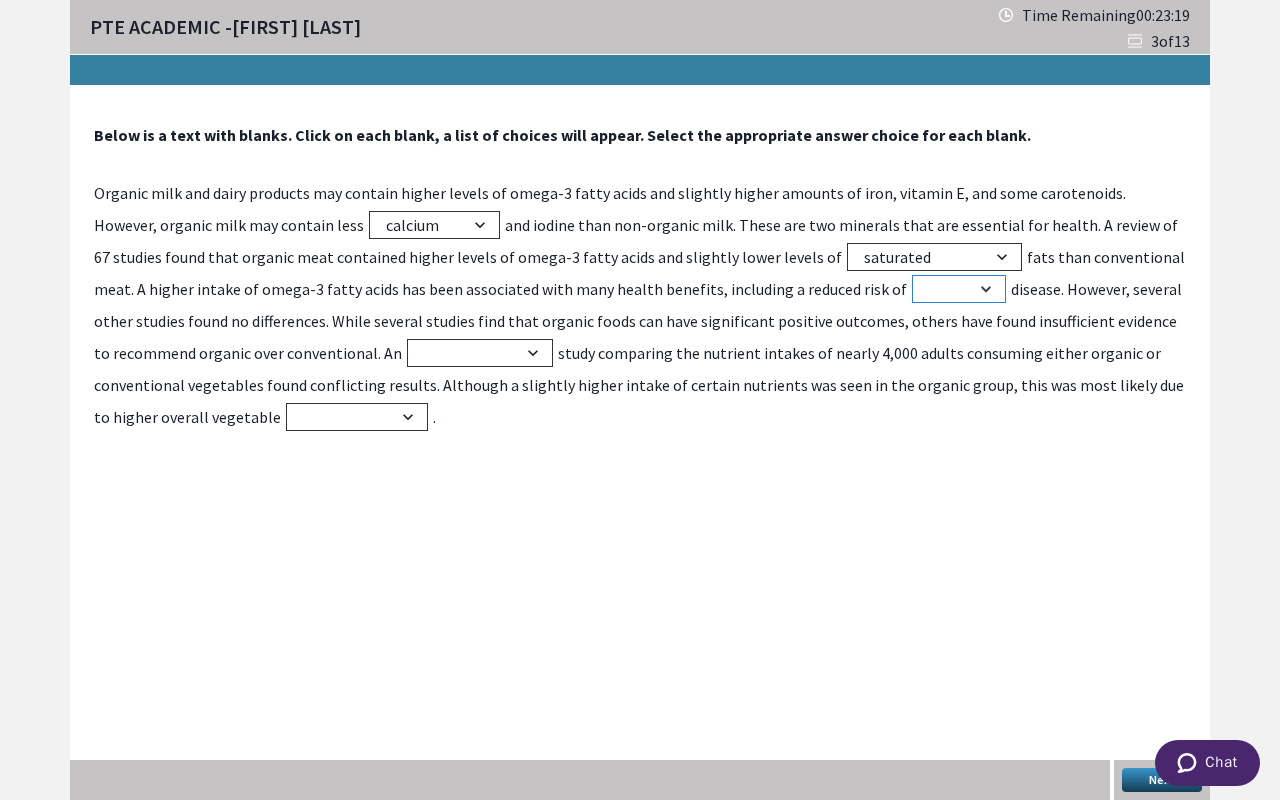 select on "heart" 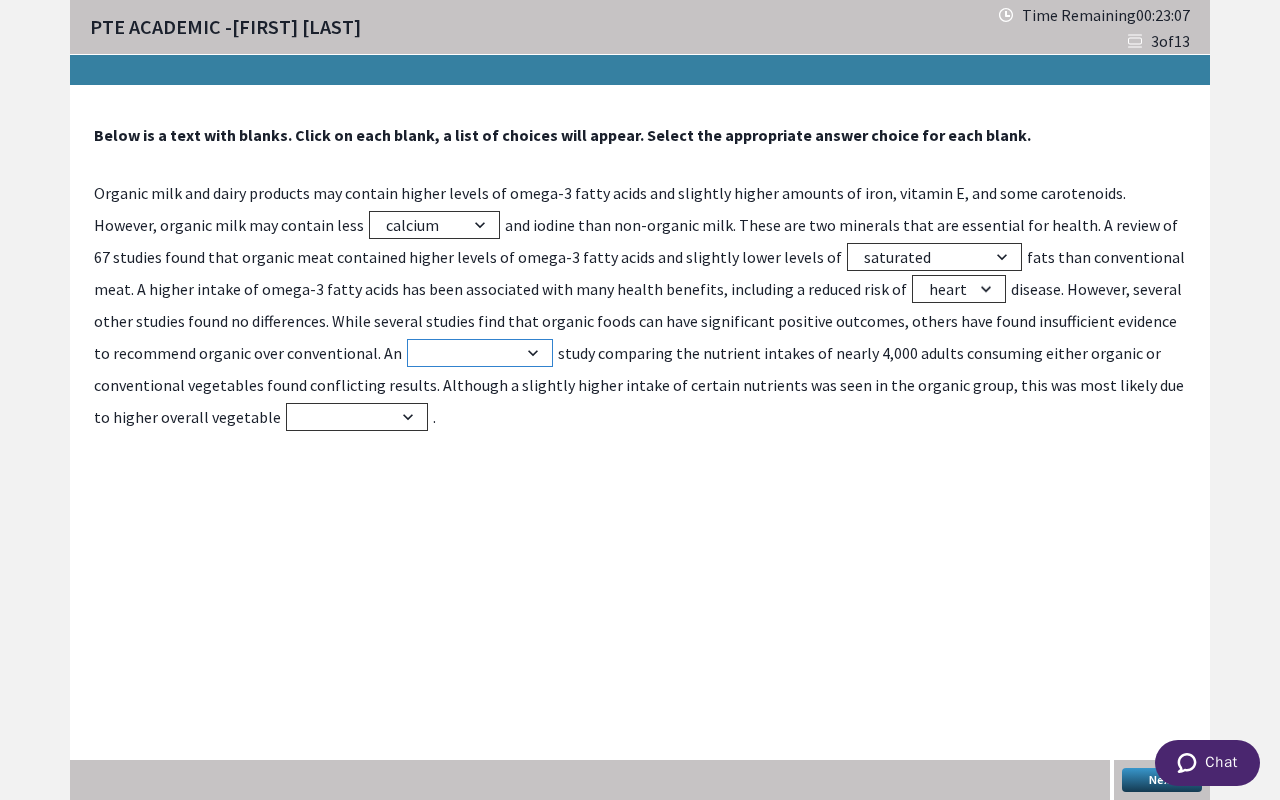 click on "theoretical experimental clinical observational" at bounding box center (480, 353) 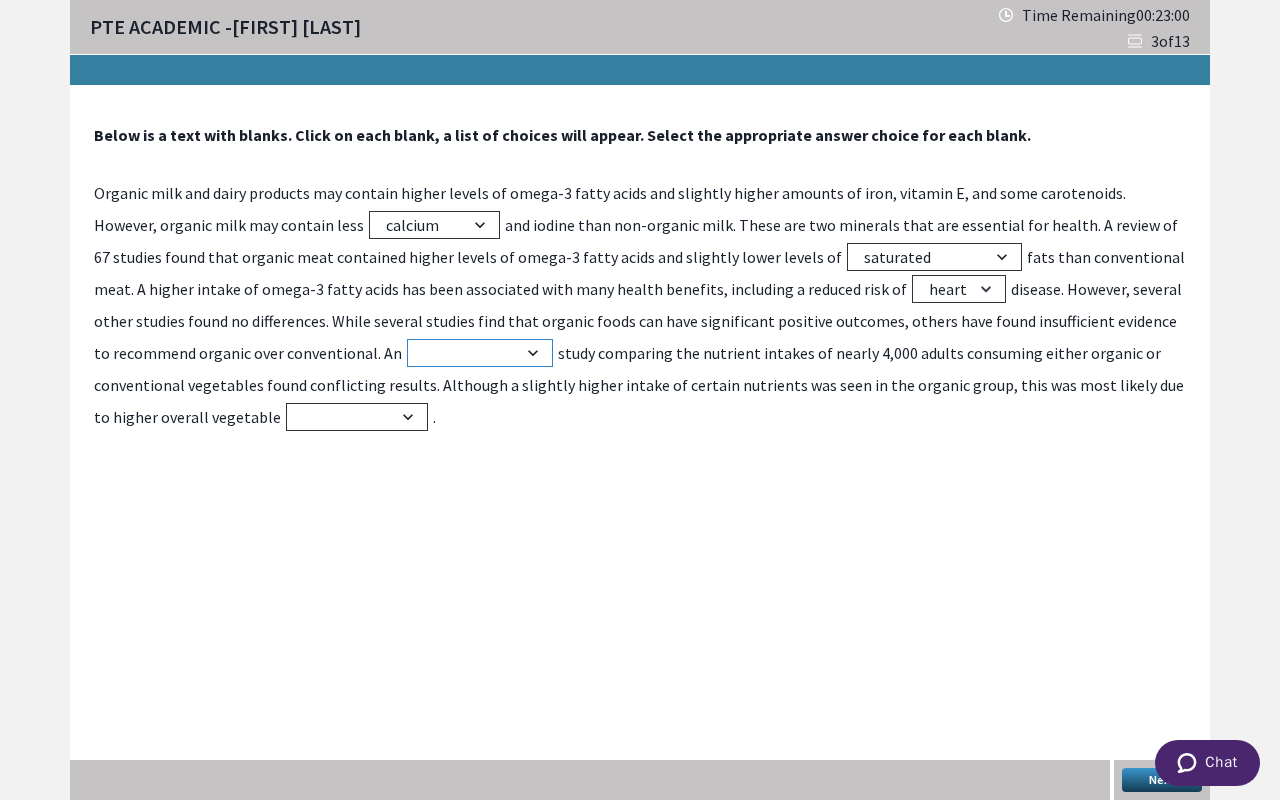 select on "observational" 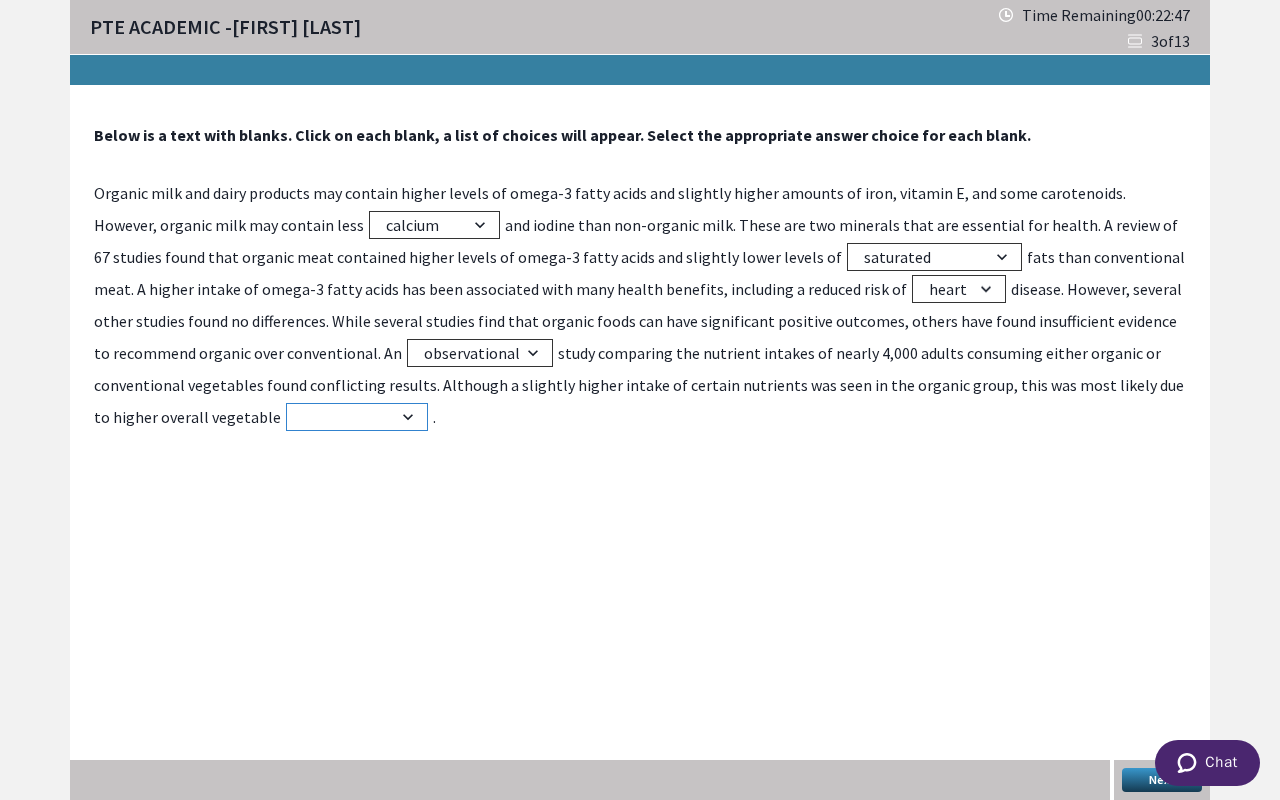 click on "export consumption production preservation" at bounding box center (357, 417) 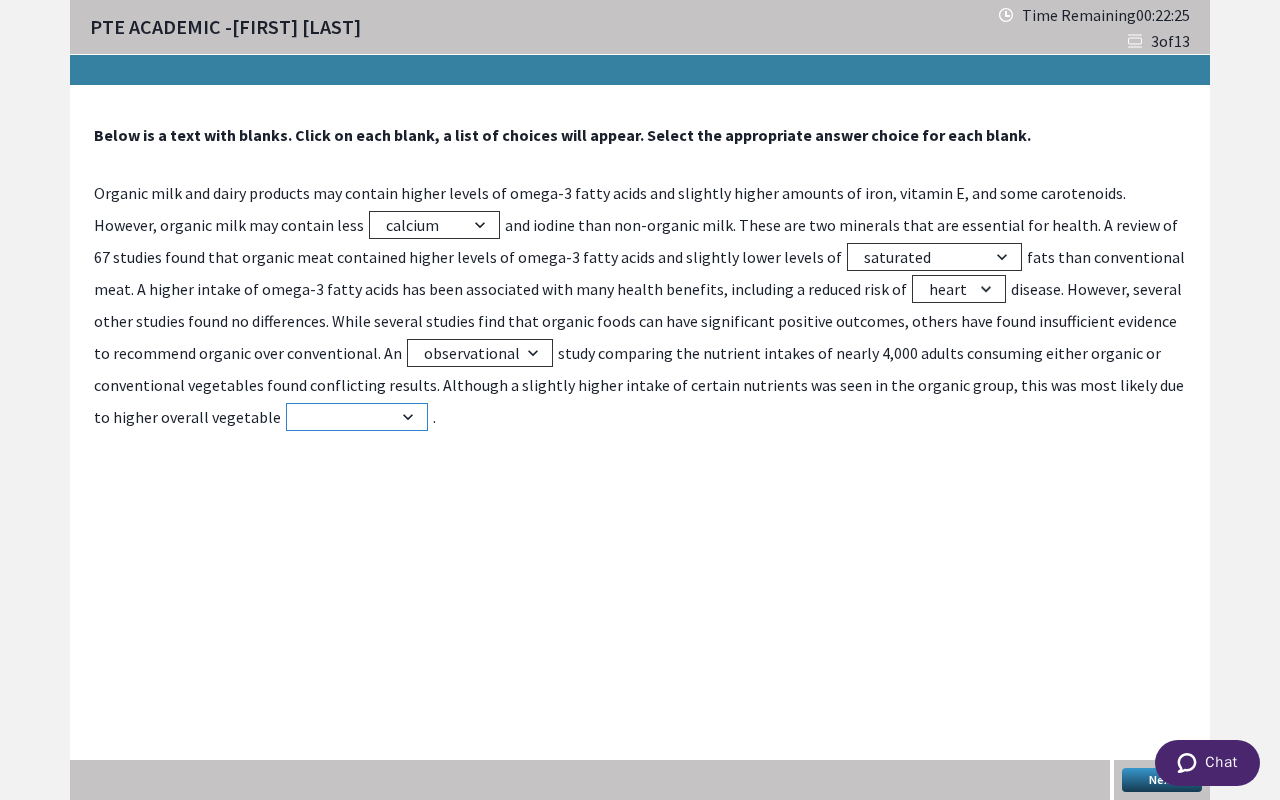 select on "consumption" 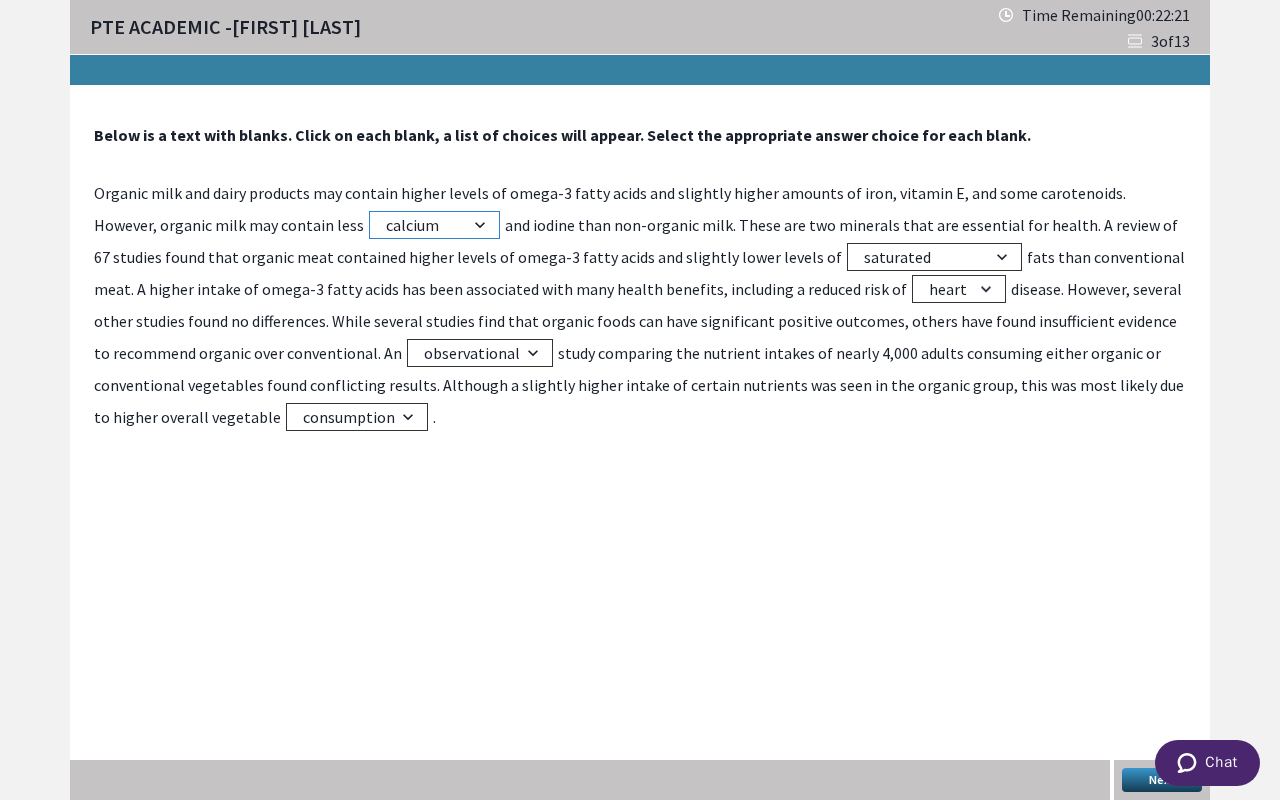 click on "potassium magnesium calcium selenium" at bounding box center [434, 225] 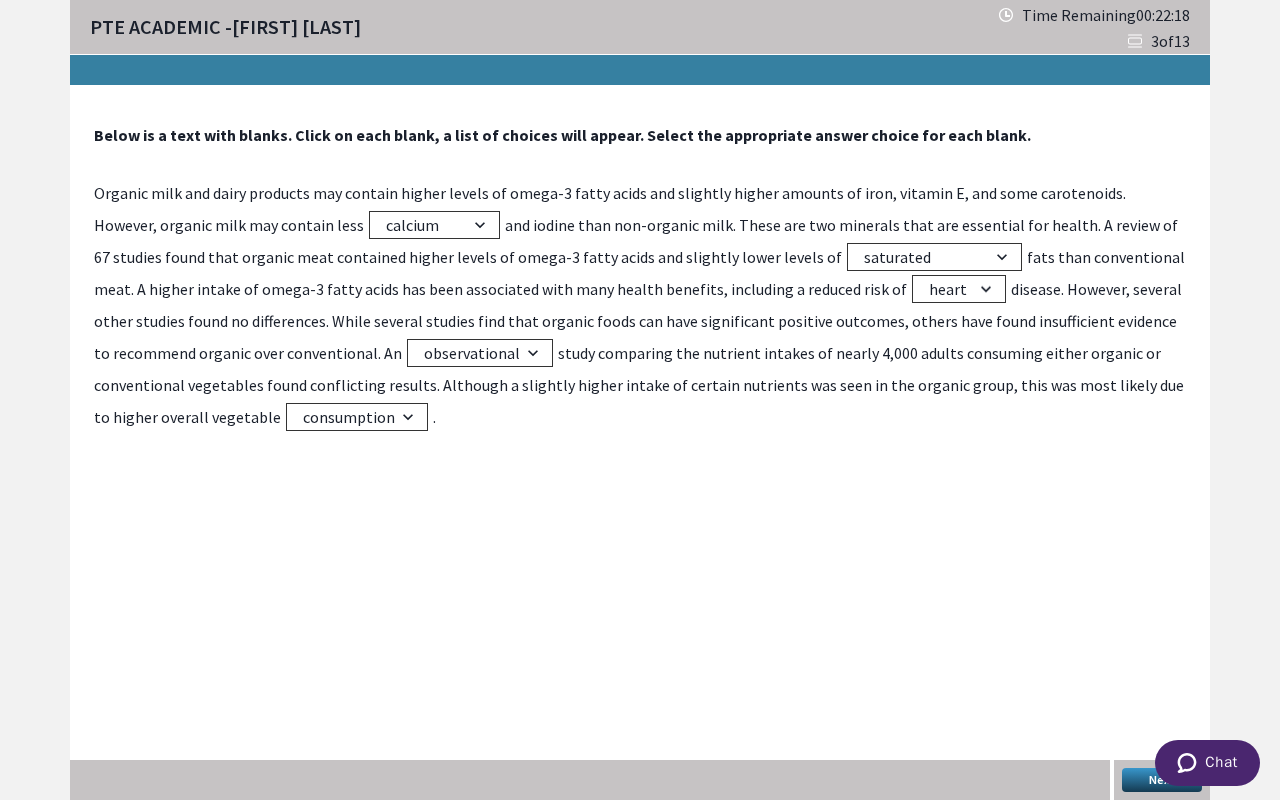 click on "Organic milk and dairy products may contain higher levels of omega-3 fatty acids and slightly higher amounts of iron, vitamin E, and some carotenoids. However, organic milk may contain less  potassium magnesium calcium selenium  and iodine than non-organic milk. These are two minerals that are essential for health. A review of 67 studies found that organic meat contained higher levels of omega-3 fatty acids and slightly lower levels of  trans polyunsaturated monounsaturated saturated  fats than conventional meat. A higher intake of omega-3 fatty acids has been associated with many health benefits, including a reduced risk of  heart liver kidney bone  disease. However, several other studies found no differences. While several studies find that organic foods can have significant positive outcomes, others have found insufficient evidence to recommend organic over conventional. An  theoretical experimental clinical observational export consumption production preservation ." at bounding box center (640, 305) 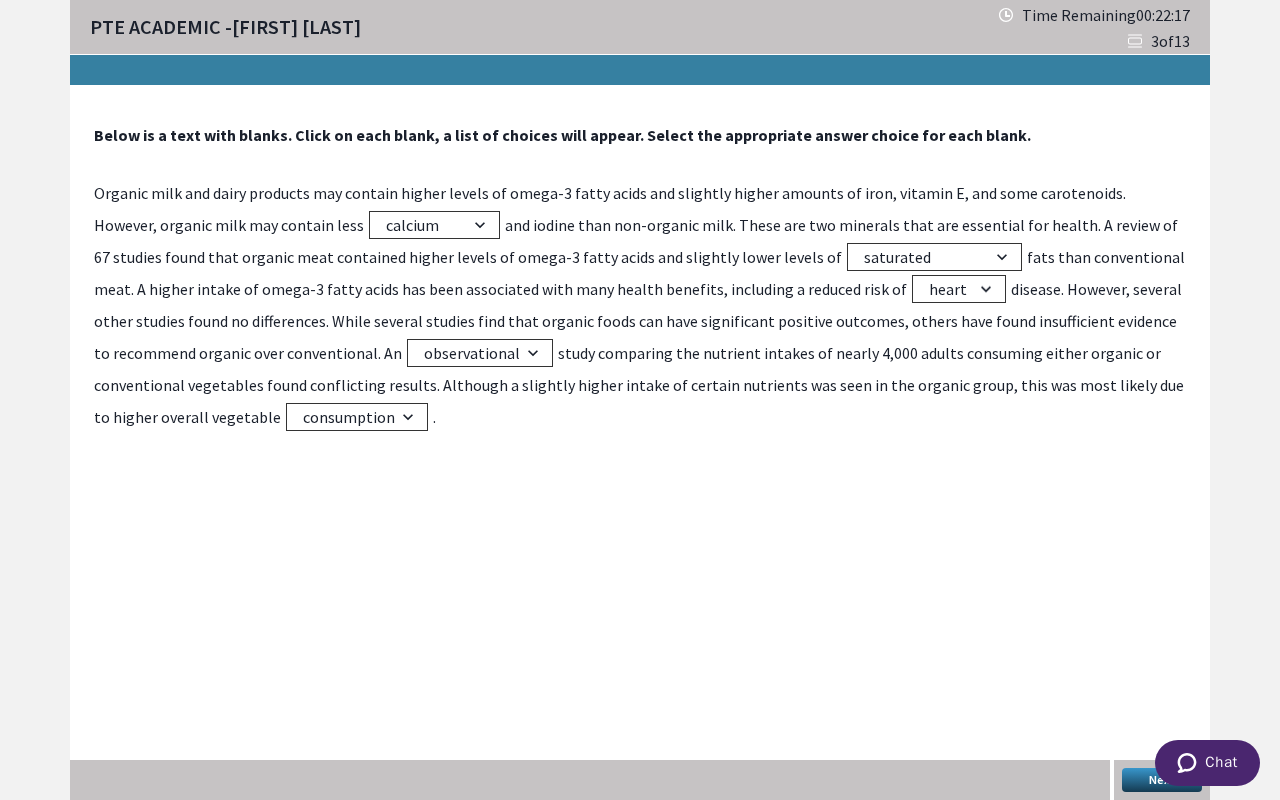 click on "Next" at bounding box center (1162, 780) 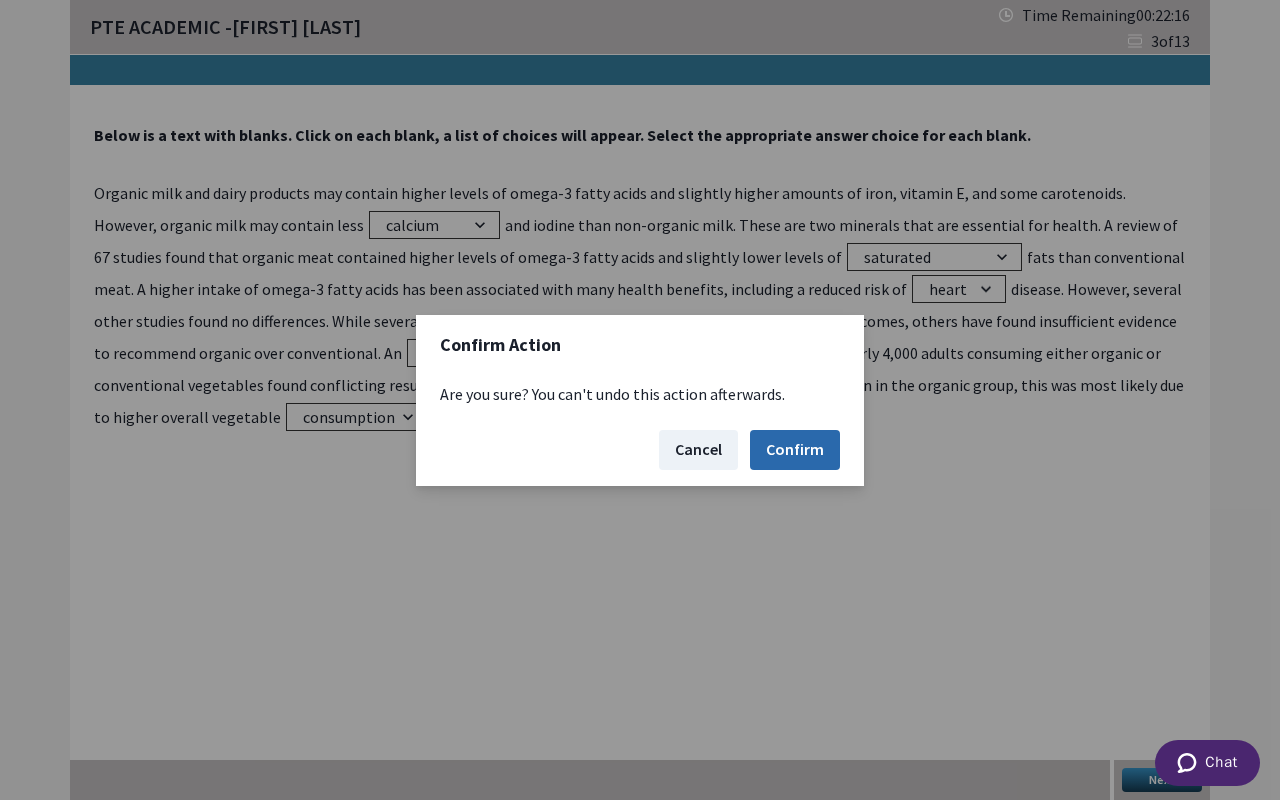 click on "Confirm" at bounding box center [795, 450] 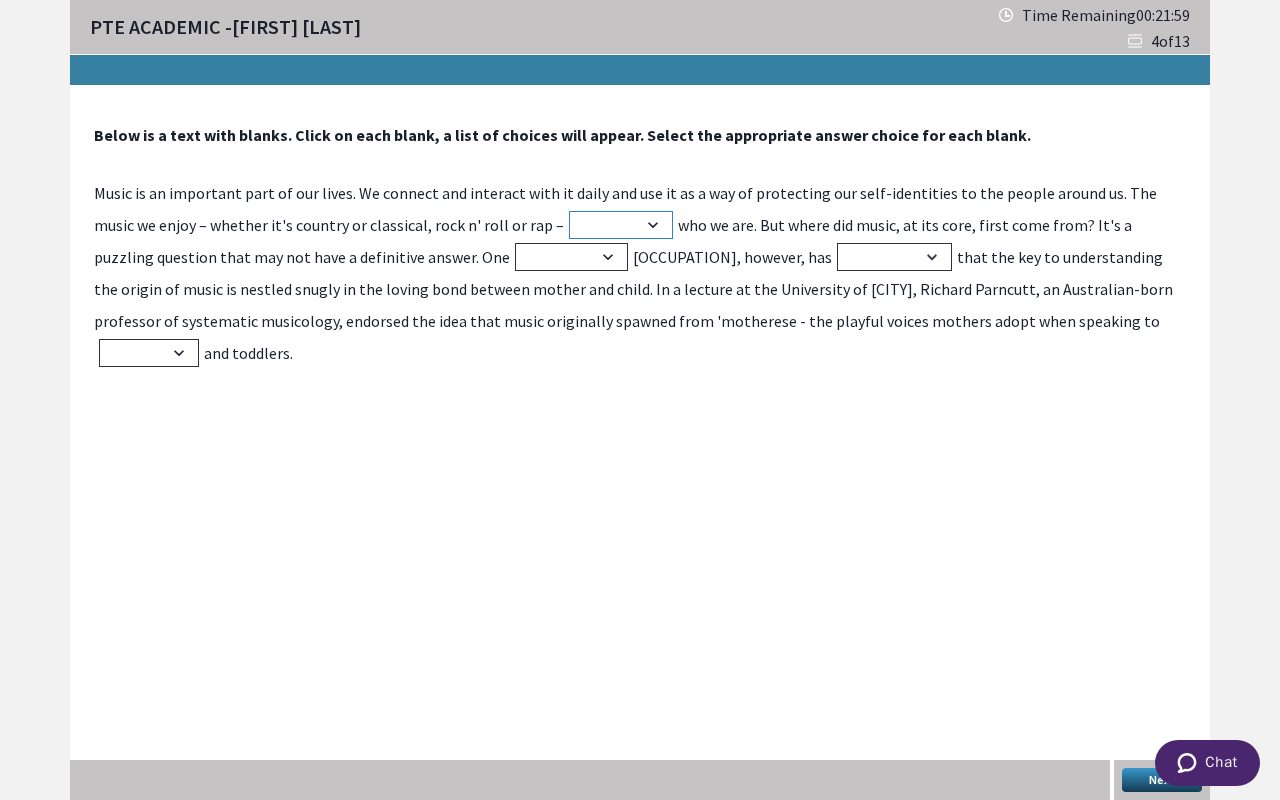 click on "reflects show say talk" at bounding box center [621, 225] 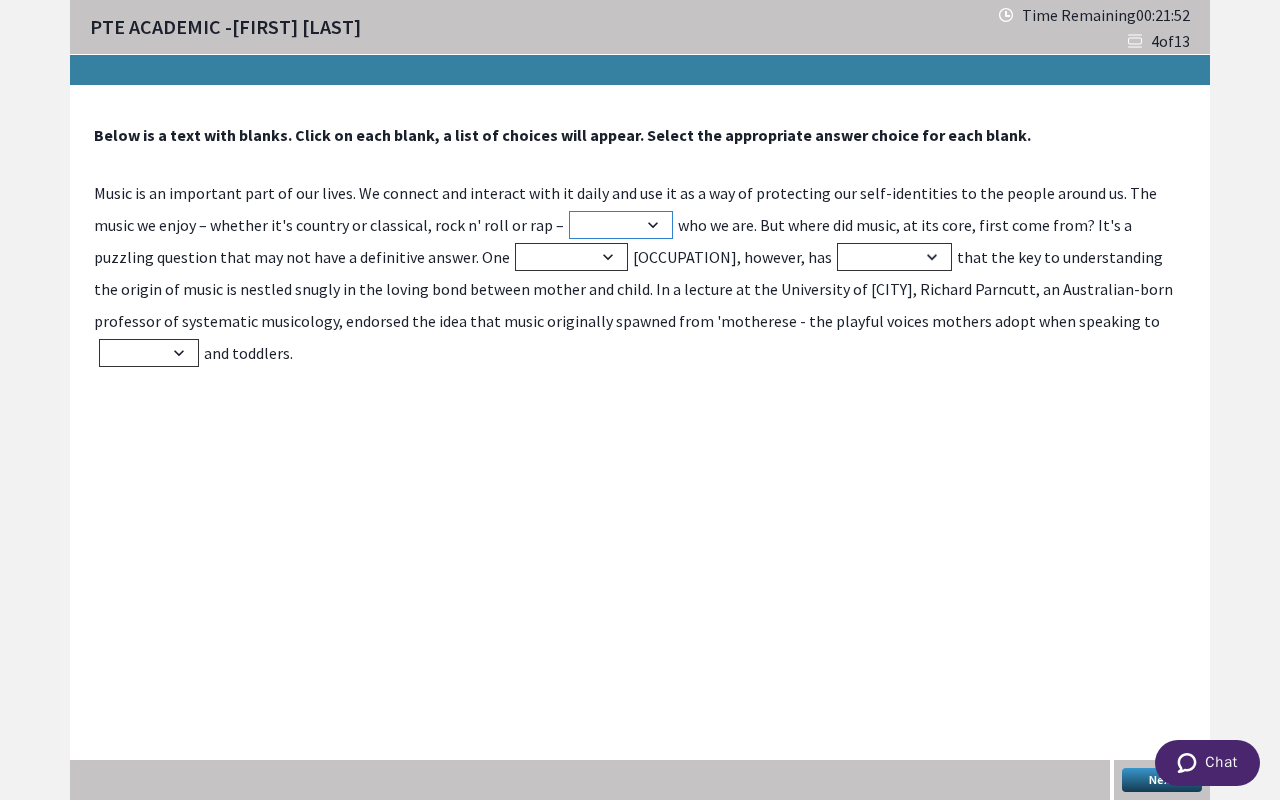 select on "reflects" 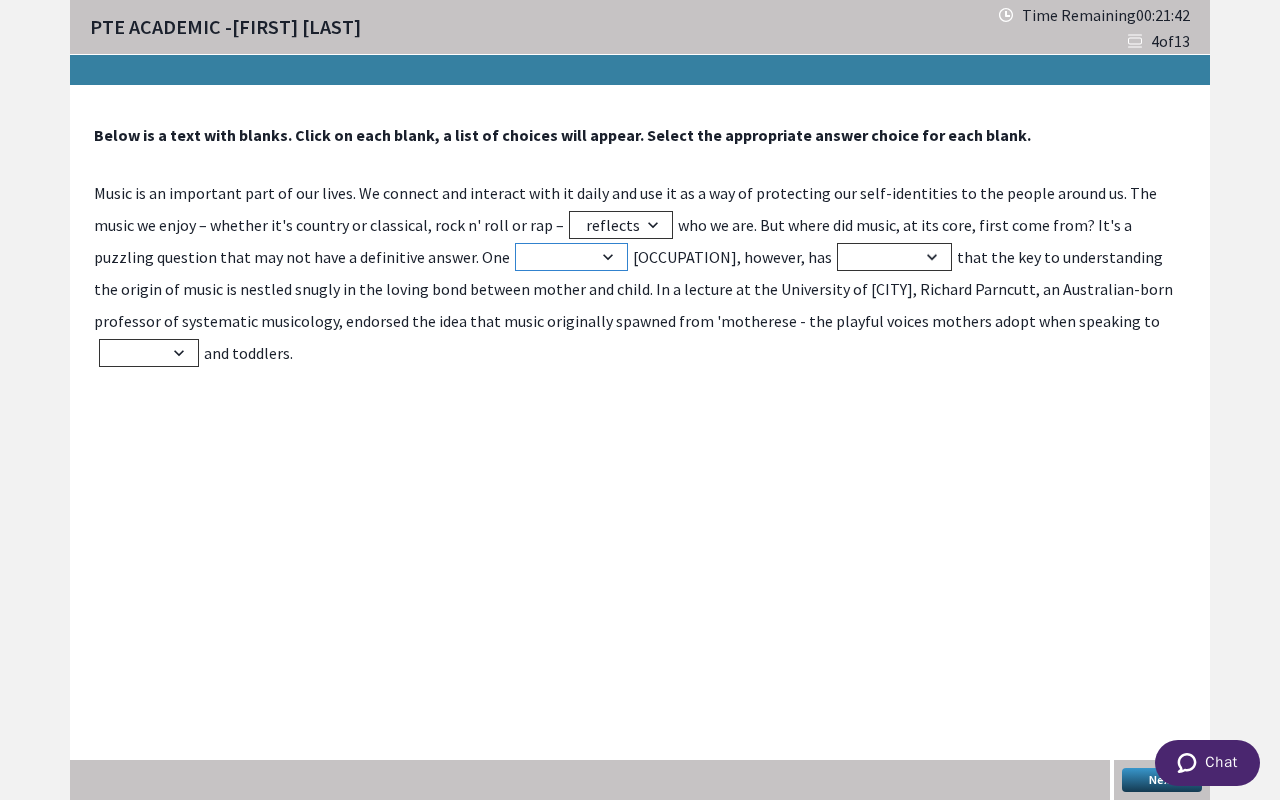 click on "leading older valueless simply" at bounding box center (571, 257) 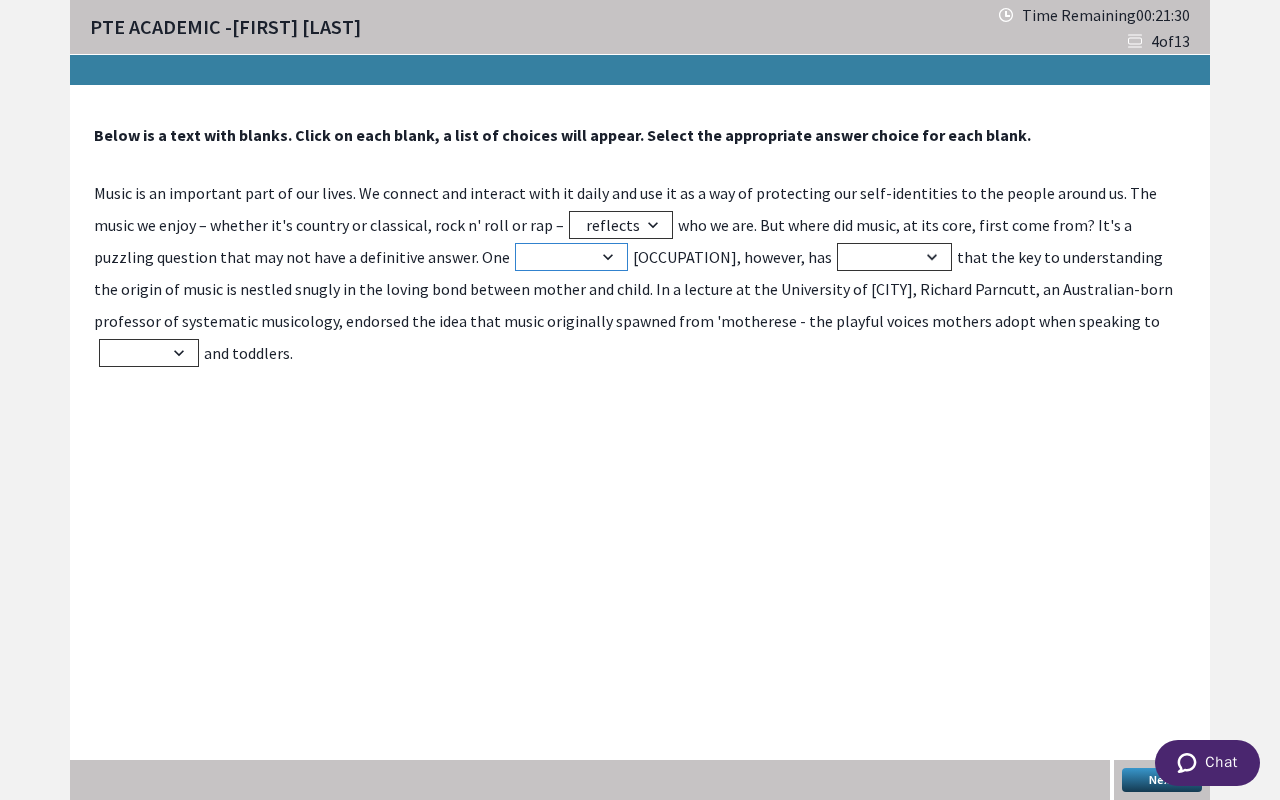 select on "leading" 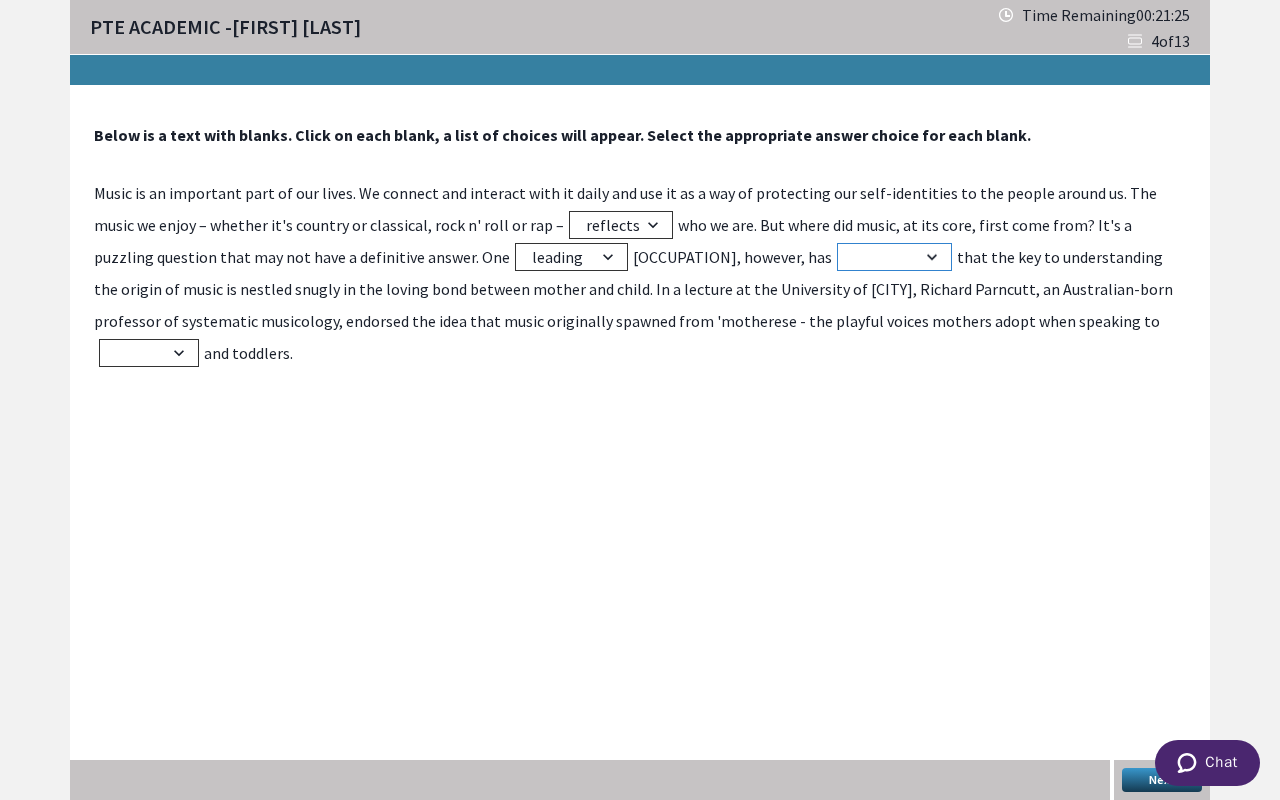 click on "proposed think say got" at bounding box center (894, 257) 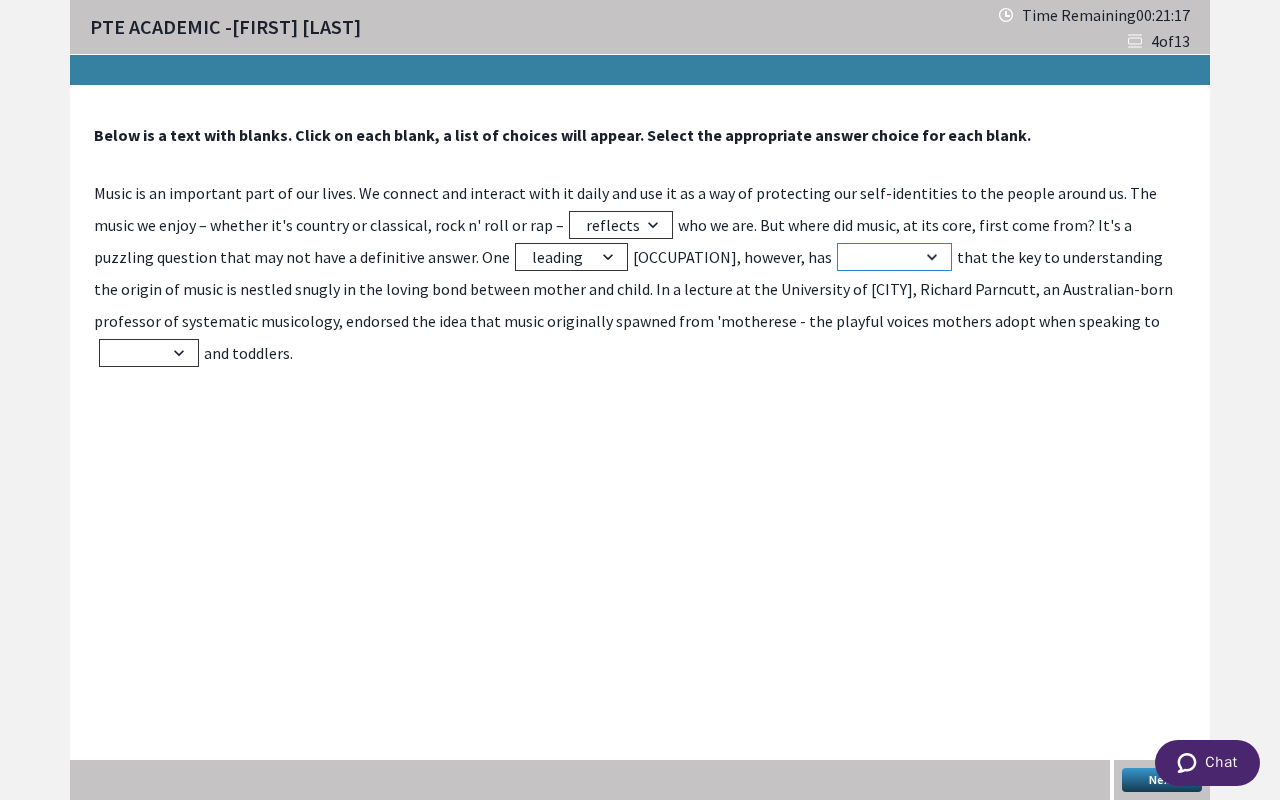 click on "proposed think say got" at bounding box center (894, 257) 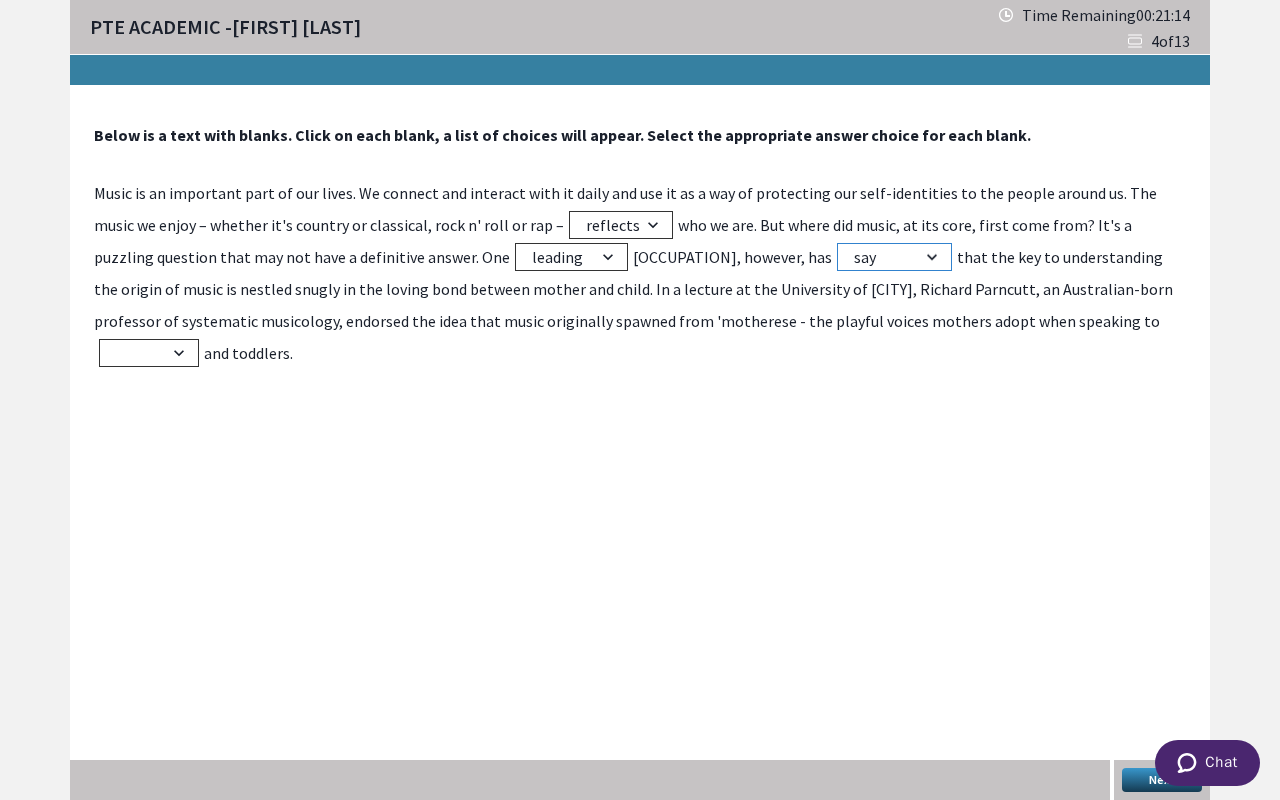 click on "proposed think say got" at bounding box center (894, 257) 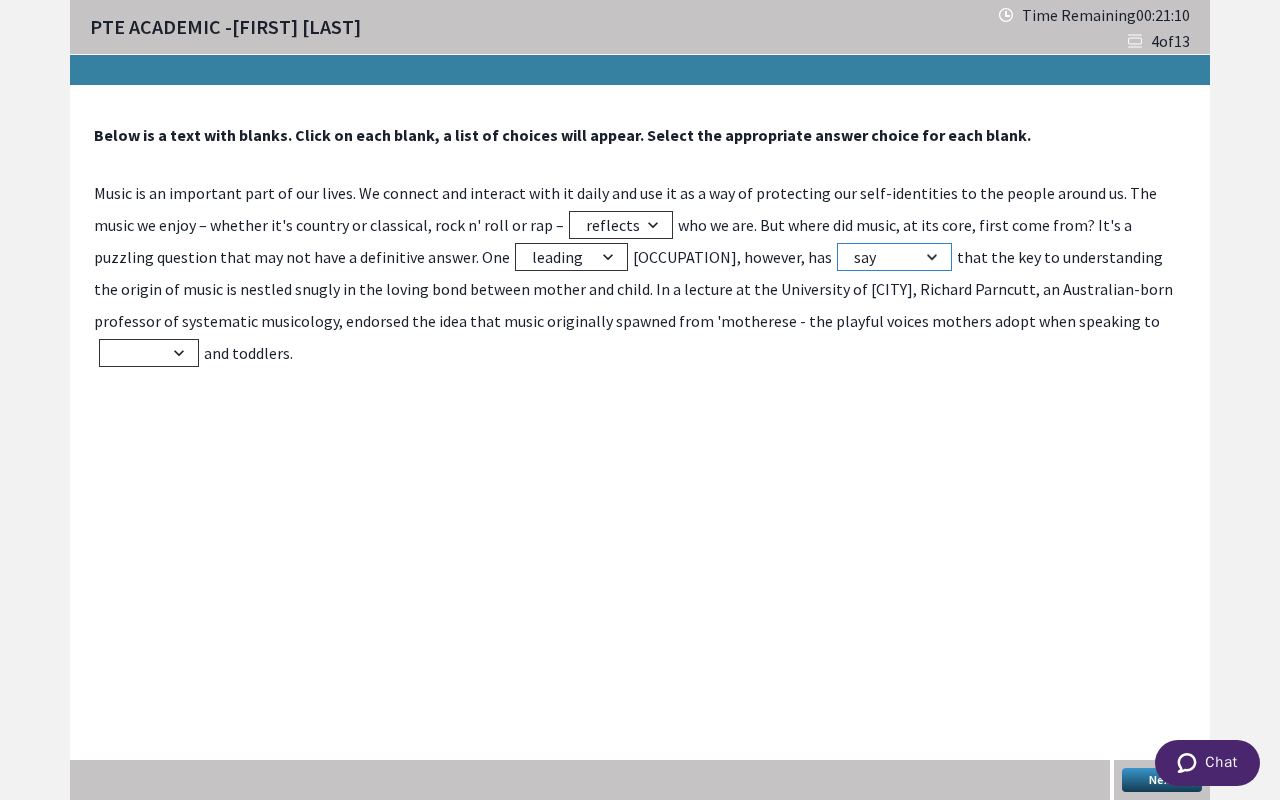 click on "proposed think say got" at bounding box center (894, 257) 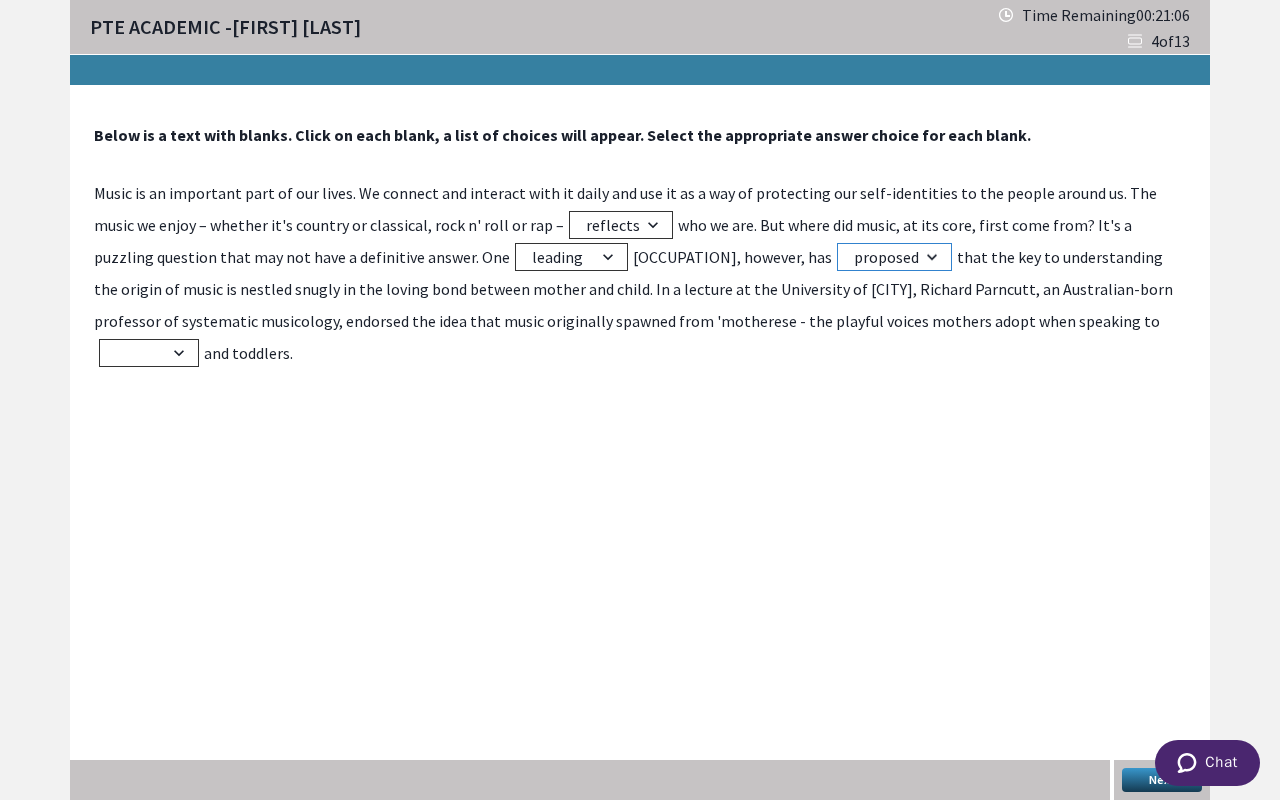 click on "proposed think say got" at bounding box center (894, 257) 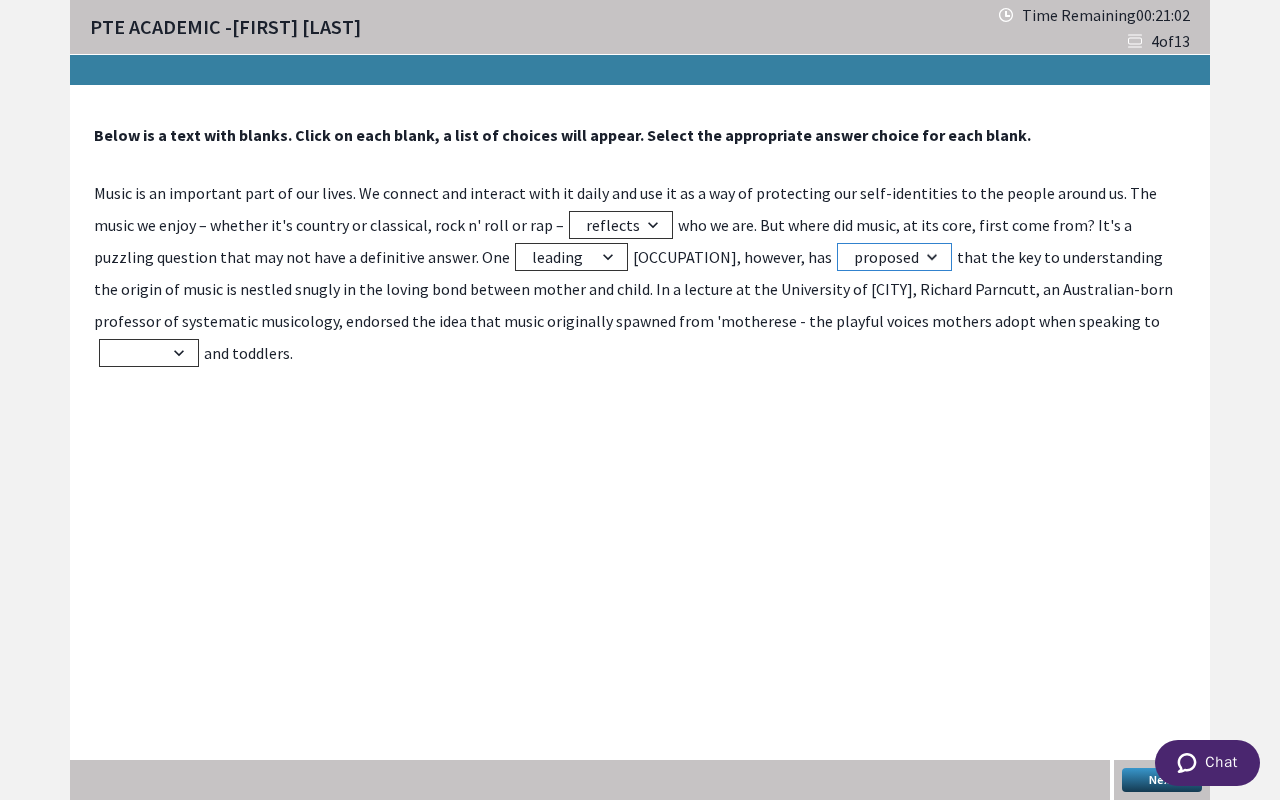 select on "think" 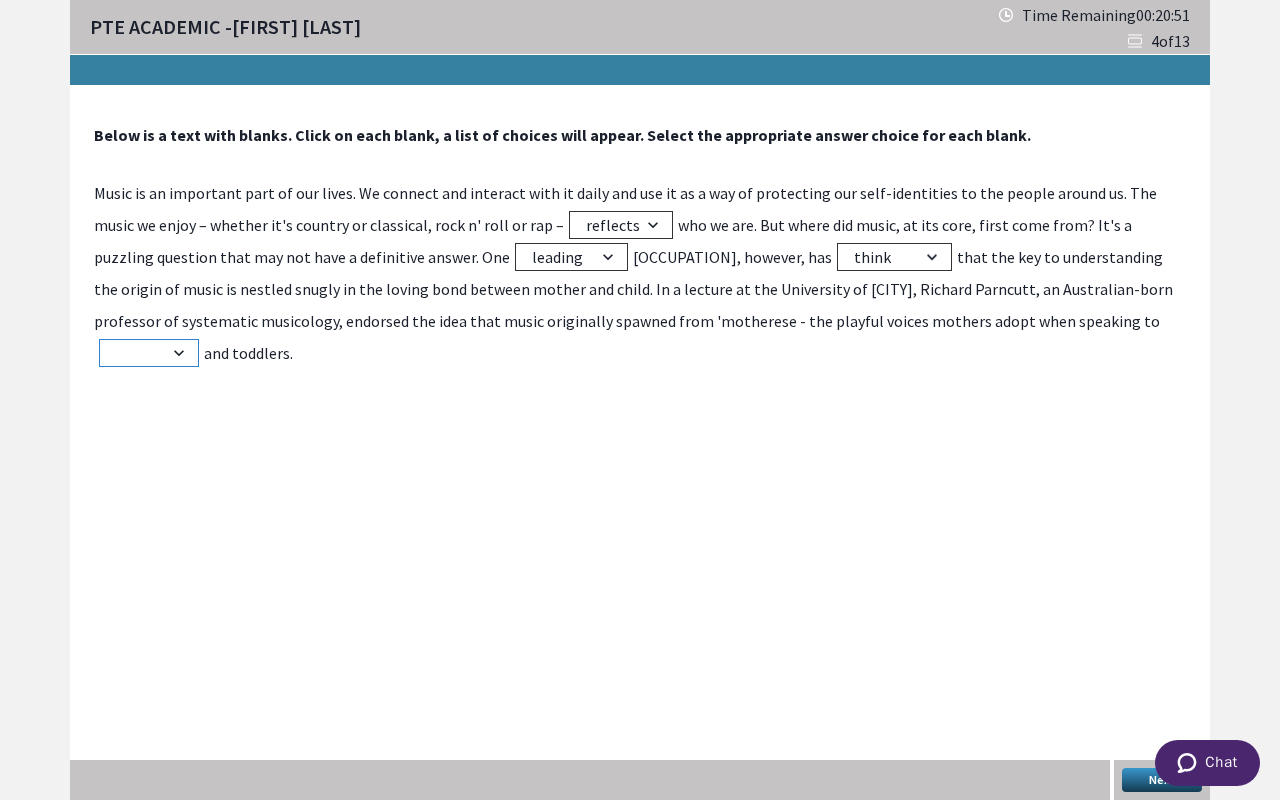 click on "old female male infants" at bounding box center (149, 353) 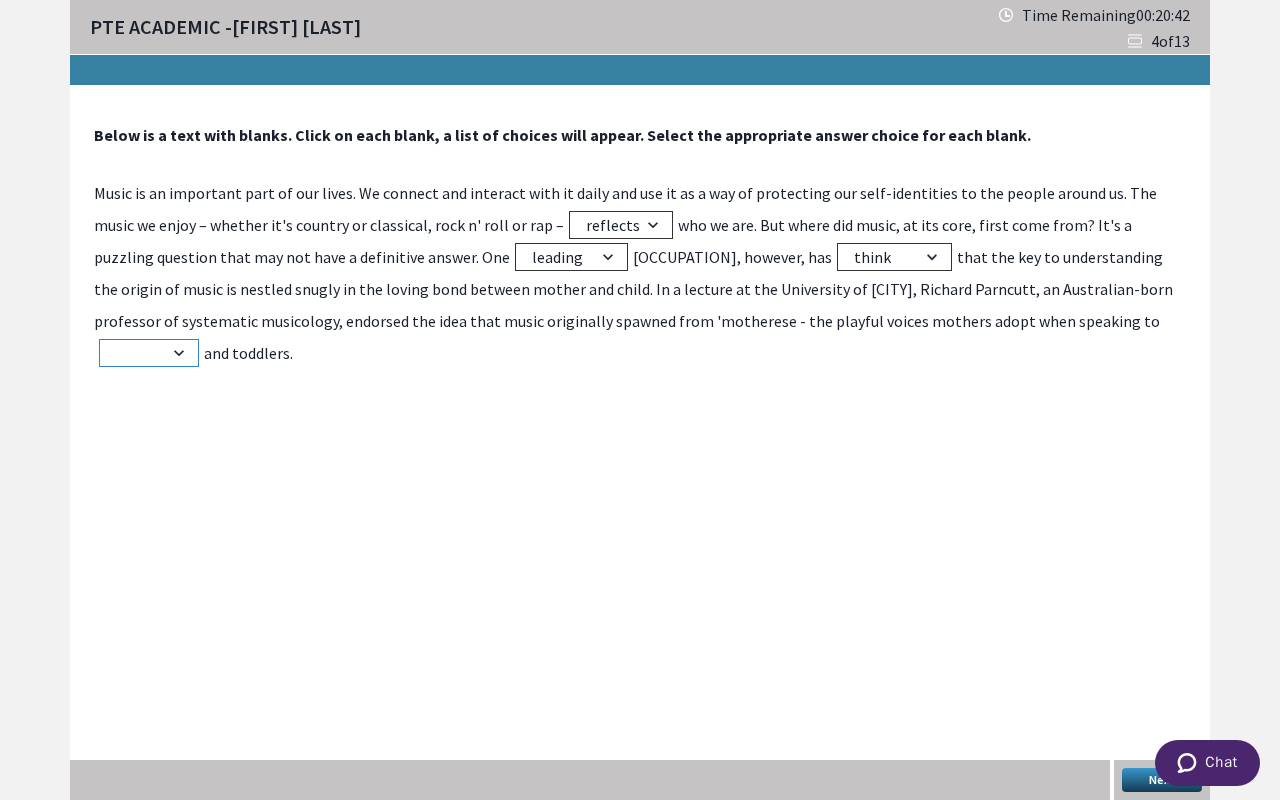 select on "infants" 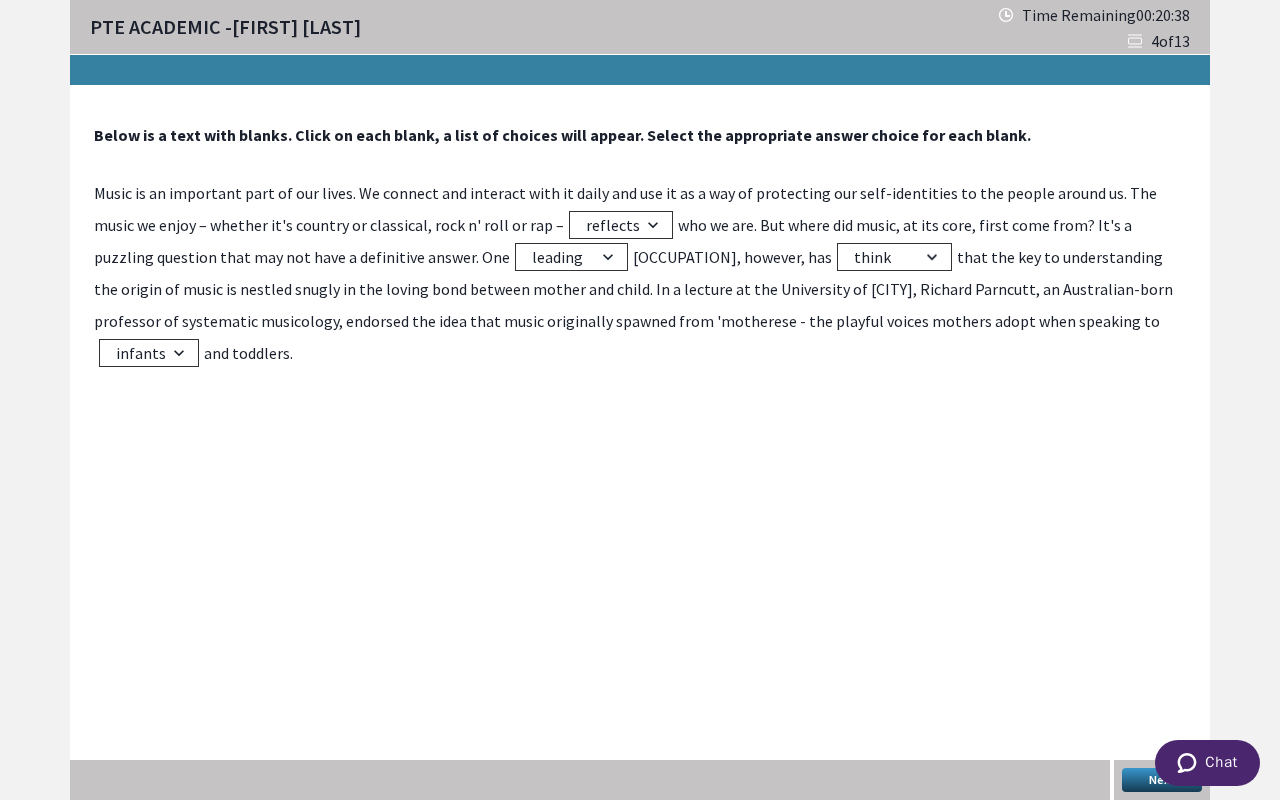 click on "Next" at bounding box center (1162, 780) 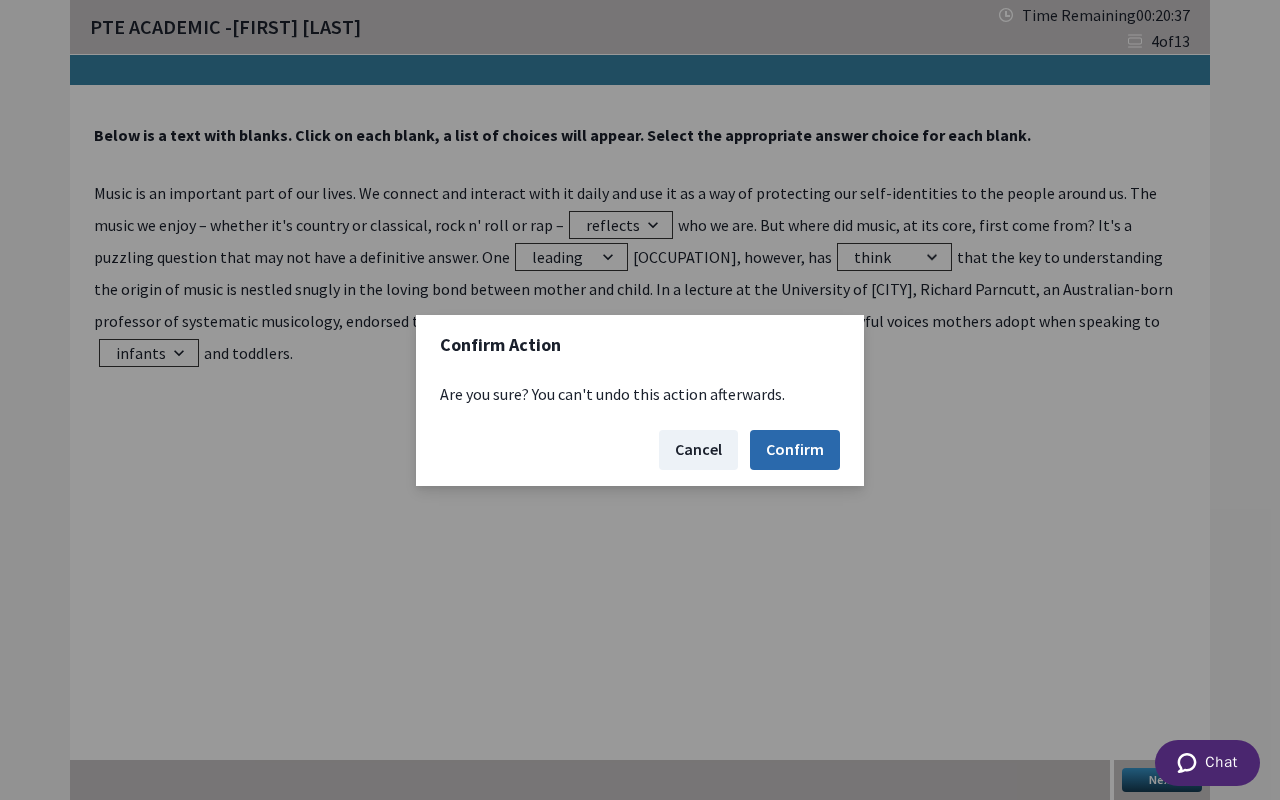 click on "Confirm" at bounding box center (795, 450) 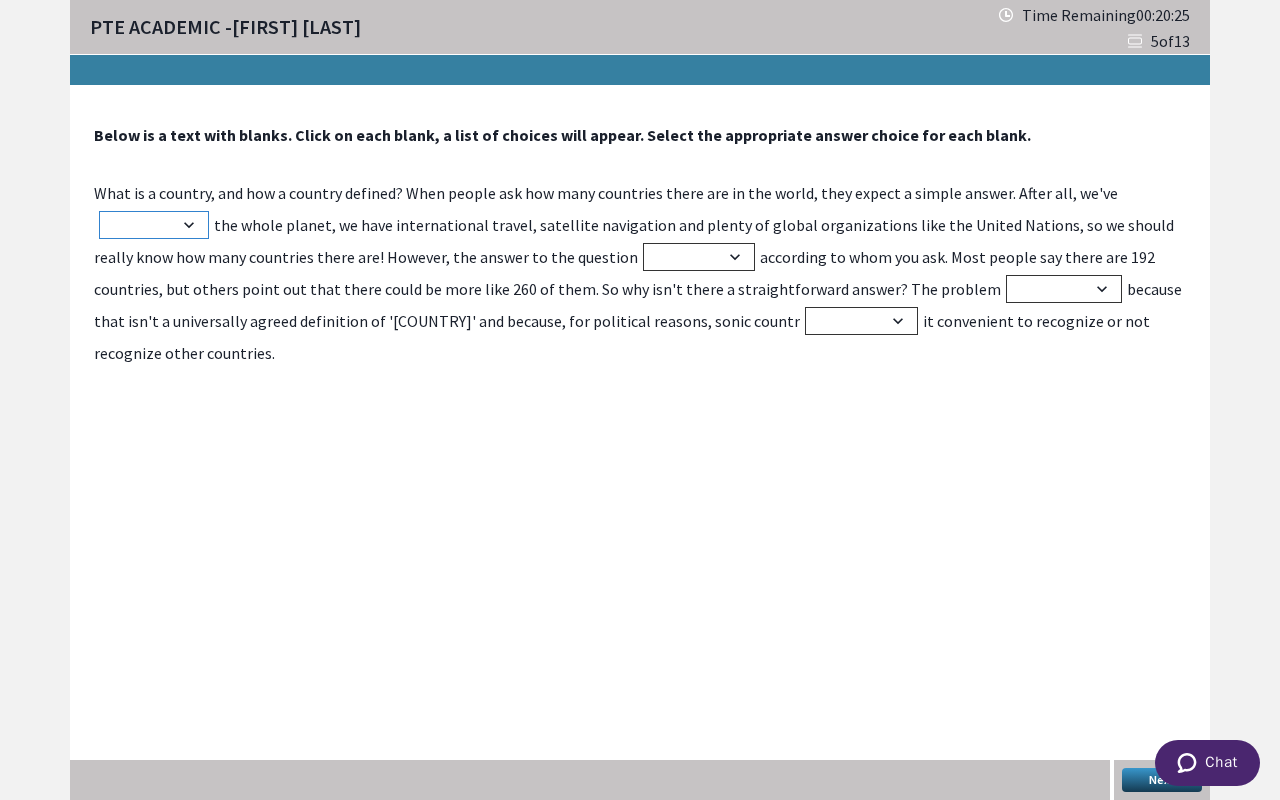 click on "built opened explored started" at bounding box center [154, 225] 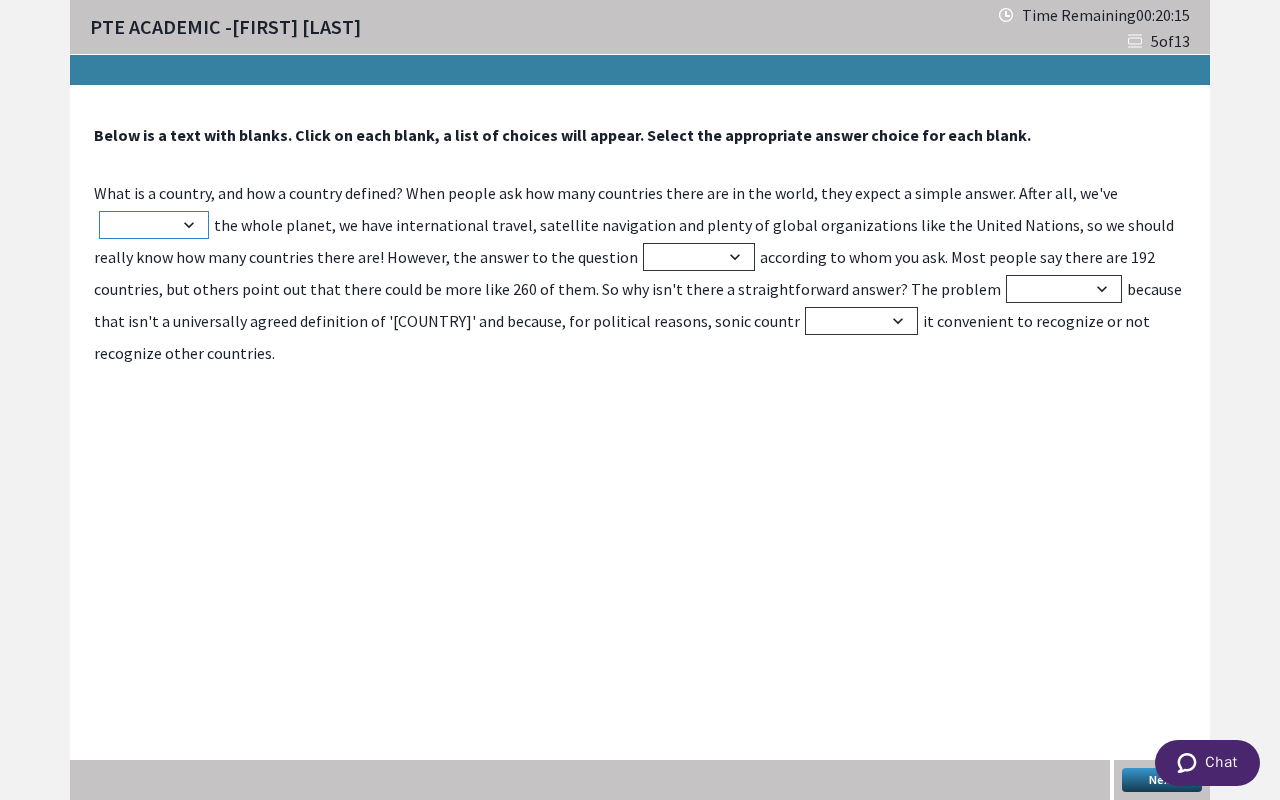 select on "explored" 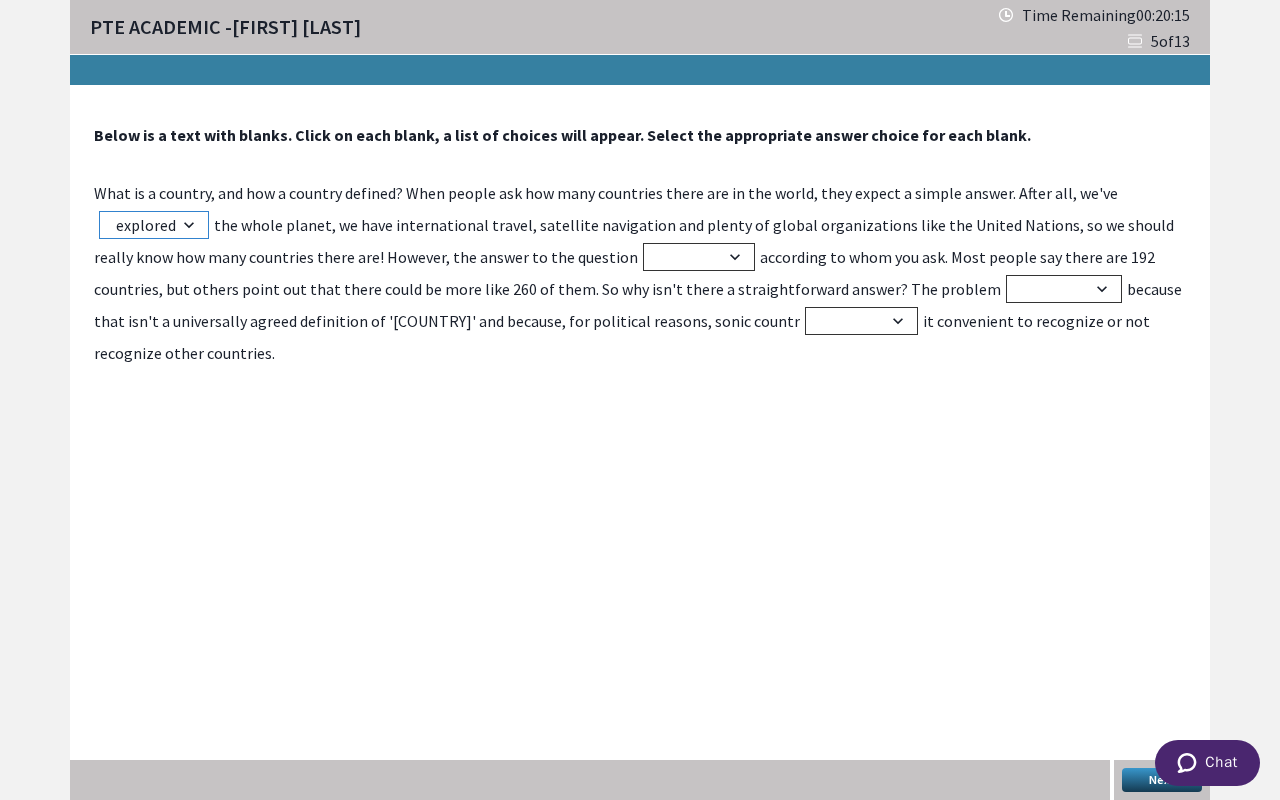 click on "built opened explored started" at bounding box center [154, 225] 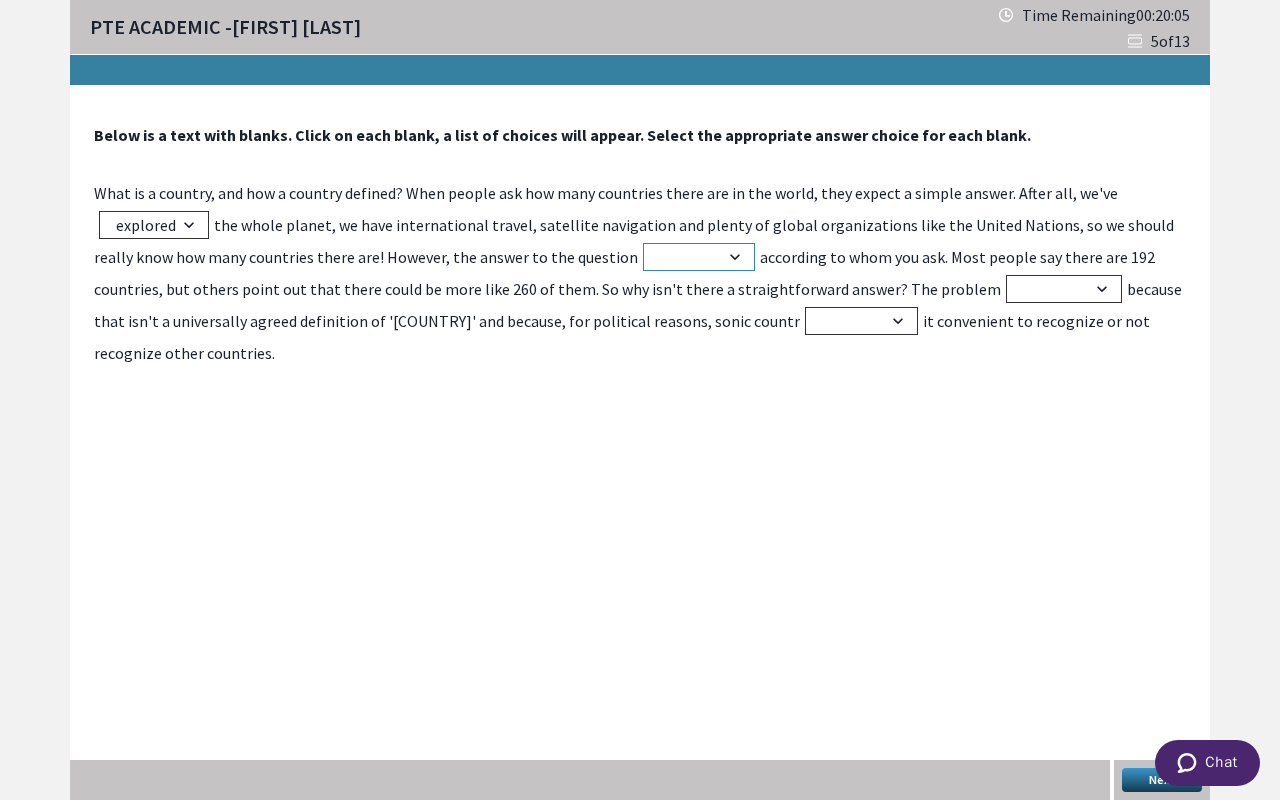 click on "supports gets varies opened" at bounding box center (699, 257) 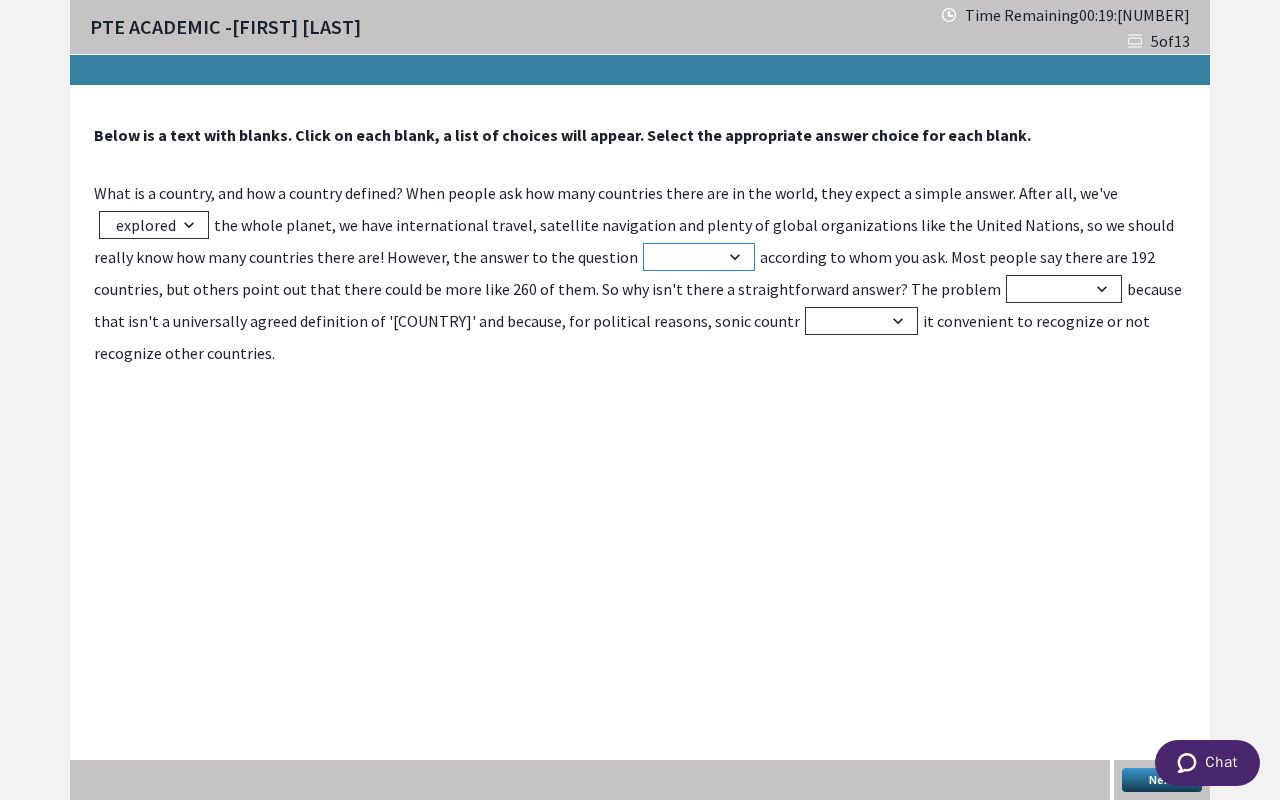 select on "varies" 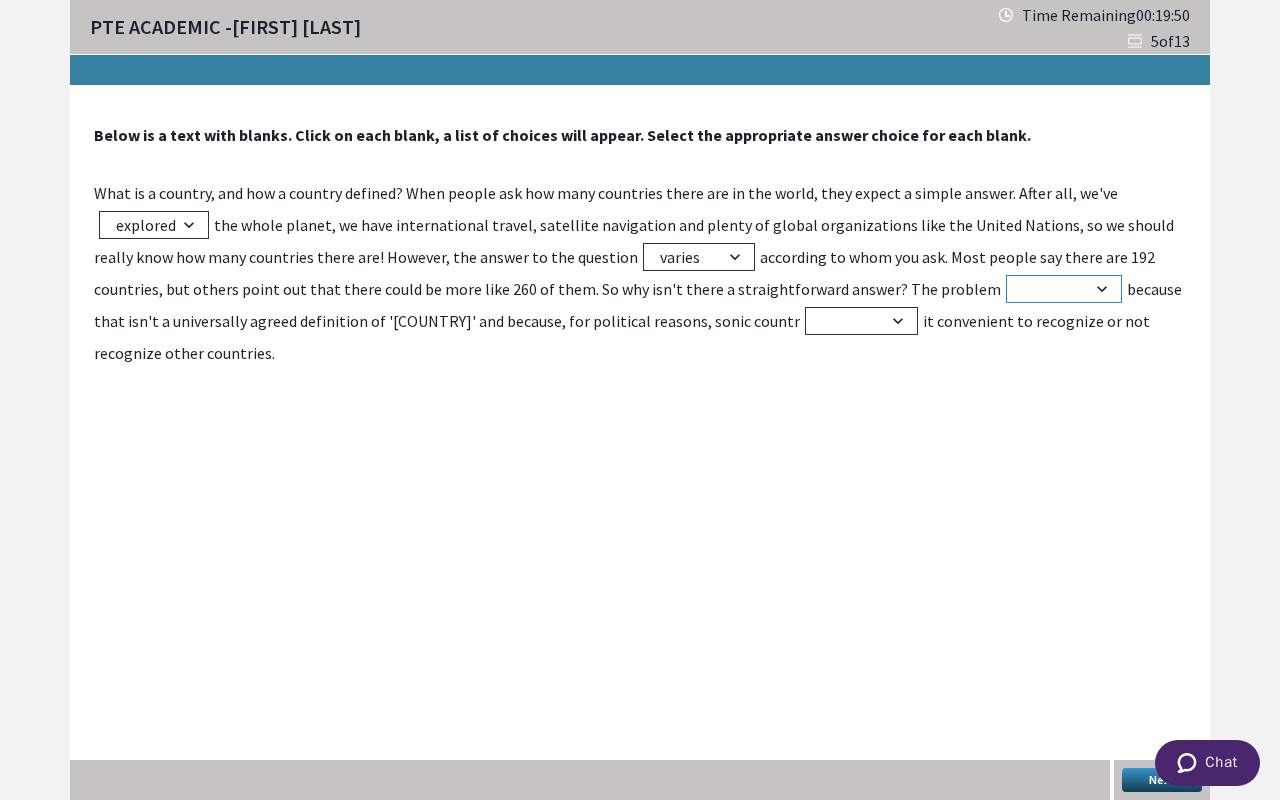 click on "arises functions develops gets" at bounding box center (1064, 289) 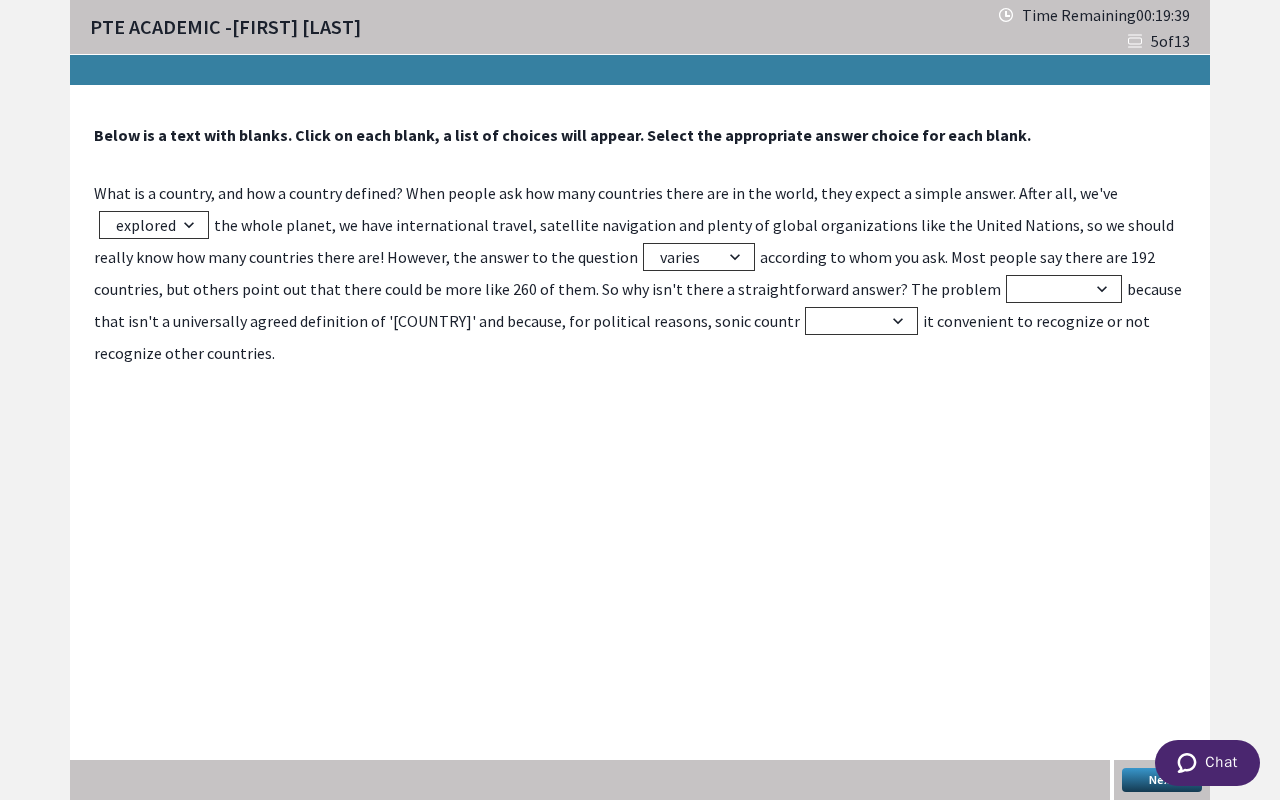 click on "Below is a text with blanks. Click on each blank, a list of choices will appear. Select the appropriate answer choice for each blank. What is a country, and how a country defined?
When people ask how many countries there are in the world, they expect a simple answer. After all, we've  built opened explored started  the whole planet, we have international travel, satellite navigation and plenty of global organizations like the United Nations, so we should really know how many countries there are!
However, the answer to the question  supports gets varies opened  according to whom you ask. Most people say there are 192 countries, but others point out that there could be more like 260 of them.
So why isn't there a straightforward answer?
The problem  arises functions develops gets  because that isn't a universally agreed definition of 'country' and because, for political reasons, sonic countries  search estimate find starts  it convenient to recognize or not recognize other countries. Next" at bounding box center (640, 443) 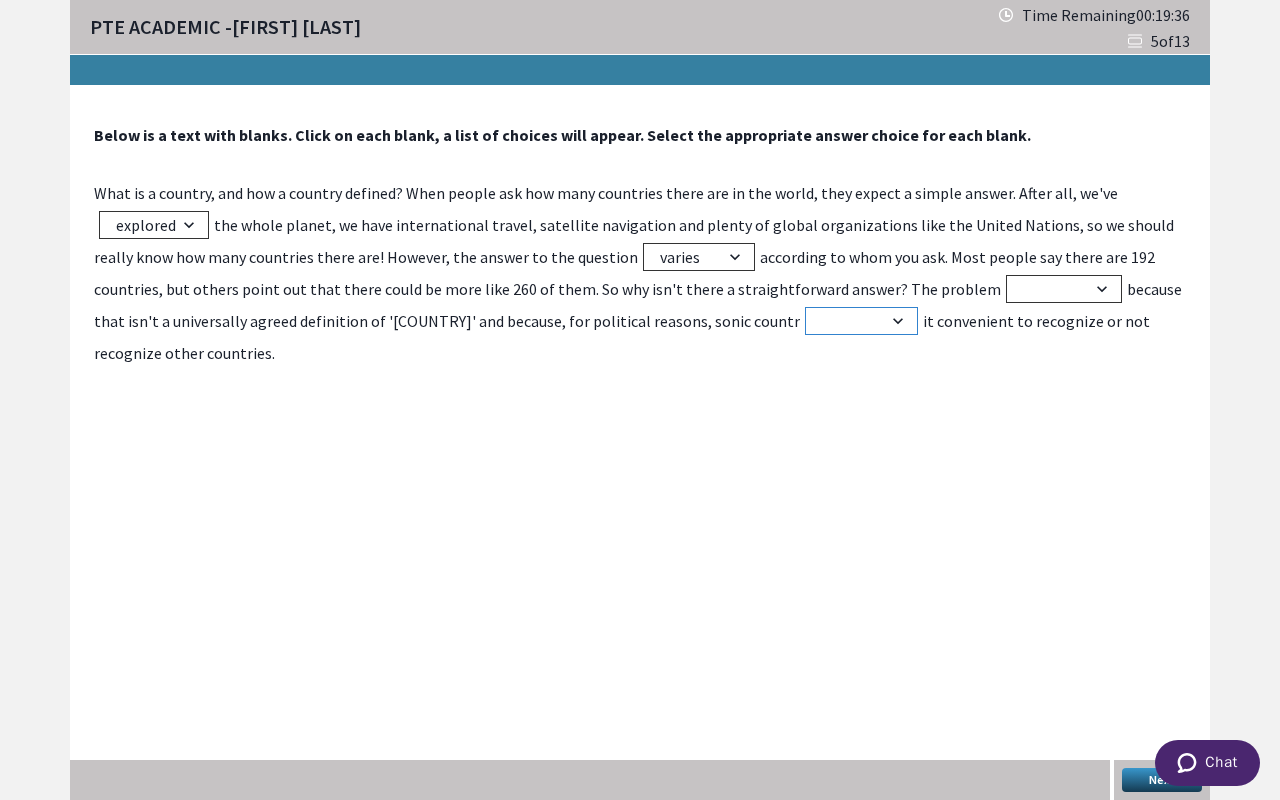 click on "search estimate find starts" at bounding box center [861, 321] 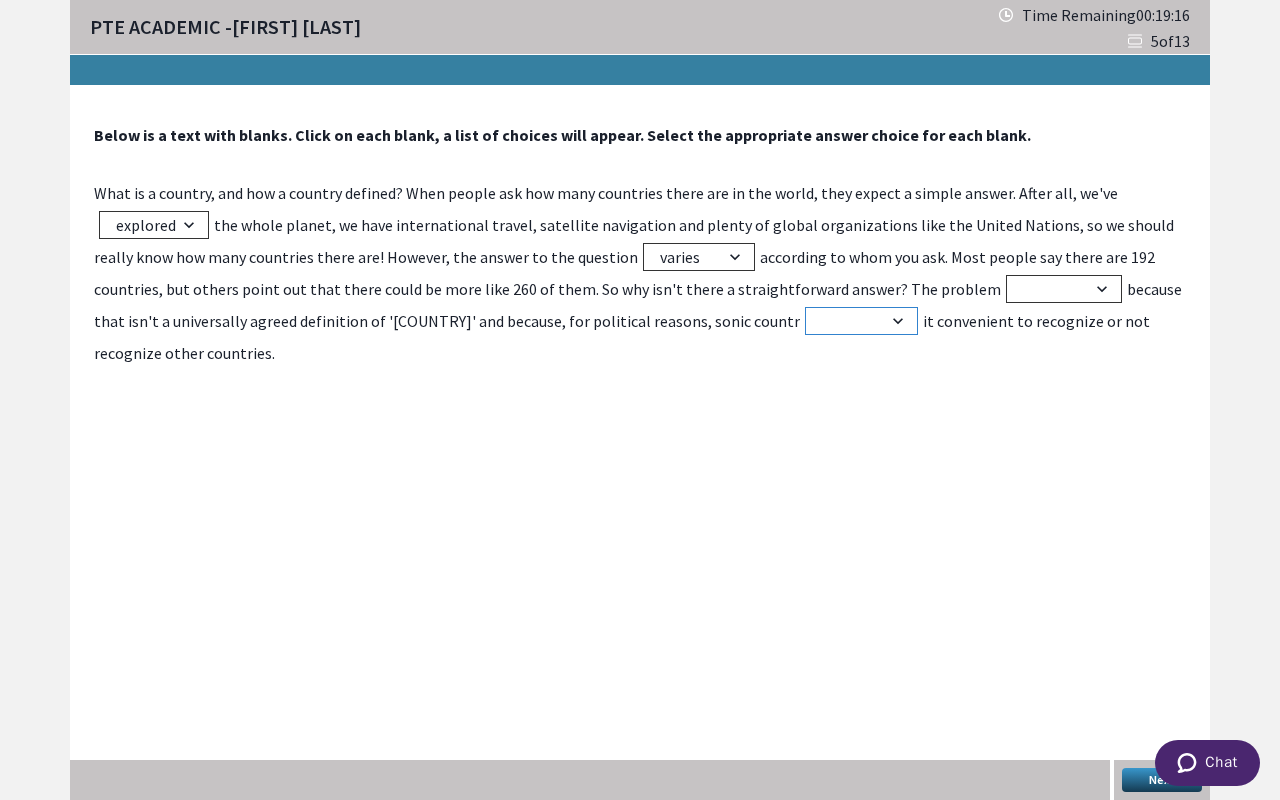 click on "search estimate find starts" at bounding box center (861, 321) 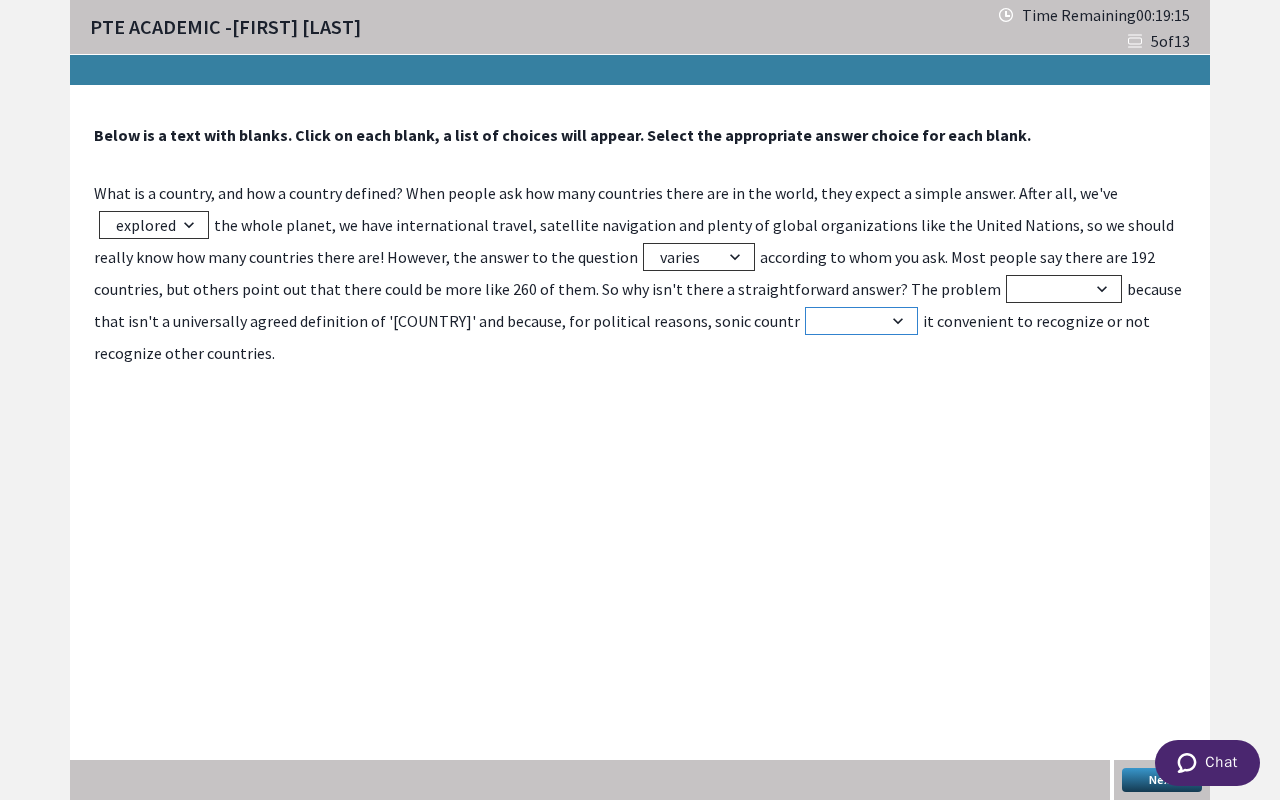 select on "find" 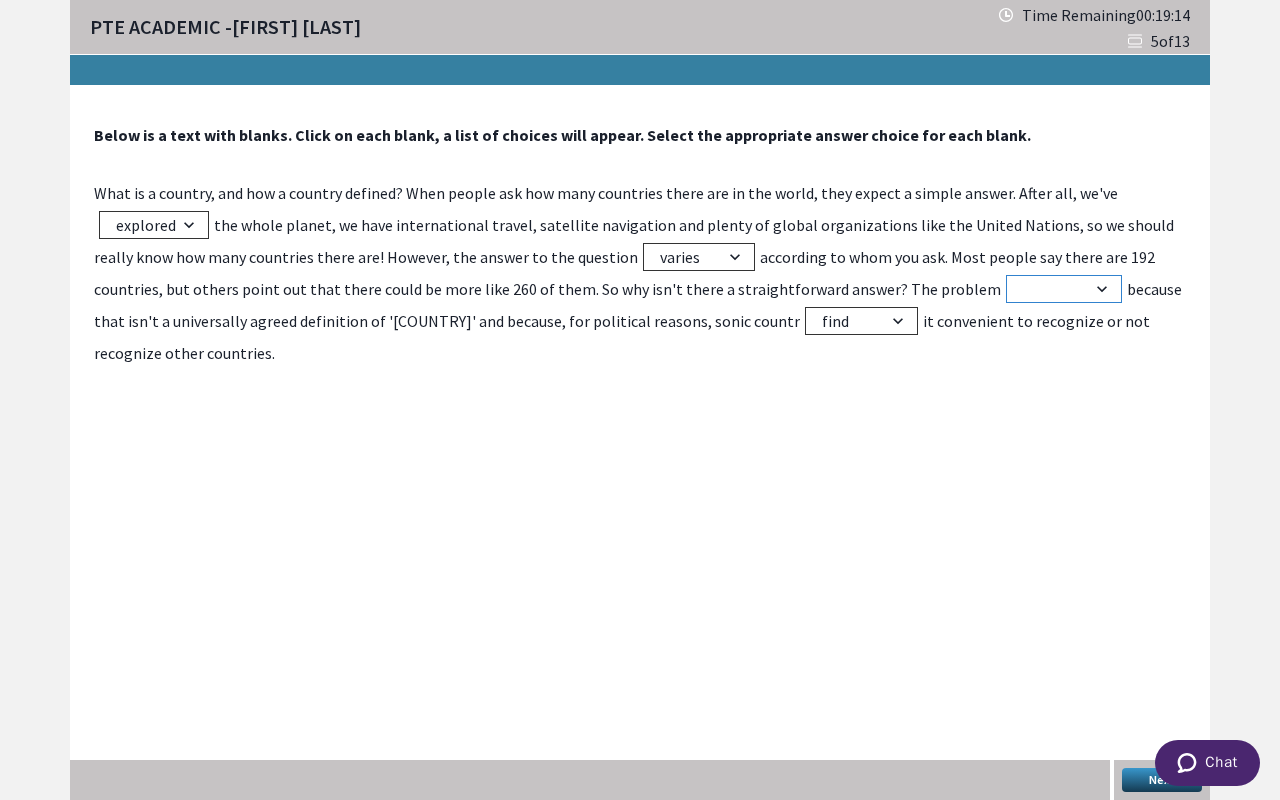 click on "arises functions develops gets" at bounding box center (1064, 289) 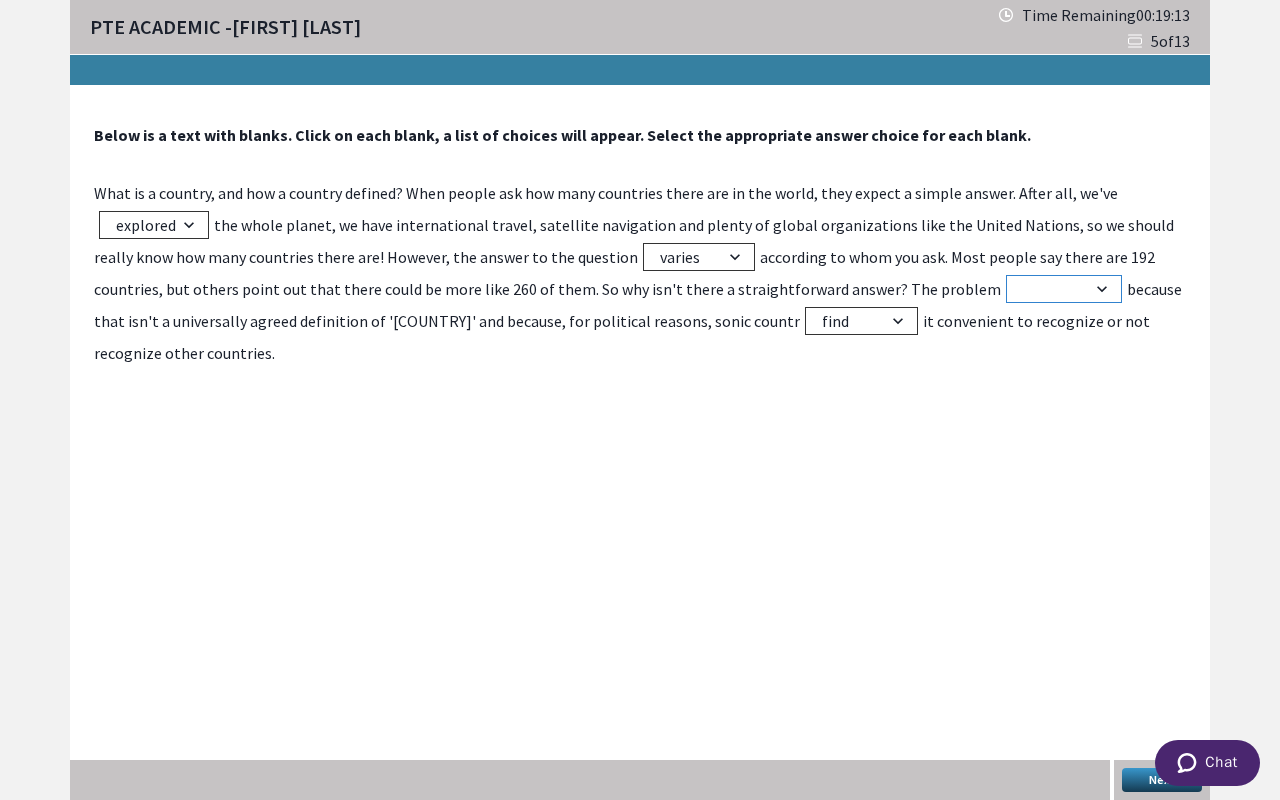 select on "arises" 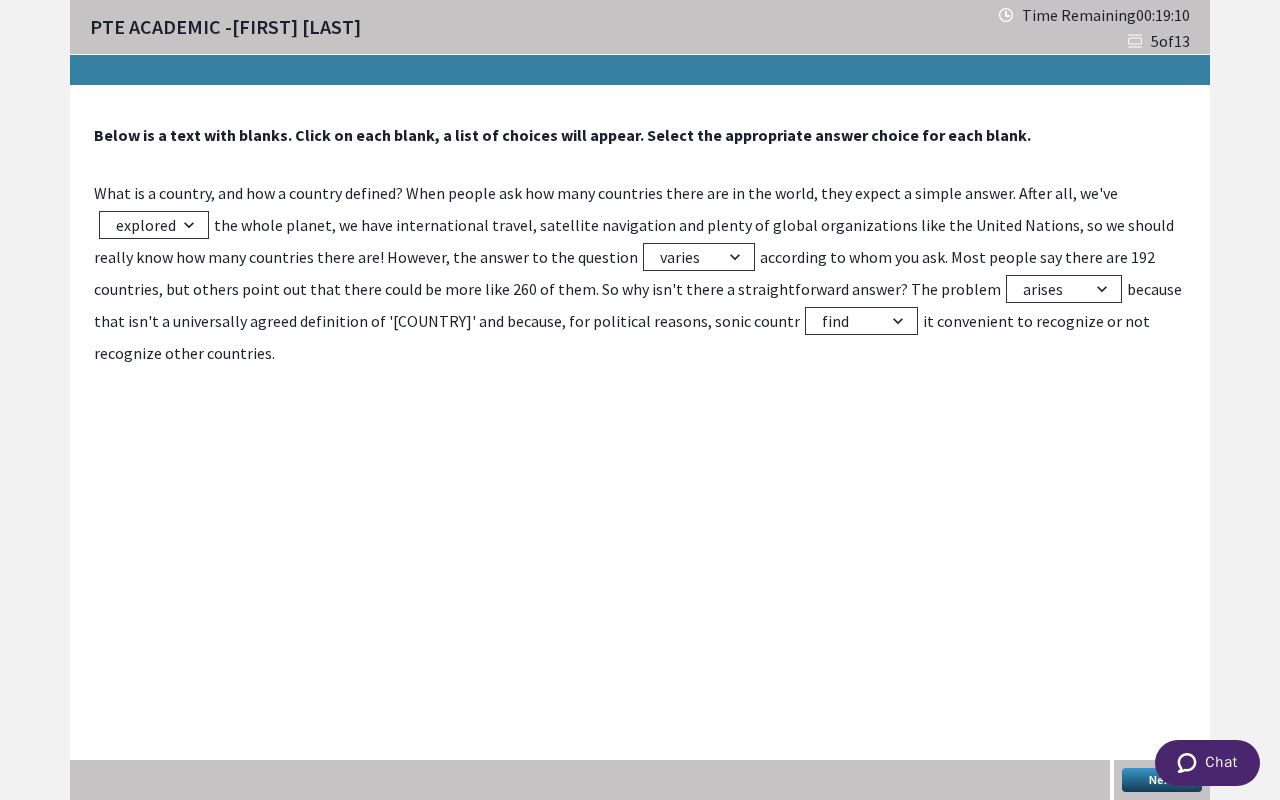 click on "Next" at bounding box center (1162, 780) 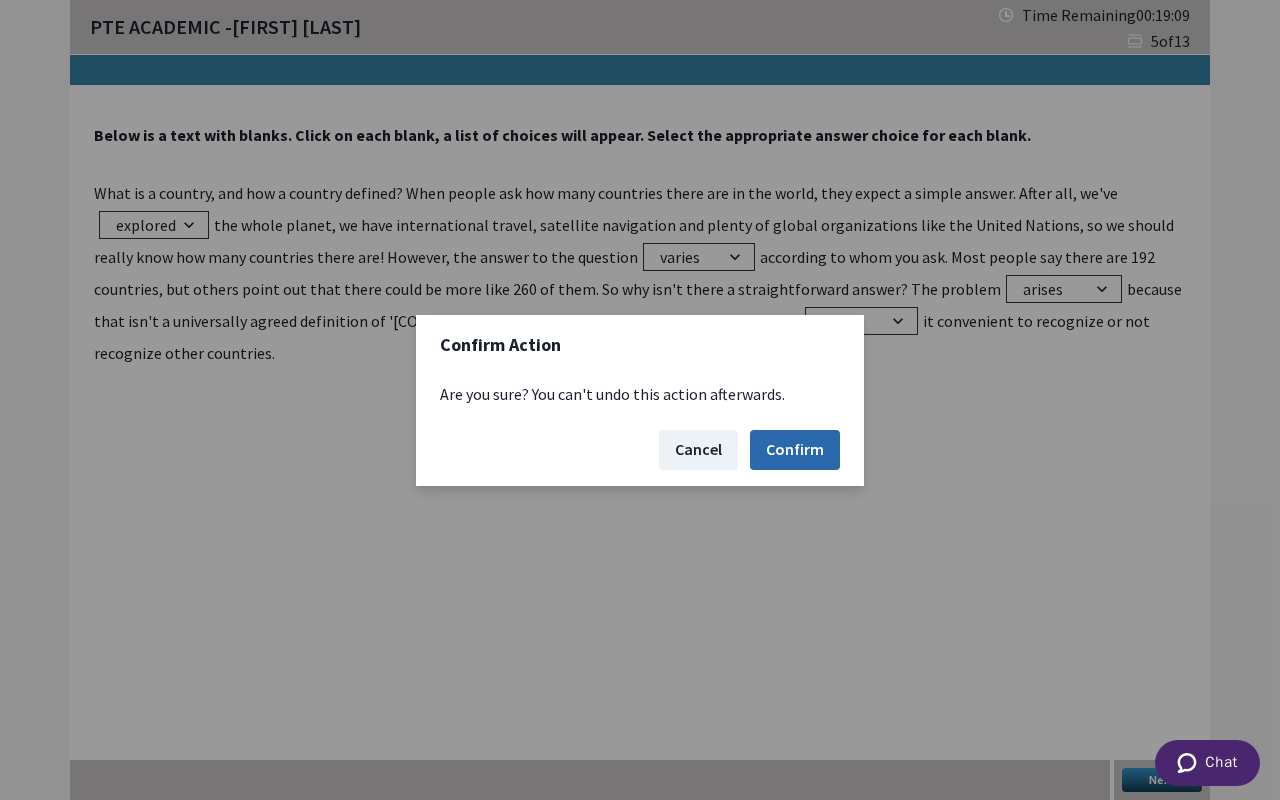 click on "Confirm" at bounding box center [795, 450] 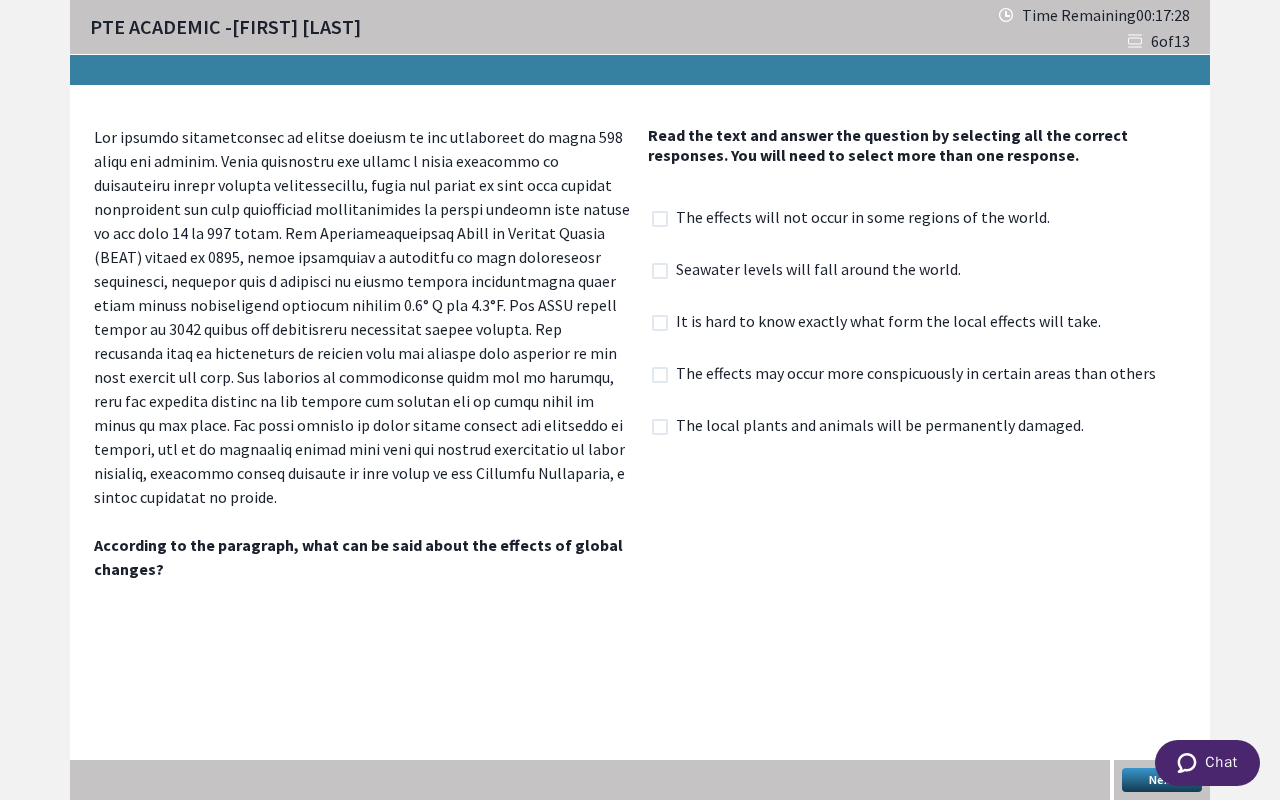click on "The effects may occur more conspicuously in certain areas than others" at bounding box center (922, 375) 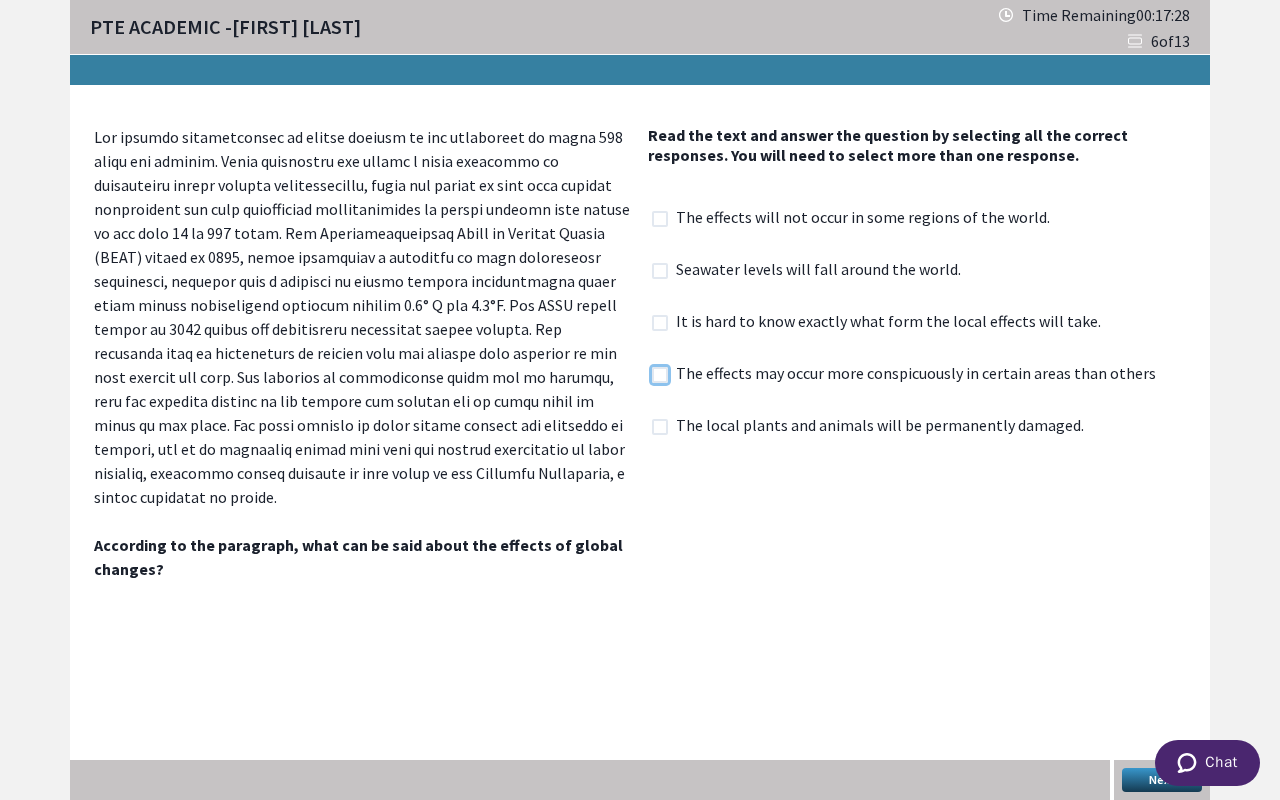 checkbox on "true" 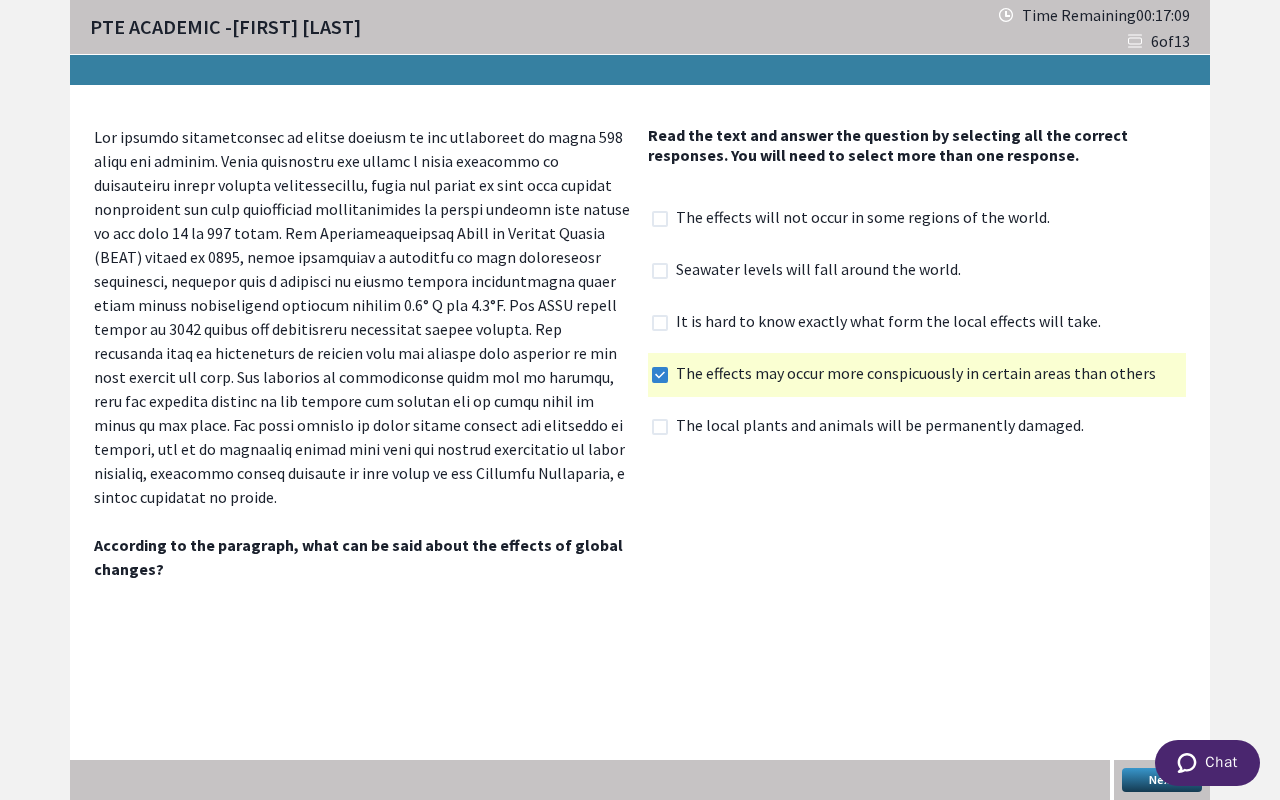 click on "It is hard to know exactly what form the local effects will take." at bounding box center [894, 323] 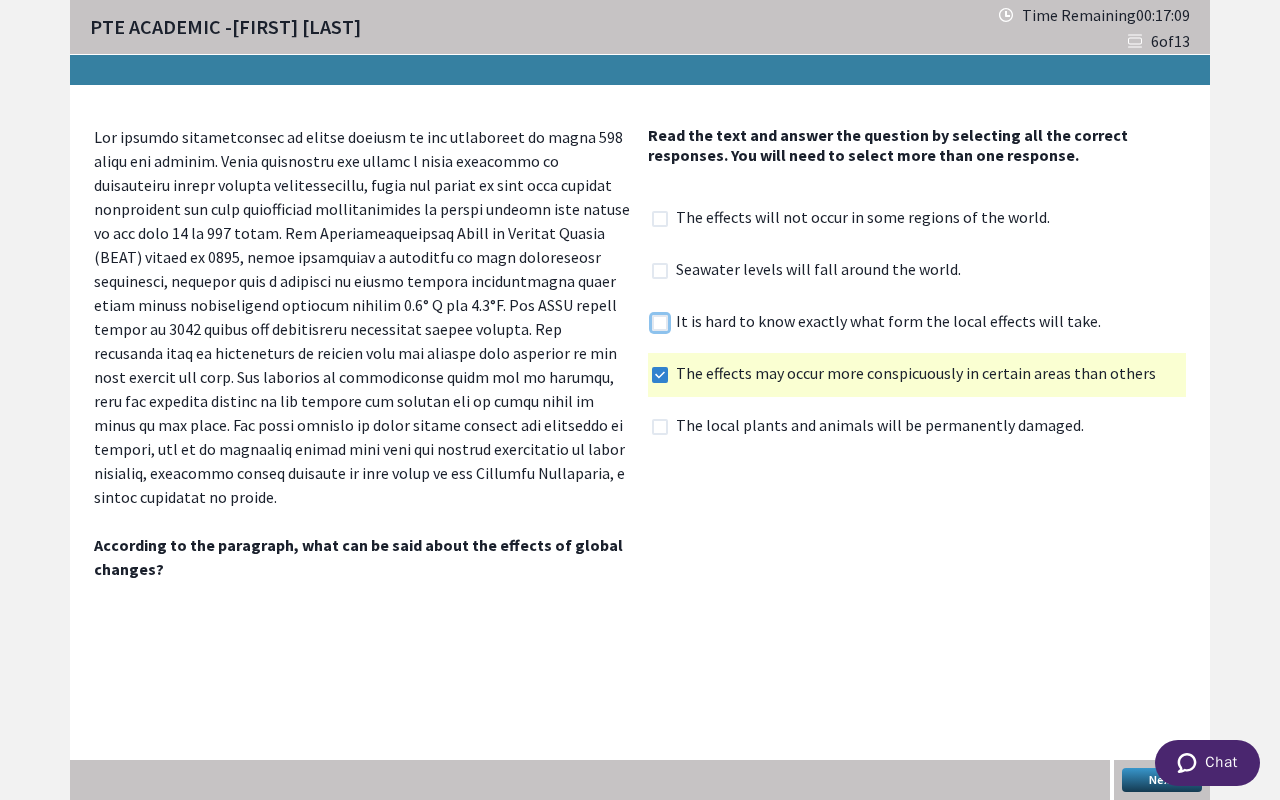 click at bounding box center (651, 322) 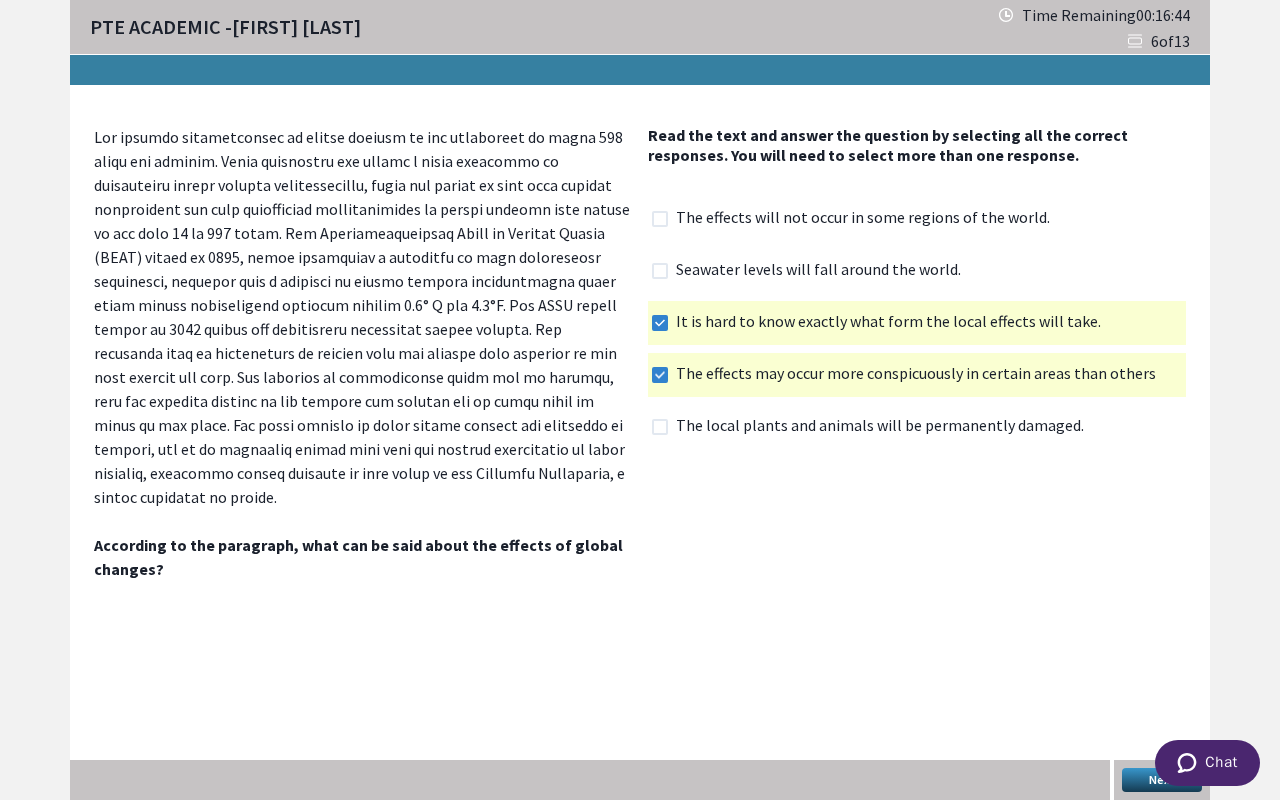 click on "Next" at bounding box center [1162, 780] 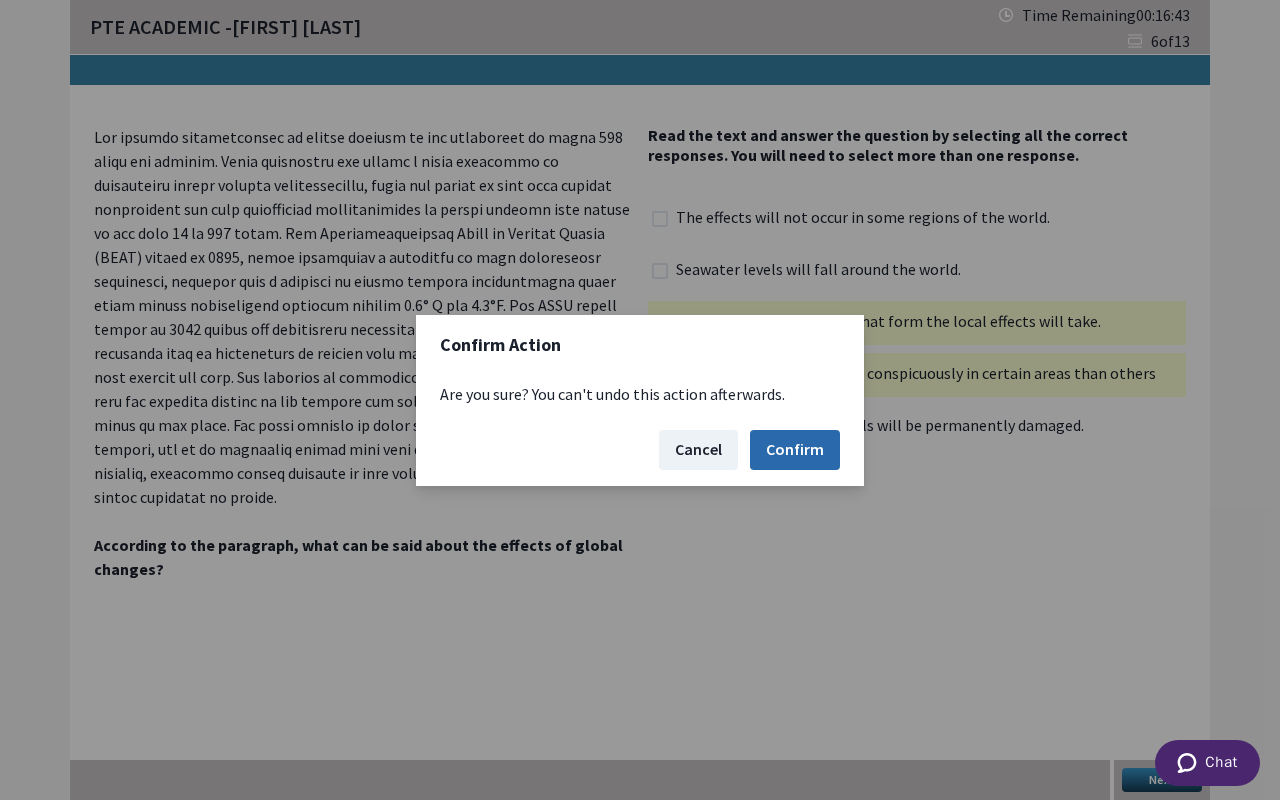 click on "Confirm" at bounding box center [795, 450] 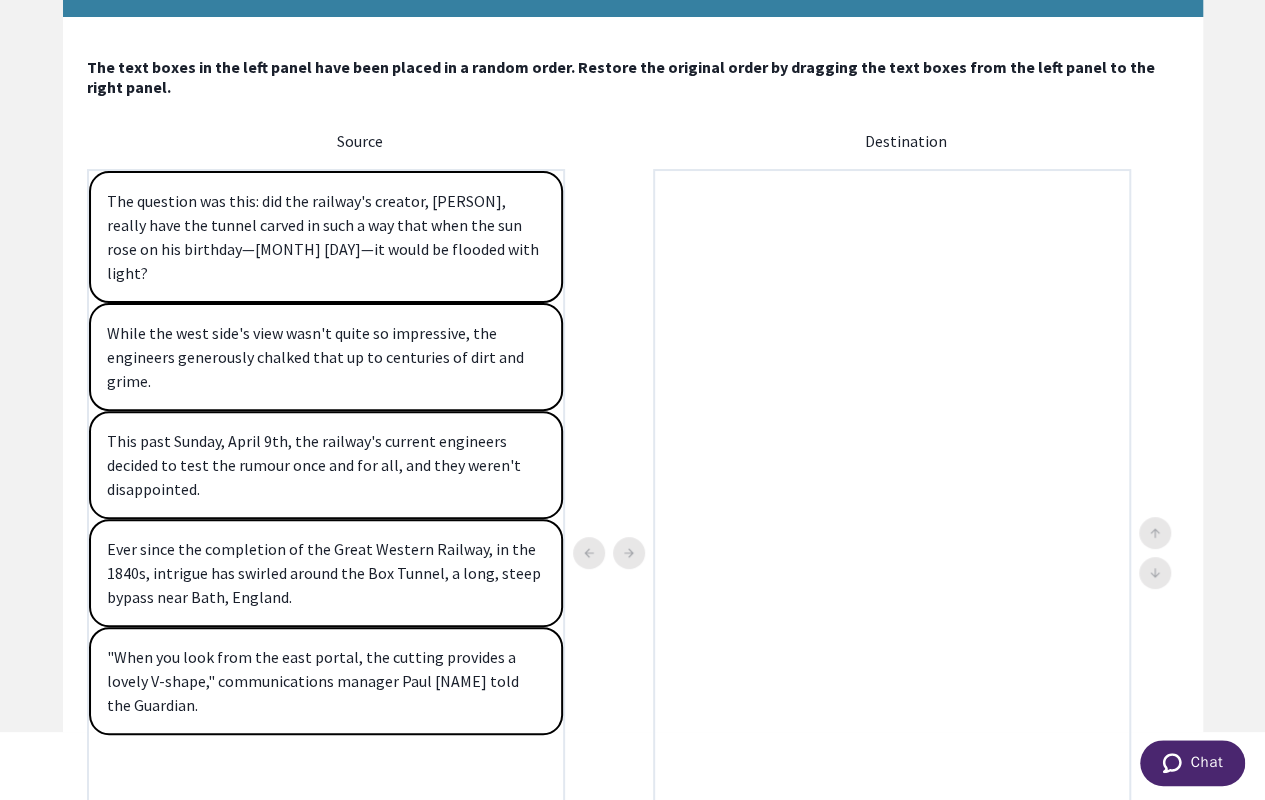 scroll, scrollTop: 100, scrollLeft: 0, axis: vertical 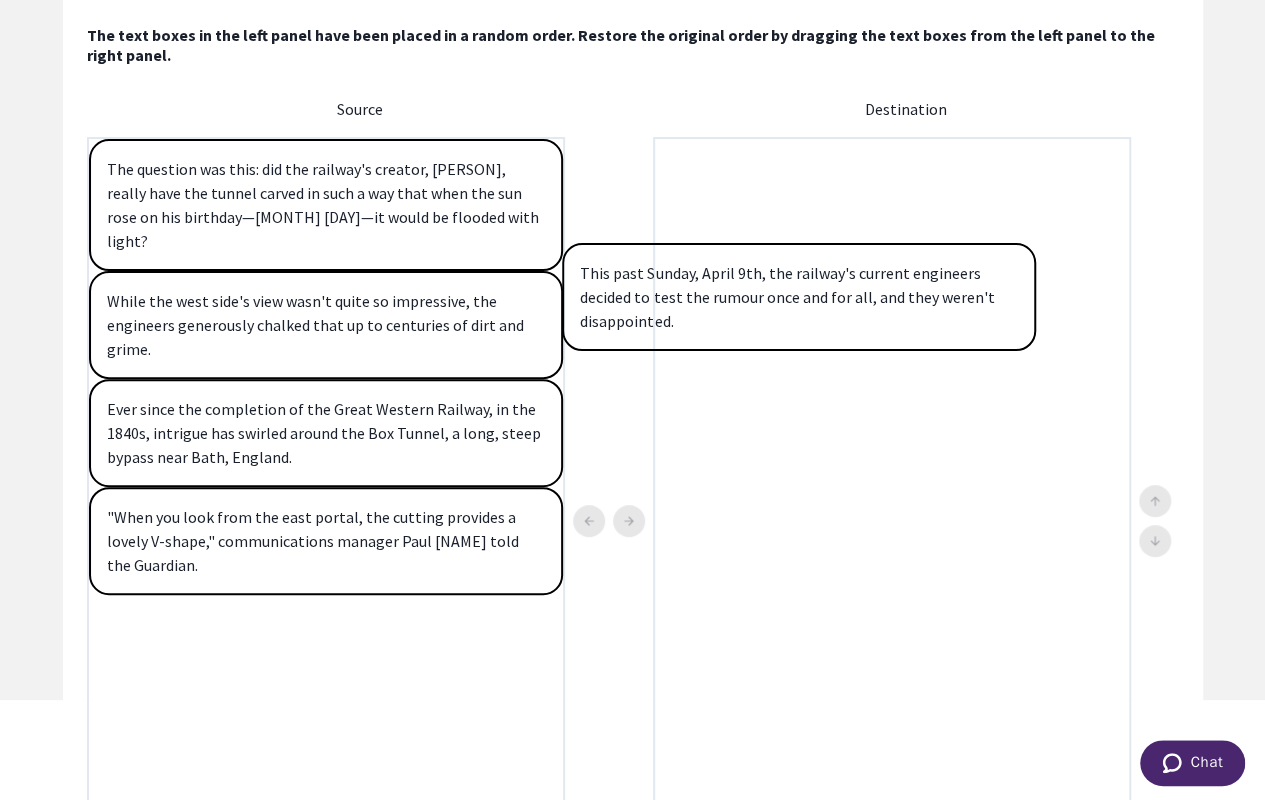 drag, startPoint x: 312, startPoint y: 420, endPoint x: 798, endPoint y: 282, distance: 505.21283 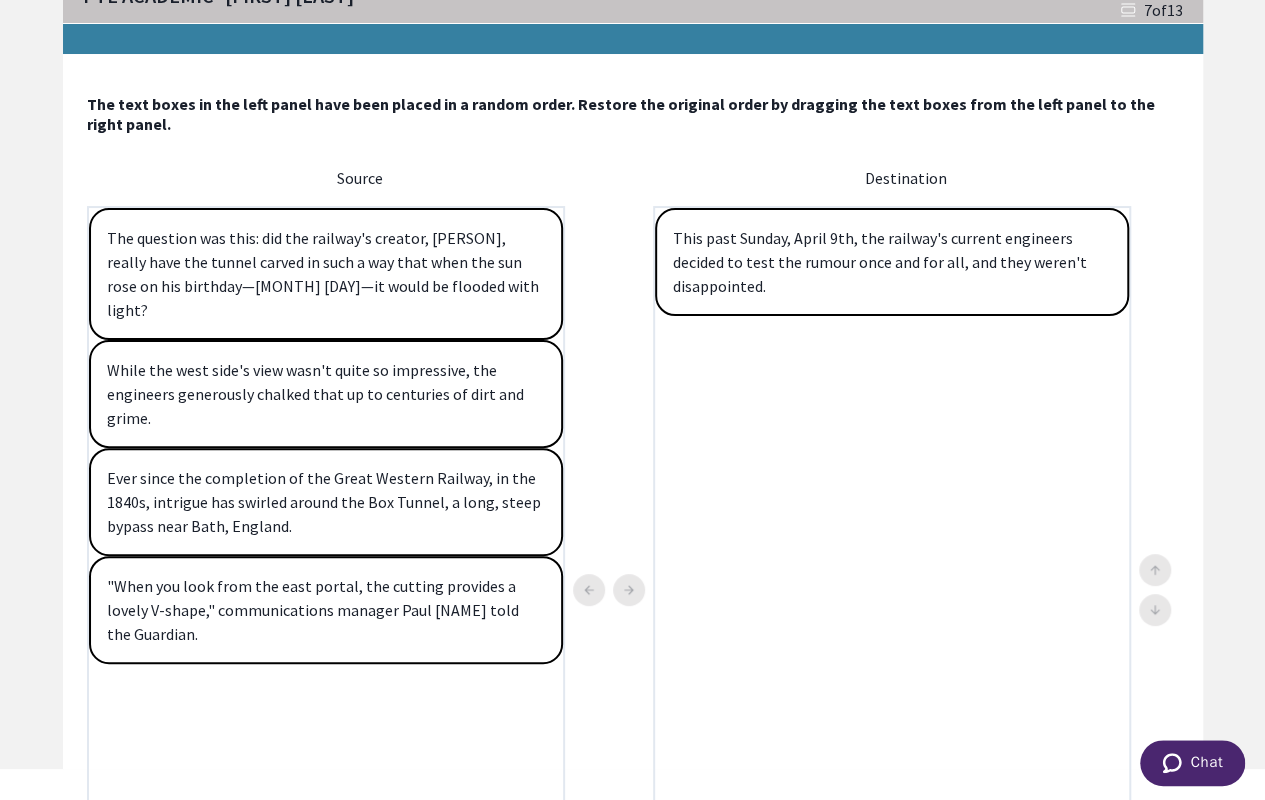 scroll, scrollTop: 0, scrollLeft: 0, axis: both 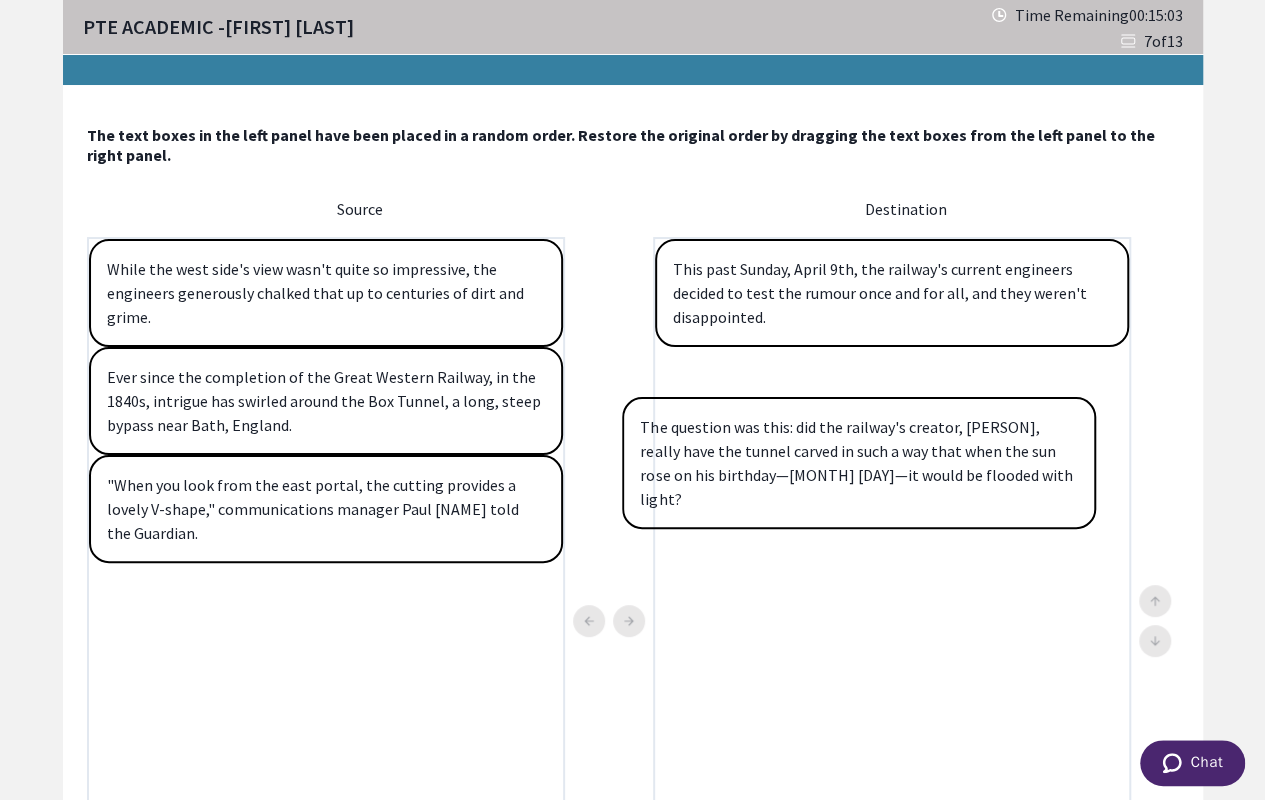 drag, startPoint x: 352, startPoint y: 292, endPoint x: 901, endPoint y: 441, distance: 568.8603 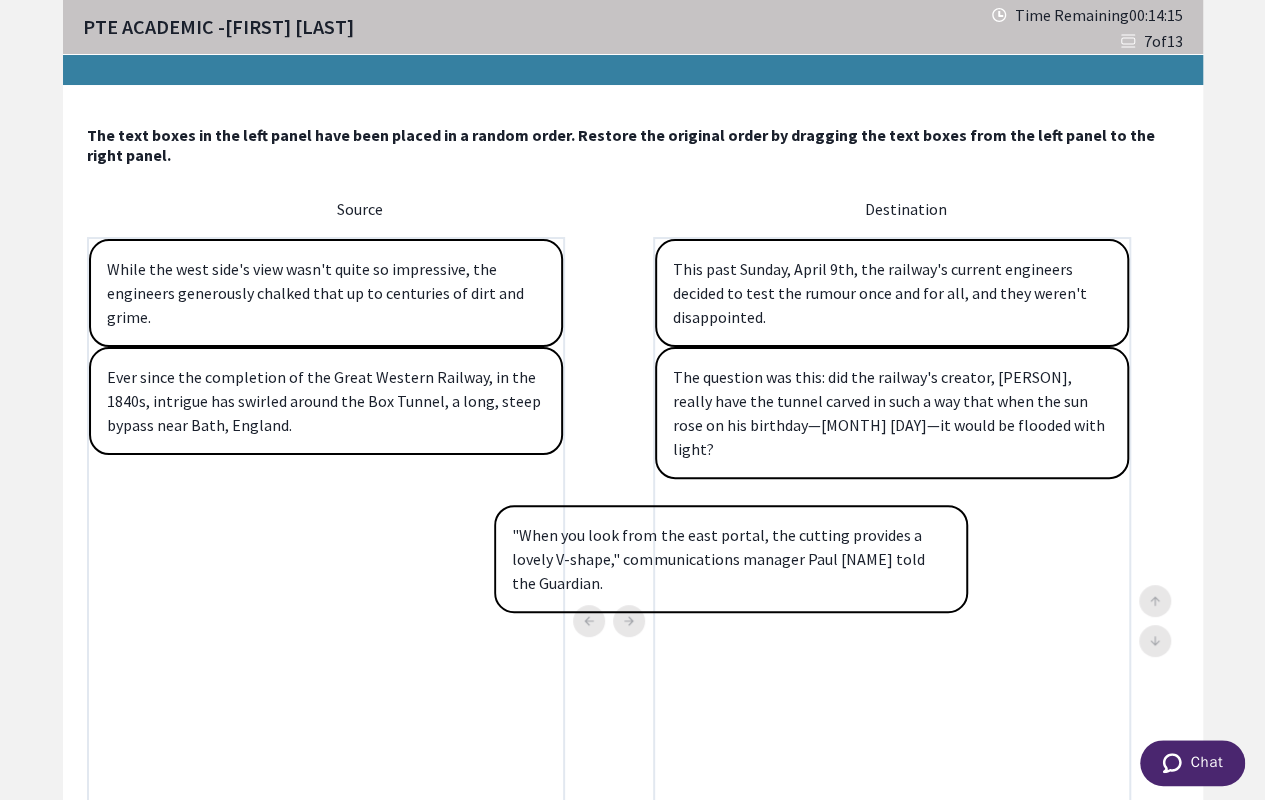 drag, startPoint x: 272, startPoint y: 528, endPoint x: 681, endPoint y: 573, distance: 411.4681 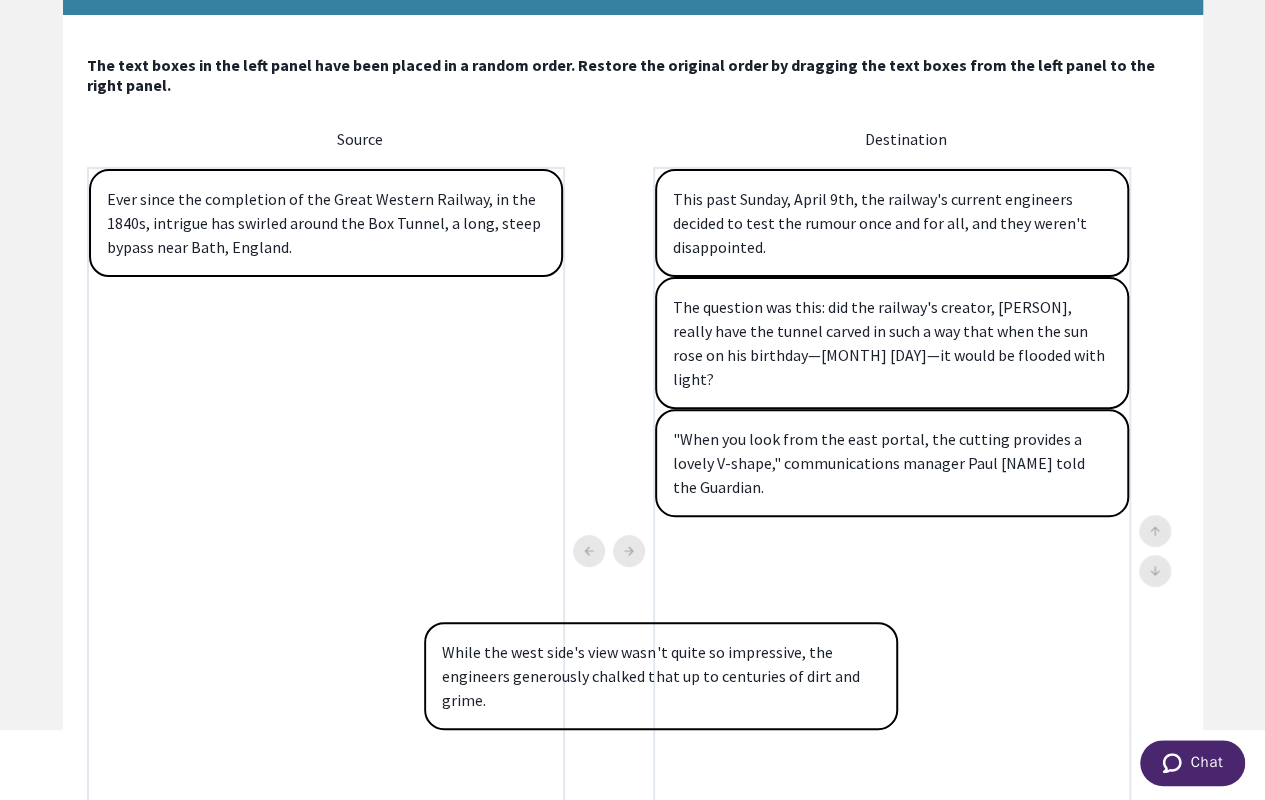scroll, scrollTop: 77, scrollLeft: 0, axis: vertical 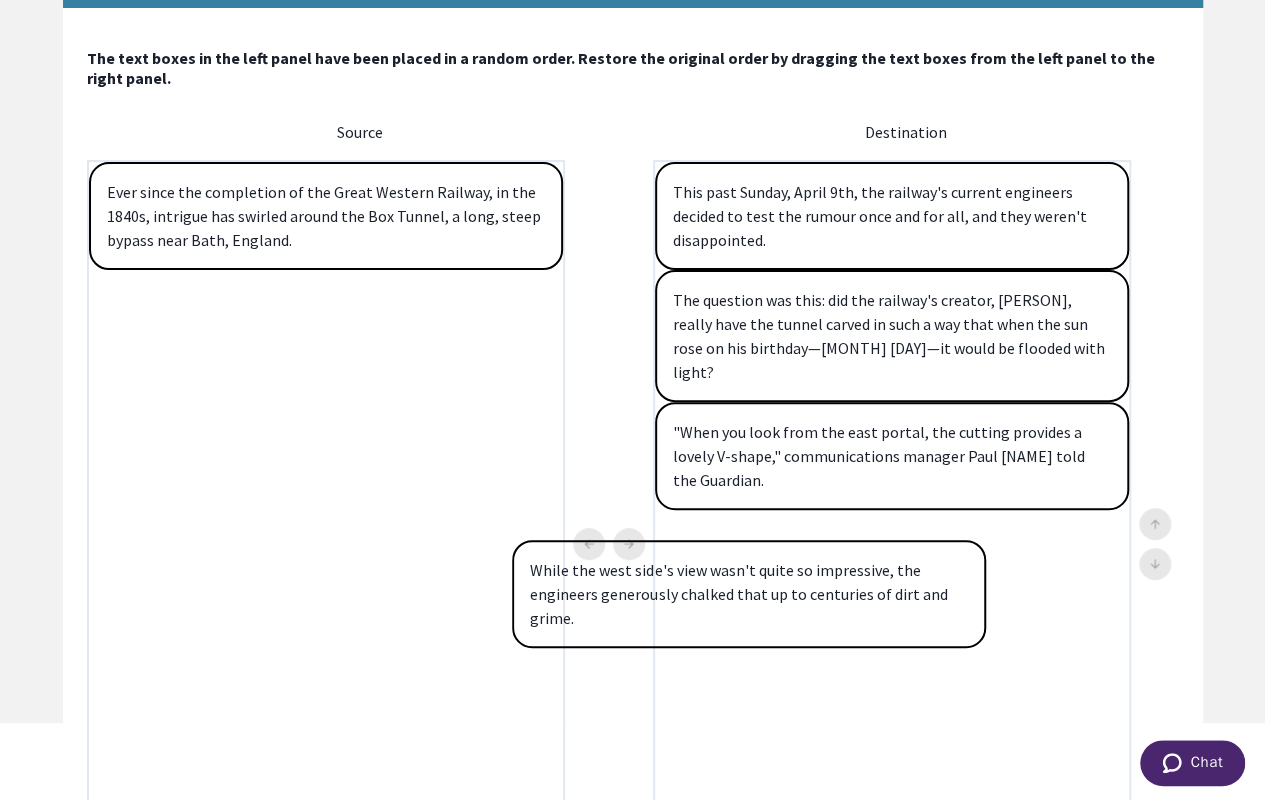 drag, startPoint x: 312, startPoint y: 325, endPoint x: 582, endPoint y: 512, distance: 328.43417 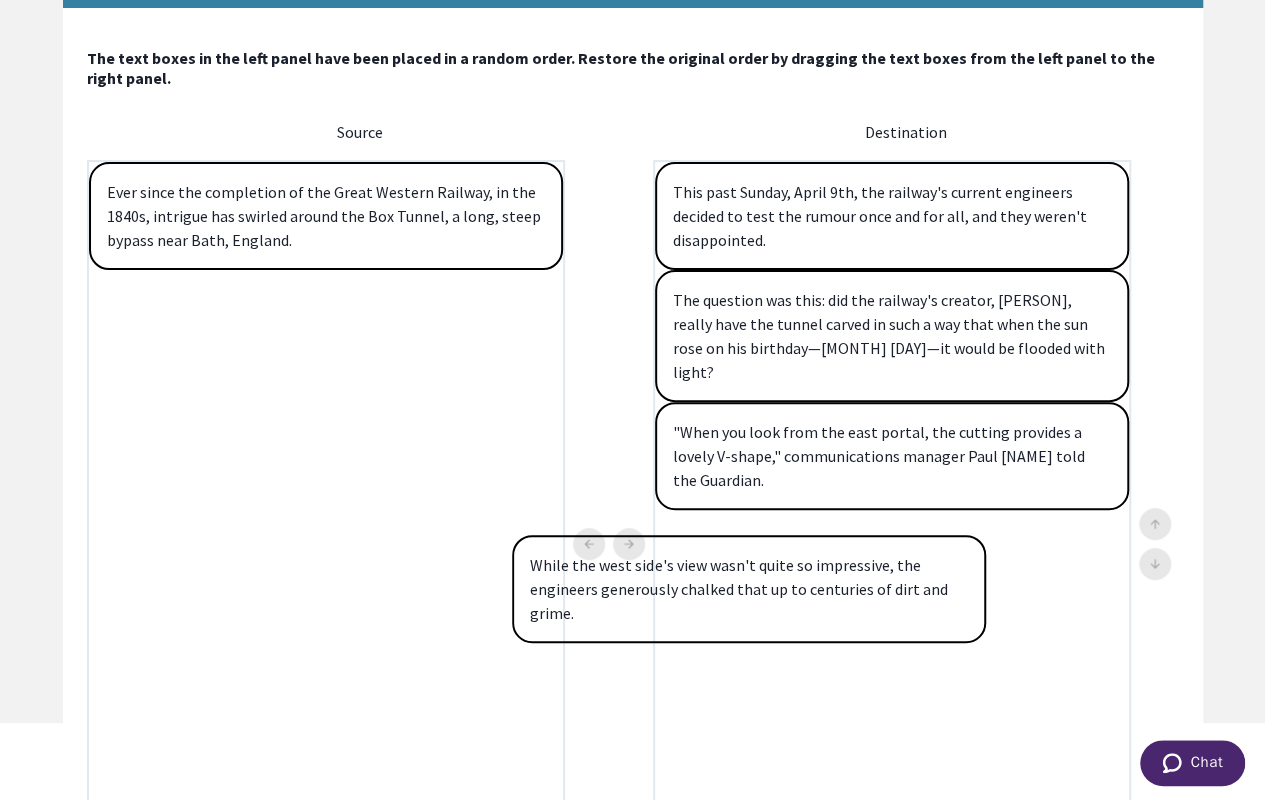 click on "While the west side's view wasn't quite so impressive, the engineers generously chalked that up to centuries of dirt and grime. Ever since the completion of the Great Western Railway, in the 1840s, intrigue has swirled around the Box Tunnel, a long, steep bypass near Bath, England. This past Sunday, April 9th, the railway's current engineers decided to test the rumour once and for all, and they weren't disappointed. The question was this: did the railway's creator, lsambad Kingdom Brunel, really have the tunnel carved in such a way that when the sun rose on his birthday—April 9th—it would be flooded with light? "When you look from the east portal, the cutting provides a lovely V-shape," communications manager Paul Gentleman told the Guardian." at bounding box center [633, 544] 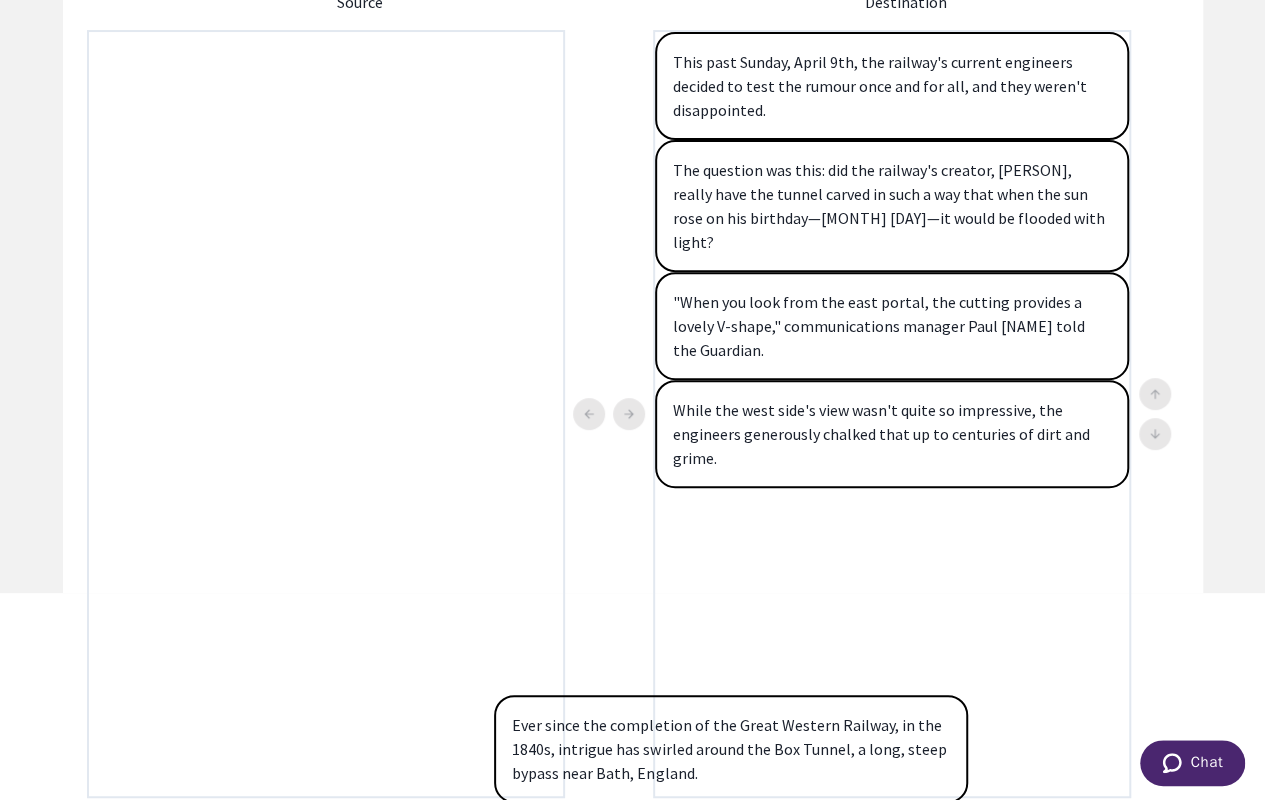 scroll, scrollTop: 284, scrollLeft: 0, axis: vertical 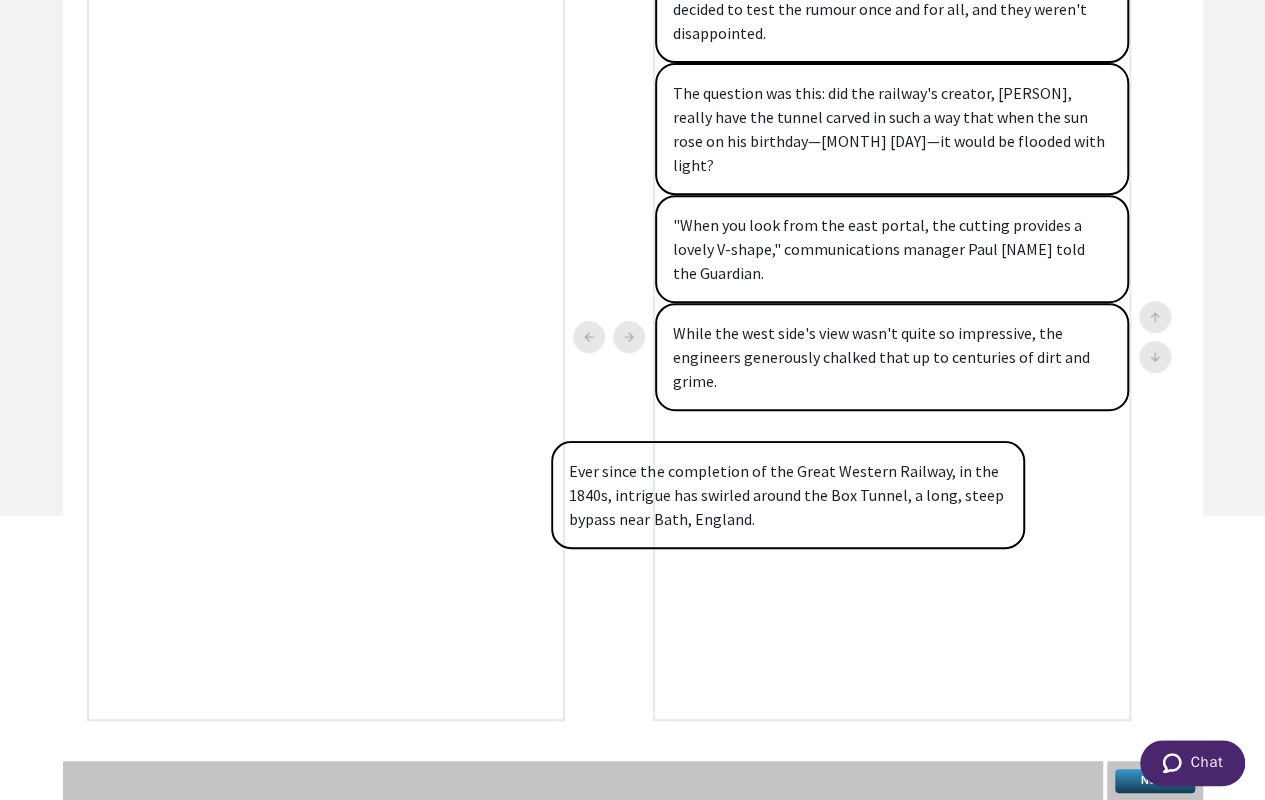 drag, startPoint x: 230, startPoint y: 255, endPoint x: 691, endPoint y: 540, distance: 541.9834 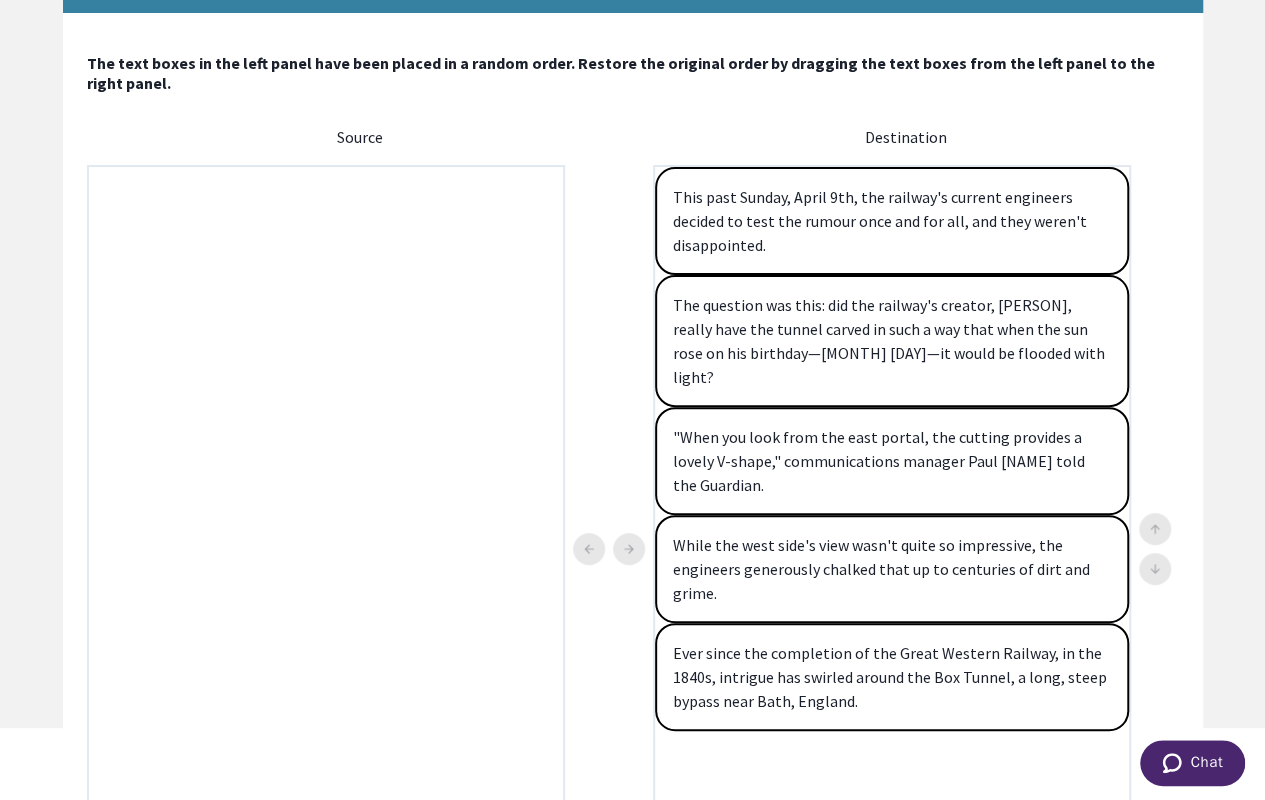 scroll, scrollTop: 100, scrollLeft: 0, axis: vertical 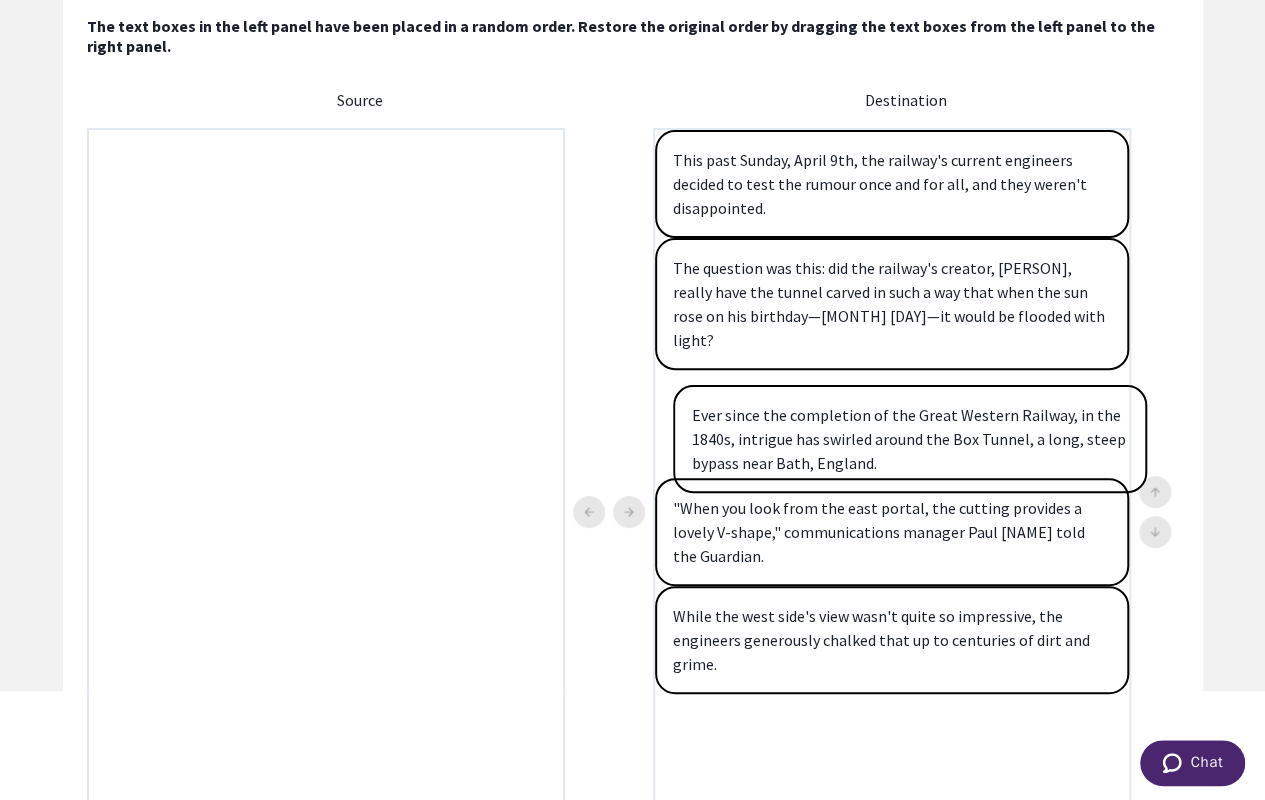 drag, startPoint x: 986, startPoint y: 669, endPoint x: 1007, endPoint y: 454, distance: 216.02315 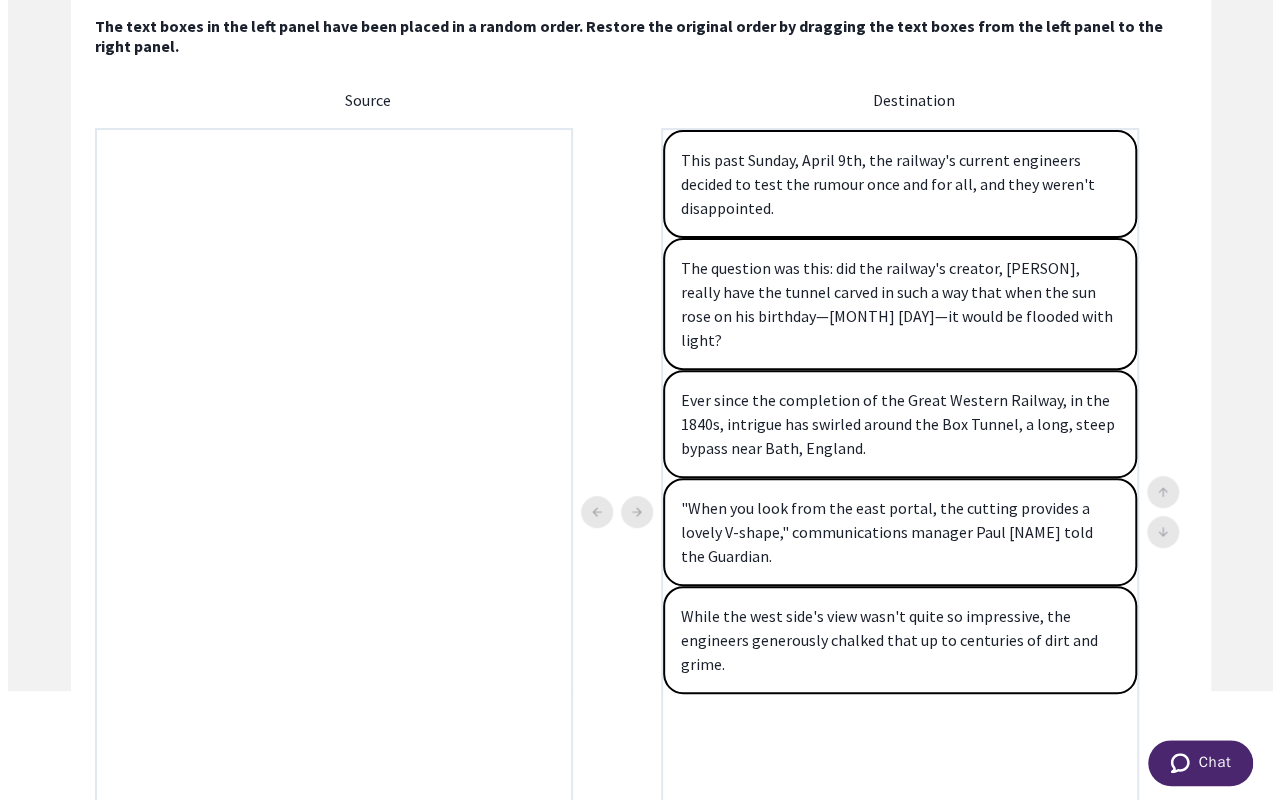 scroll, scrollTop: 284, scrollLeft: 0, axis: vertical 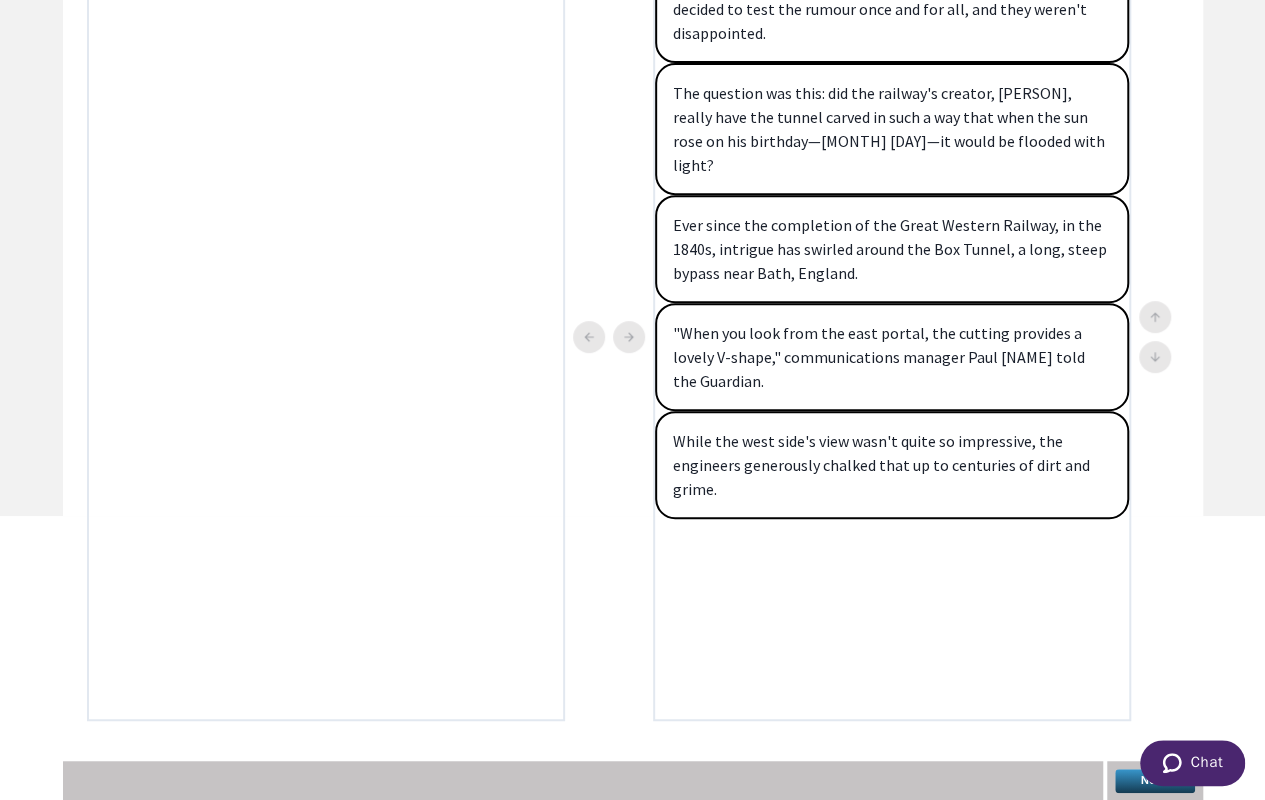 click on "Next" at bounding box center (1155, 781) 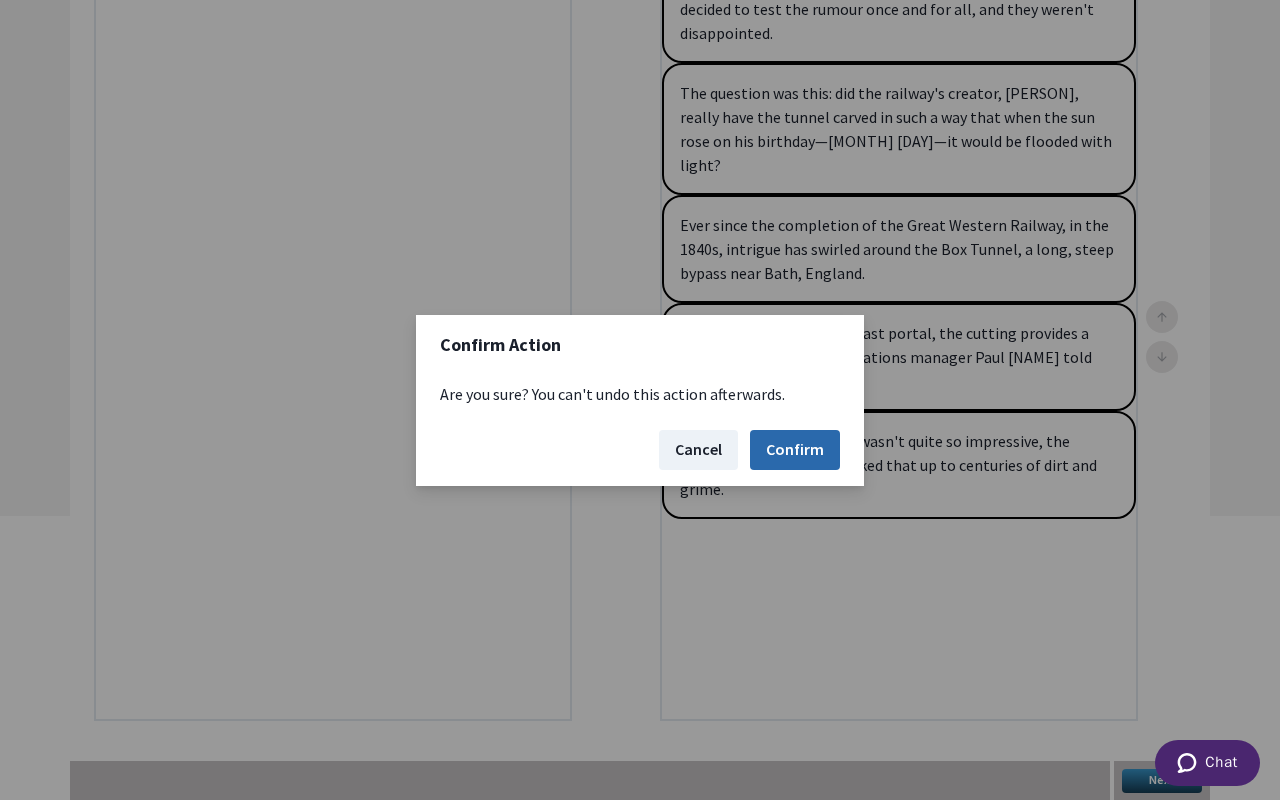 click on "Confirm" at bounding box center [795, 450] 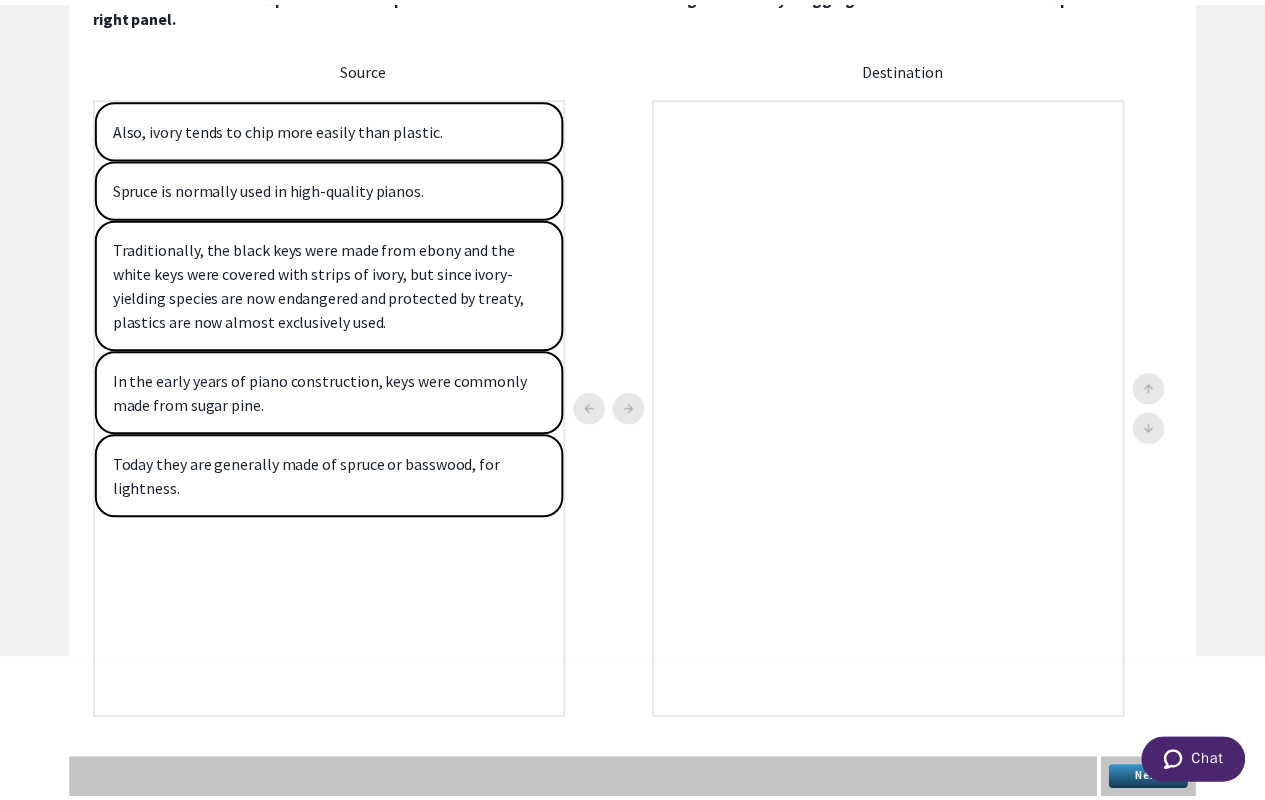 scroll, scrollTop: 0, scrollLeft: 0, axis: both 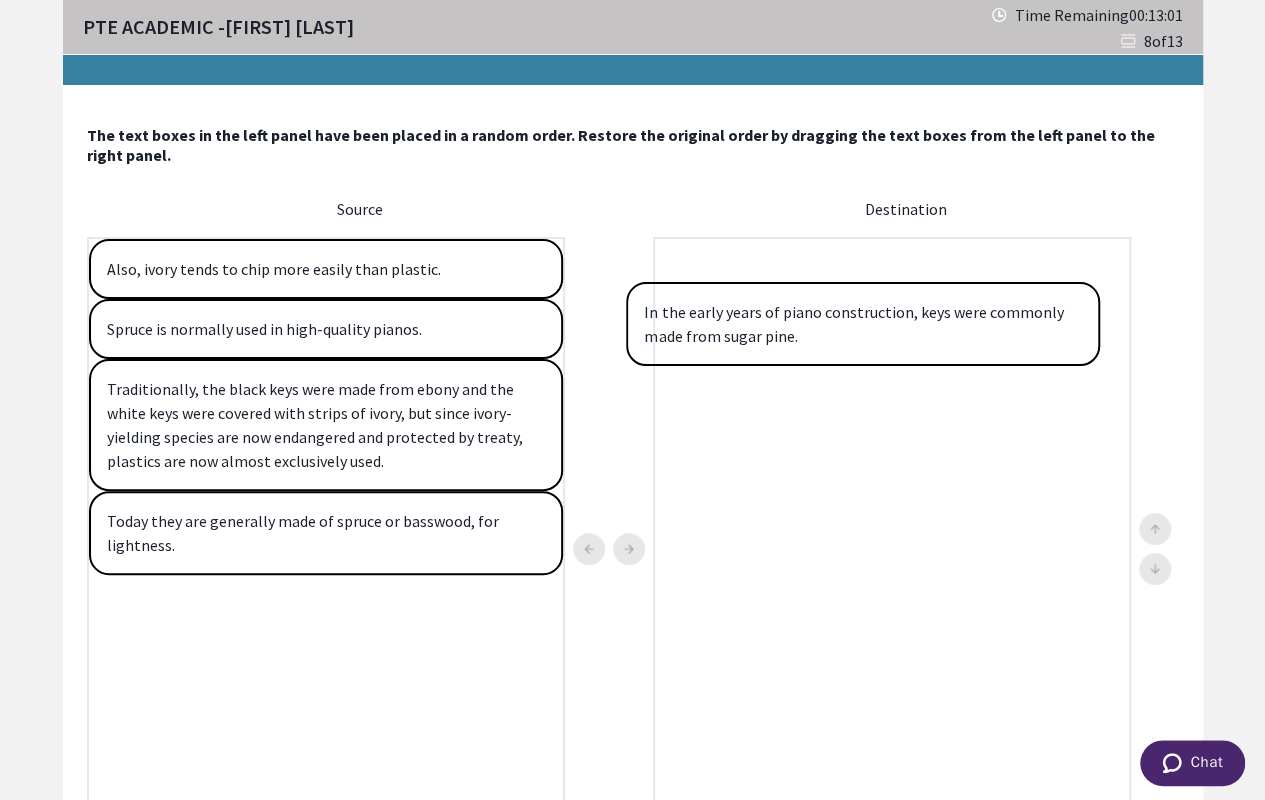 drag, startPoint x: 202, startPoint y: 525, endPoint x: 748, endPoint y: 316, distance: 584.6341 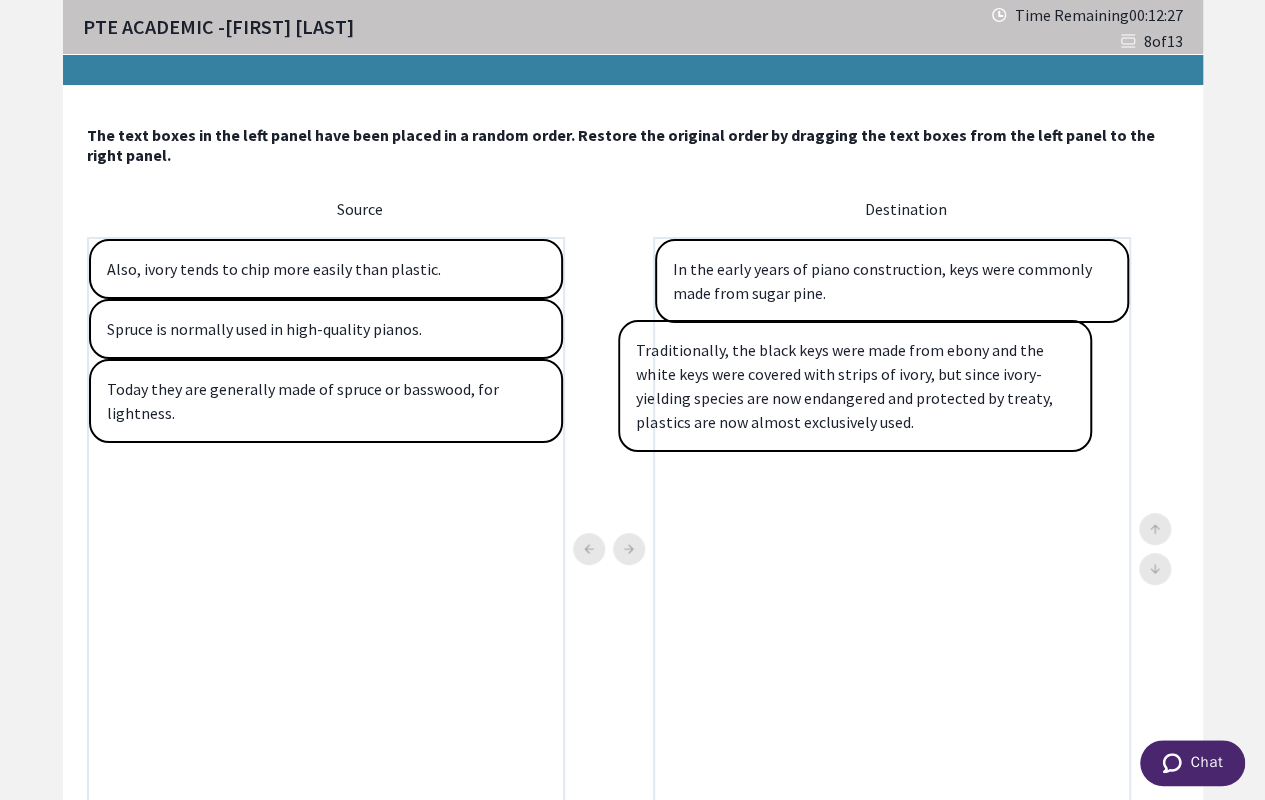 drag, startPoint x: 292, startPoint y: 426, endPoint x: 822, endPoint y: 392, distance: 531.0894 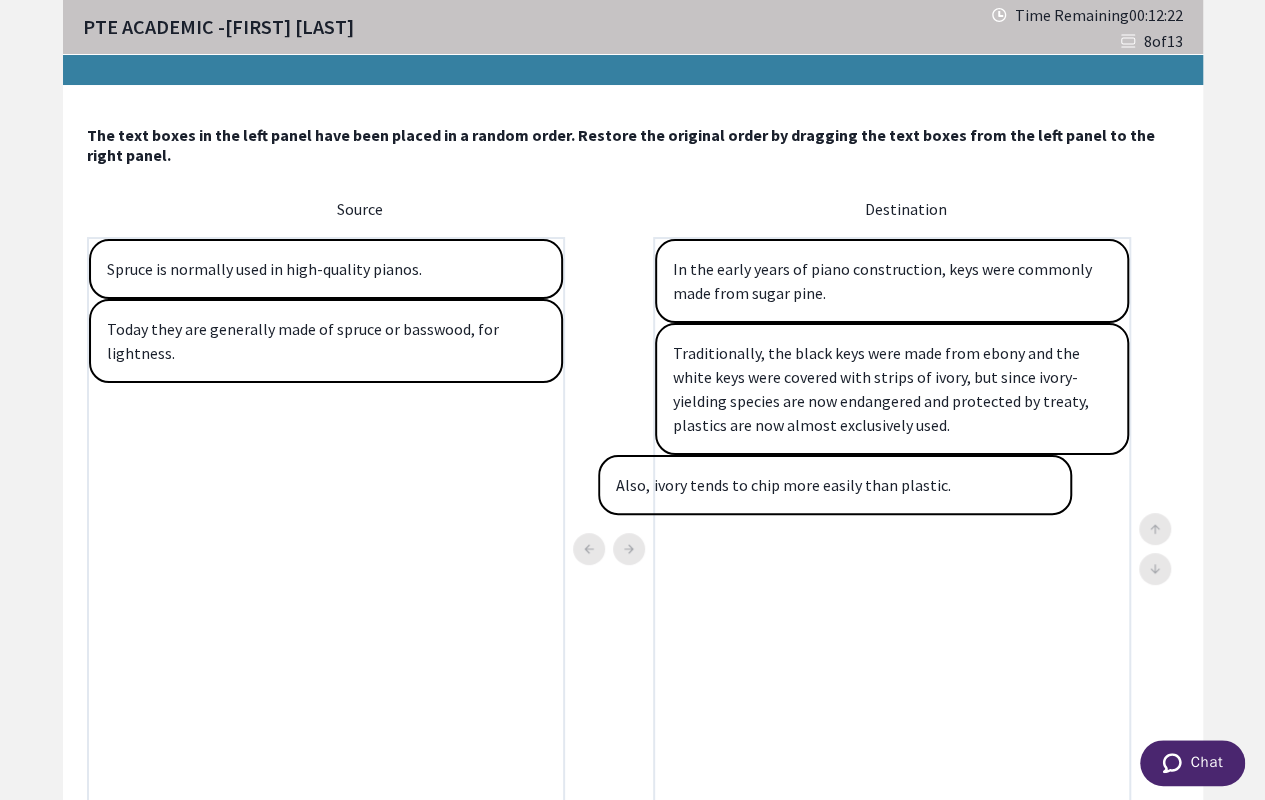 drag, startPoint x: 345, startPoint y: 264, endPoint x: 859, endPoint y: 488, distance: 560.68884 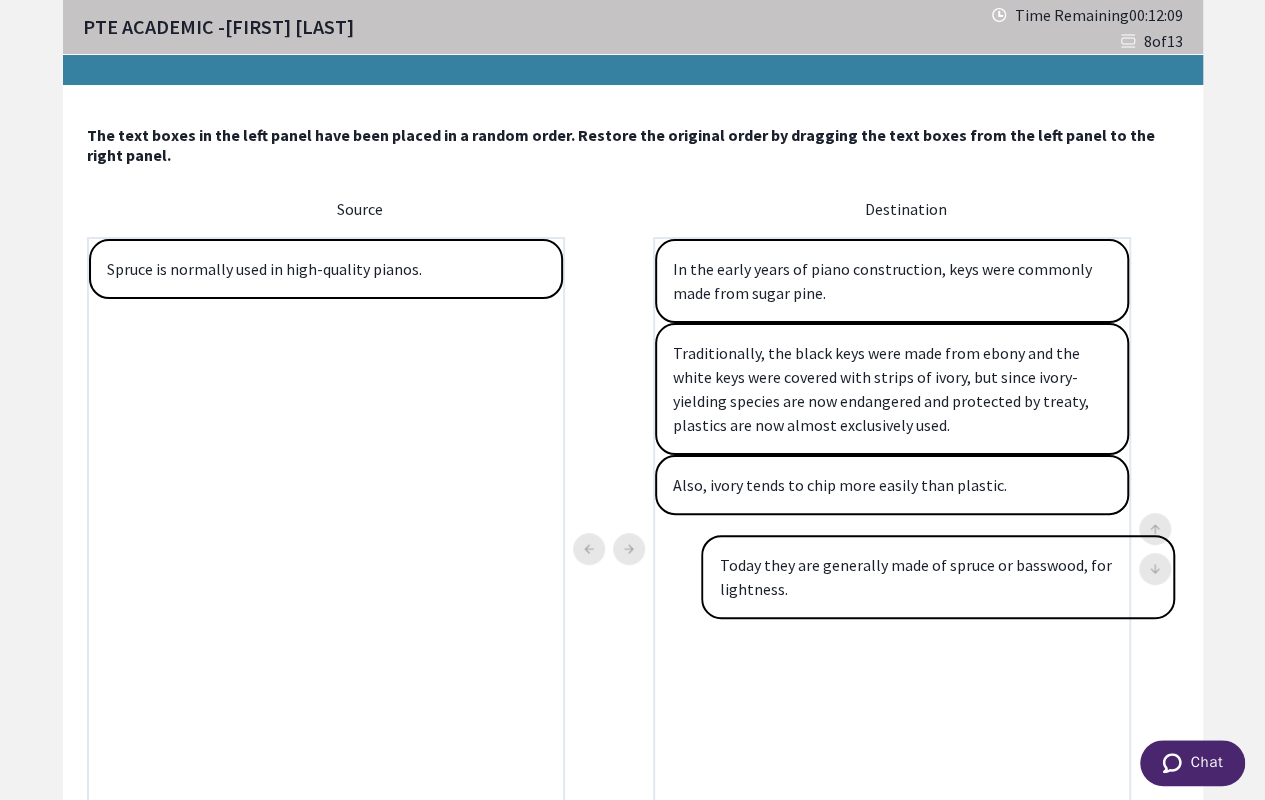 drag, startPoint x: 466, startPoint y: 342, endPoint x: 1063, endPoint y: 570, distance: 639.05634 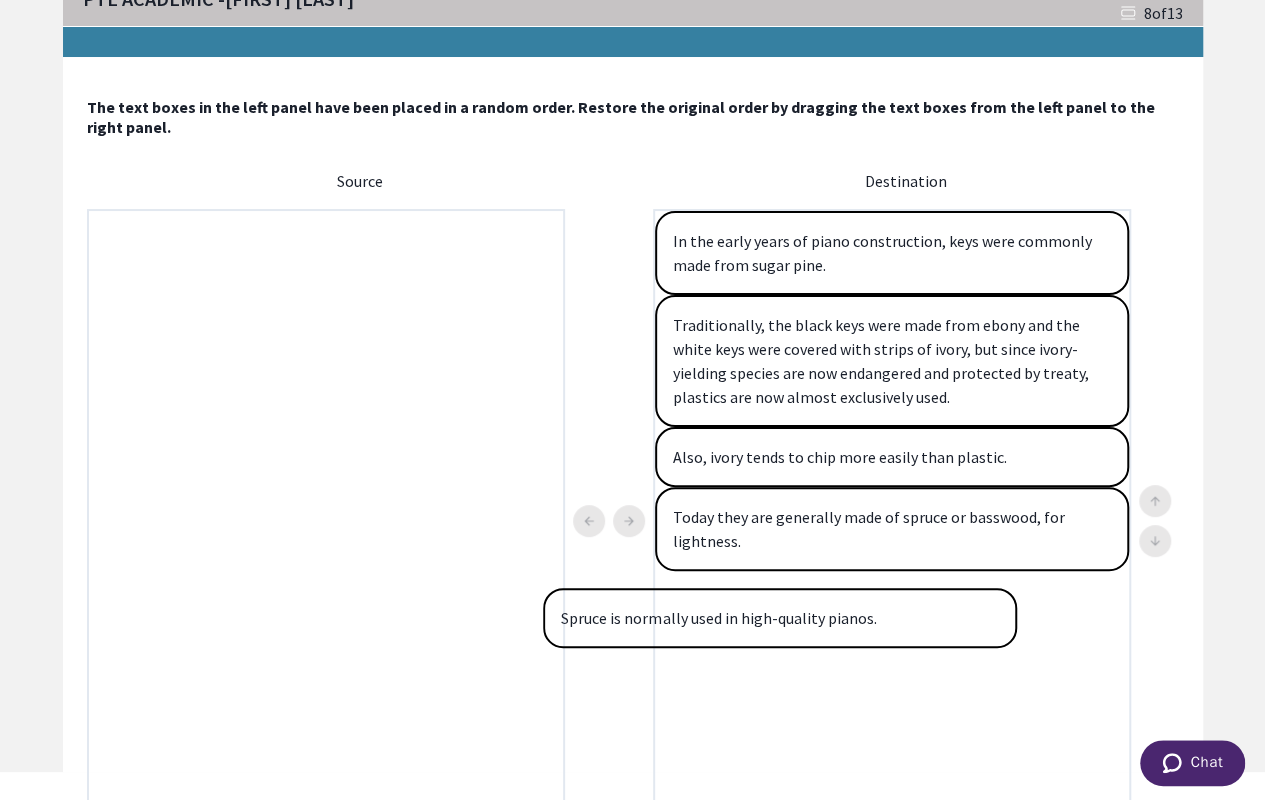 drag, startPoint x: 446, startPoint y: 259, endPoint x: 899, endPoint y: 613, distance: 574.913 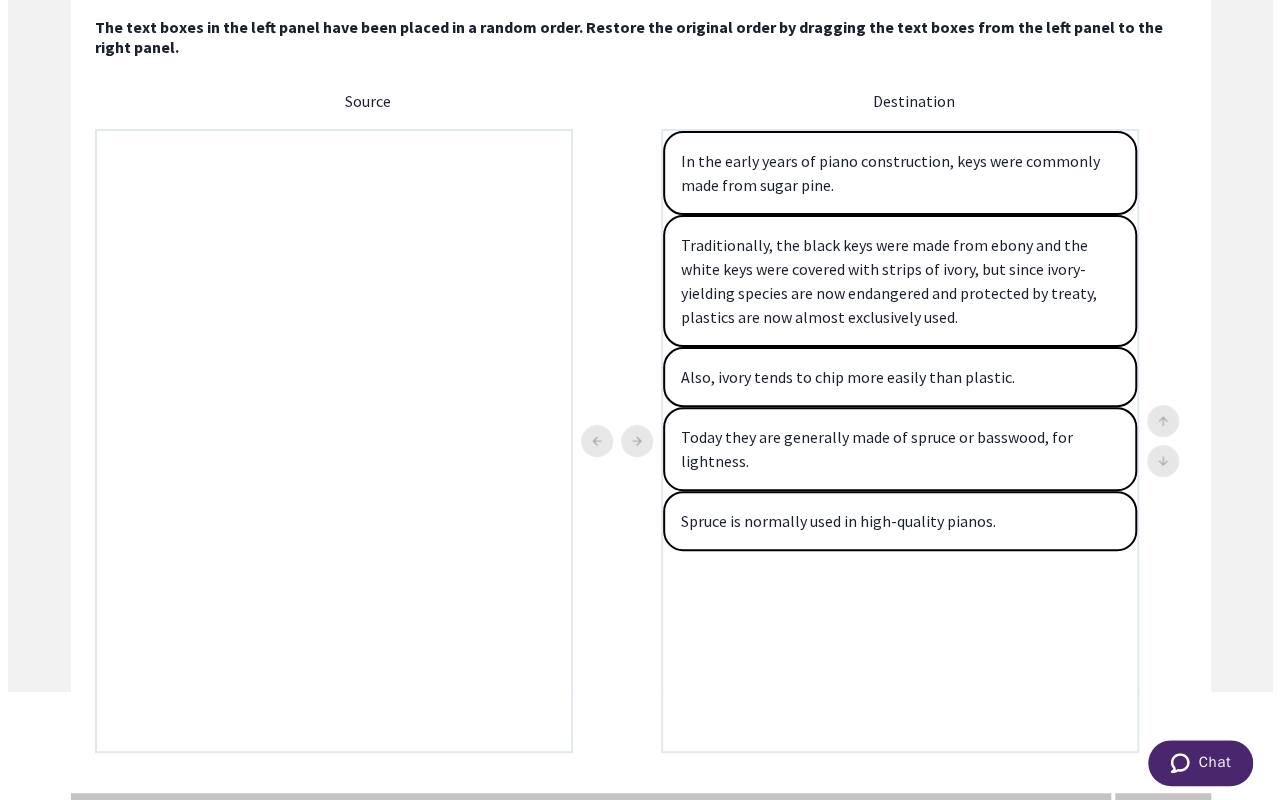 scroll, scrollTop: 140, scrollLeft: 0, axis: vertical 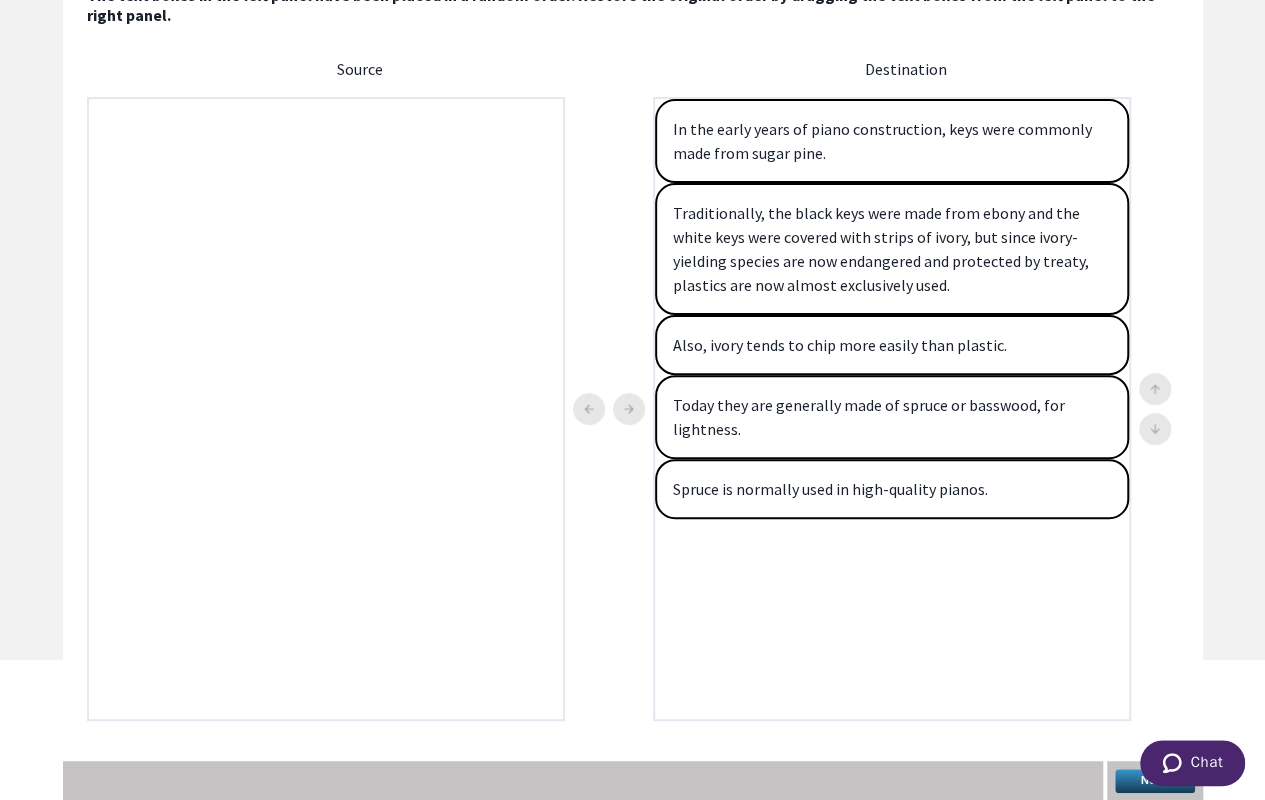 click on "Next" at bounding box center [1155, 781] 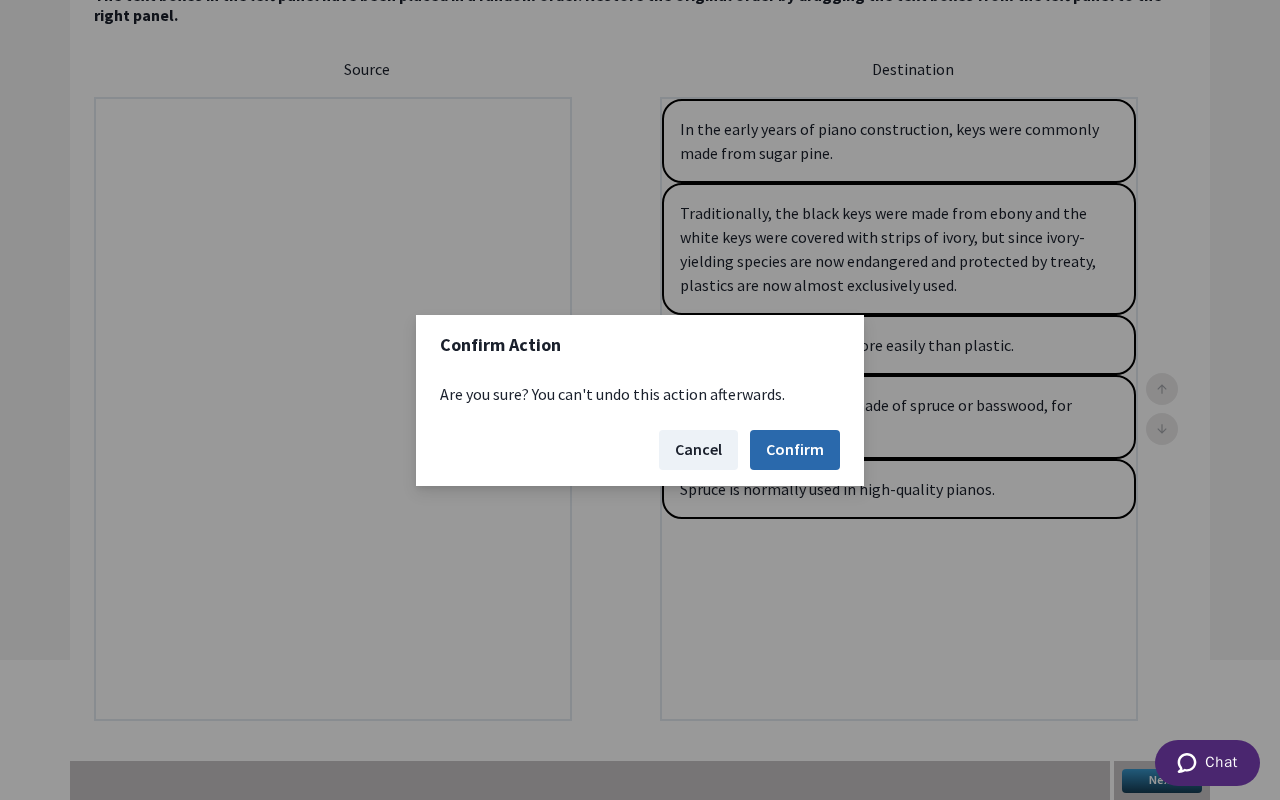 click on "Confirm" at bounding box center [795, 450] 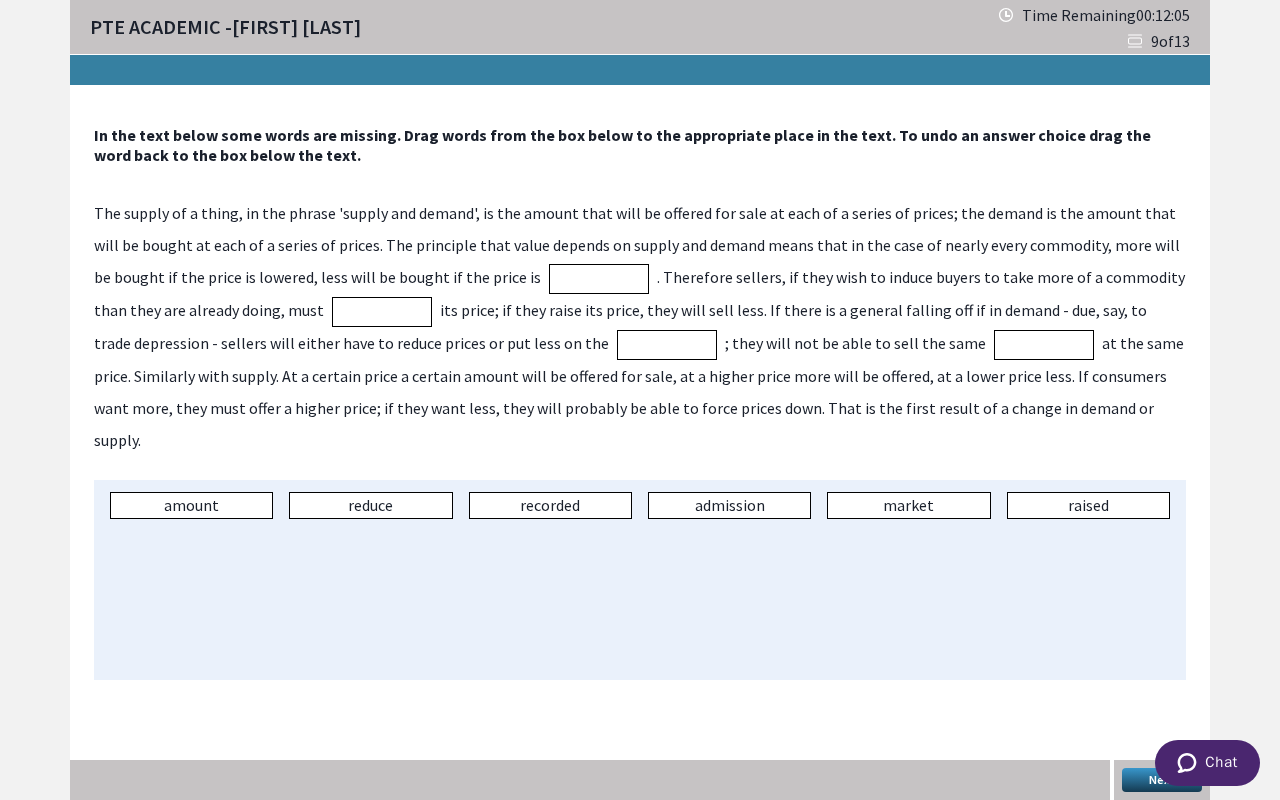 scroll, scrollTop: 0, scrollLeft: 0, axis: both 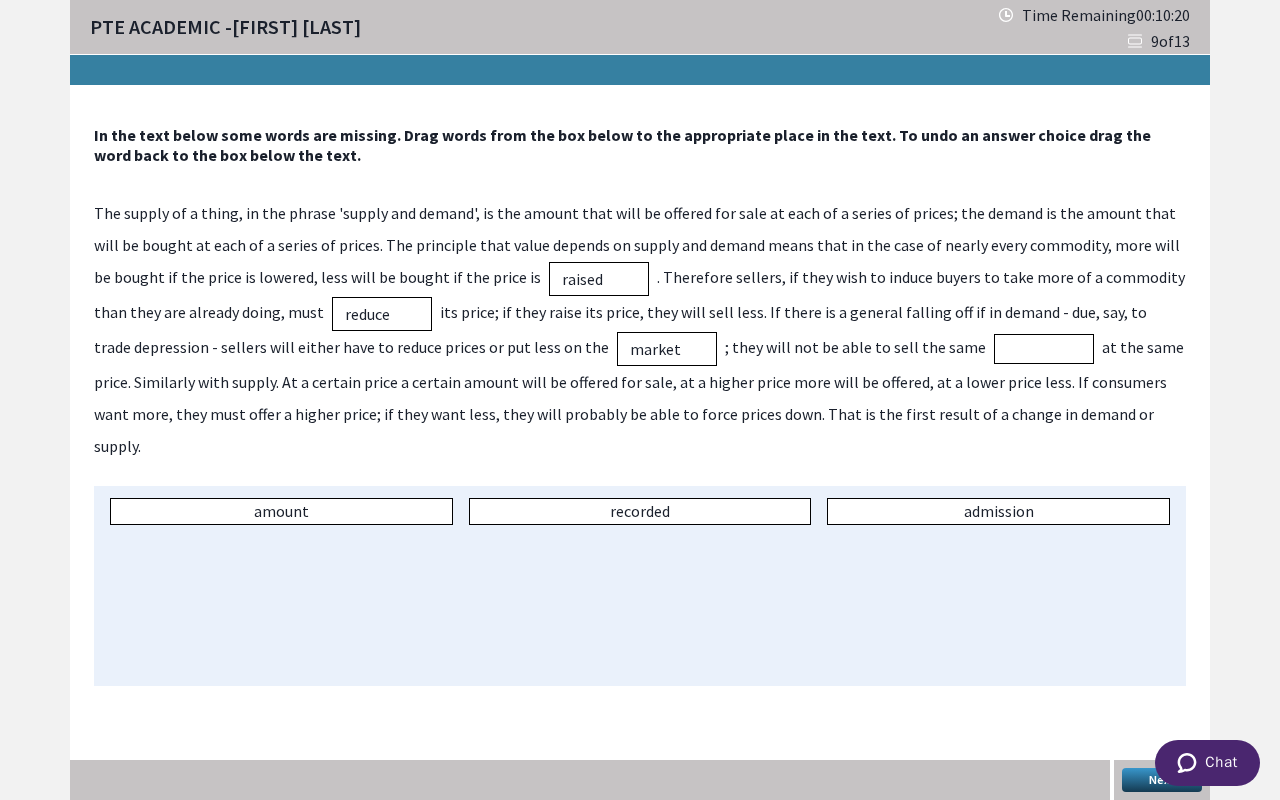 click on "The supply of a thing, in the phrase 'supply and demand', is the amount that will be offered for sale at each of a series of prices; the demand is the amount that will be bought at each of a series of prices. The principle that value depends on supply and demand means that in the case of nearly every commodity, more will be bought if the price is lowered, less will be bought if the price is  raised . Therefore sellers, if they wish to induce buyers to take more of a commodity than they are already doing, must  reduce  its price; if they raise its price, they will sell less. If there is a general falling off if in demand - due, say, to trade depression - sellers will either have to reduce prices or put less on the  market ; they will not be able to sell the same" at bounding box center [640, 329] 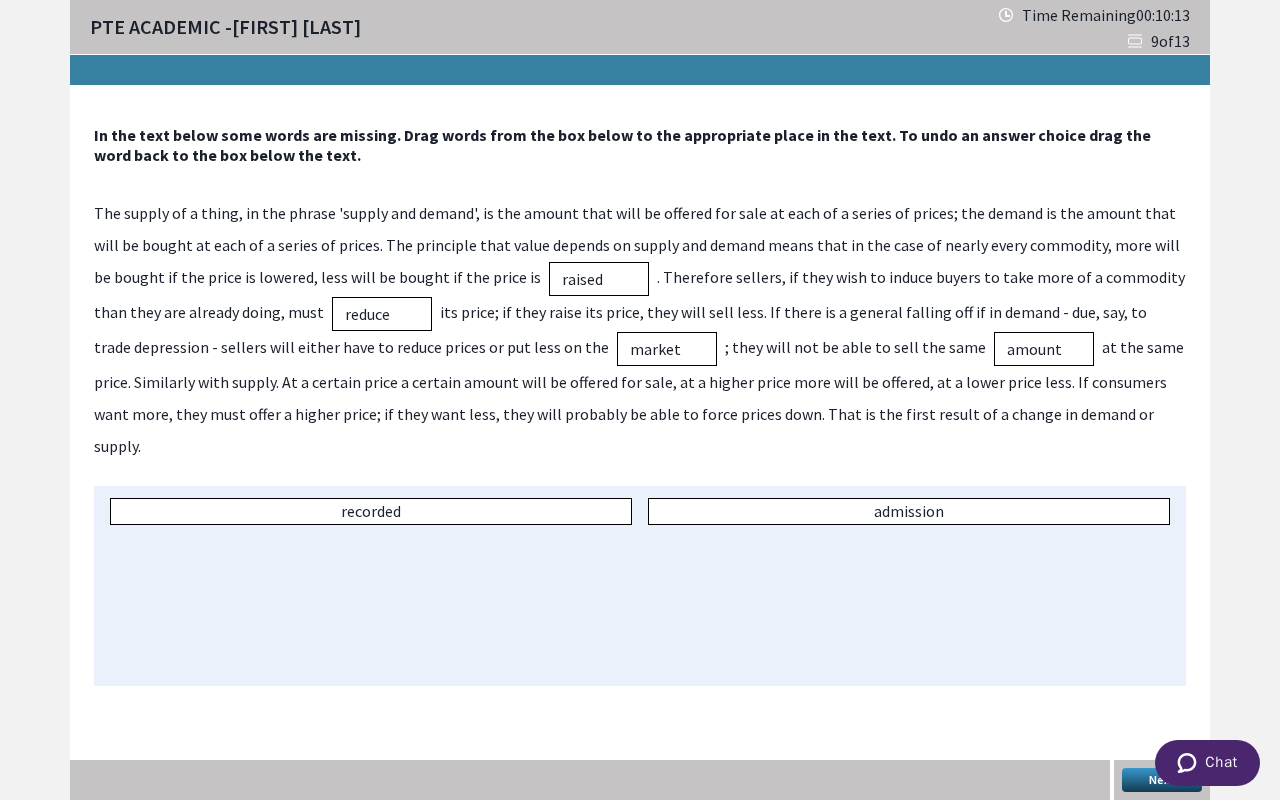 click on "Next" at bounding box center [1162, 780] 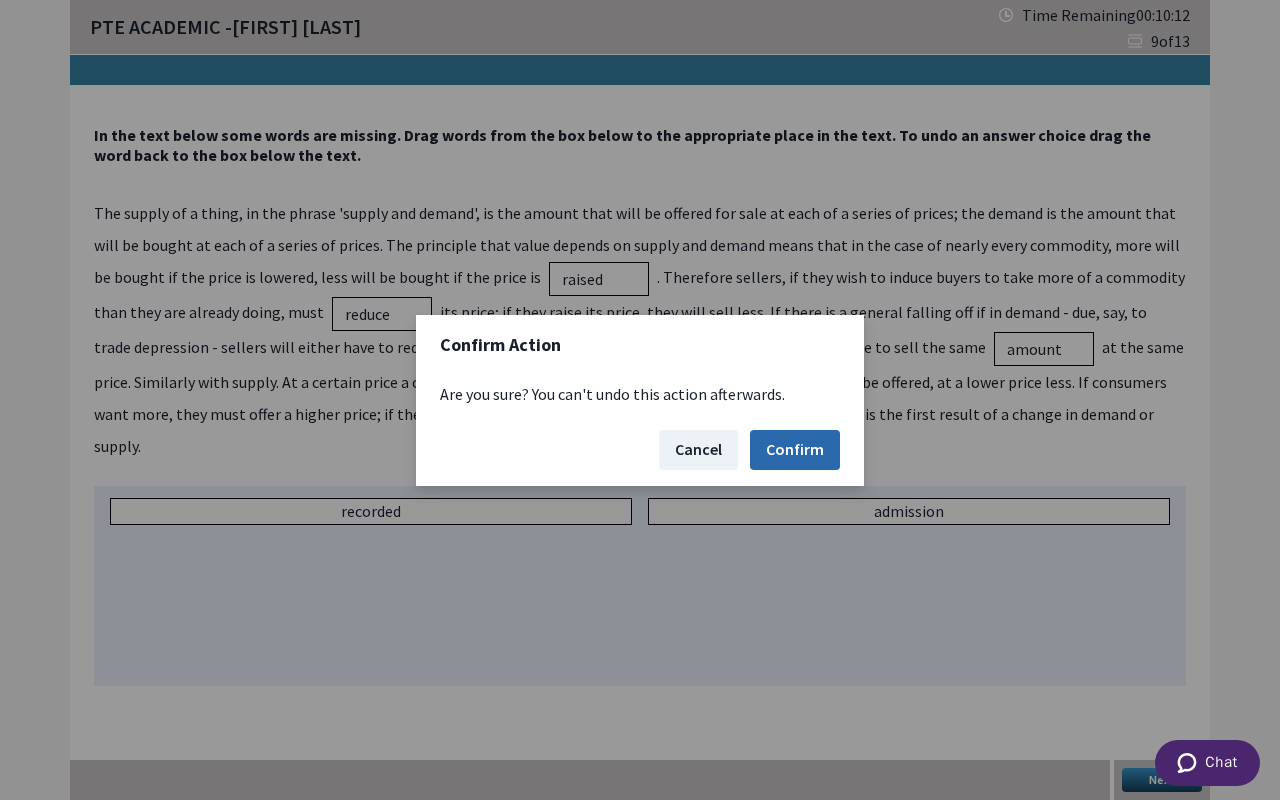 click on "Confirm" at bounding box center [795, 450] 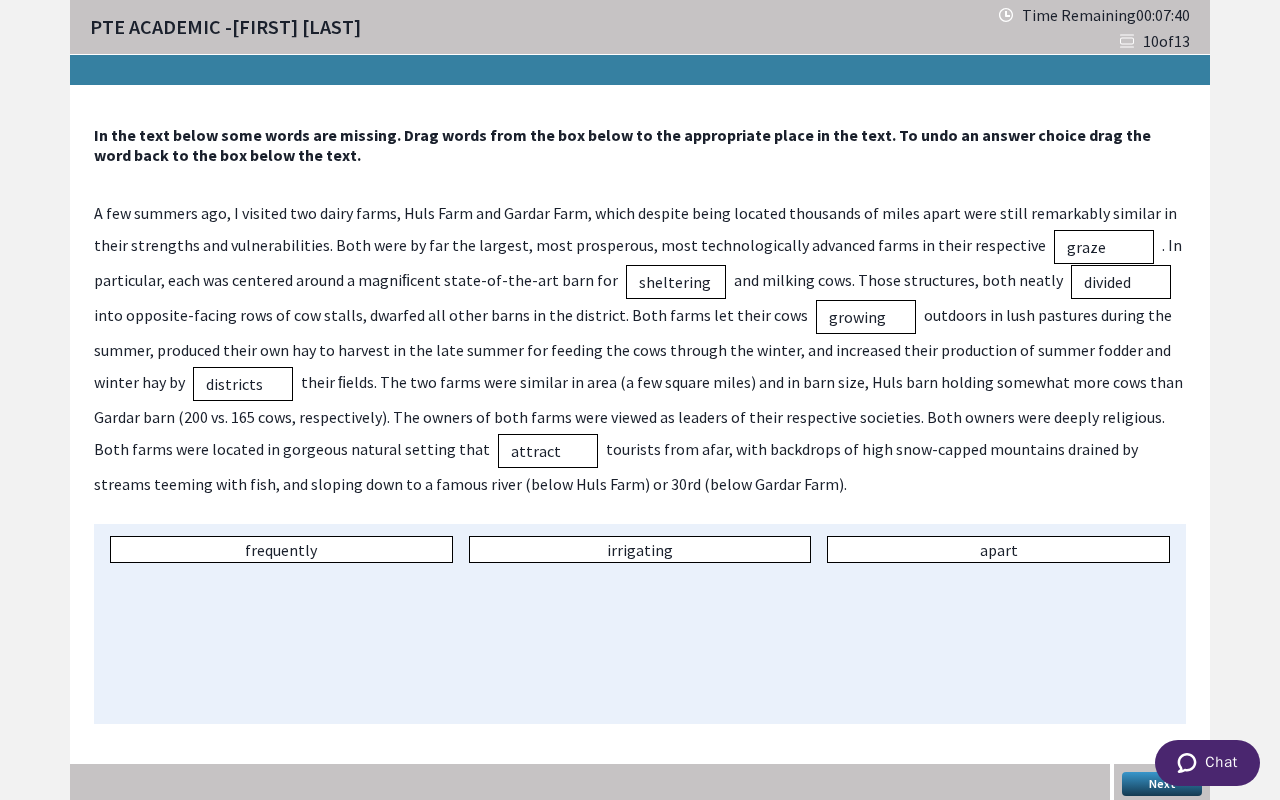 click on "Next" at bounding box center (1162, 784) 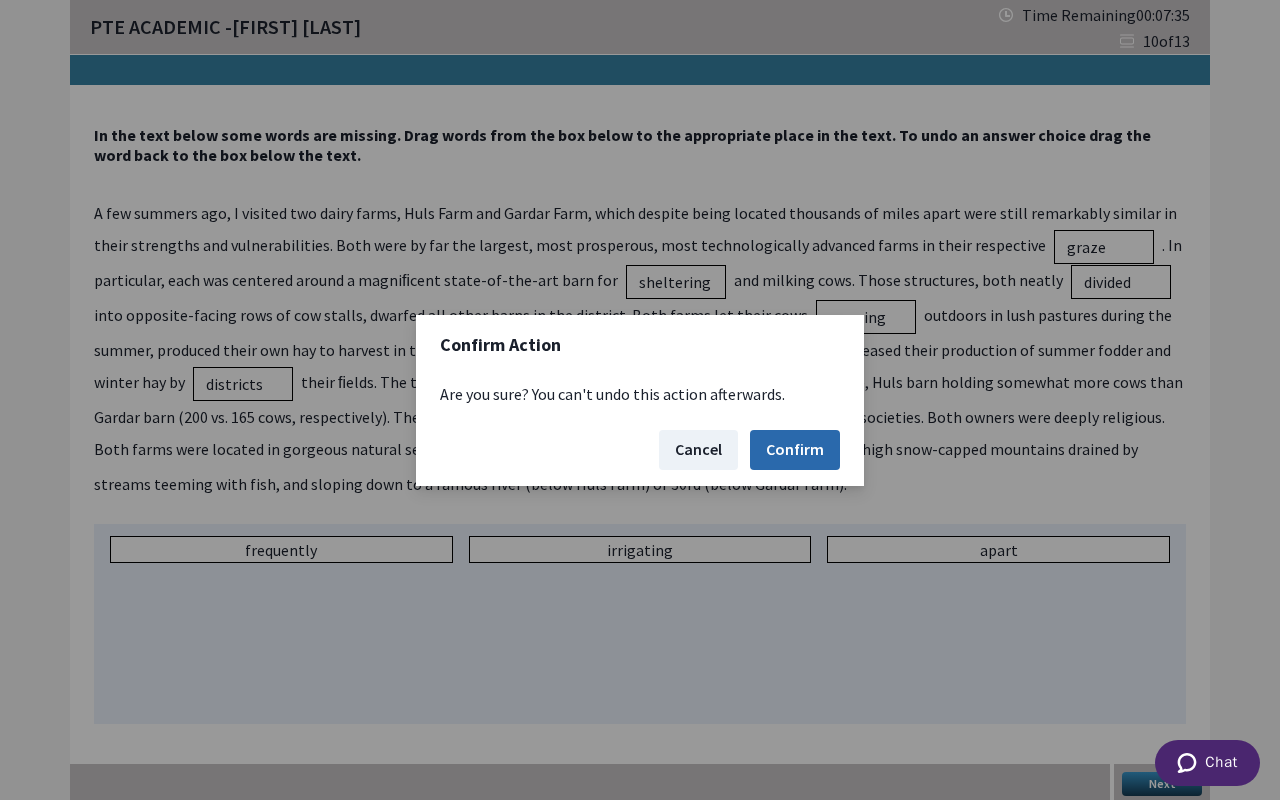 click on "Confirm" at bounding box center [795, 450] 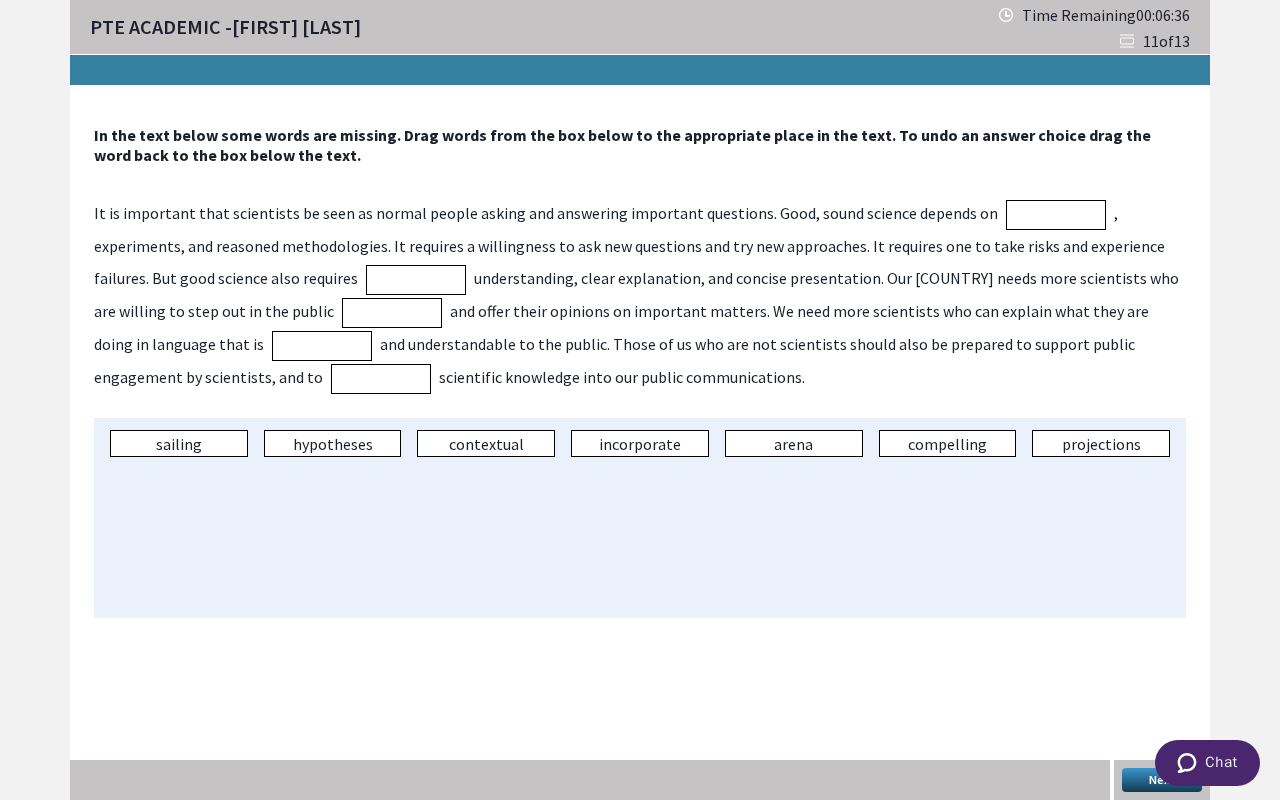 drag, startPoint x: 803, startPoint y: 455, endPoint x: 254, endPoint y: 305, distance: 569.123 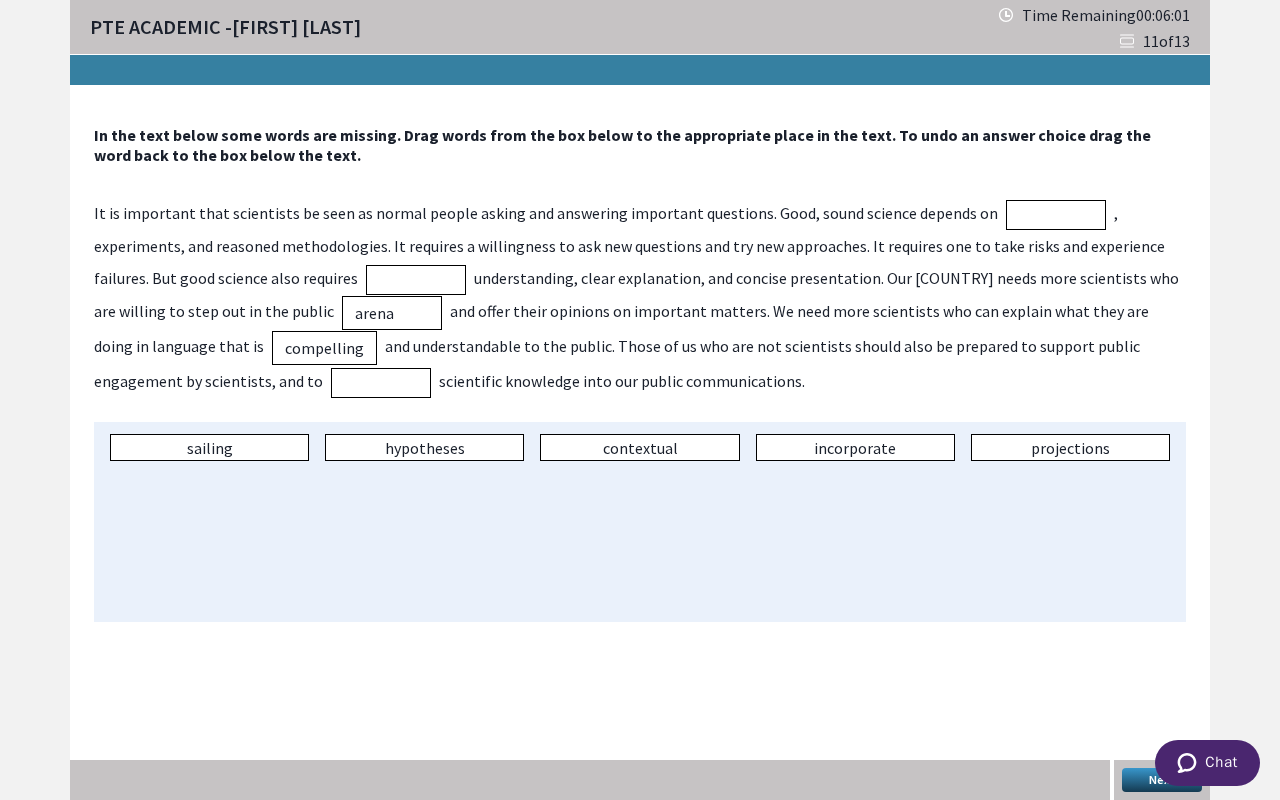 click on "incorporate" at bounding box center [855, 447] 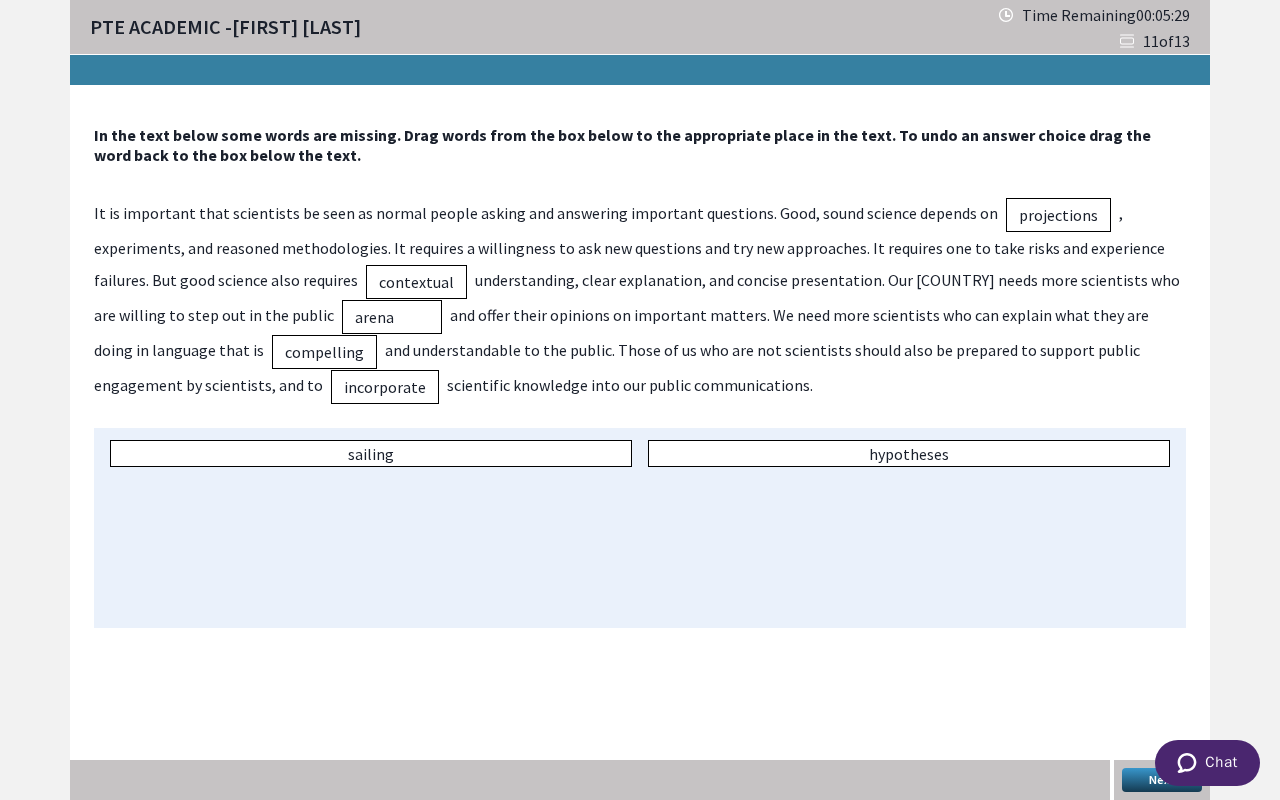 click on "Next" at bounding box center (1162, 780) 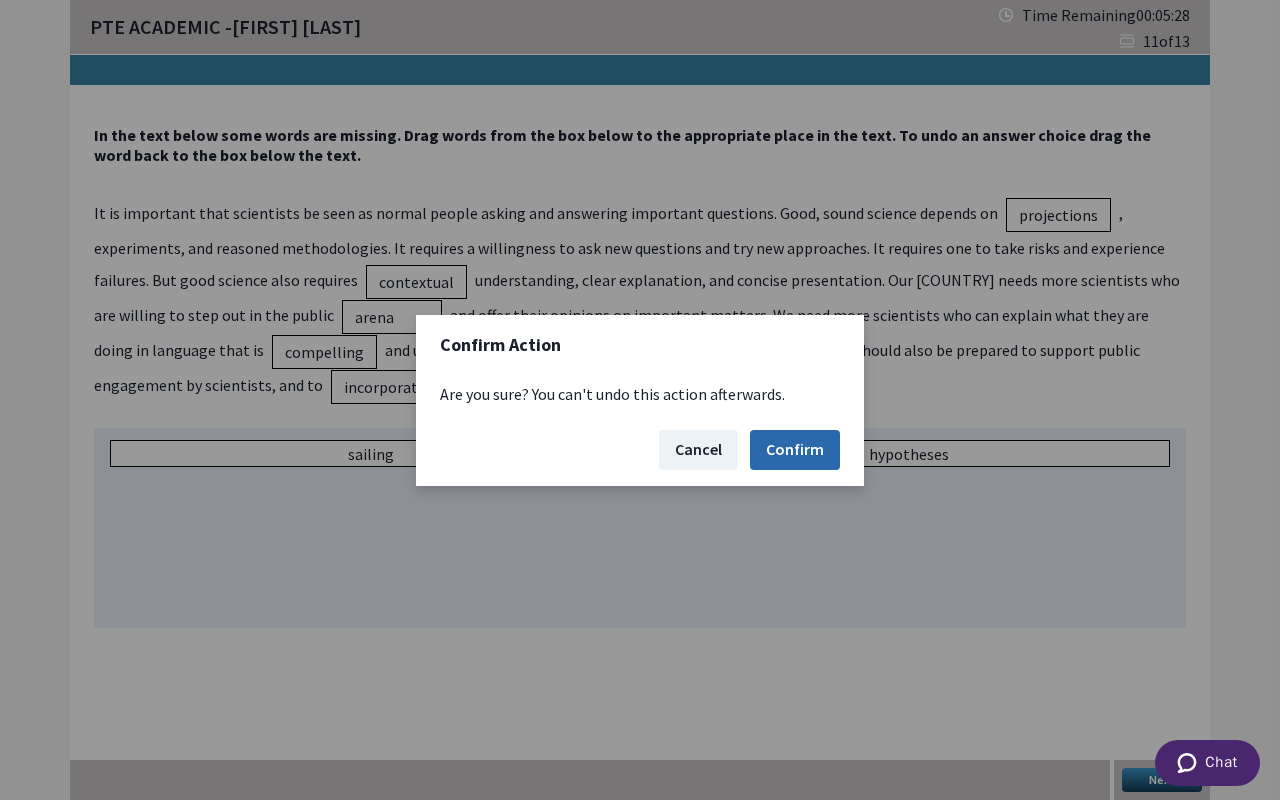 click on "Confirm" at bounding box center [795, 450] 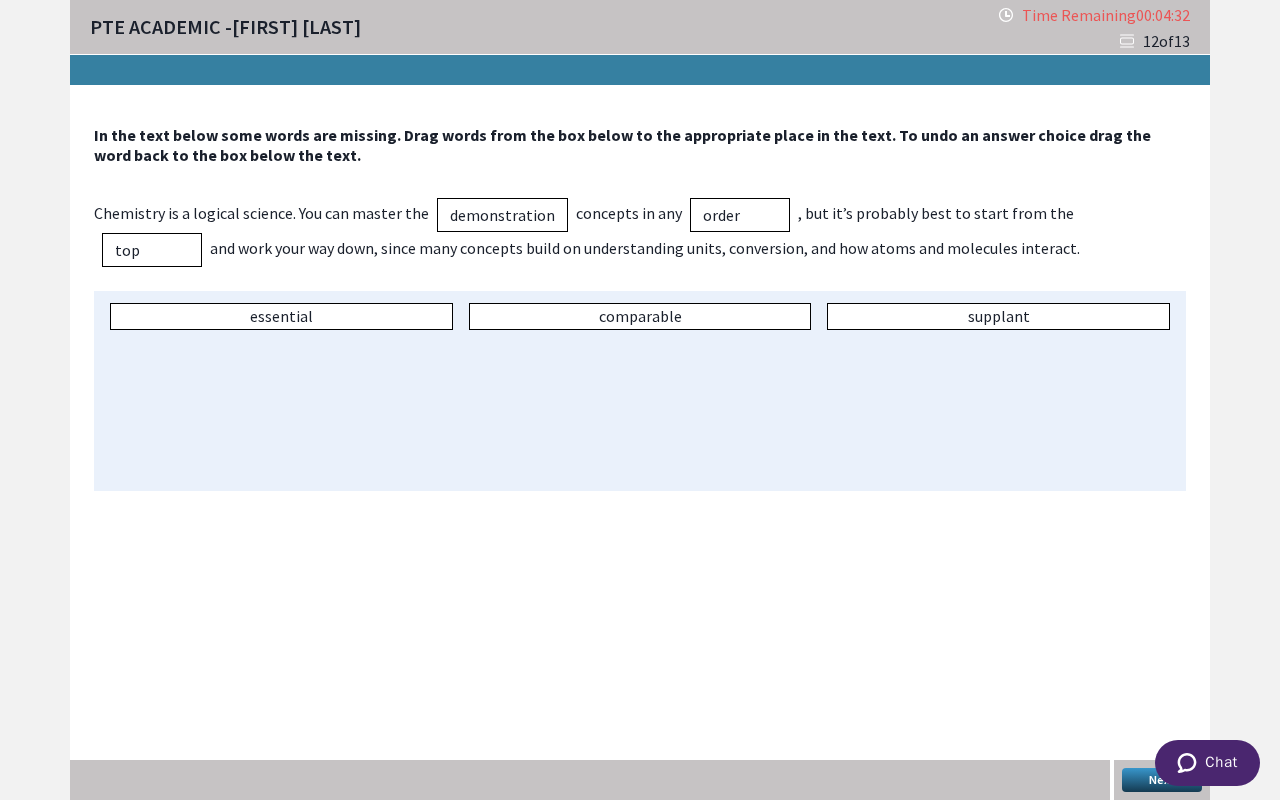 click on "Next" at bounding box center (1162, 780) 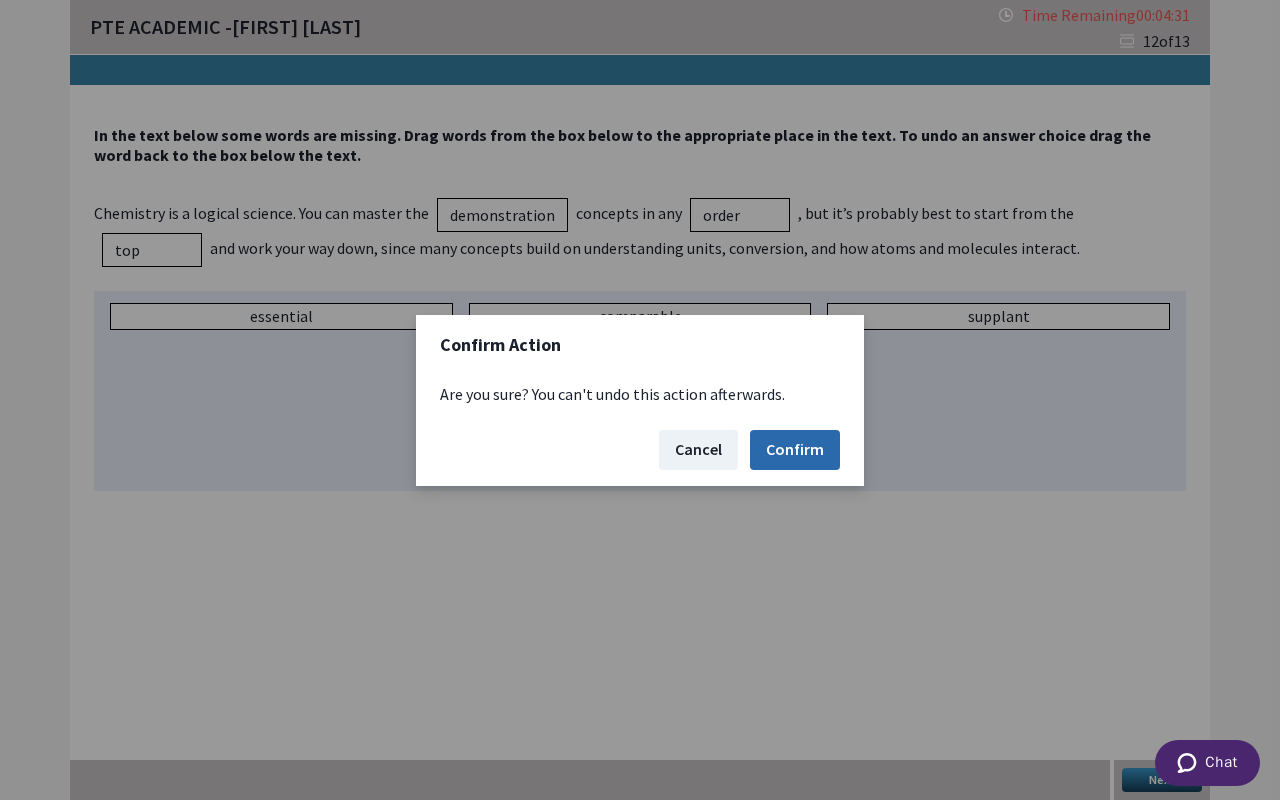 click on "Confirm" at bounding box center [795, 450] 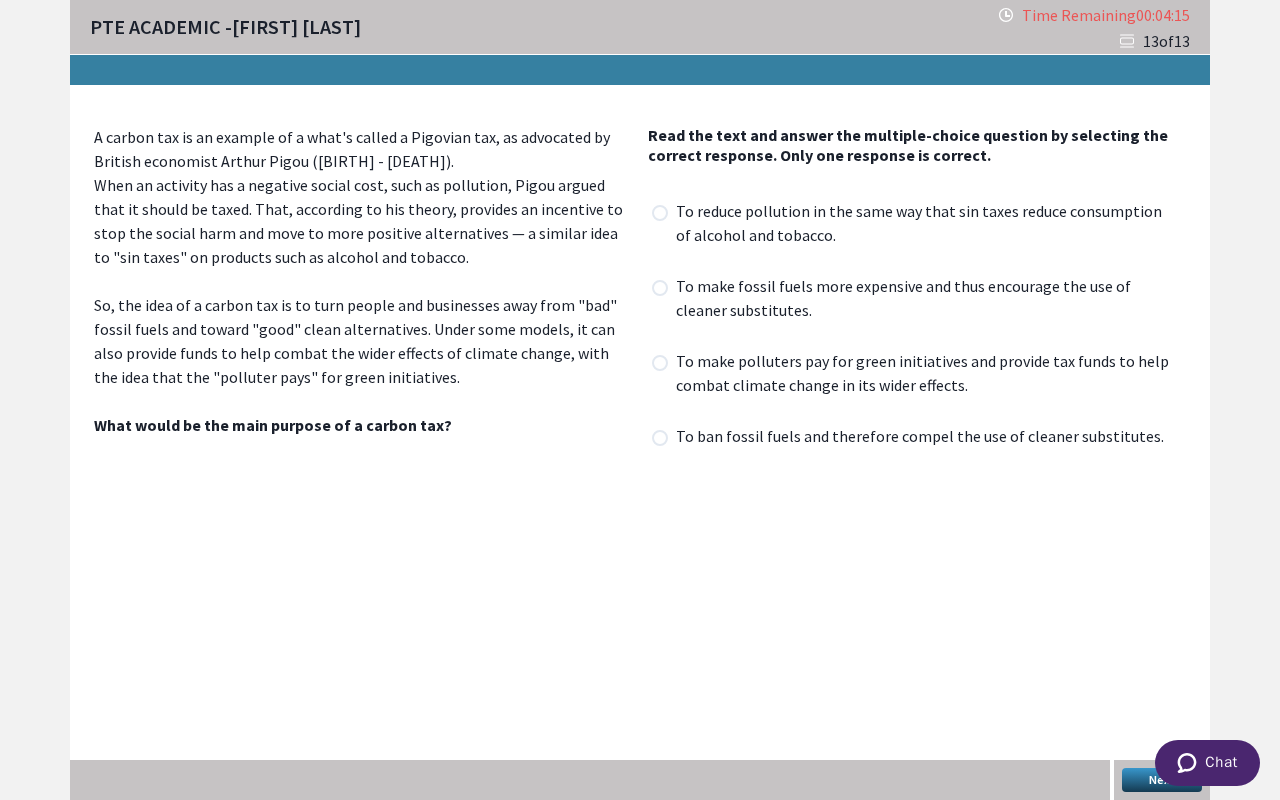 drag, startPoint x: 92, startPoint y: 182, endPoint x: 146, endPoint y: 191, distance: 54.74486 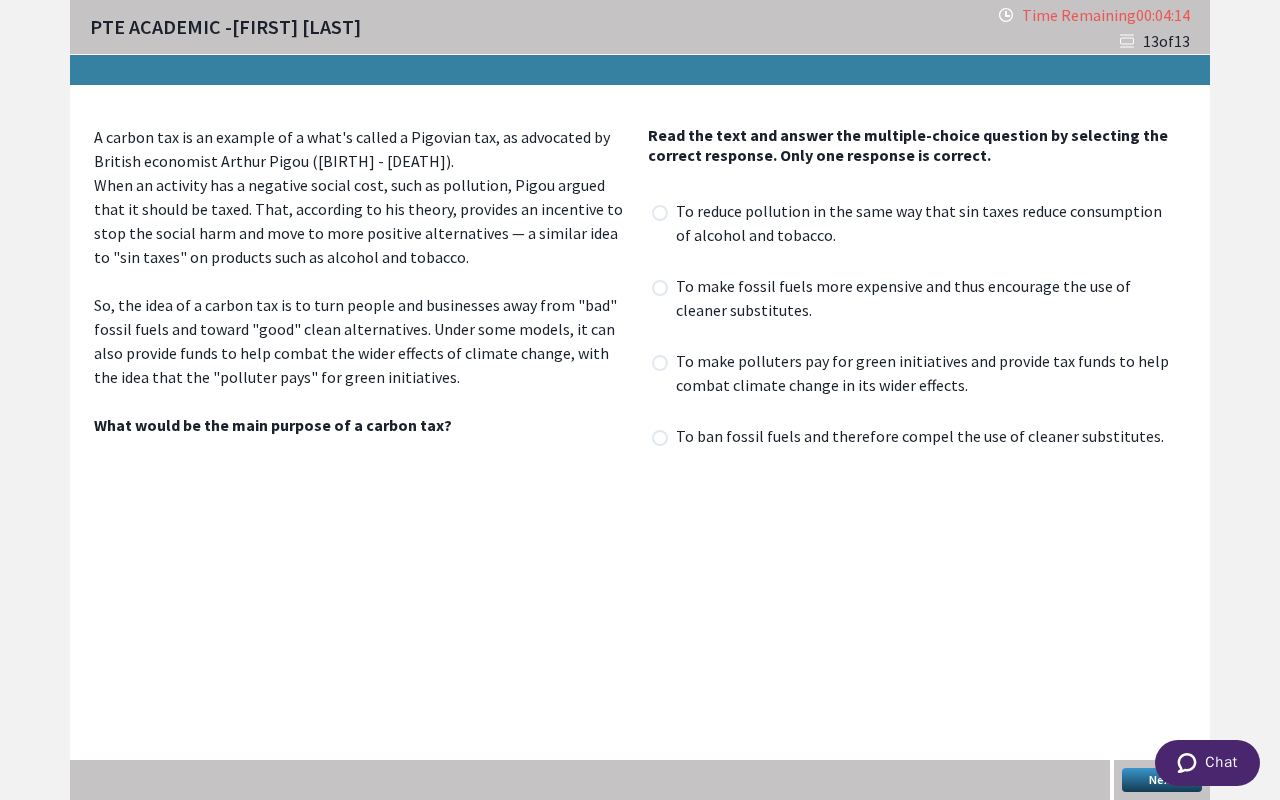 click on "When an activity has a negative social cost, such as pollution, Pigou argued that it should be taxed. That, according to his theory, provides an incentive to stop the social harm and move to more positive alternatives — a similar idea to "sin taxes" on products such as alcohol and tobacco." at bounding box center [363, 221] 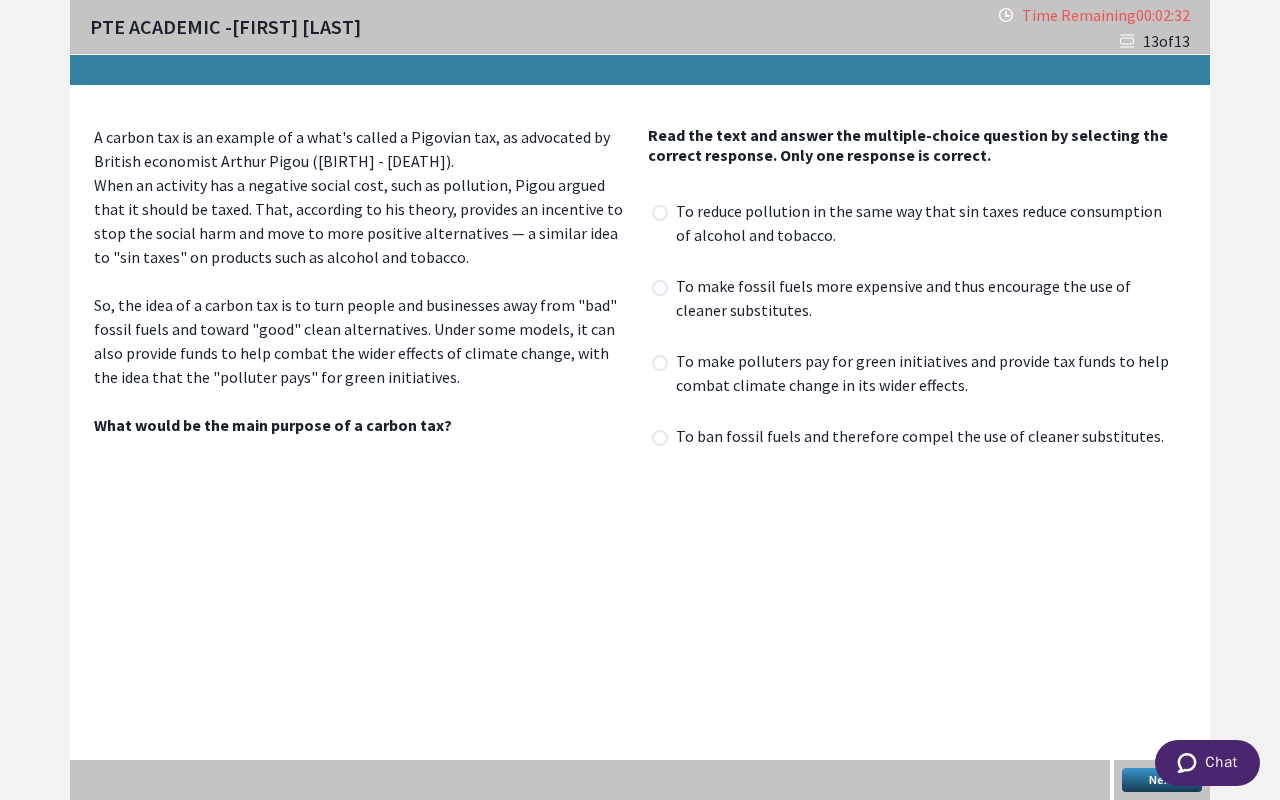 click on "To reduce pollution in the same way that sin taxes reduce consumption of alcohol and tobacco." at bounding box center (929, 225) 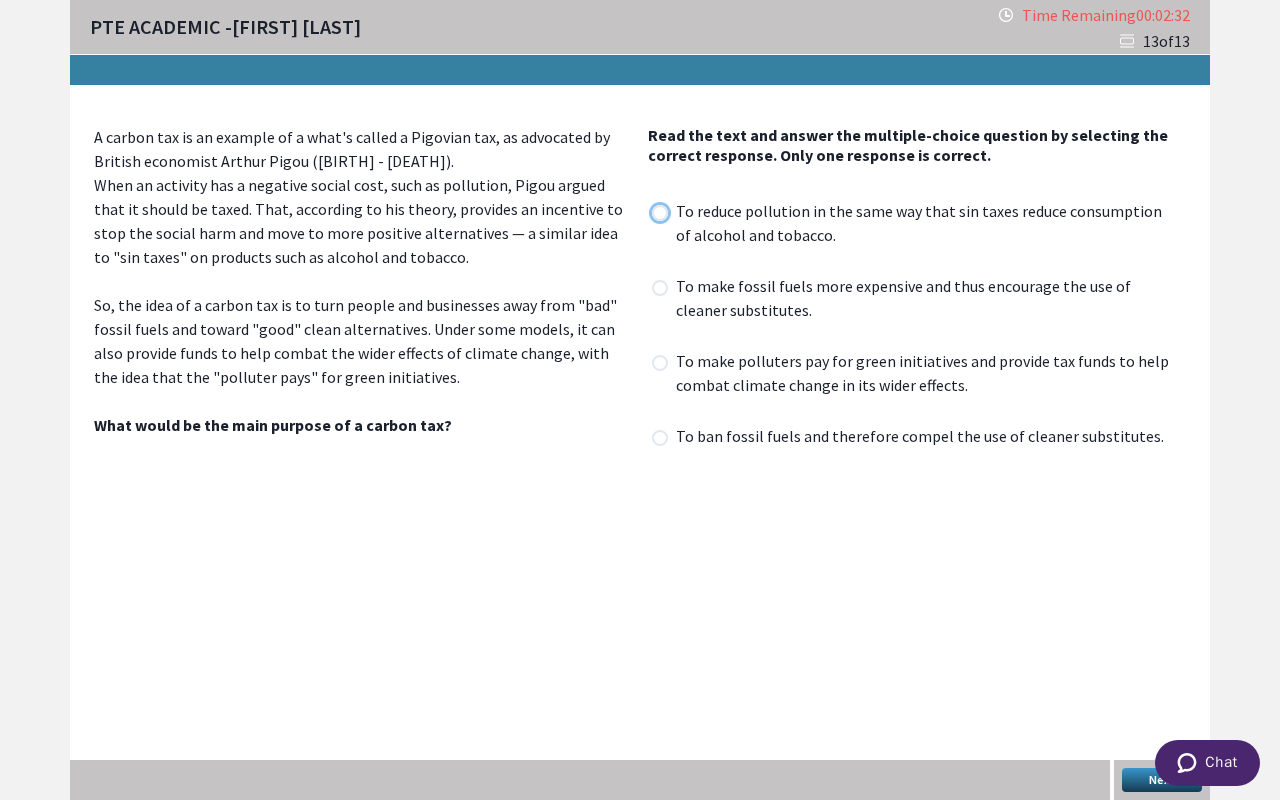 click at bounding box center (651, 212) 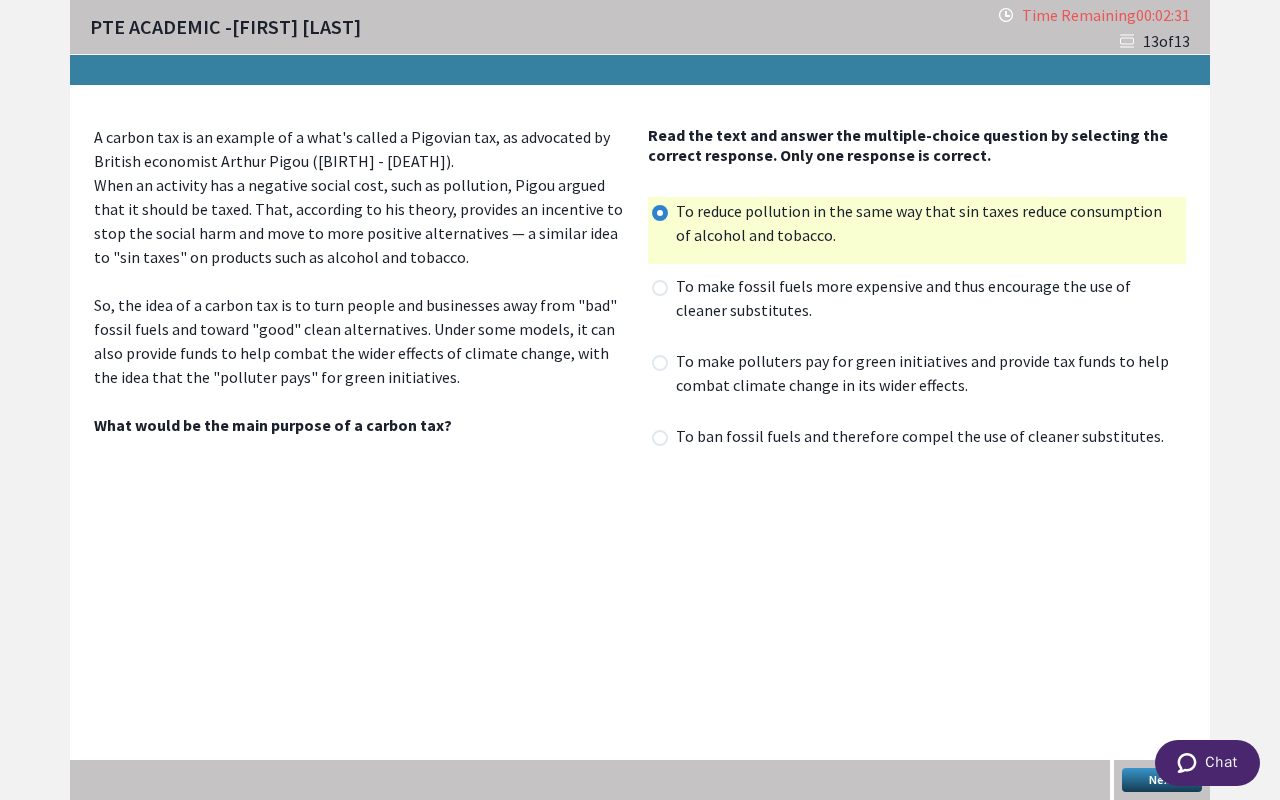 click on "To make fossil fuels more expensive and thus encourage the use of cleaner substitutes." at bounding box center [929, 300] 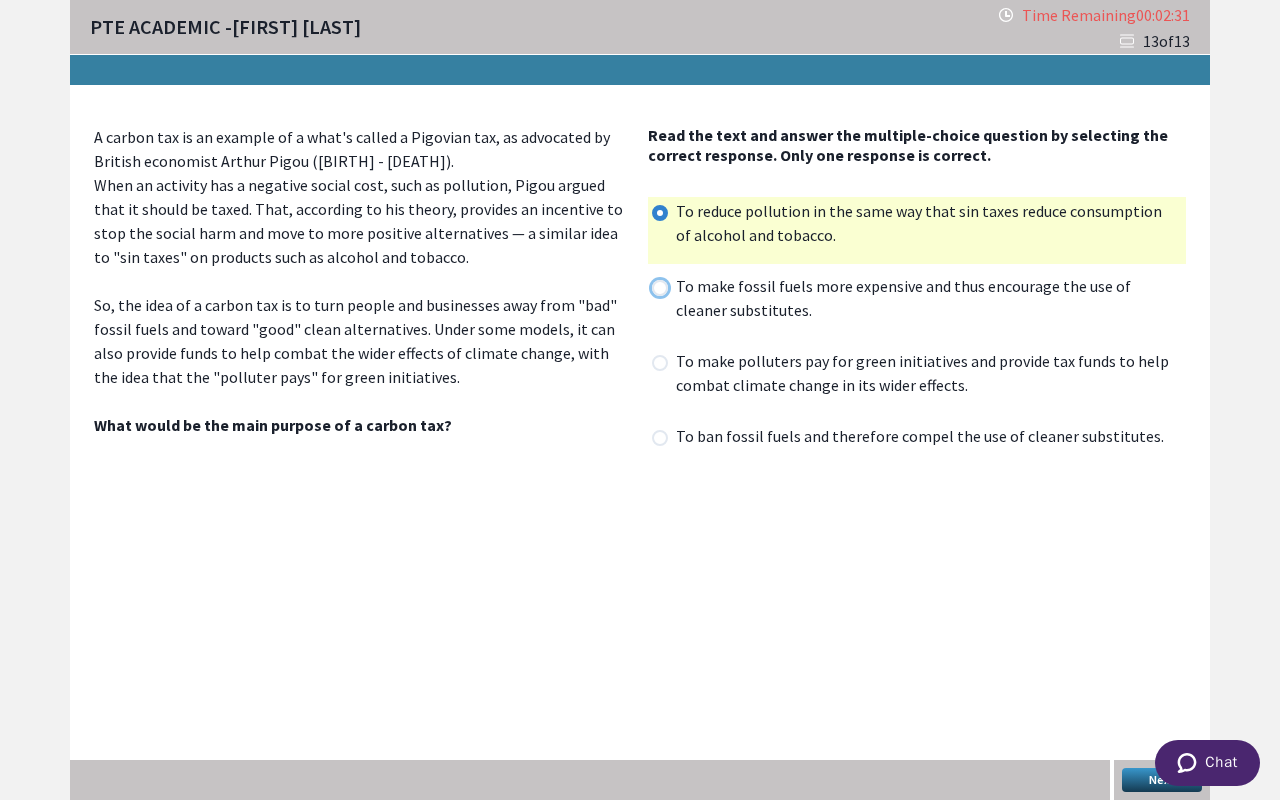 radio on "true" 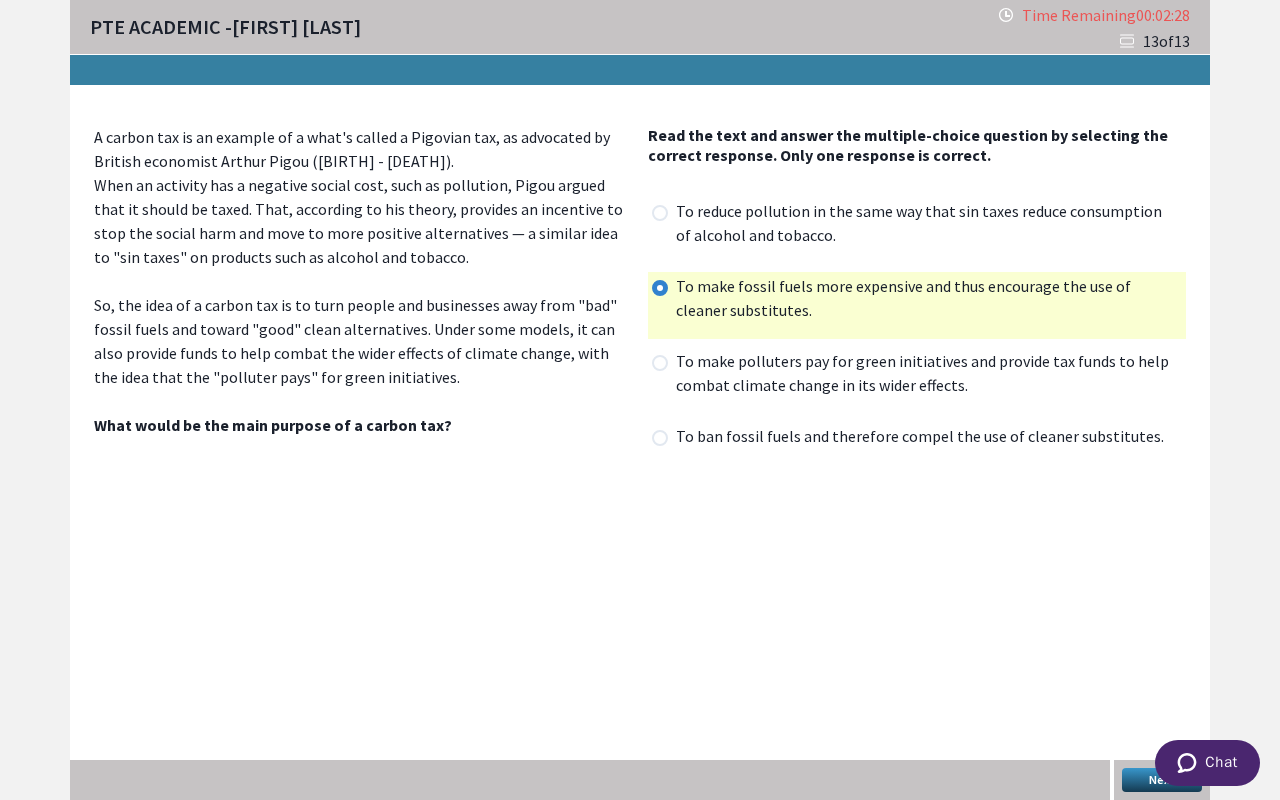 click on "To reduce pollution in the same way that sin taxes reduce consumption of alcohol and tobacco." at bounding box center [929, 225] 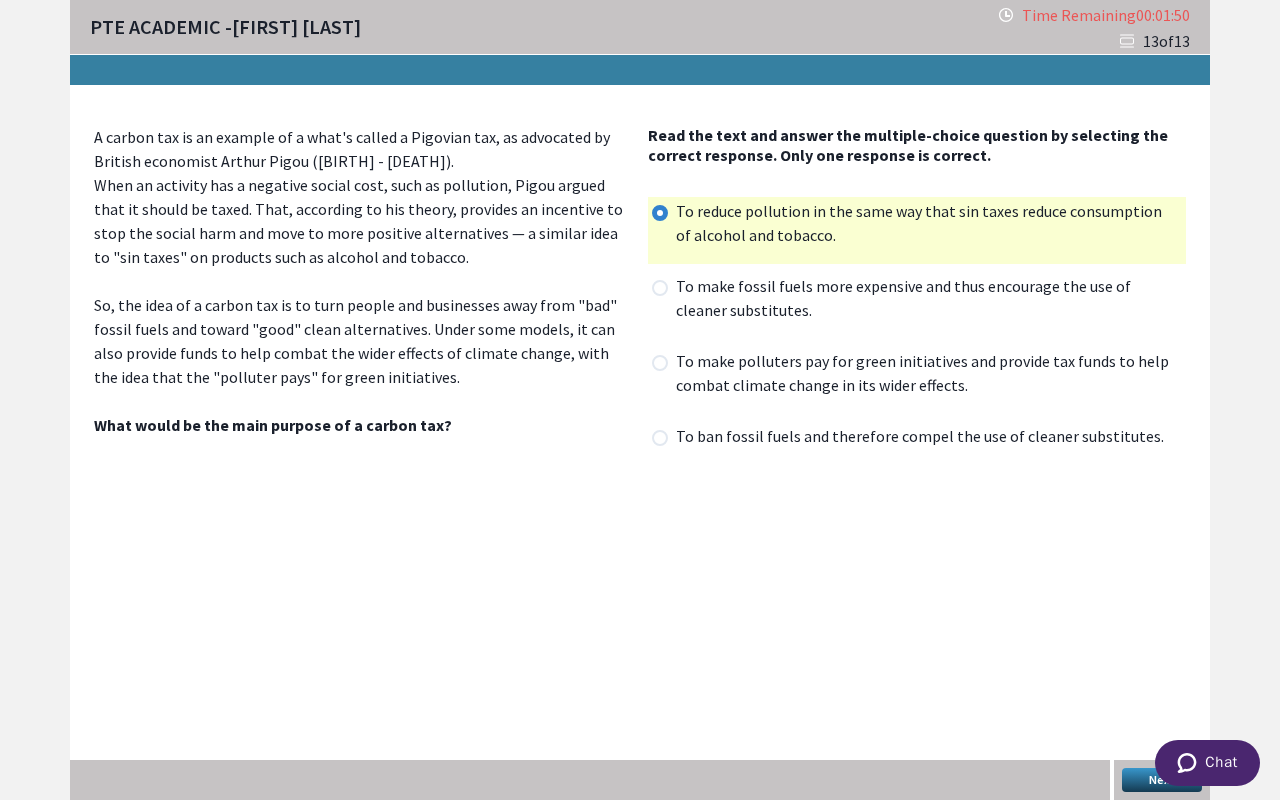 click on "To make fossil fuels more expensive and thus encourage the use of cleaner substitutes." at bounding box center [929, 300] 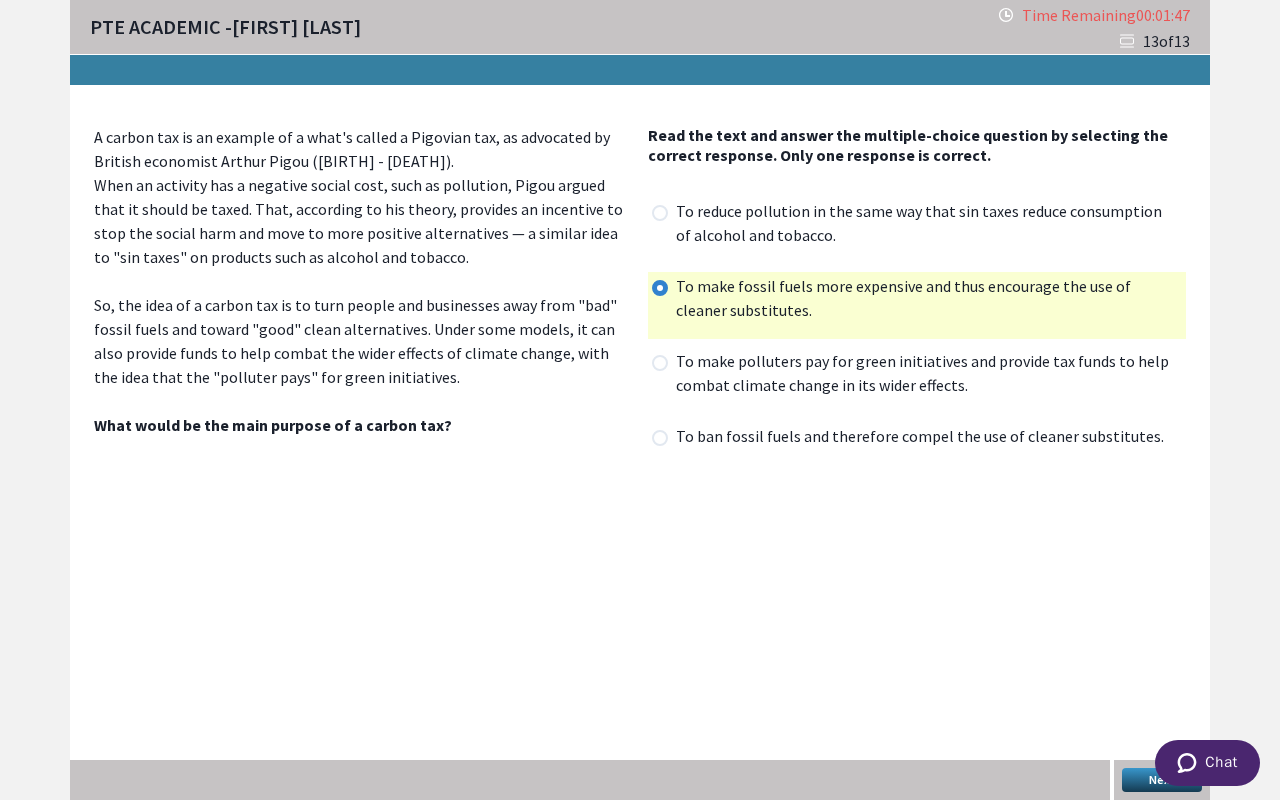 click on "Next" at bounding box center [1162, 780] 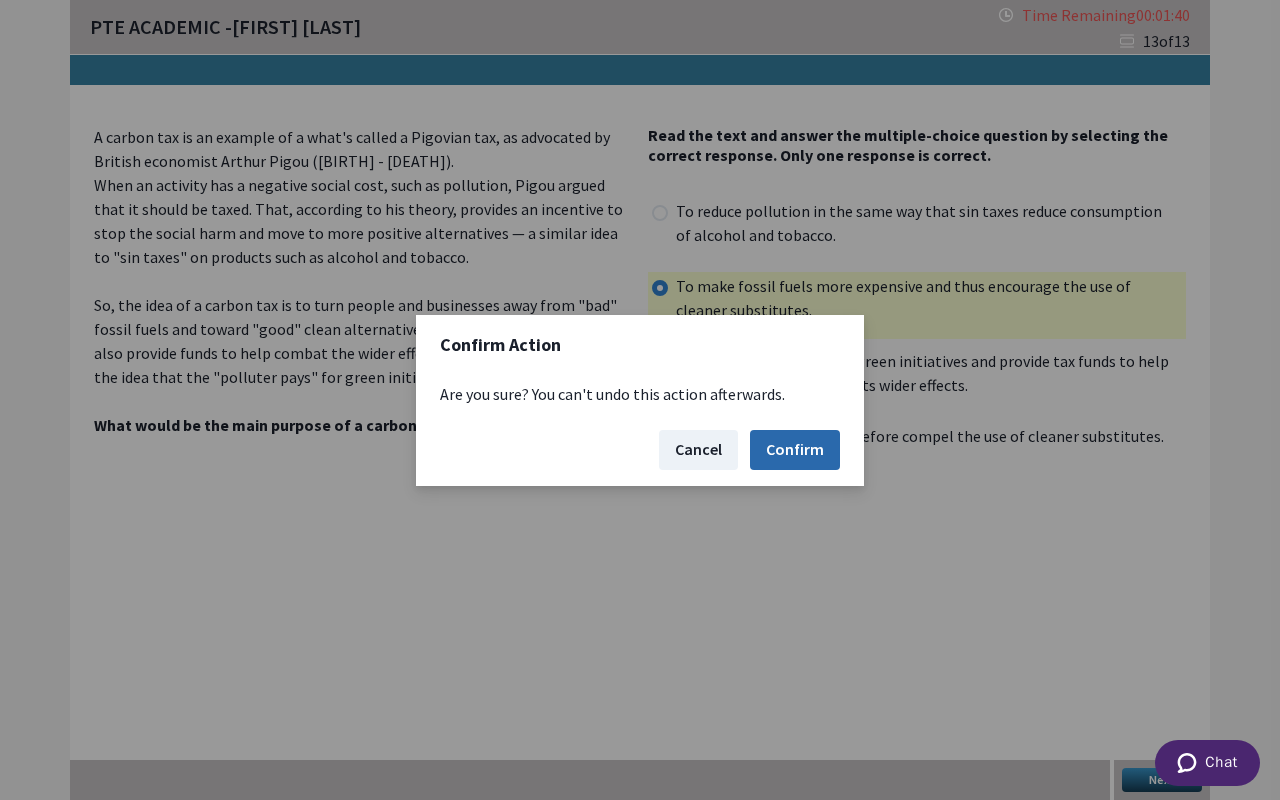 click on "Confirm" at bounding box center [795, 450] 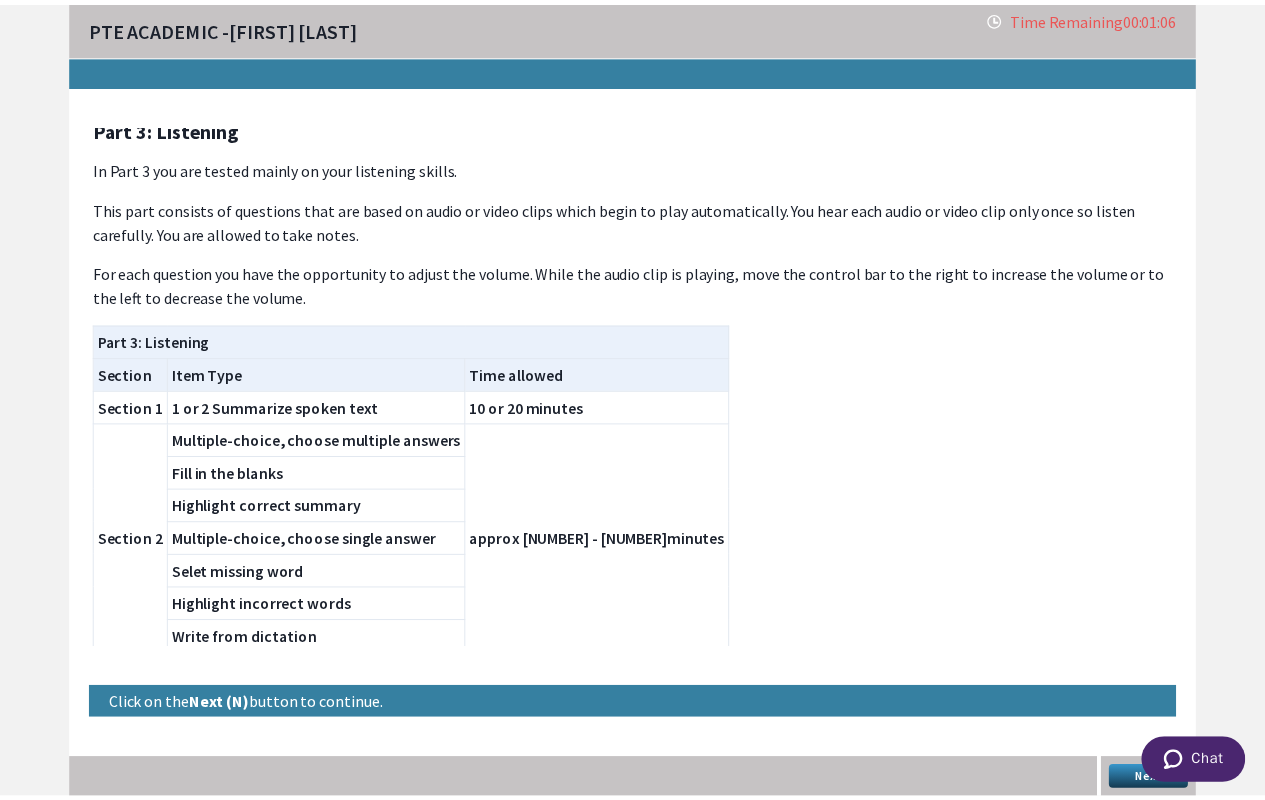 scroll, scrollTop: 12, scrollLeft: 0, axis: vertical 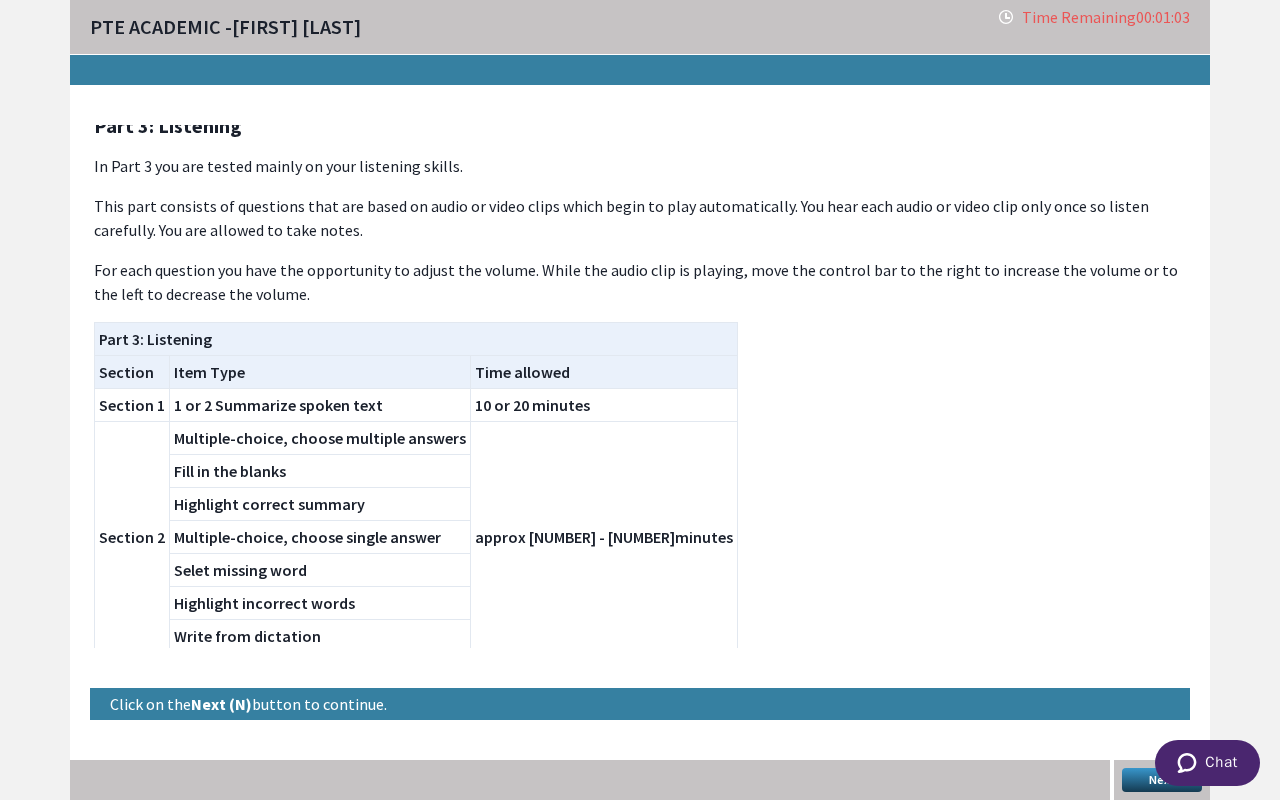 click on "Next" at bounding box center [1162, 780] 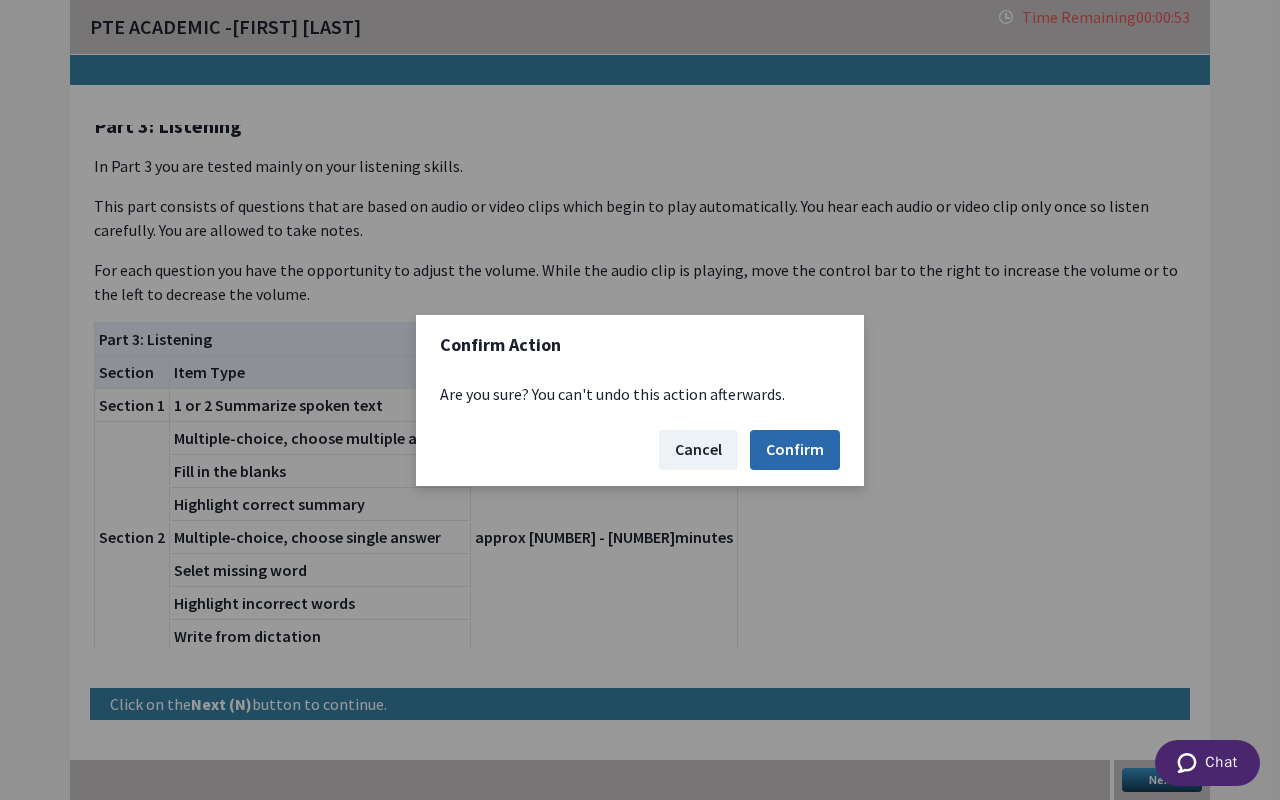 click on "Confirm" at bounding box center (795, 450) 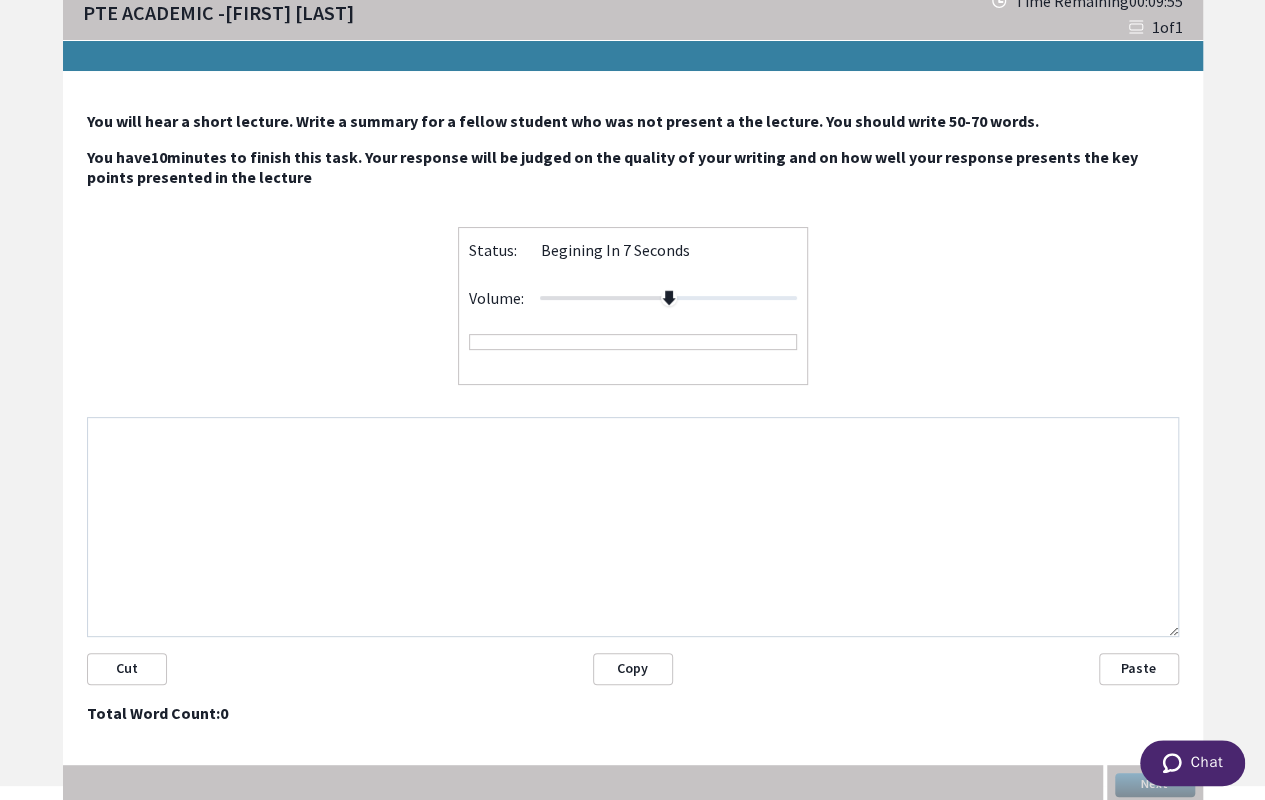 scroll, scrollTop: 18, scrollLeft: 0, axis: vertical 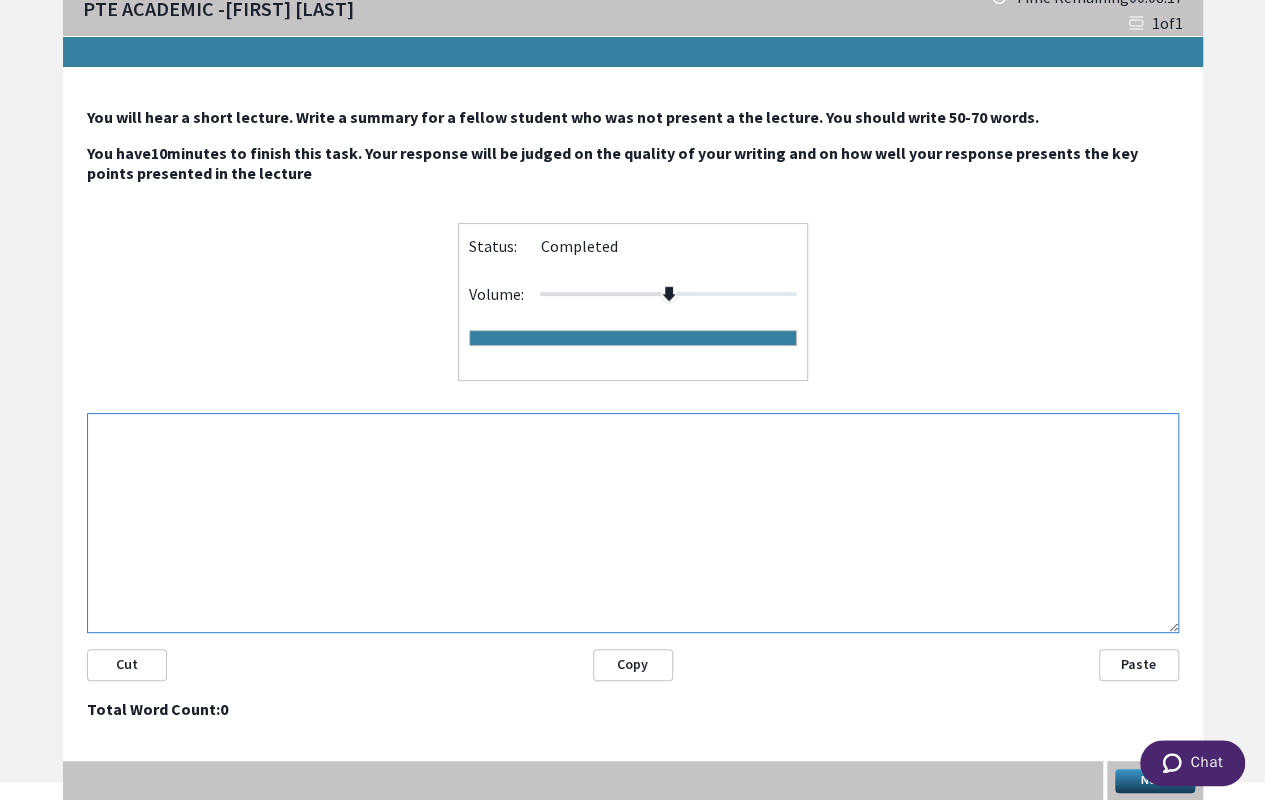 click at bounding box center (633, 523) 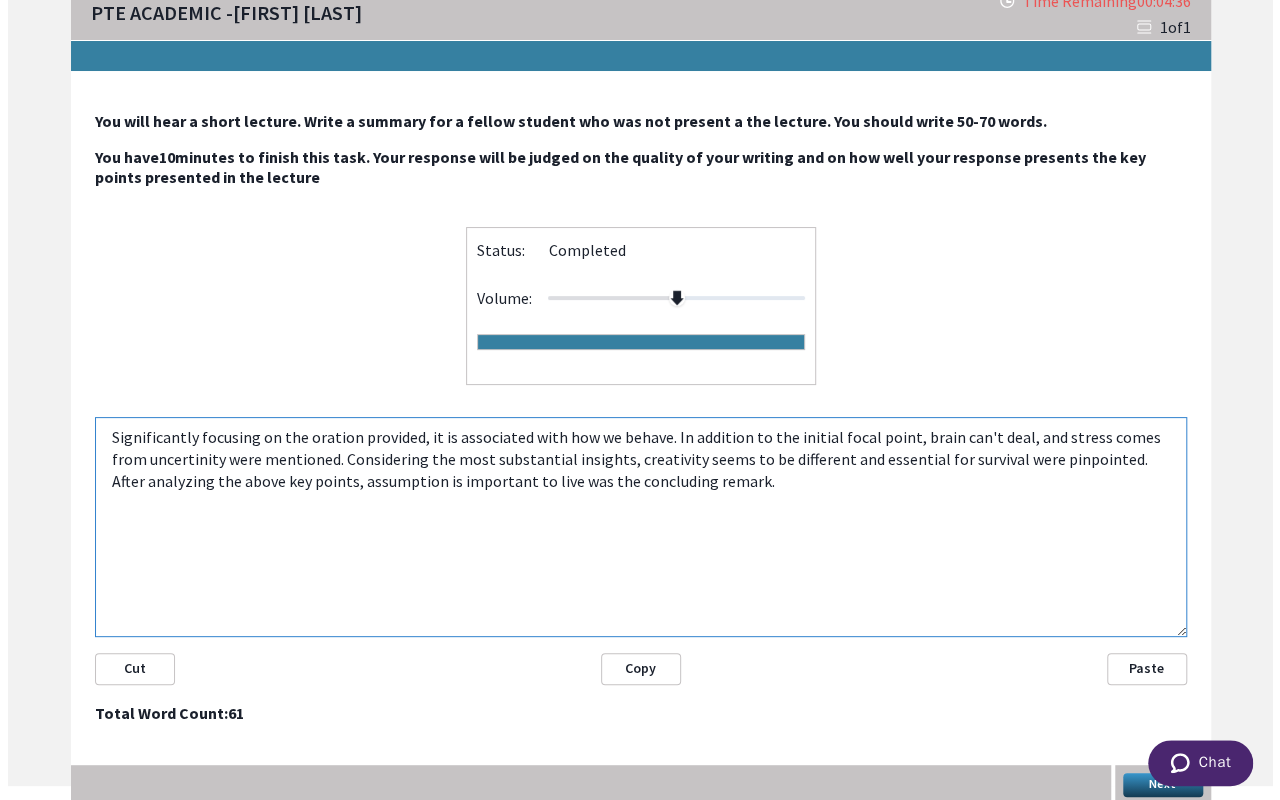 scroll, scrollTop: 18, scrollLeft: 0, axis: vertical 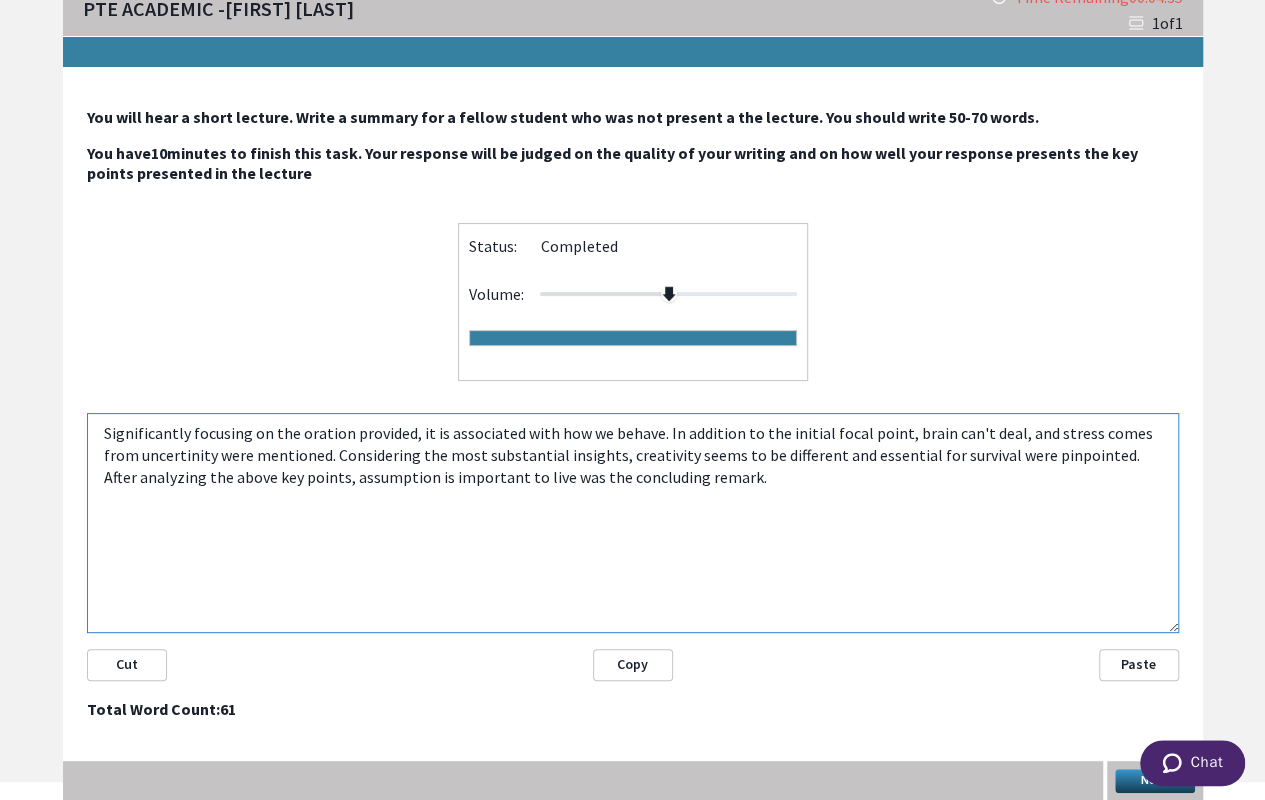 type on "Significantly focusing on the oration provided, it is associated with how we behave. In addition to the initial focal point, brain can't deal, and stress comes from uncertinity were mentioned. Considering the most substantial insights, creativity seems to be different and essential for survival were pinpointed. After analyzing the above key points, assumption is important to live was the concluding remark." 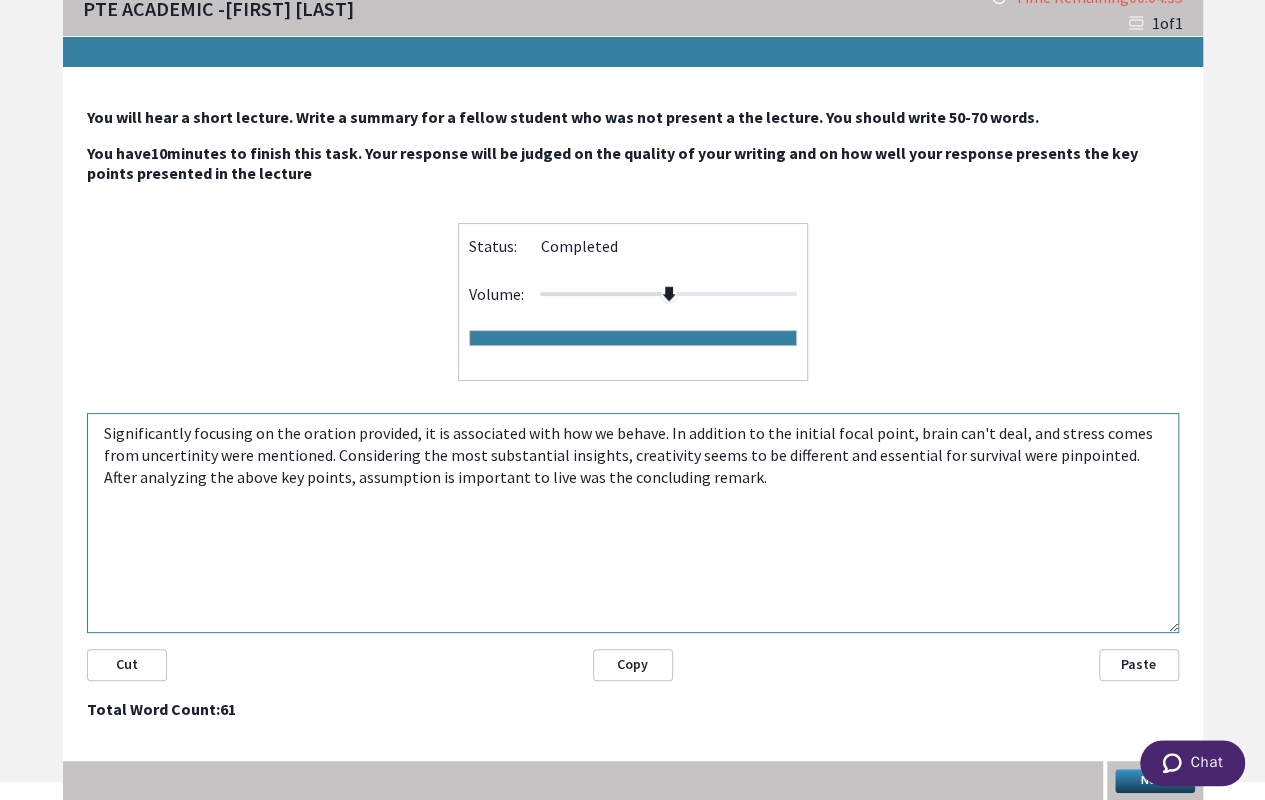 click on "Next" at bounding box center [1155, 781] 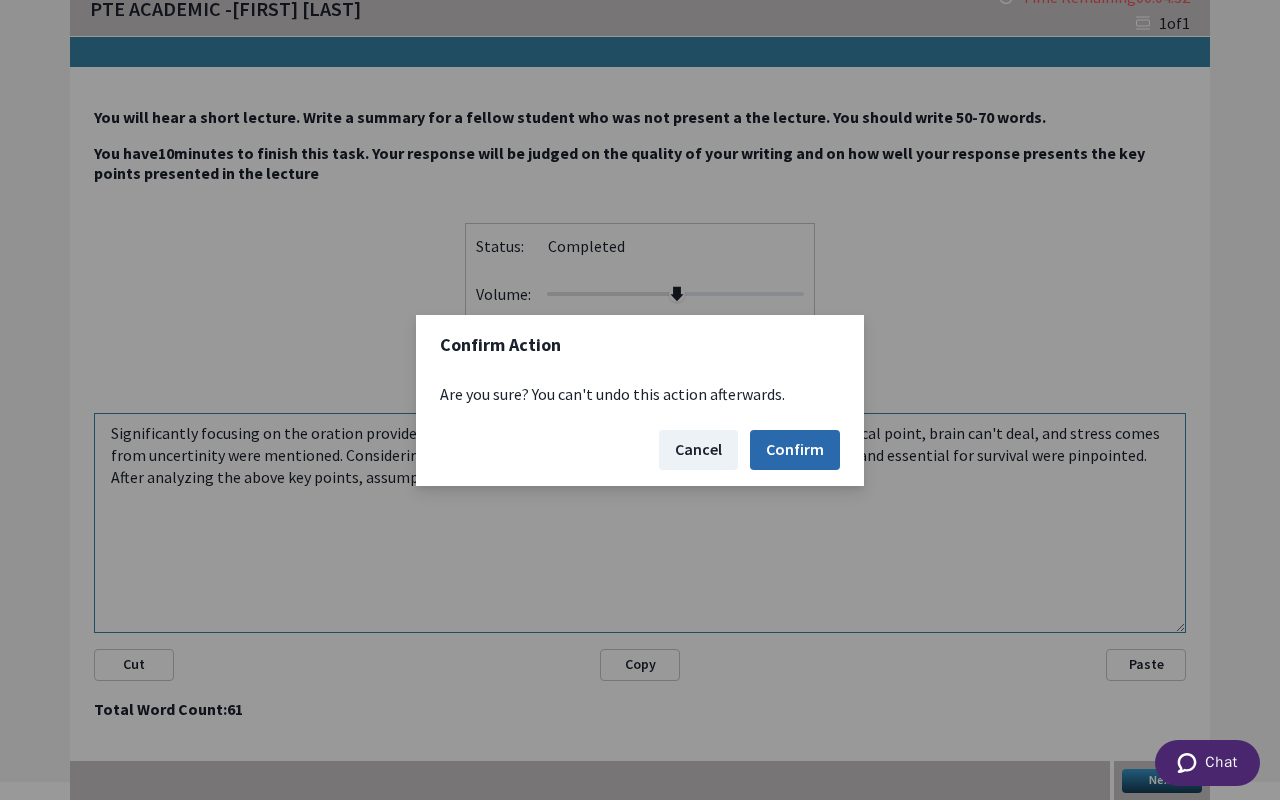 click on "Confirm" at bounding box center (795, 450) 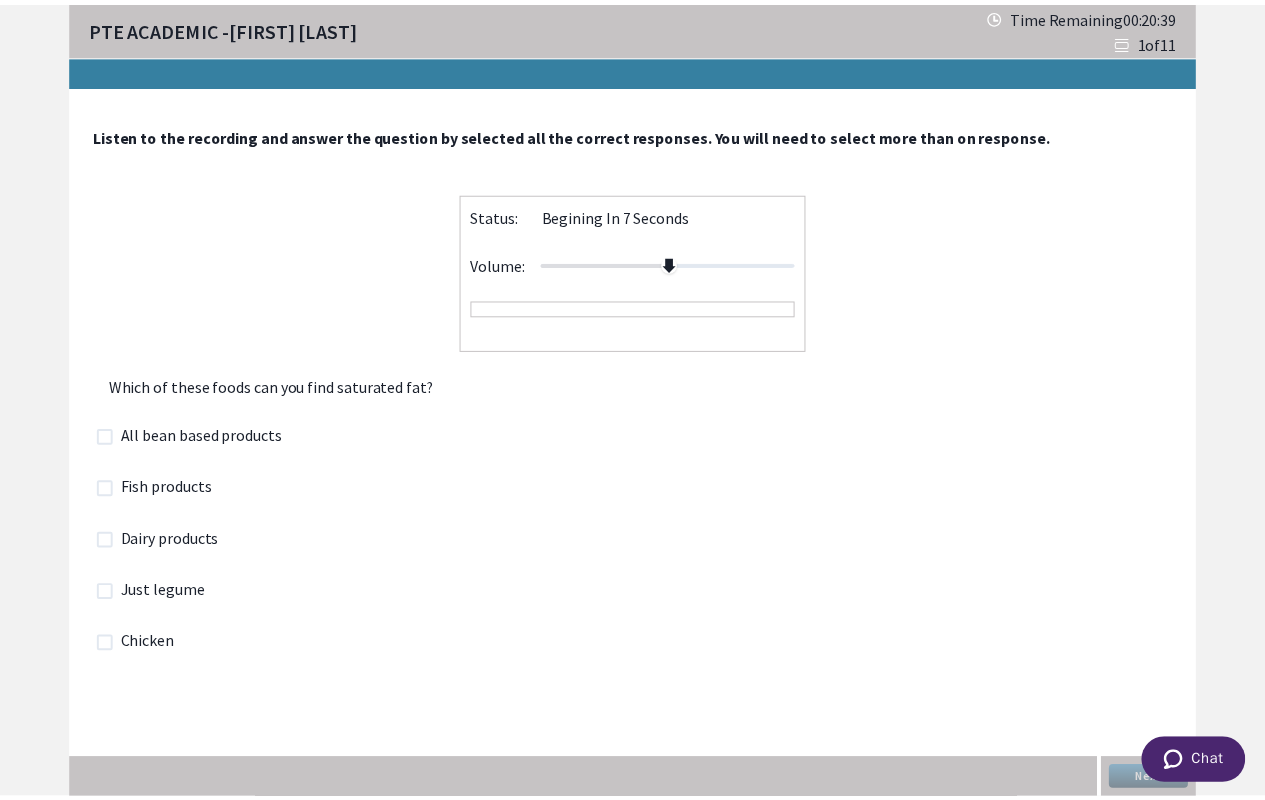 scroll, scrollTop: 0, scrollLeft: 0, axis: both 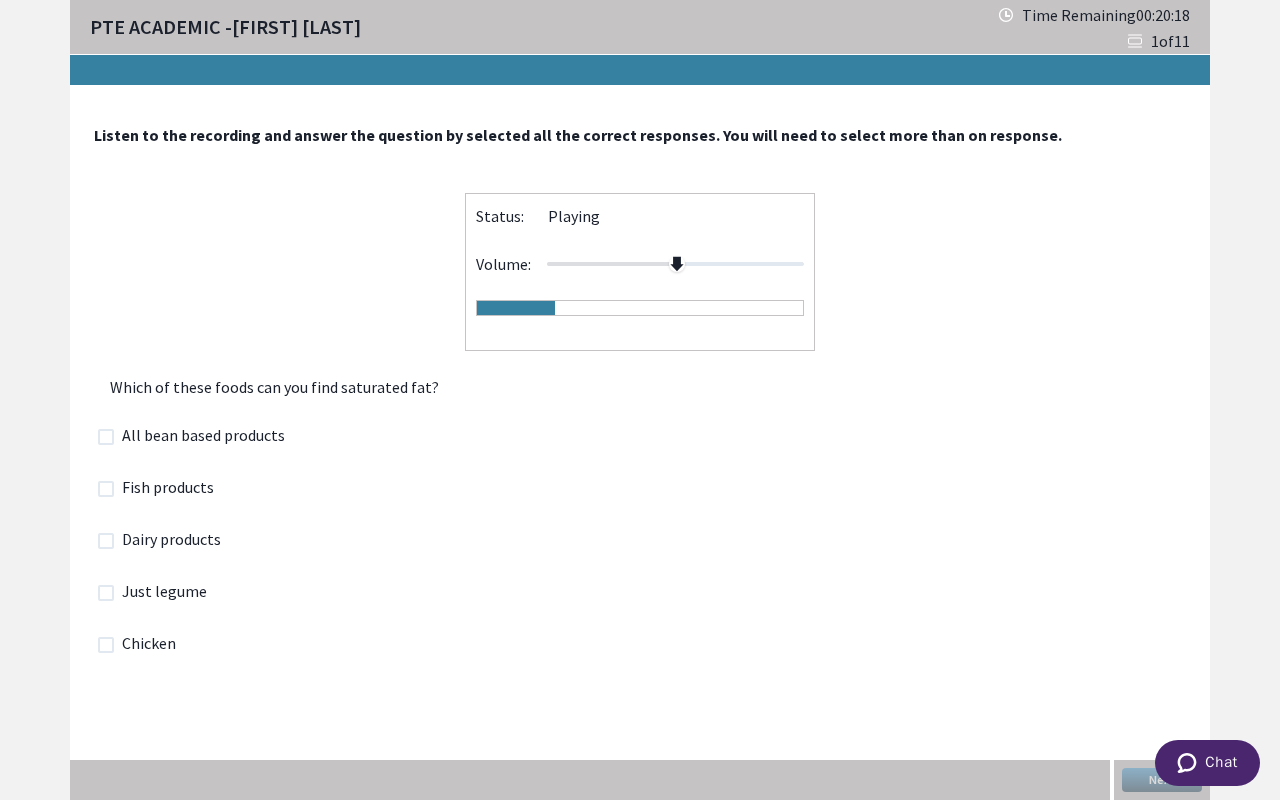 click on "Dairy products" at bounding box center [177, 541] 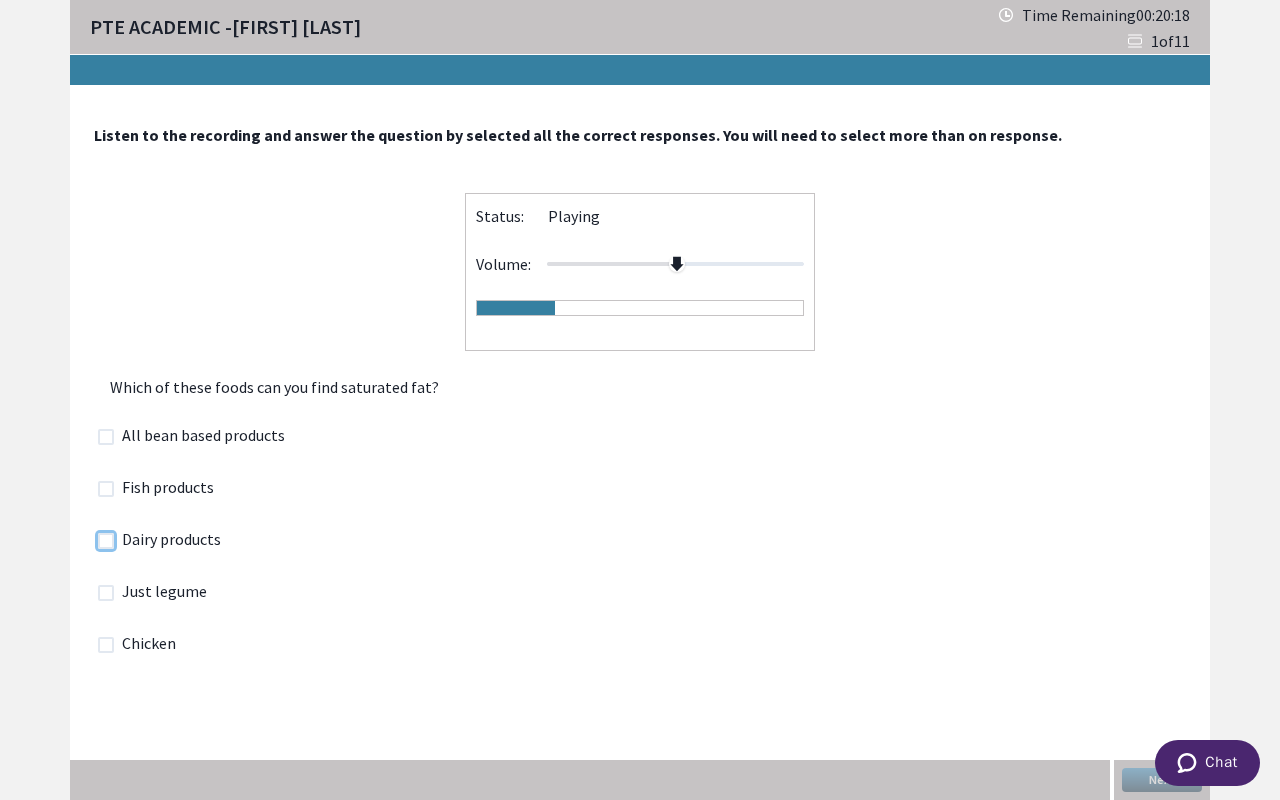 click at bounding box center (97, 540) 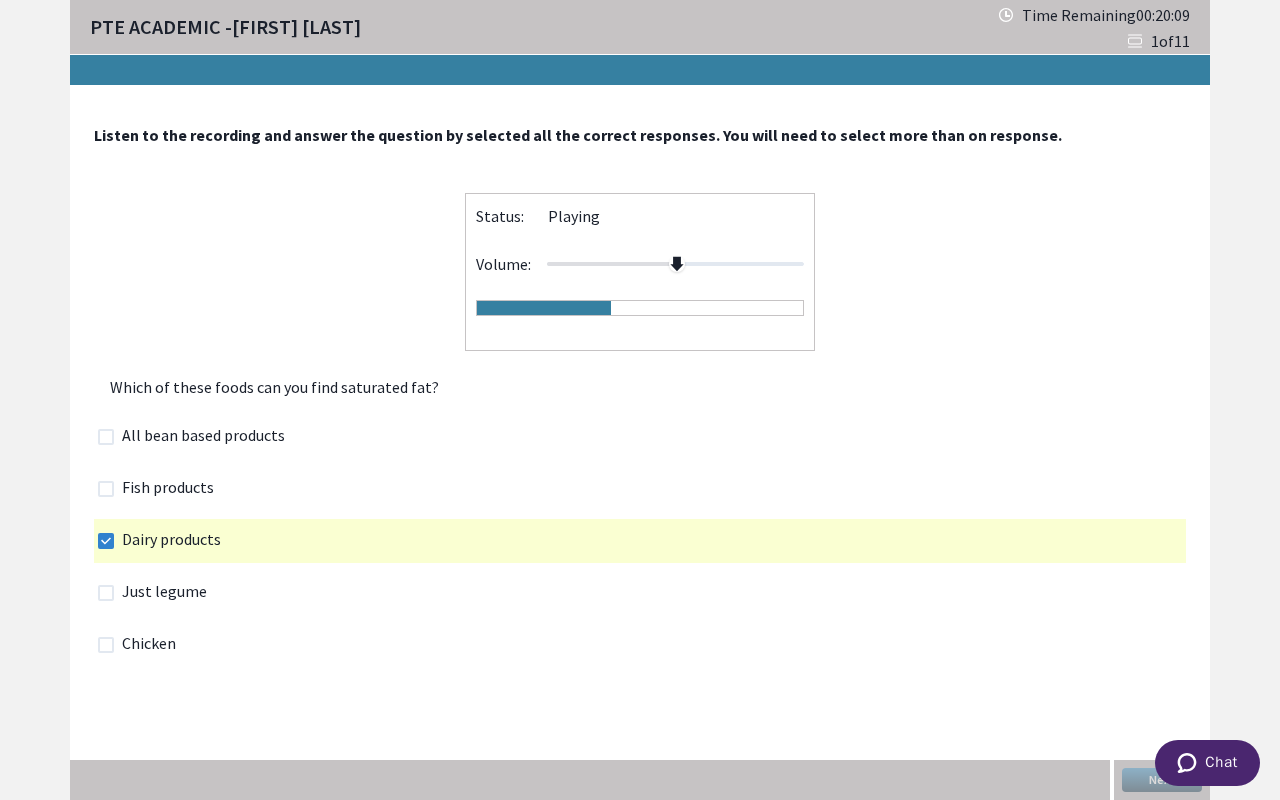 click on "Chicken" at bounding box center (155, 645) 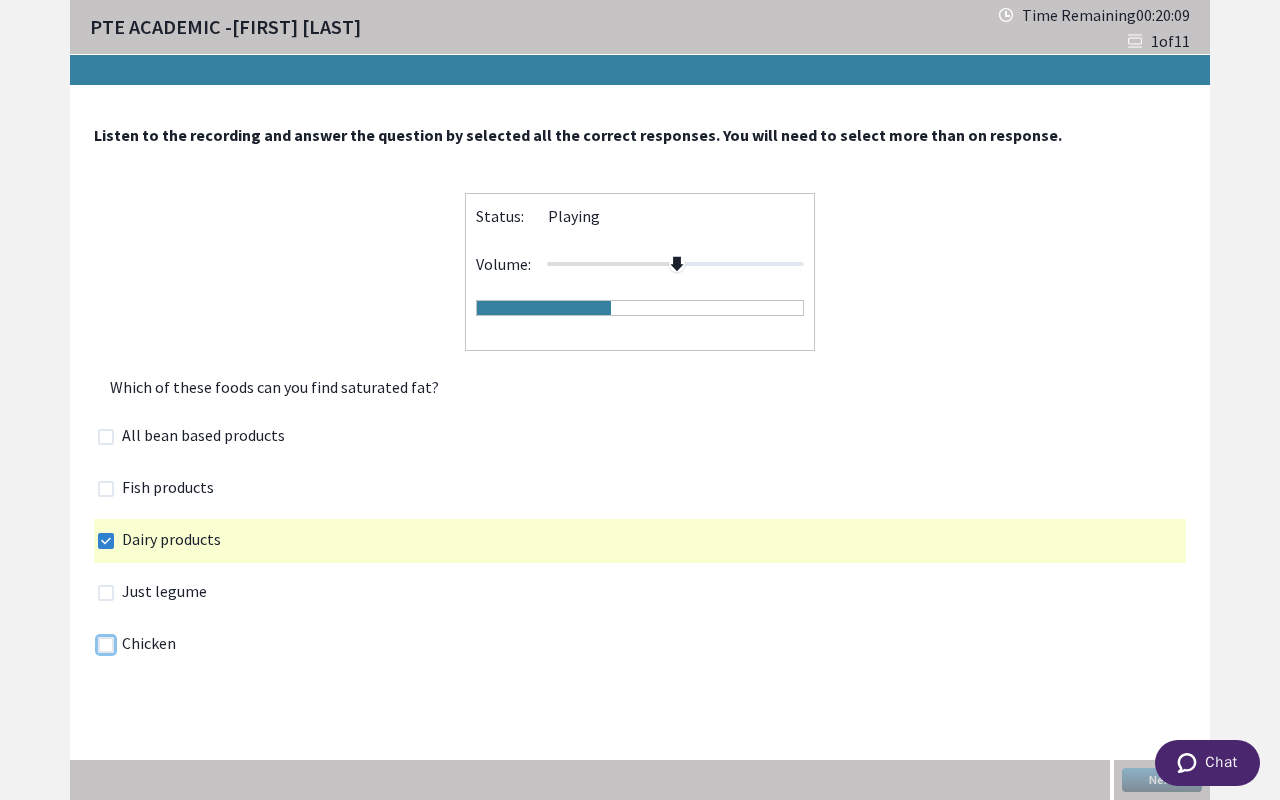 click at bounding box center (97, 644) 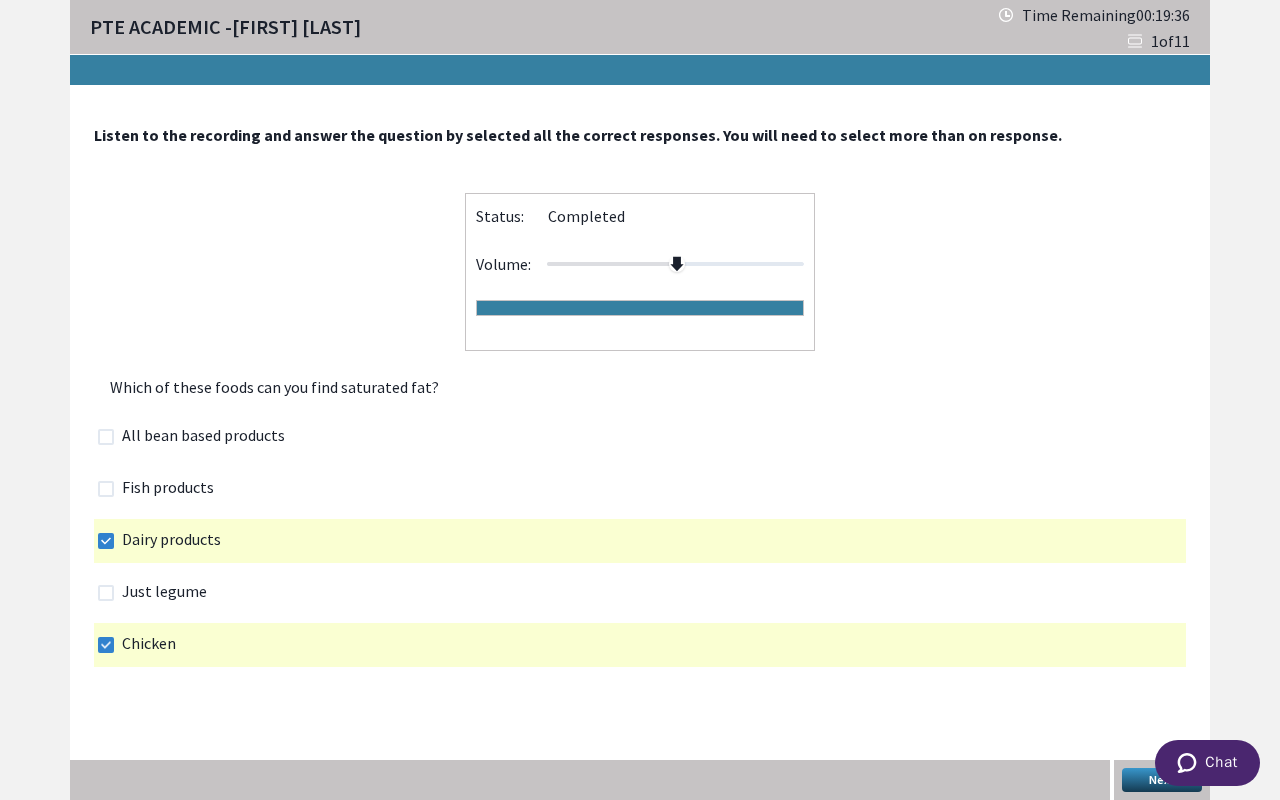 click on "Next" at bounding box center [1162, 780] 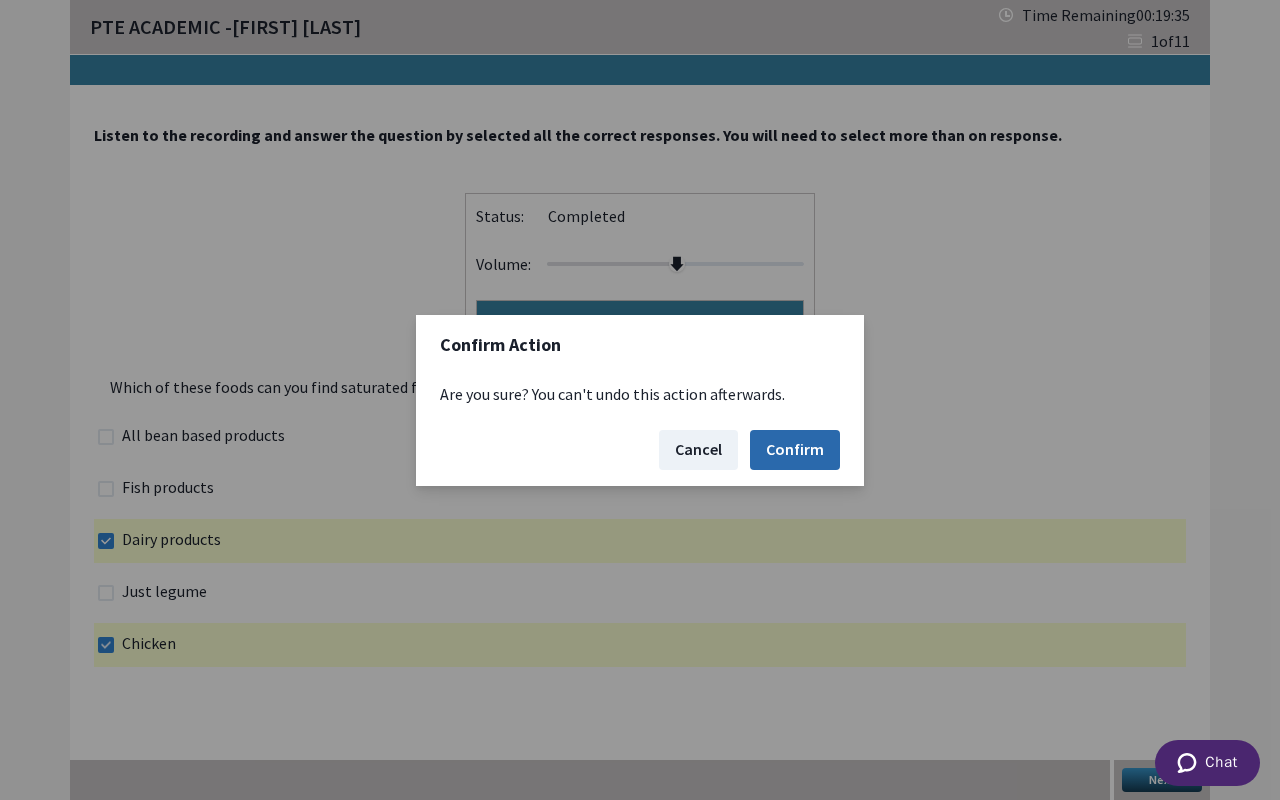 click on "Confirm" at bounding box center [795, 450] 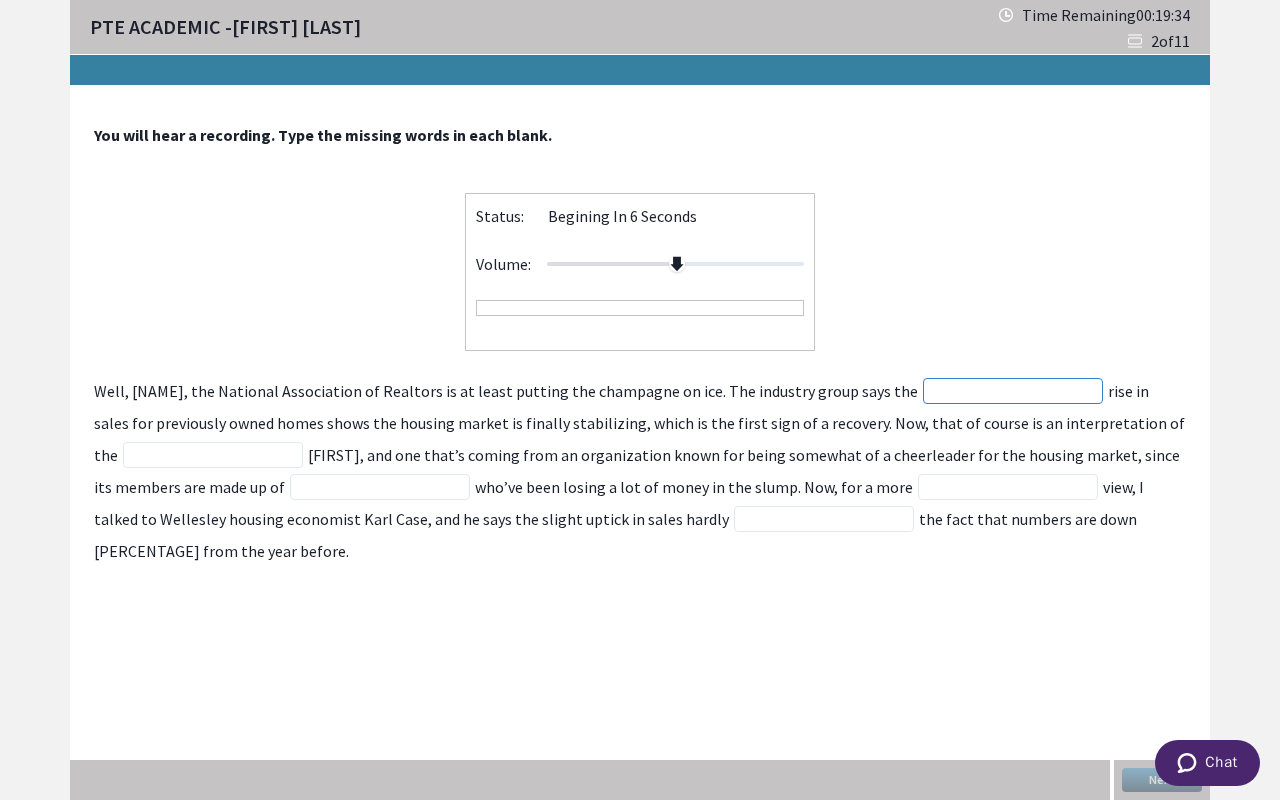 click at bounding box center (1013, 391) 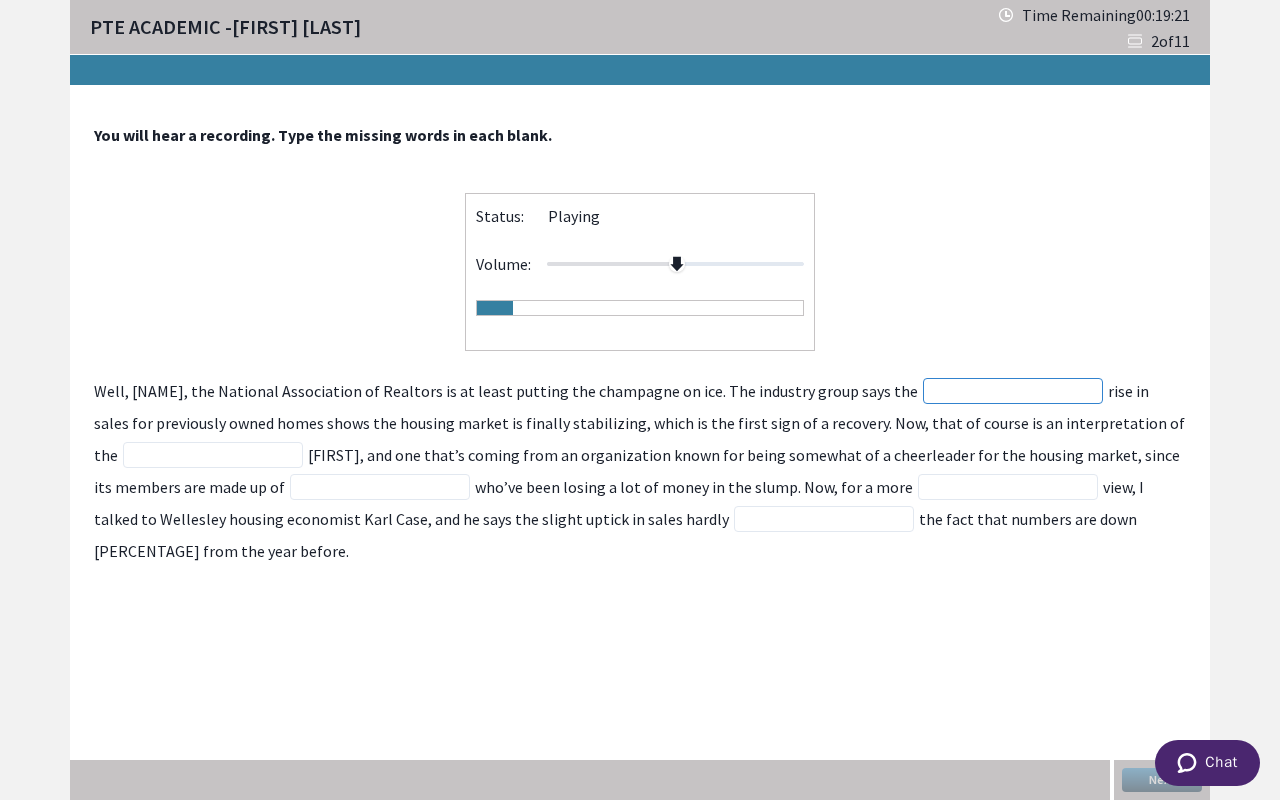 type on "j" 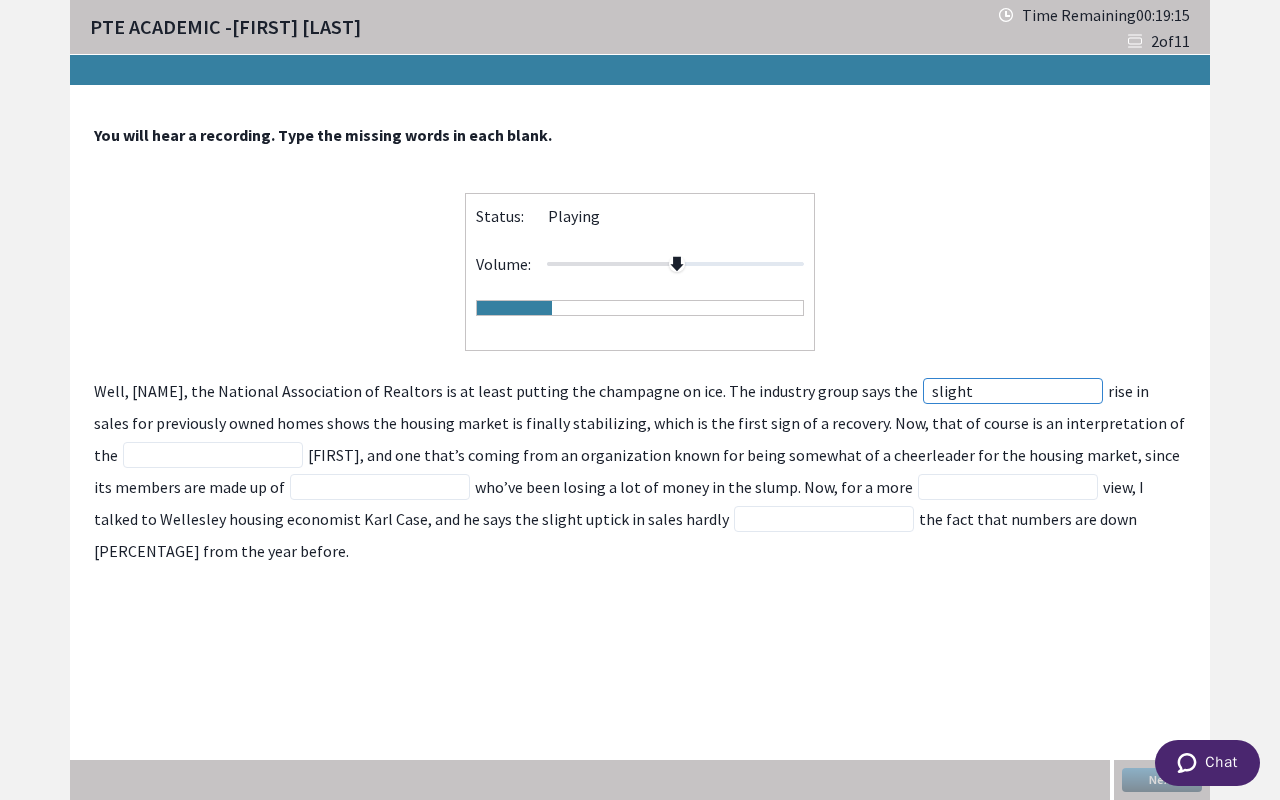type on "slight" 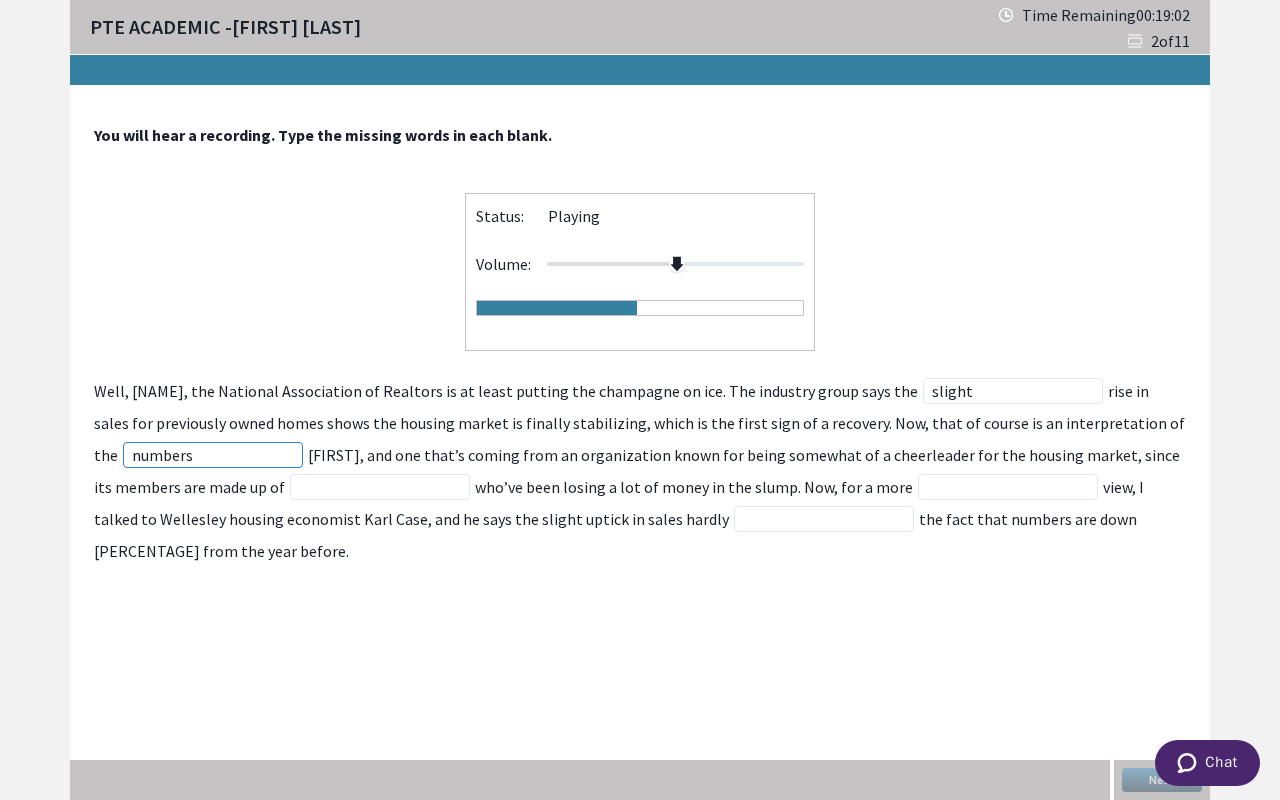 type on "numbers" 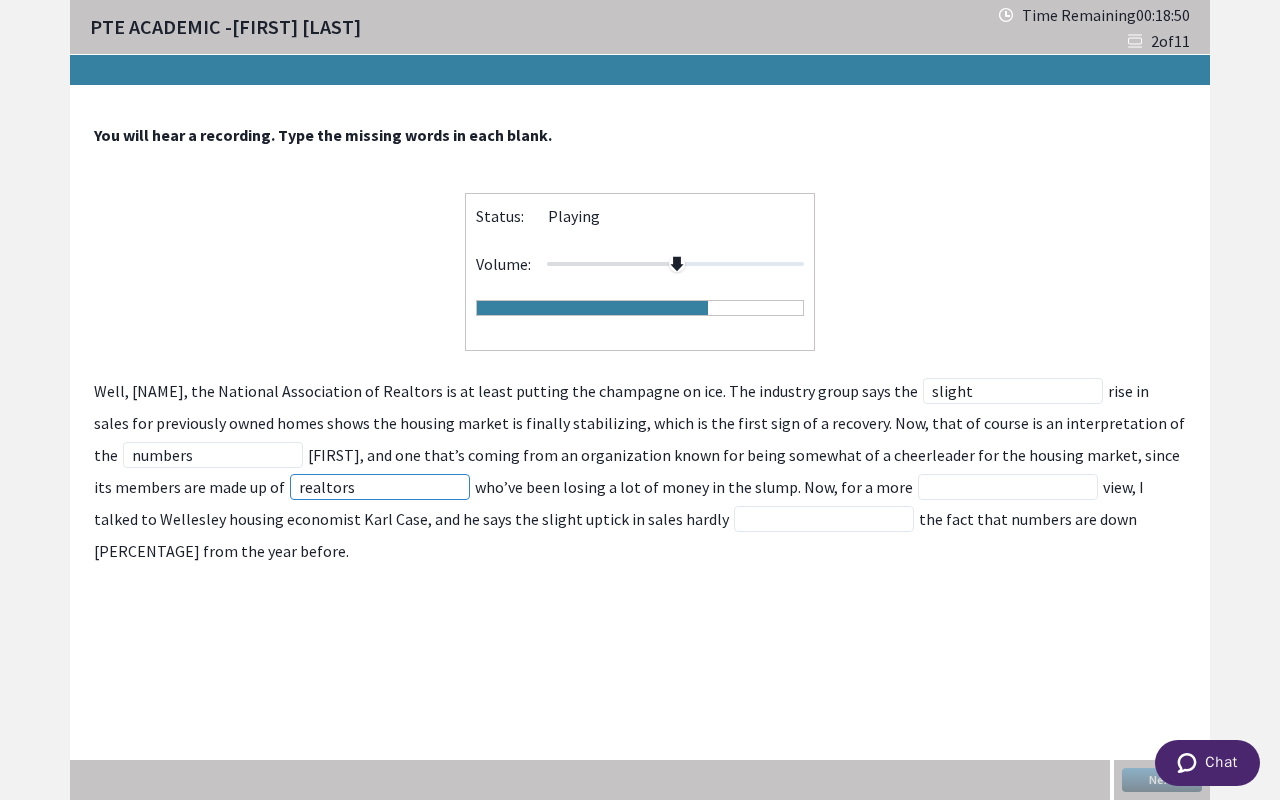type on "realtors" 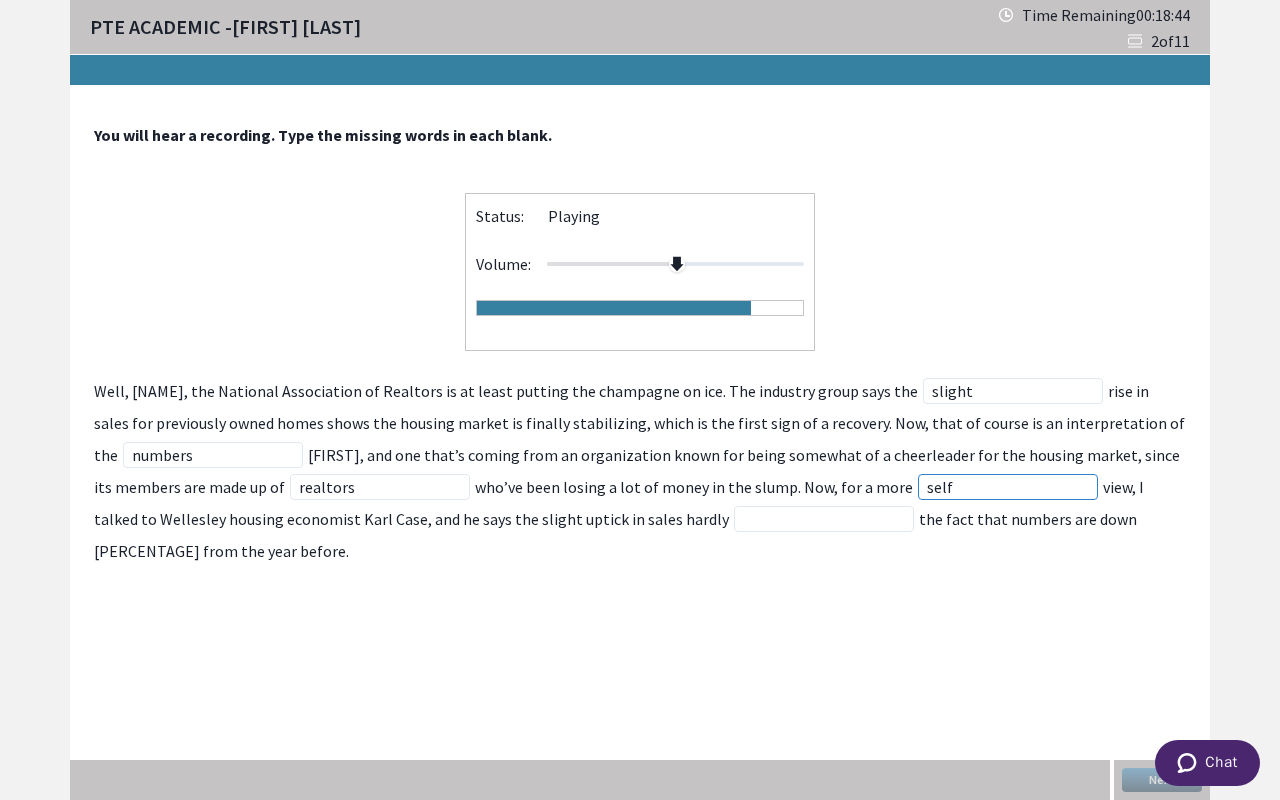 type on "self" 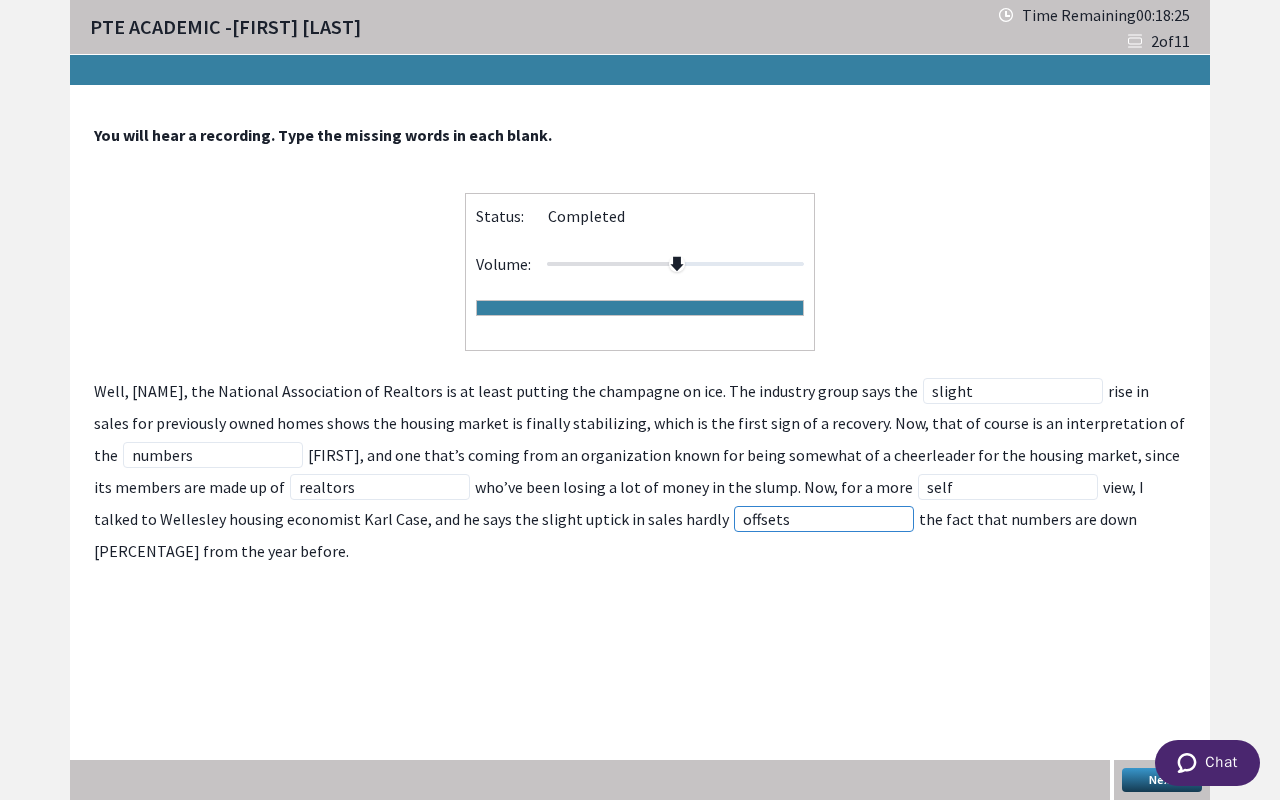 type on "offsets" 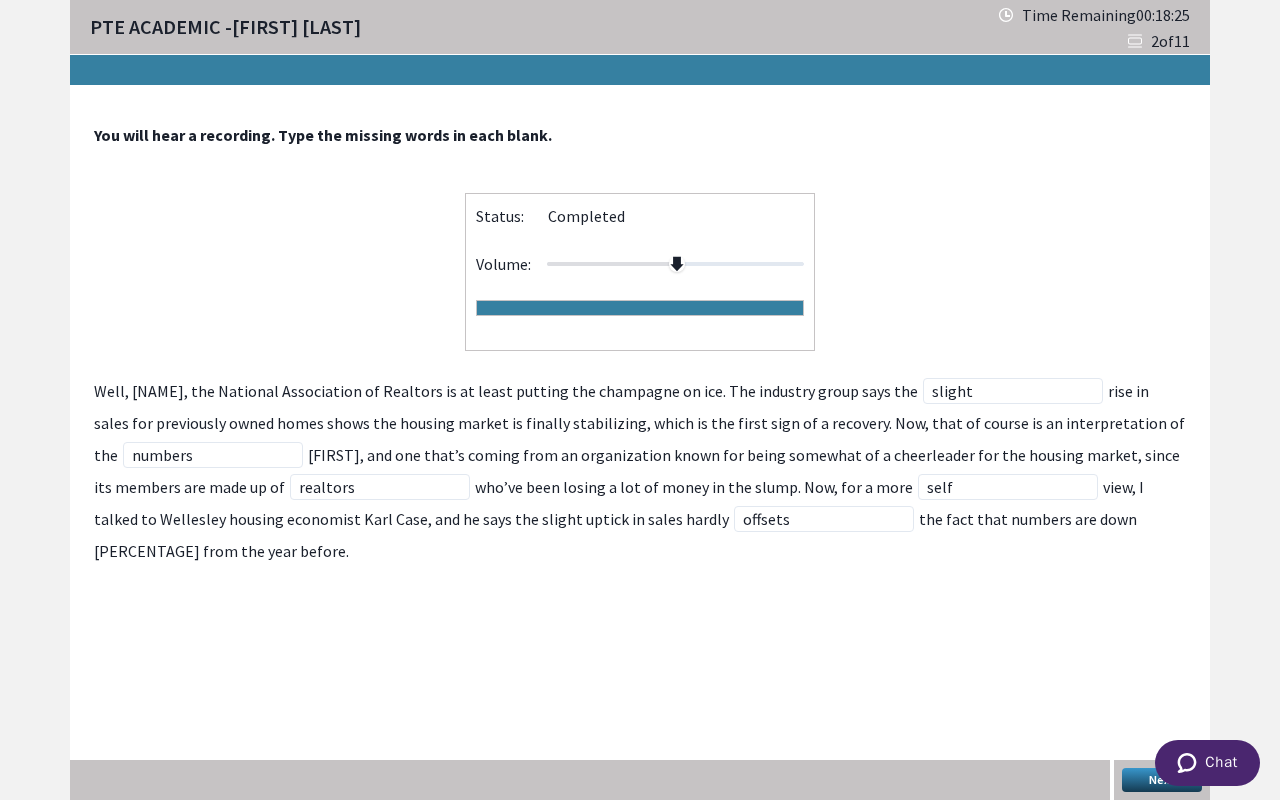 click on "Next" at bounding box center [1162, 780] 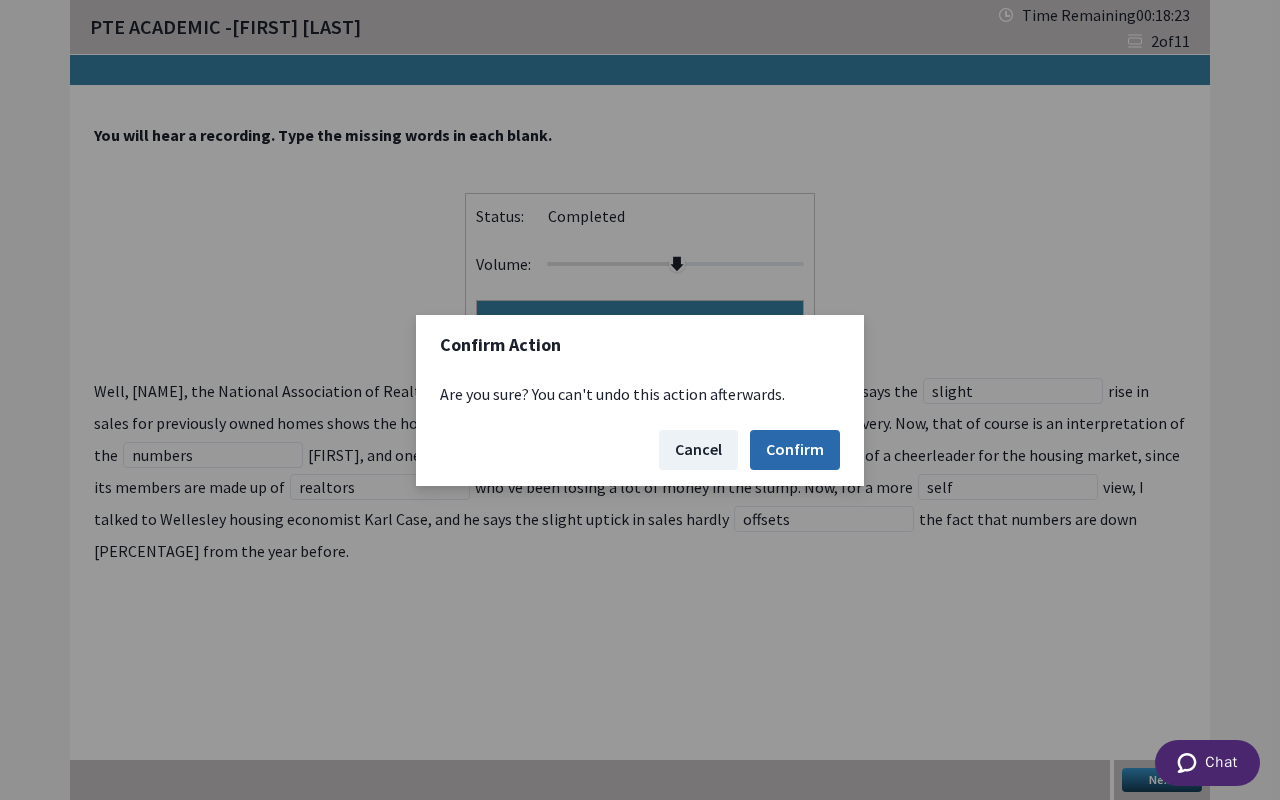 click on "Confirm" at bounding box center [795, 450] 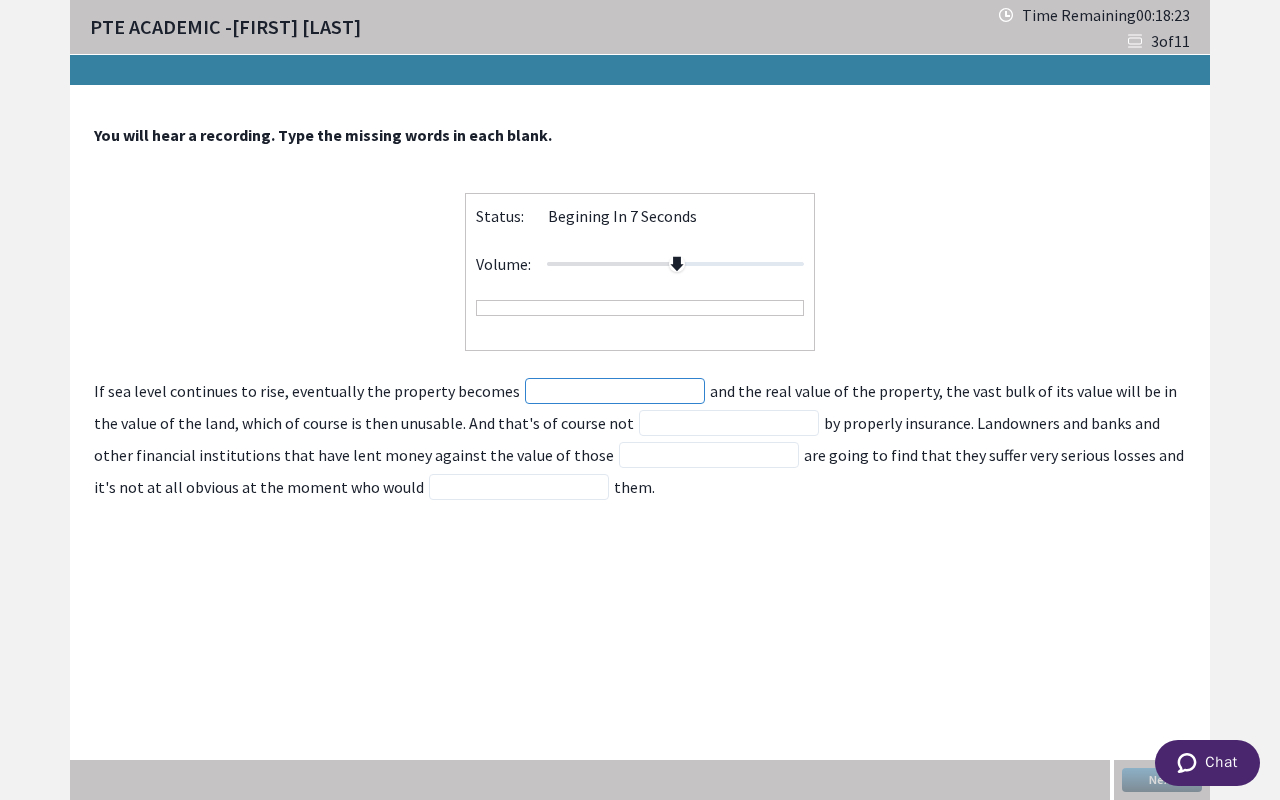 click at bounding box center (615, 391) 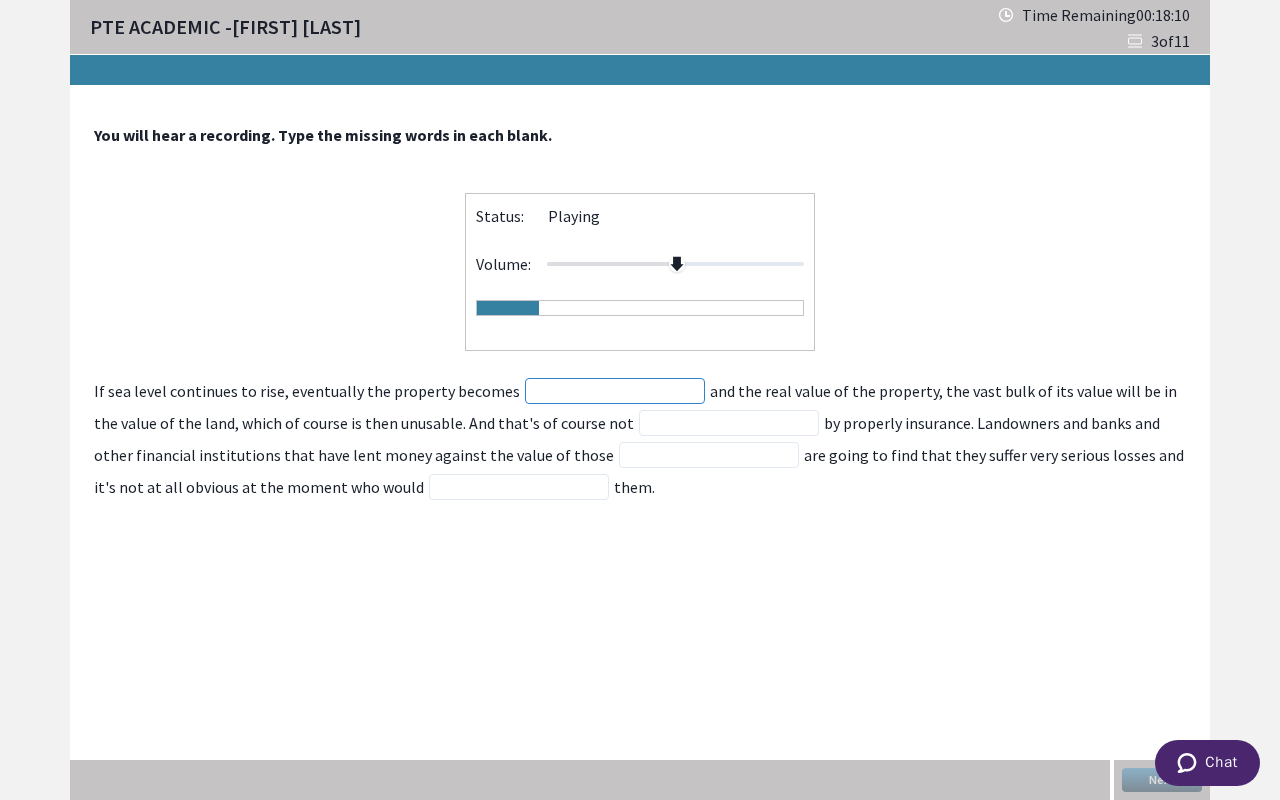 type on "n" 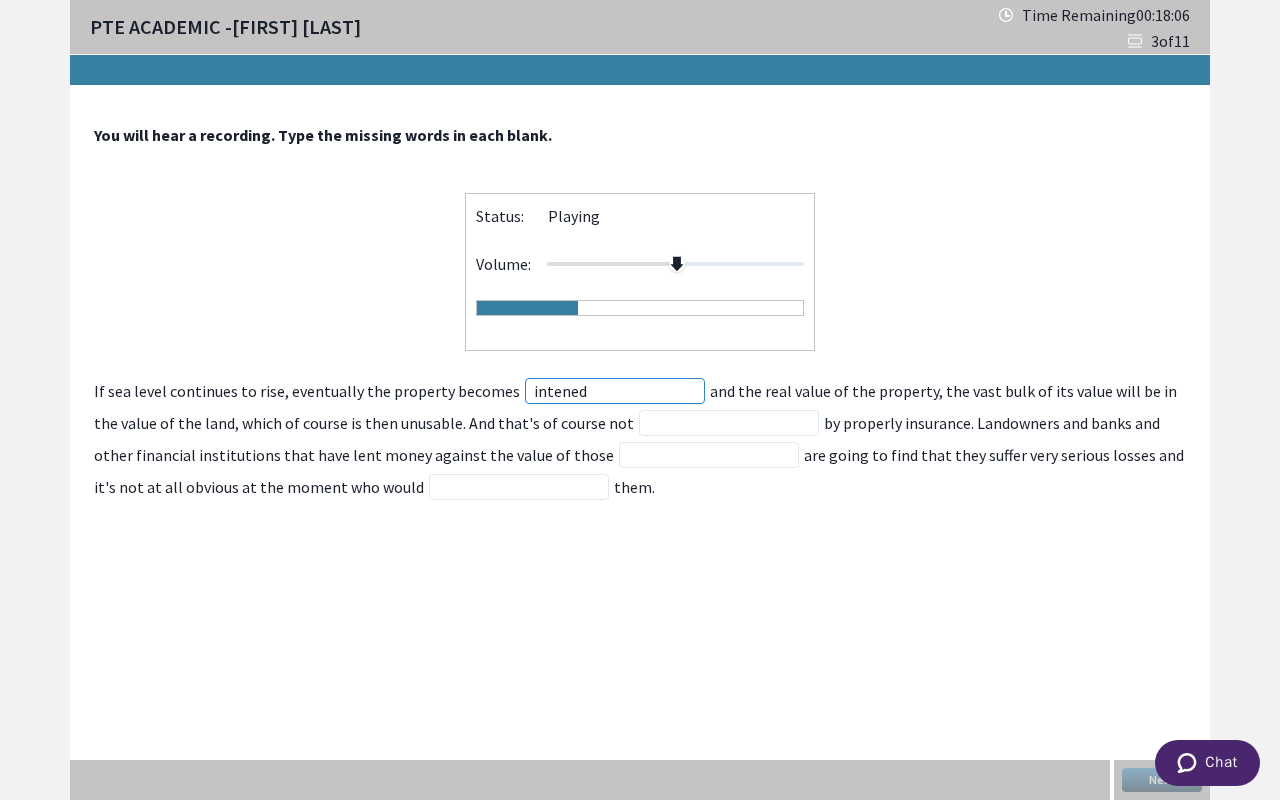 type on "intened" 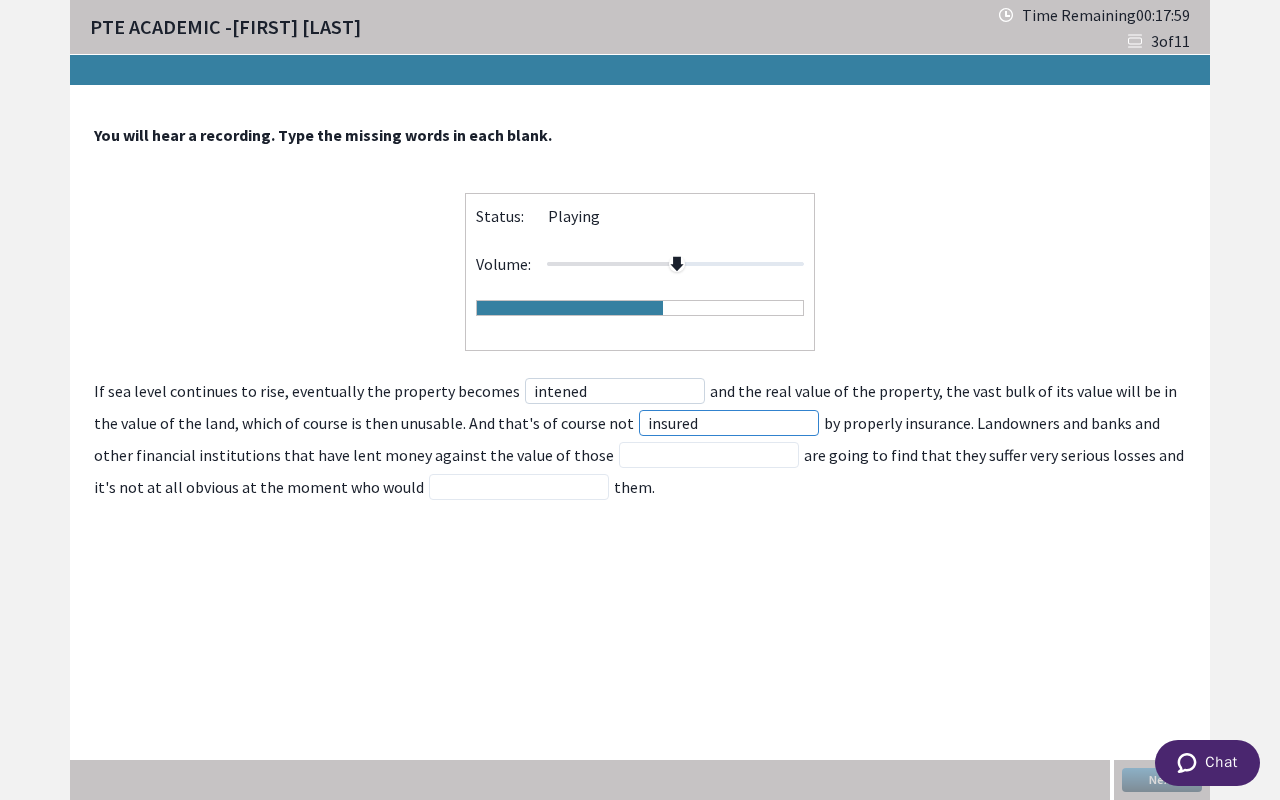 type on "insured" 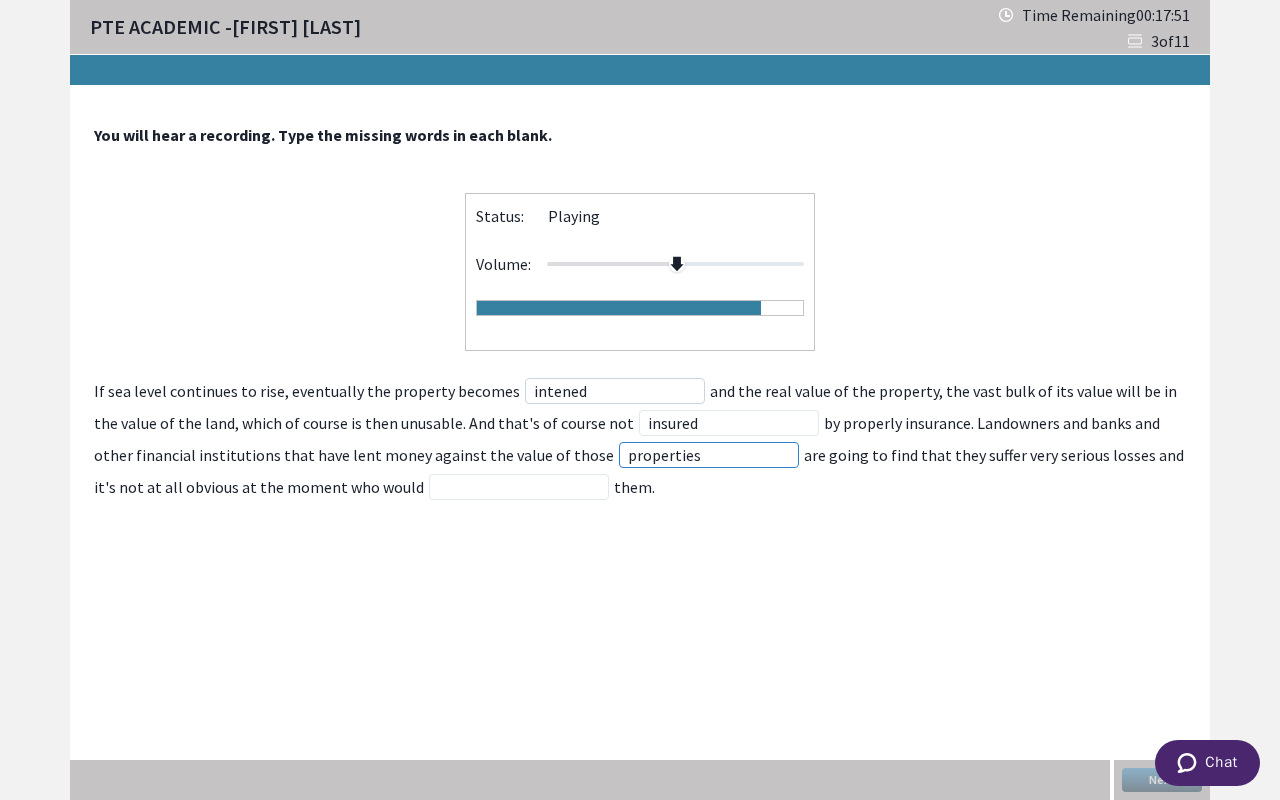 type on "properties" 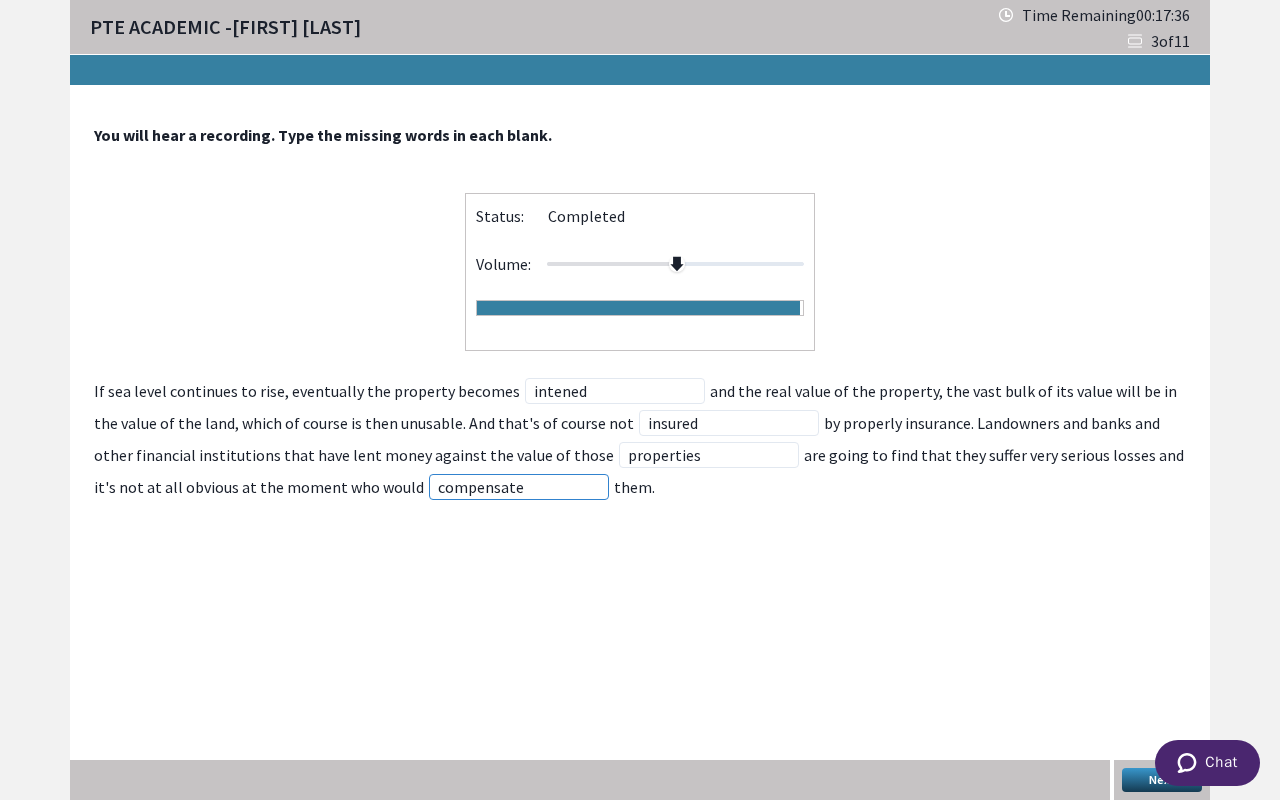type on "compensate" 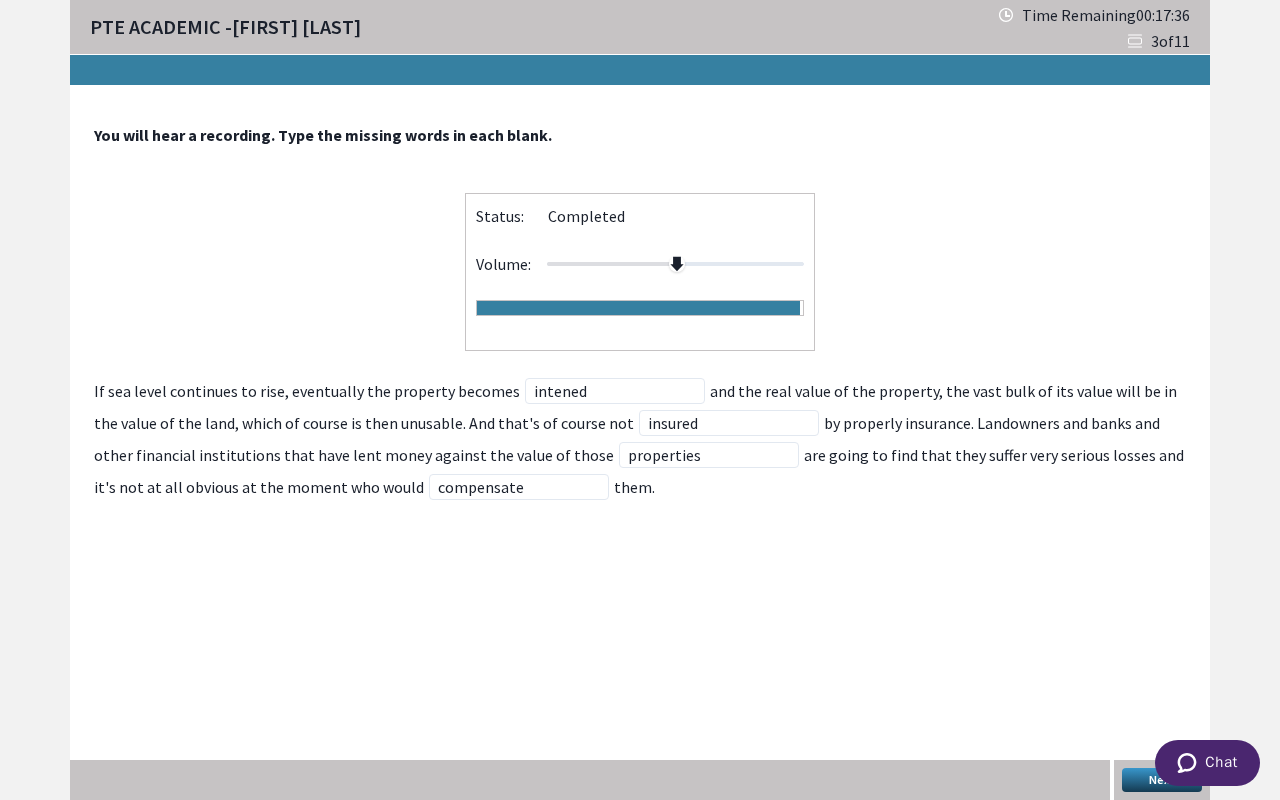 click on "You will hear a recording. Type the missing words in each blank. Status: completed Volume: If sea level continues to rise, eventually the property becomes  intened  and the real value of the property, the vast bulk of its value will be in the value of the land, which of course is then unusable. And that's of course not  insured  by properly insurance. Landowners and banks and other financial institutions that have lent money against the value of those  properties  are going to find that they suffer very serious losses and it's not at all obvious at the moment who would  compensate  them. Next" at bounding box center [640, 443] 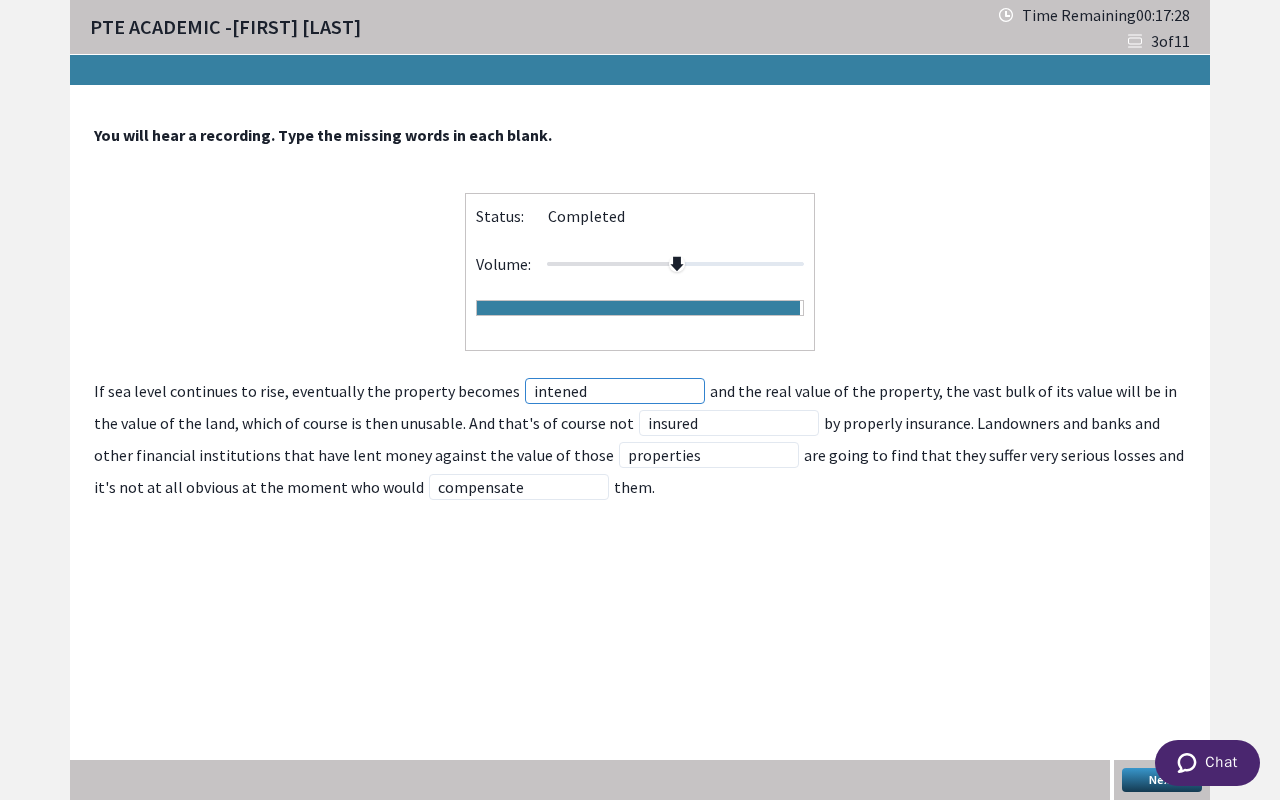 drag, startPoint x: 586, startPoint y: 394, endPoint x: 510, endPoint y: 388, distance: 76.23647 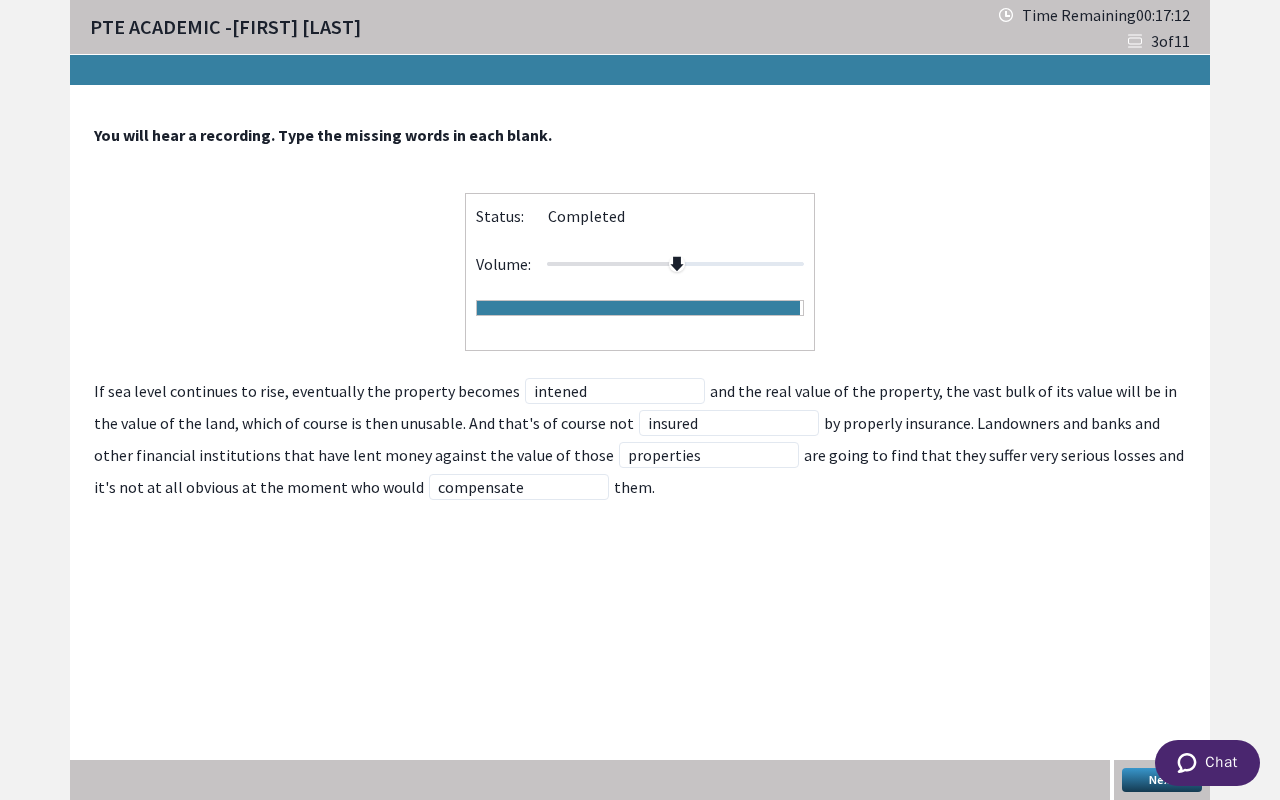 click on "Next" at bounding box center [1162, 780] 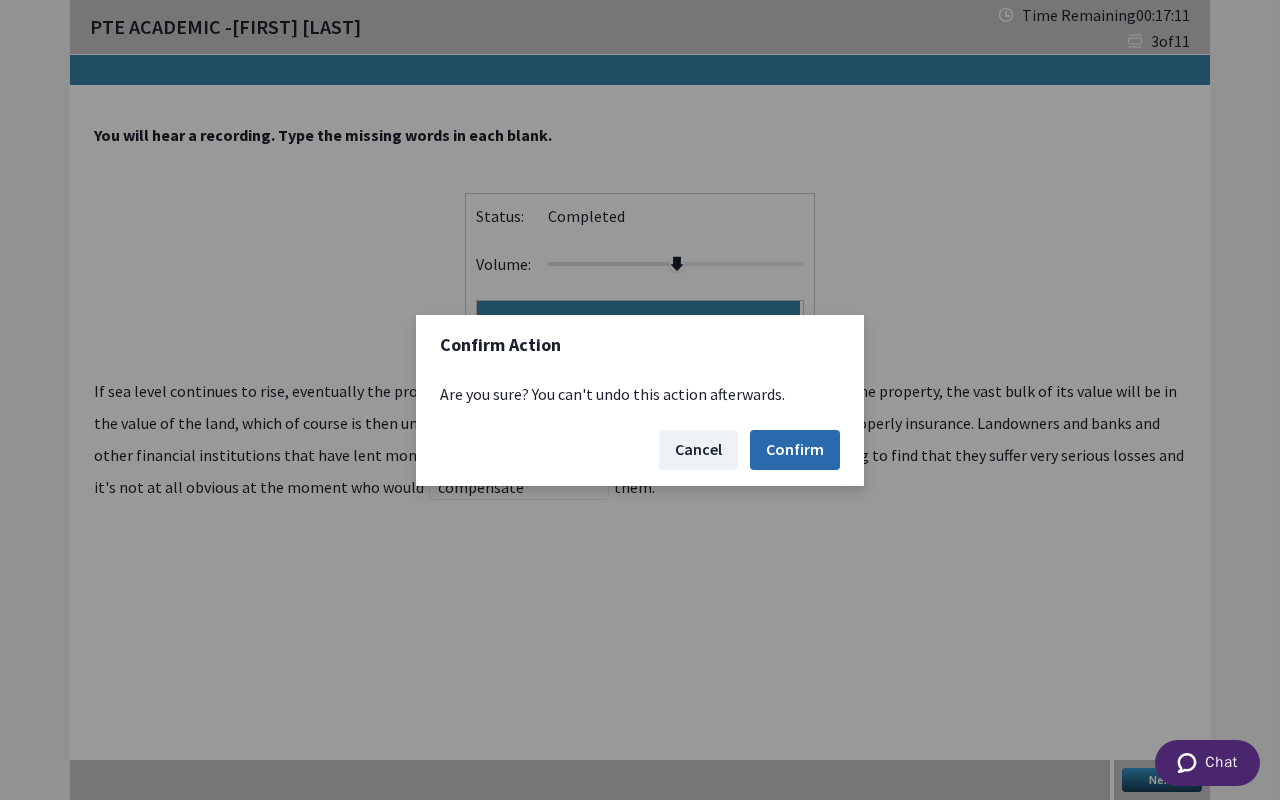 click on "Confirm" at bounding box center (795, 450) 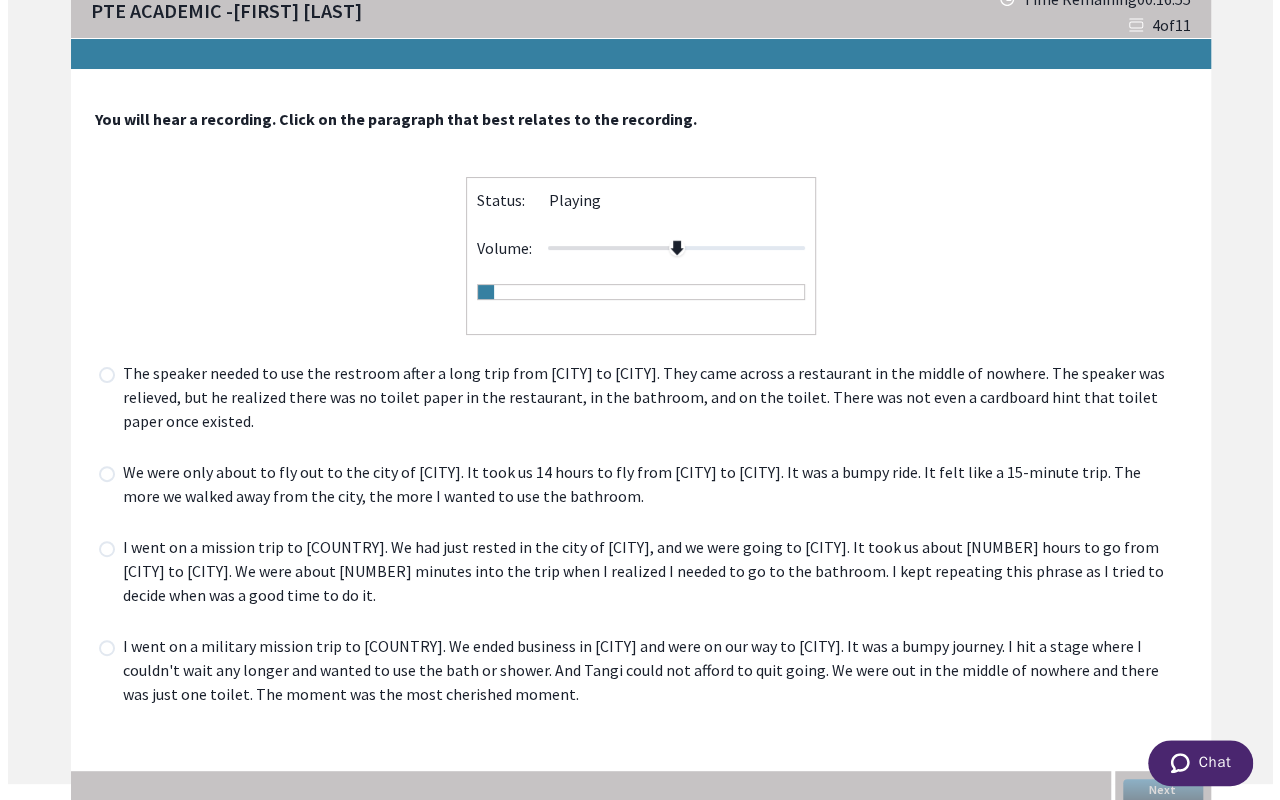 scroll, scrollTop: 26, scrollLeft: 0, axis: vertical 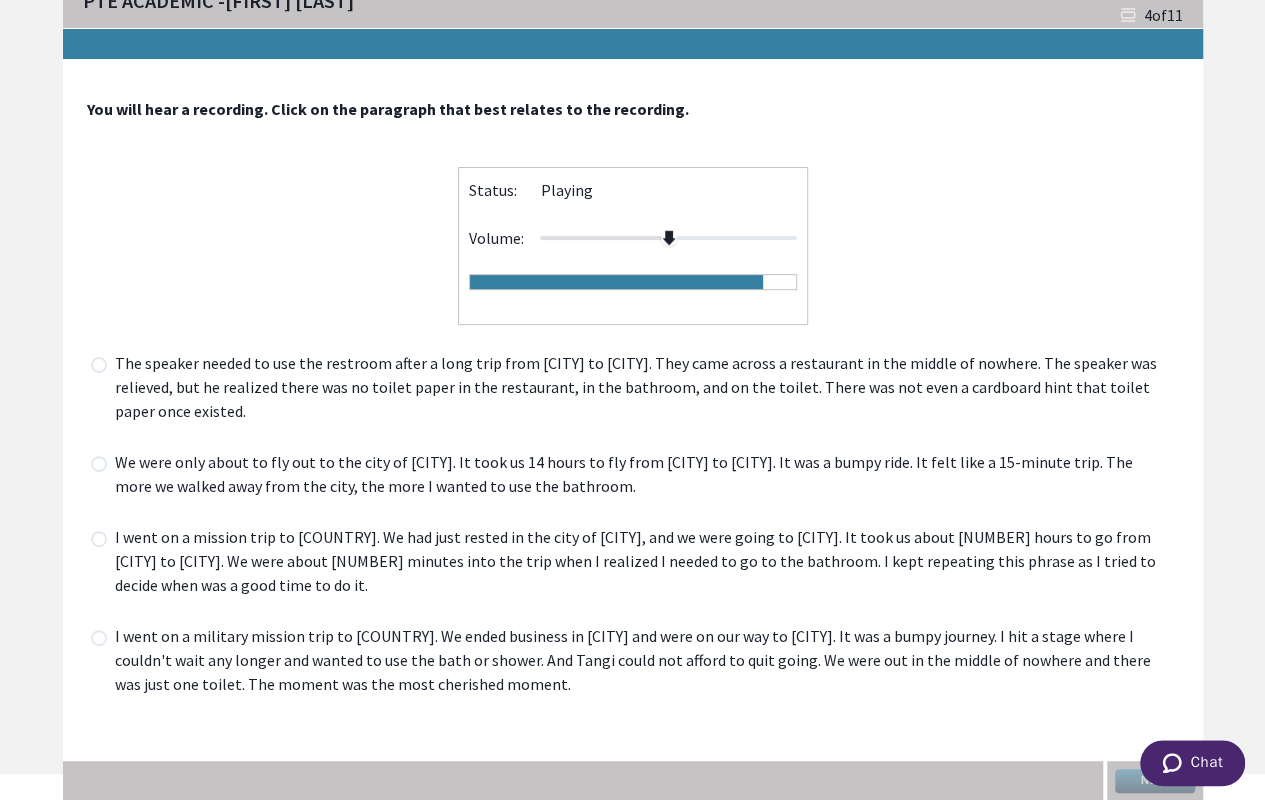 click on "The speaker needed to use the restroom after a long trip from Port-au-Prince to Port-de-Paix. They came across a restaurant in the middle of nowhere. The speaker was relieved, but he realized there was no toilet paper in the restaurant, in the bathroom, and on the toilet. There was not even a cardboard hint that toilet paper once existed." at bounding box center (645, 389) 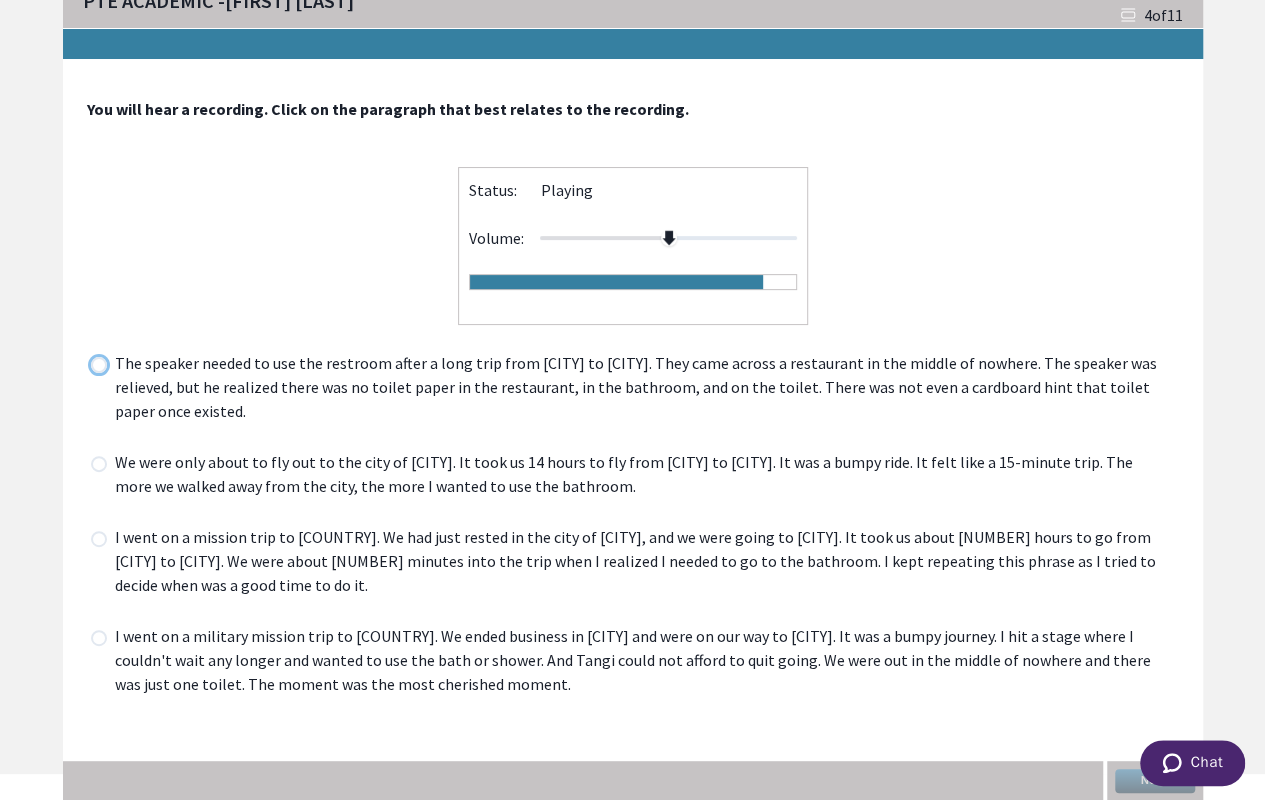 click at bounding box center [90, 364] 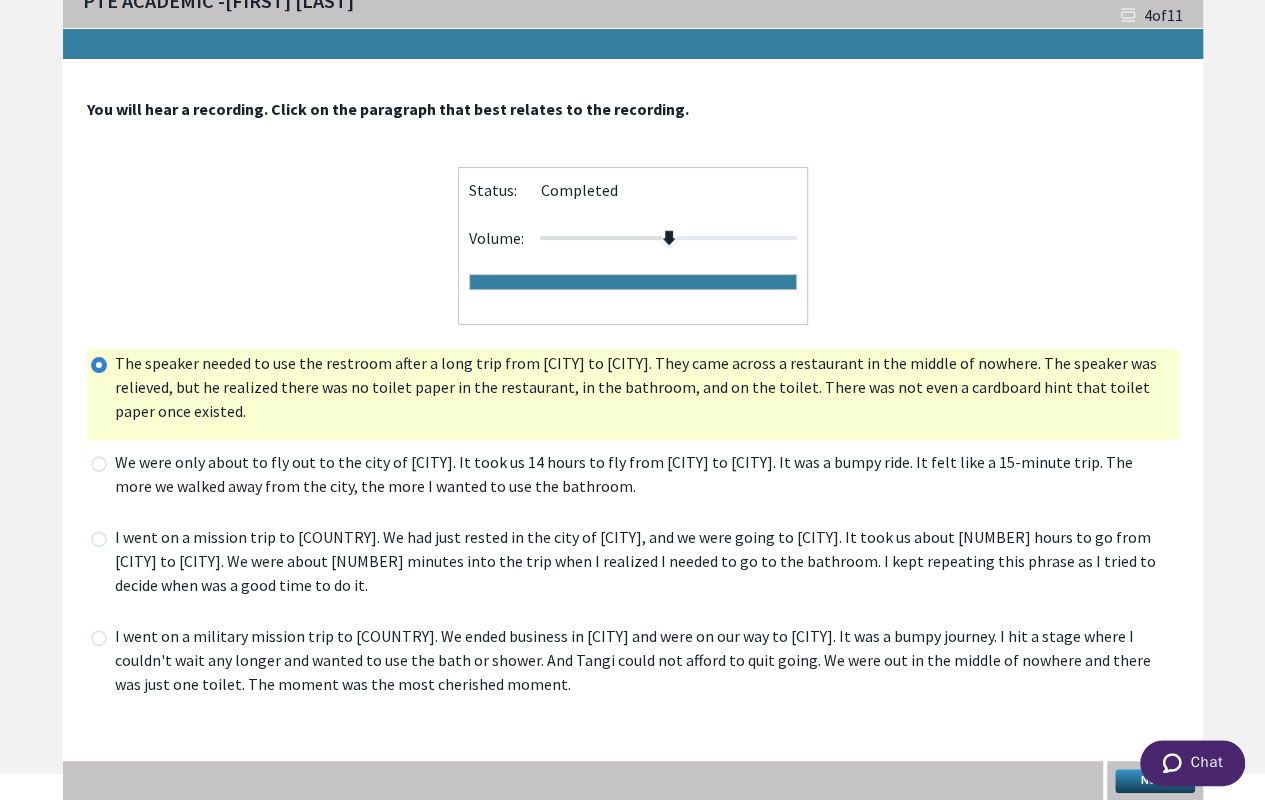 click on "Next" at bounding box center [1155, 781] 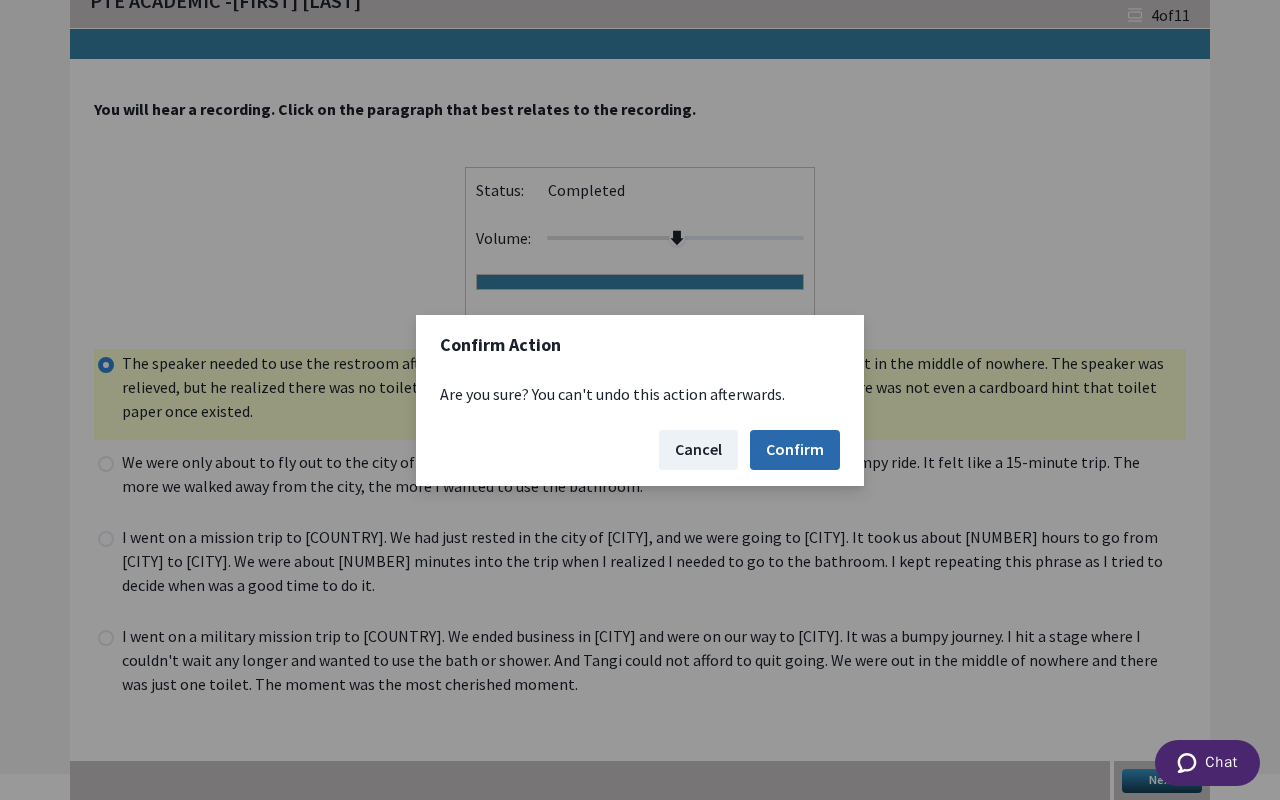 click on "Confirm" at bounding box center (795, 450) 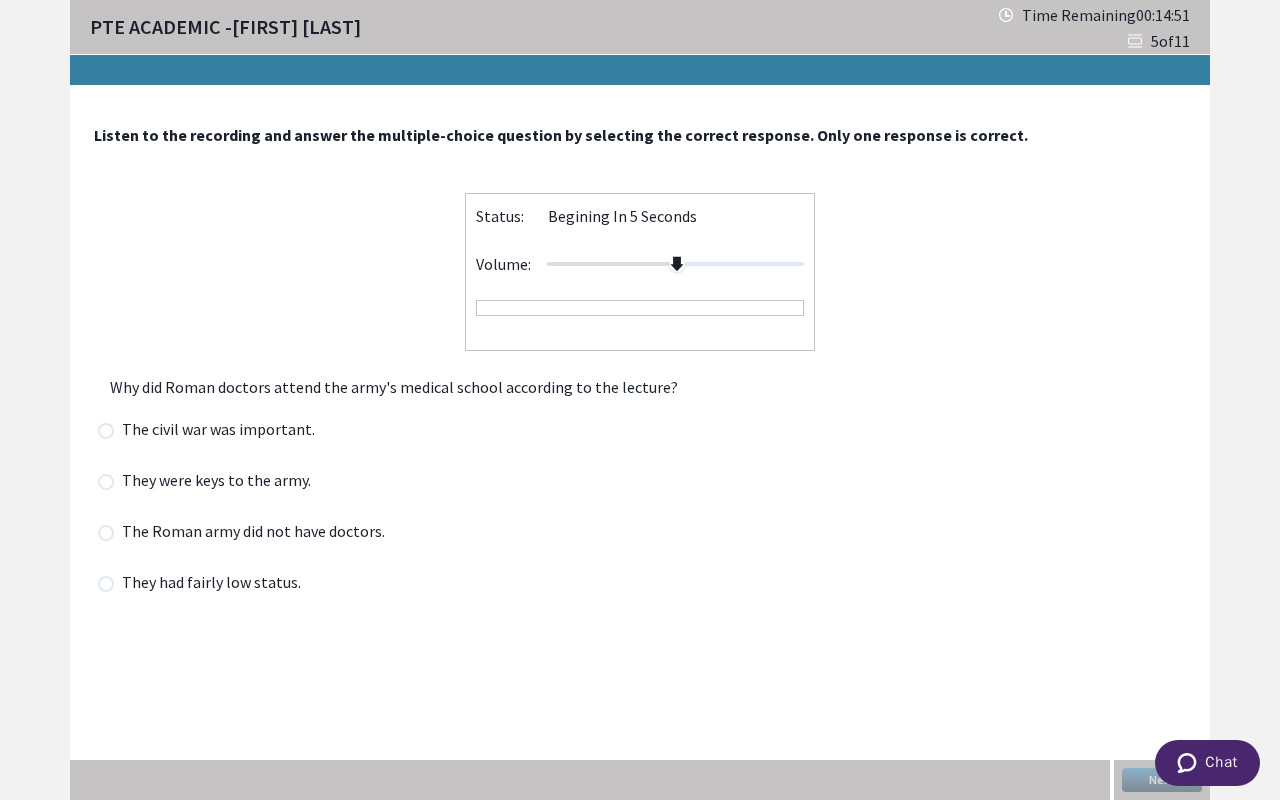 scroll, scrollTop: 0, scrollLeft: 0, axis: both 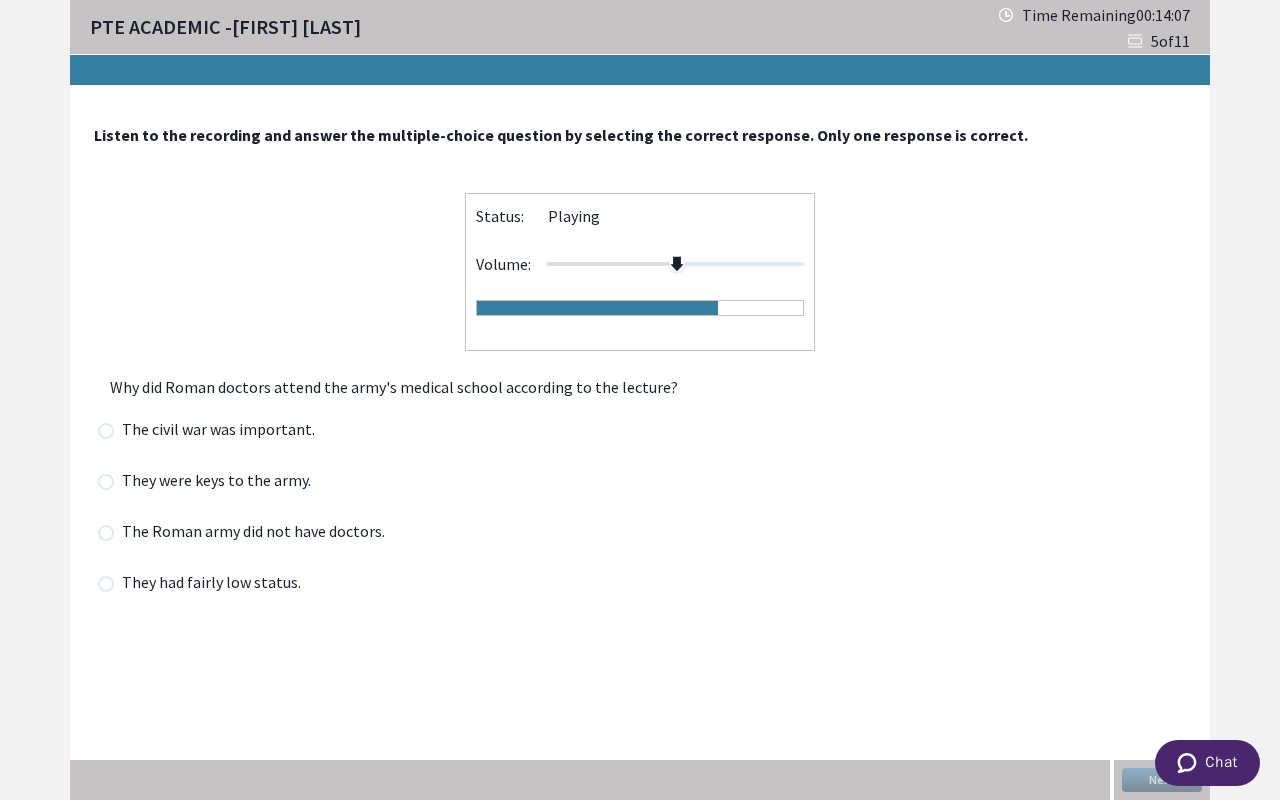 click on "They were keys to the army." at bounding box center (222, 482) 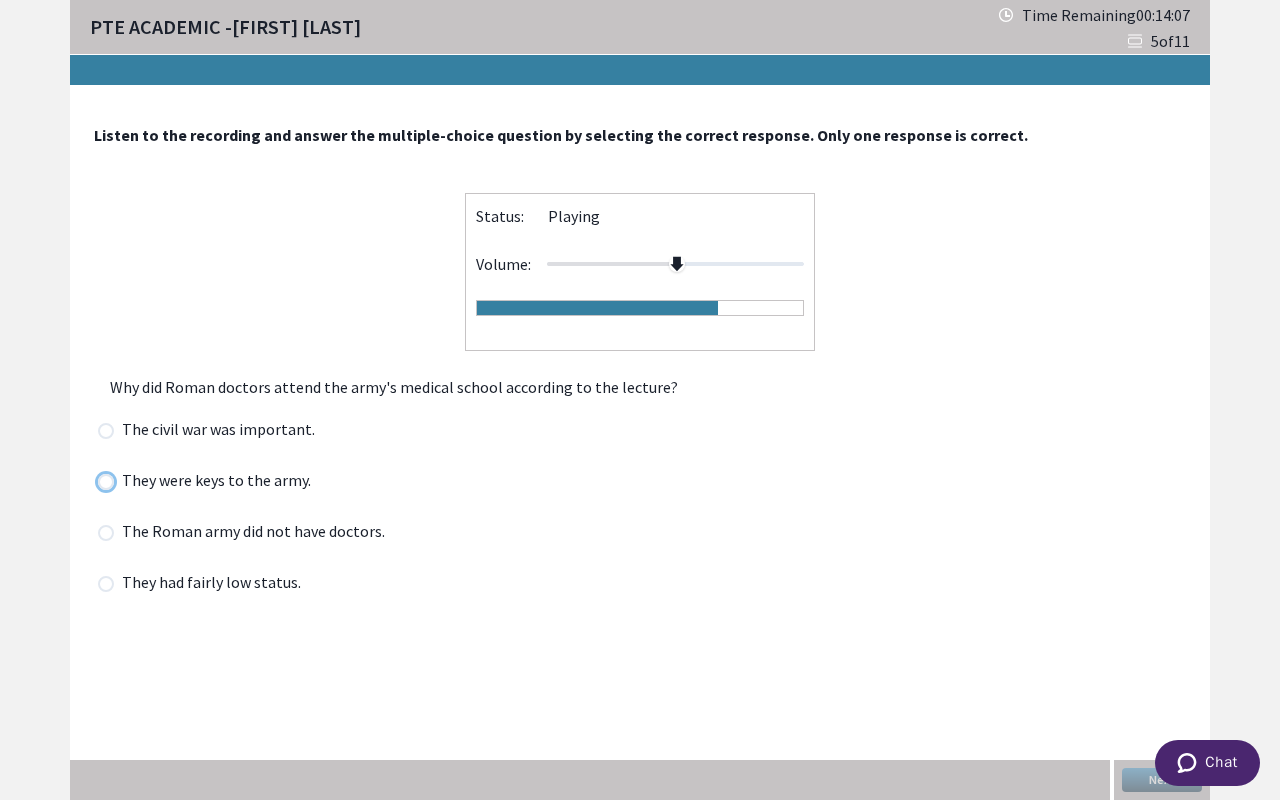 click at bounding box center (97, 481) 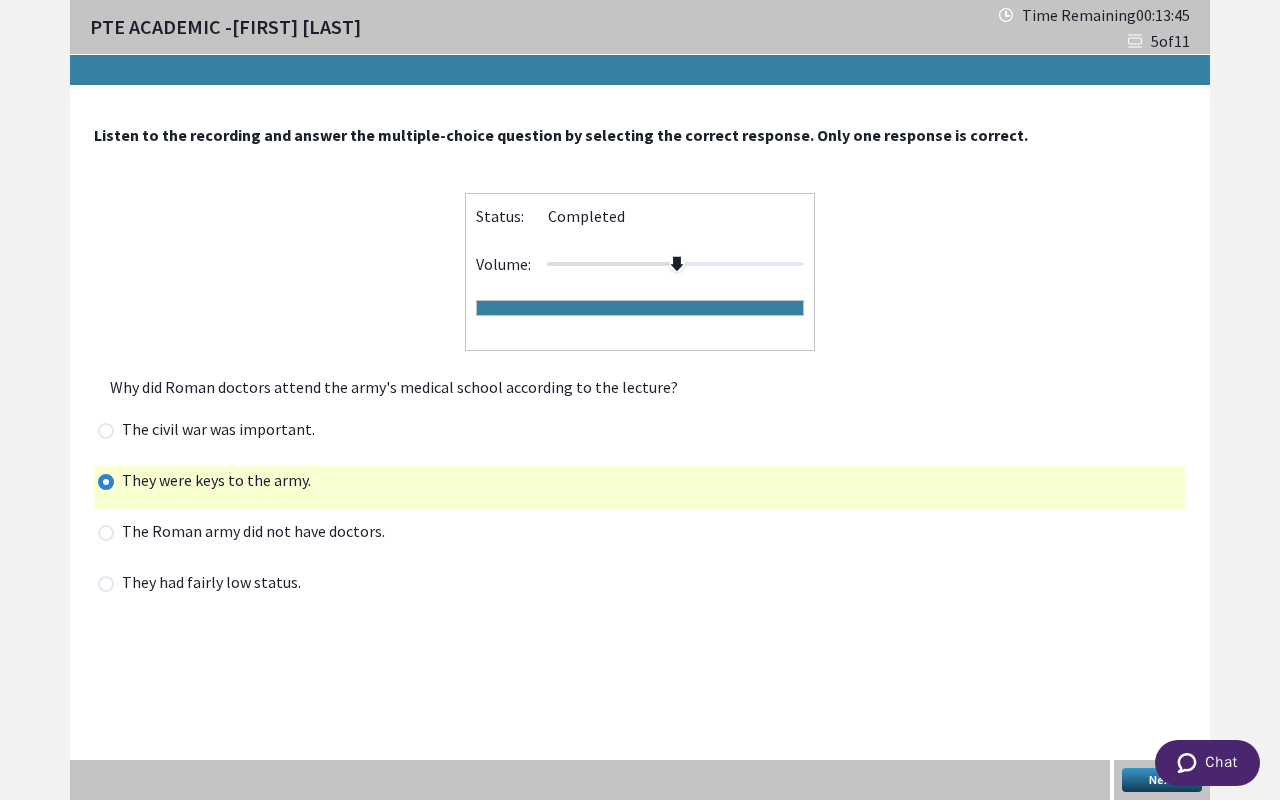 click on "Next" at bounding box center [1162, 780] 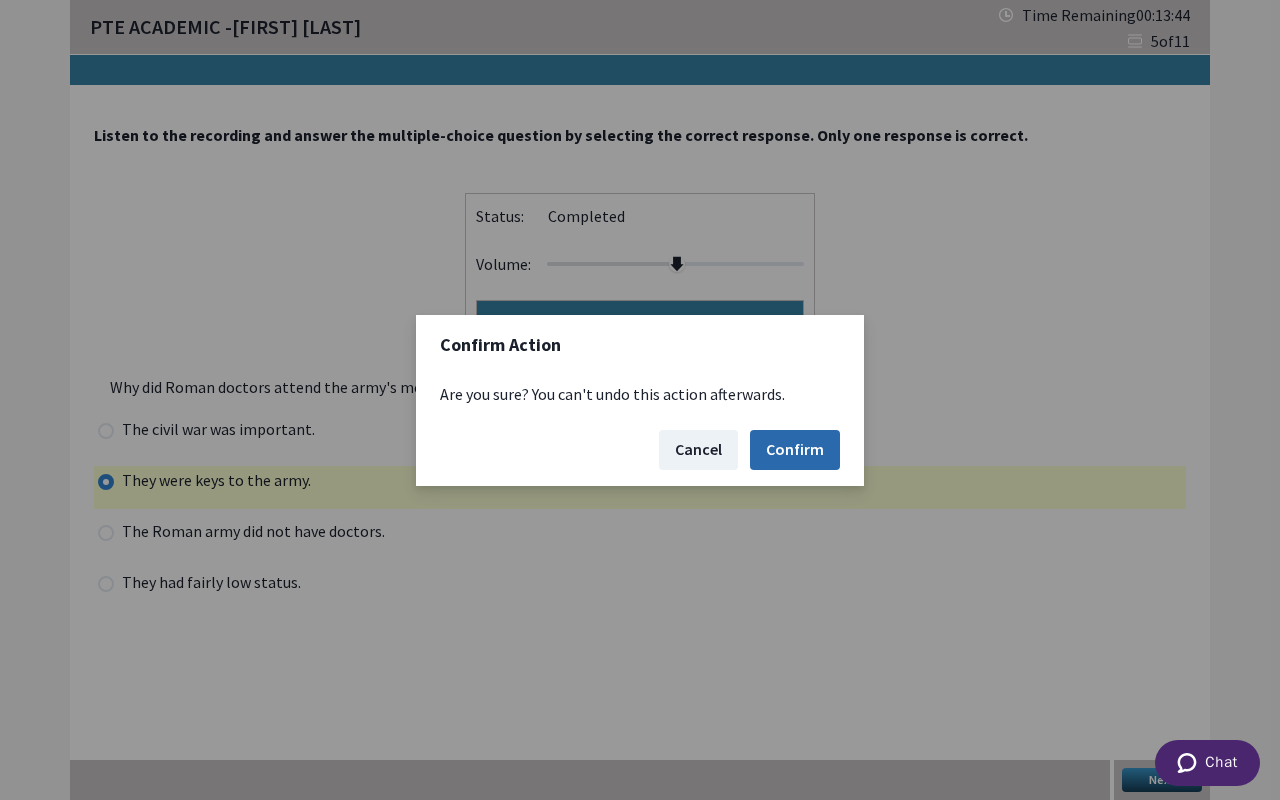 click on "Confirm" at bounding box center (795, 450) 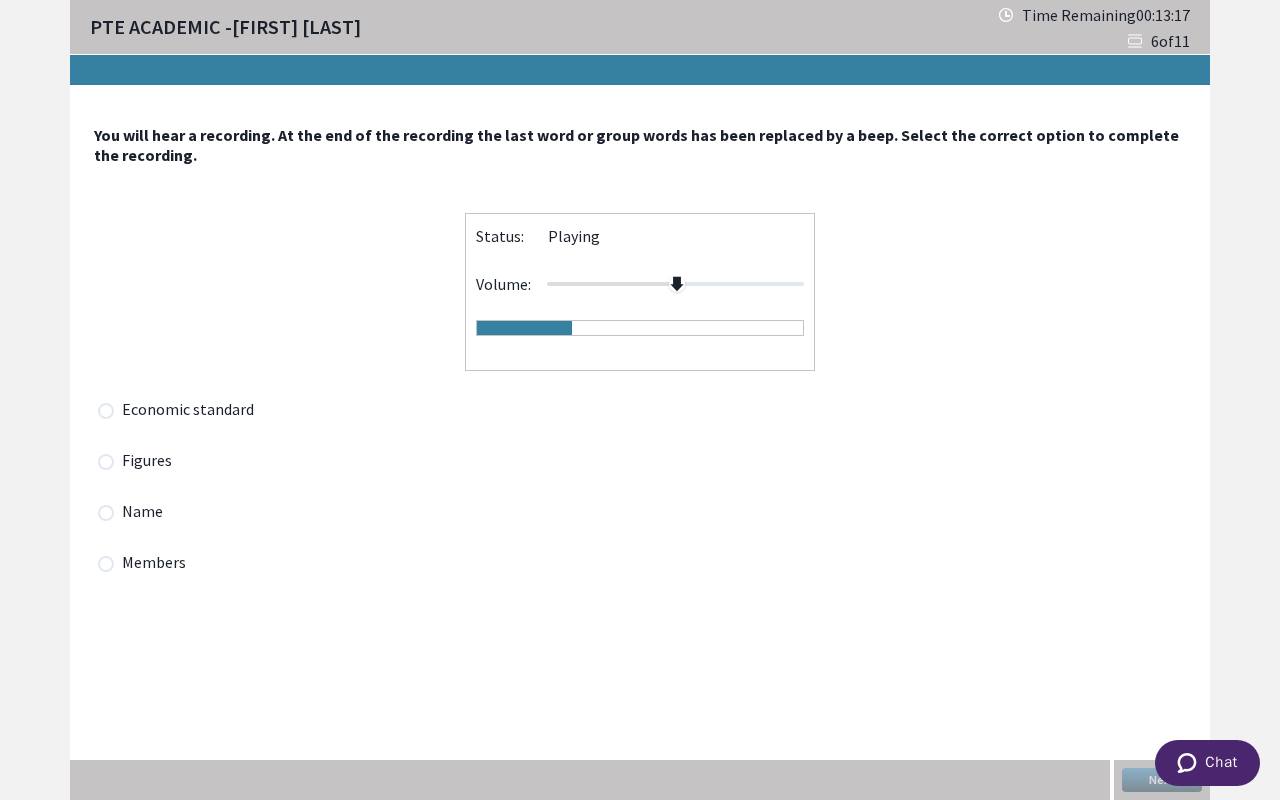 click on "Economic standard" at bounding box center (194, 411) 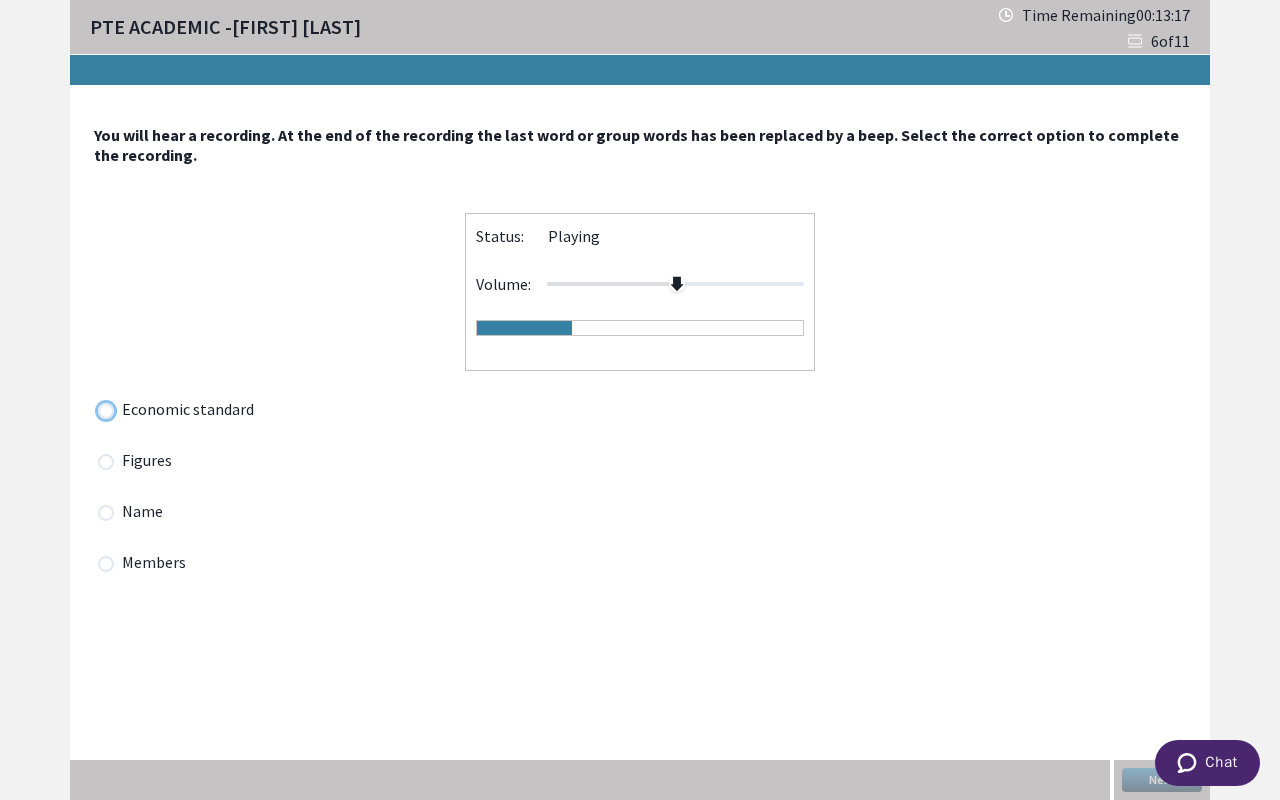 click at bounding box center [97, 410] 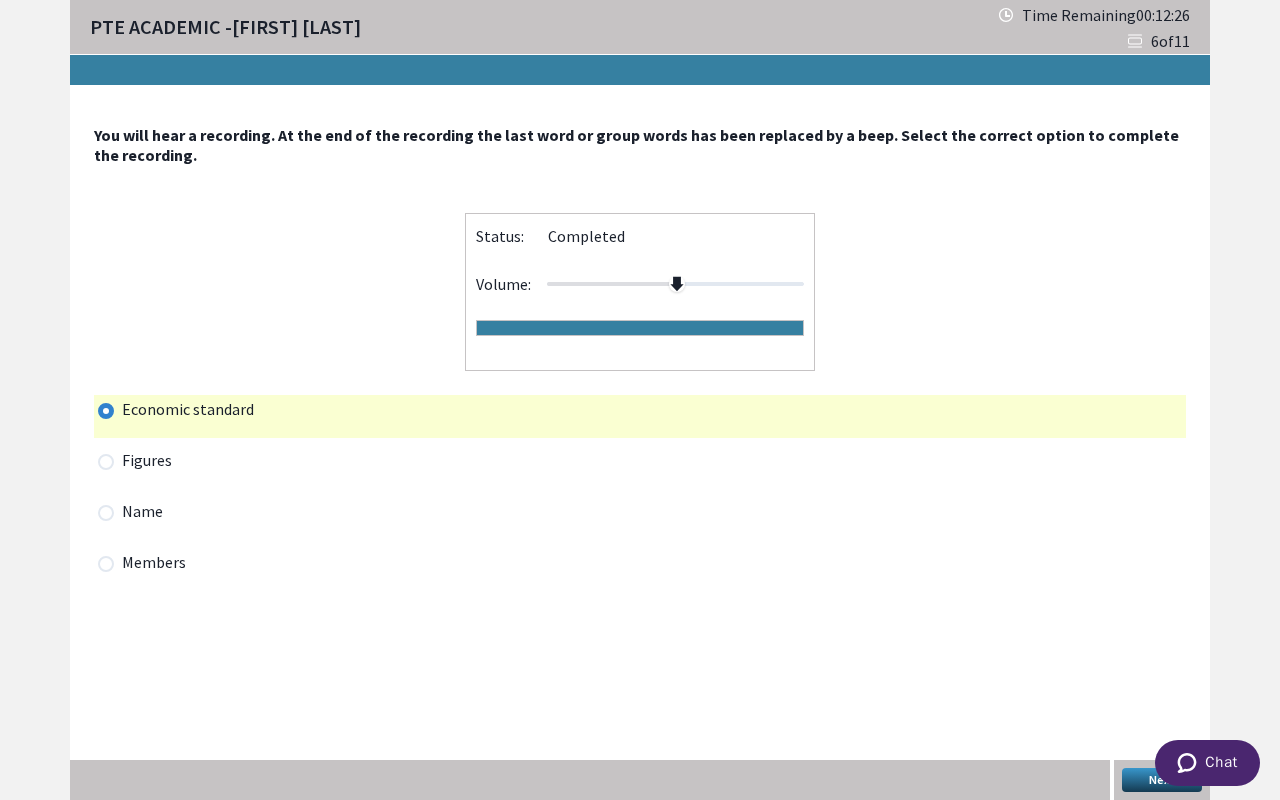 click on "Name" at bounding box center (148, 513) 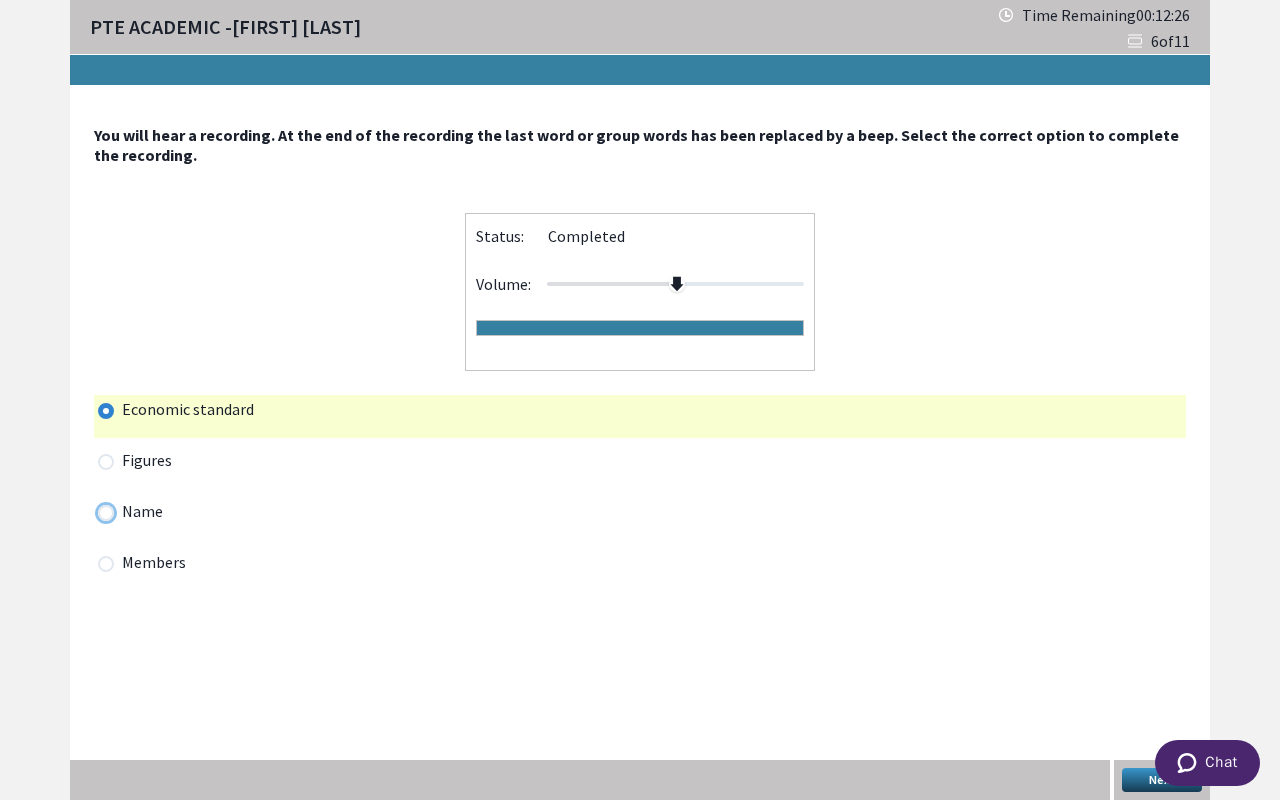 radio on "true" 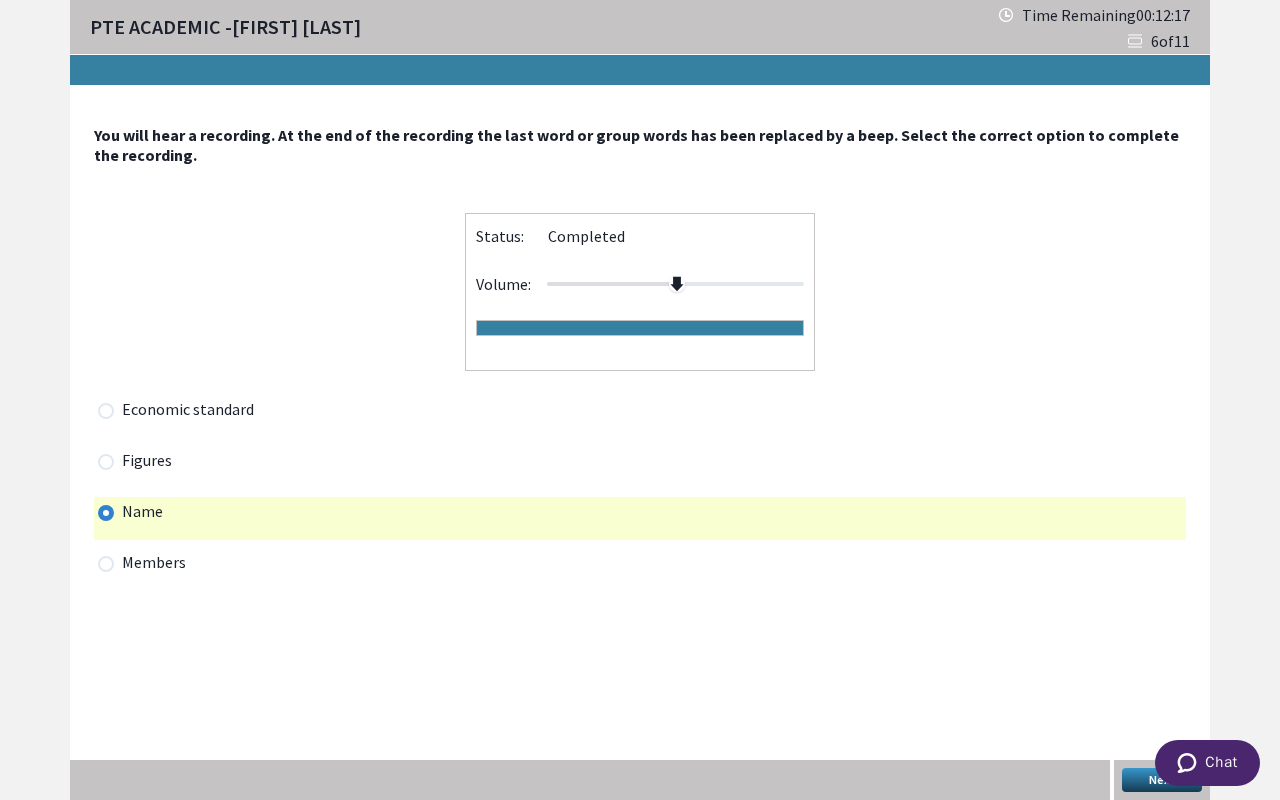 click on "Members" at bounding box center (160, 564) 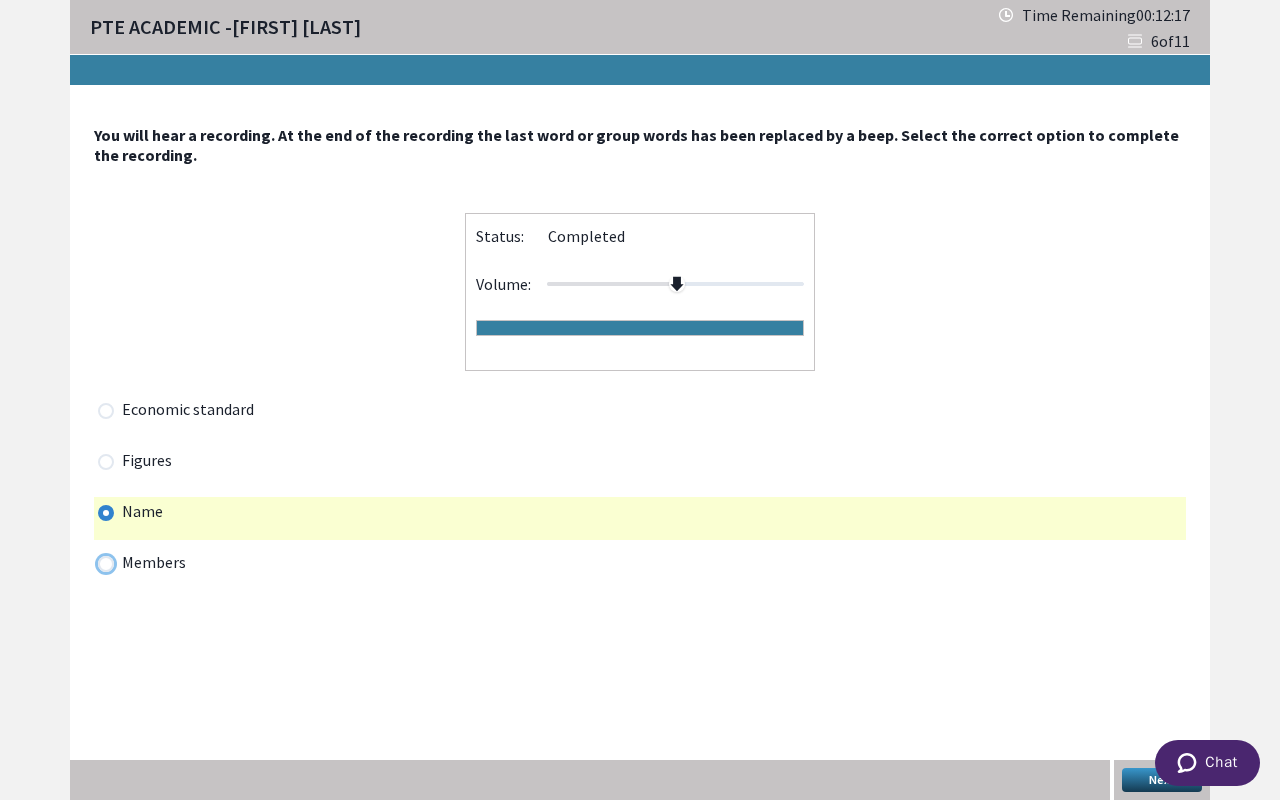 click at bounding box center (97, 563) 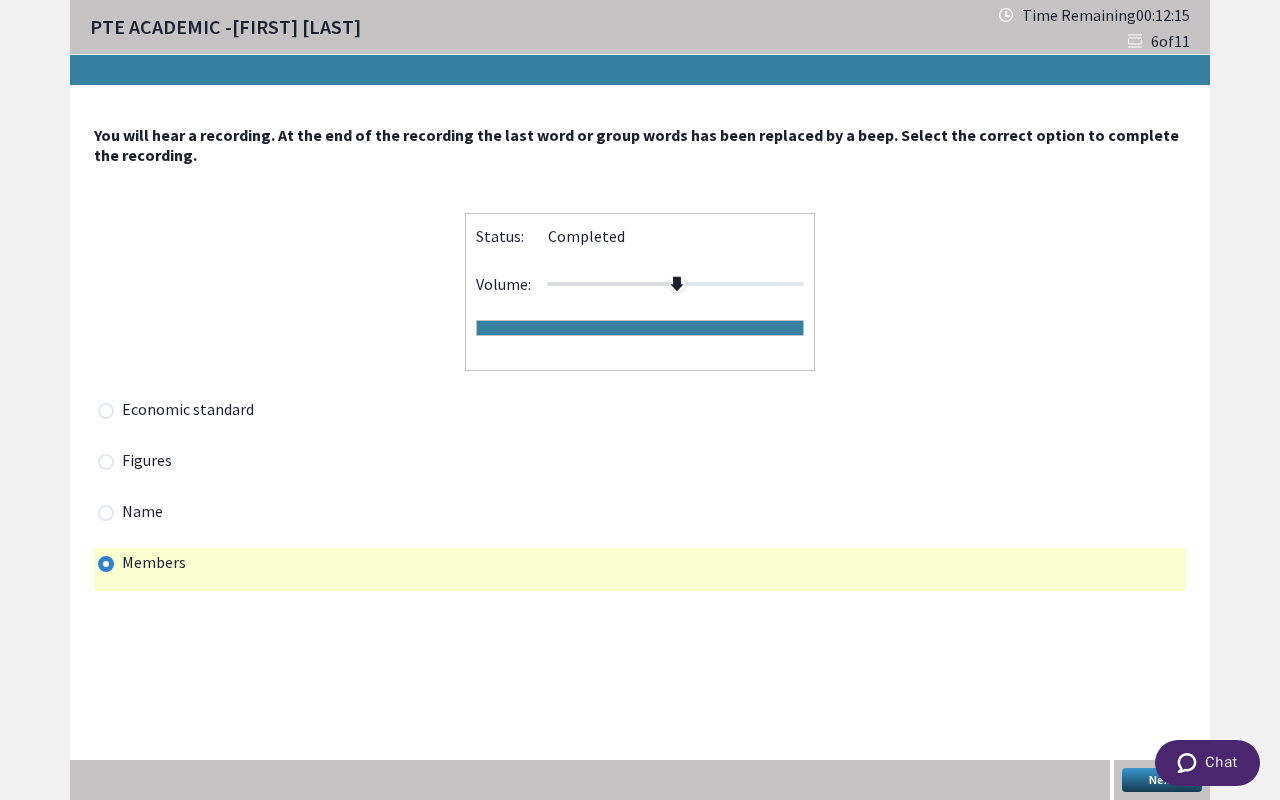 click on "Next" at bounding box center [1162, 780] 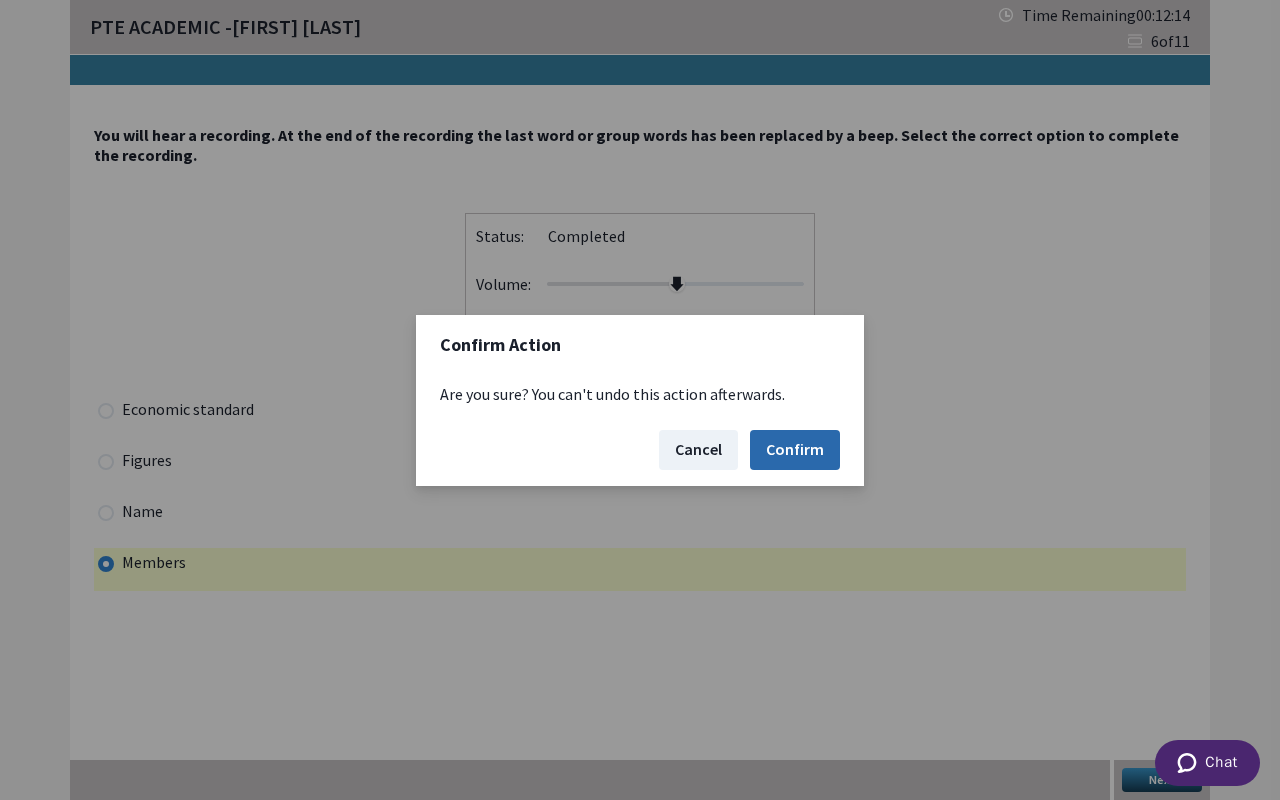 click on "Confirm" at bounding box center [795, 450] 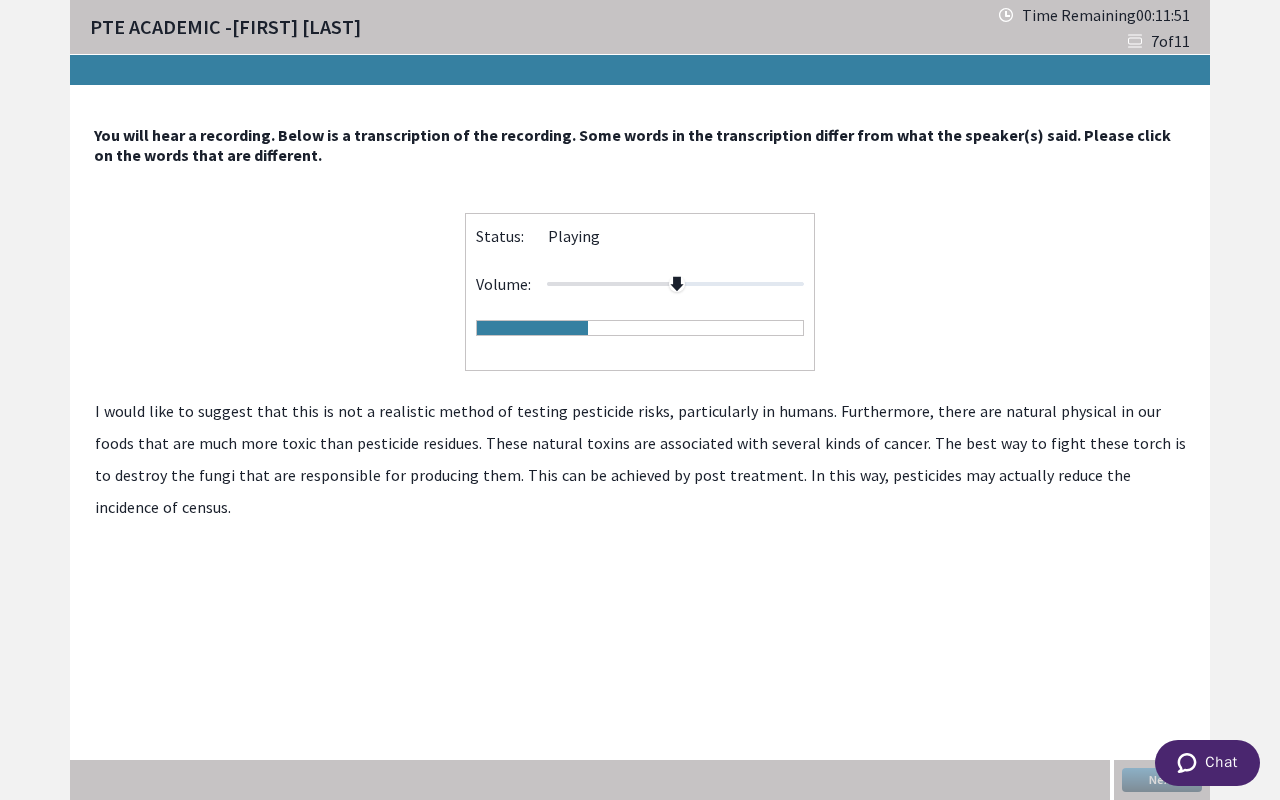 click on "physical" 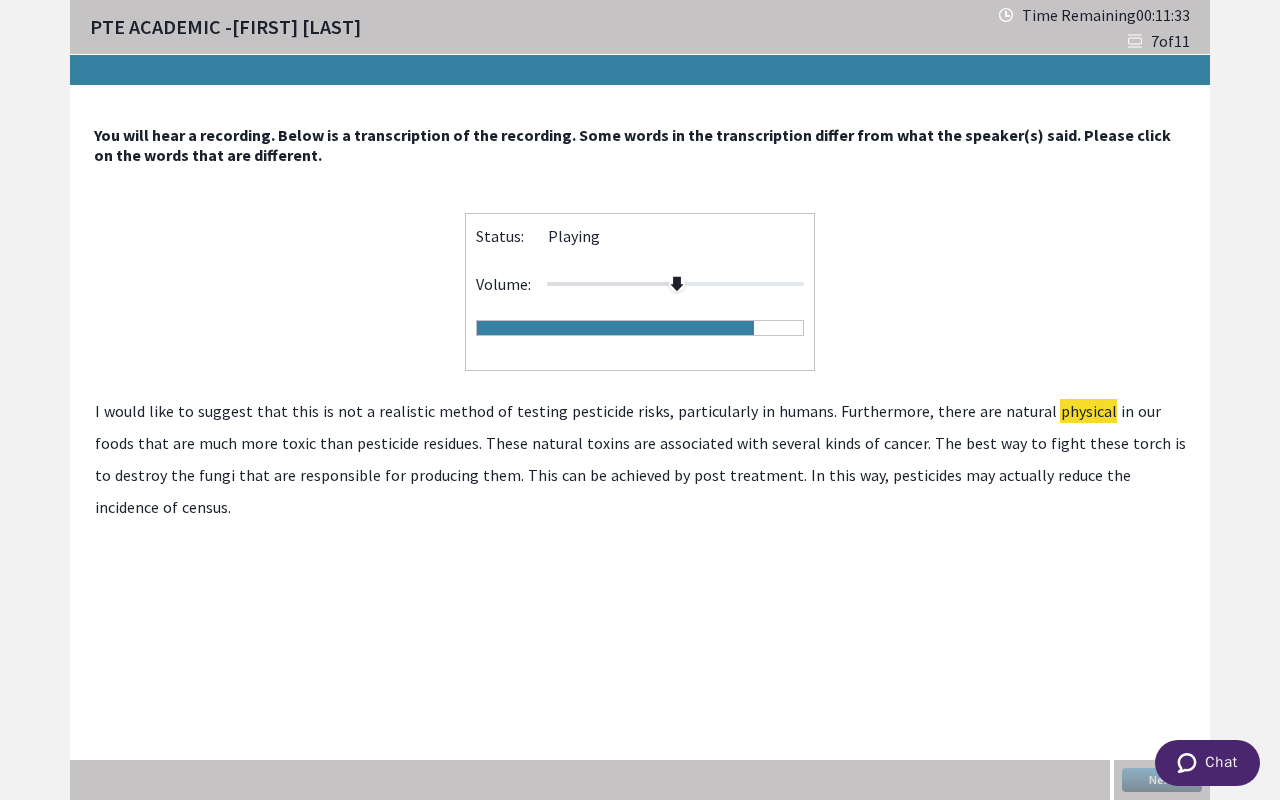 click on "post" 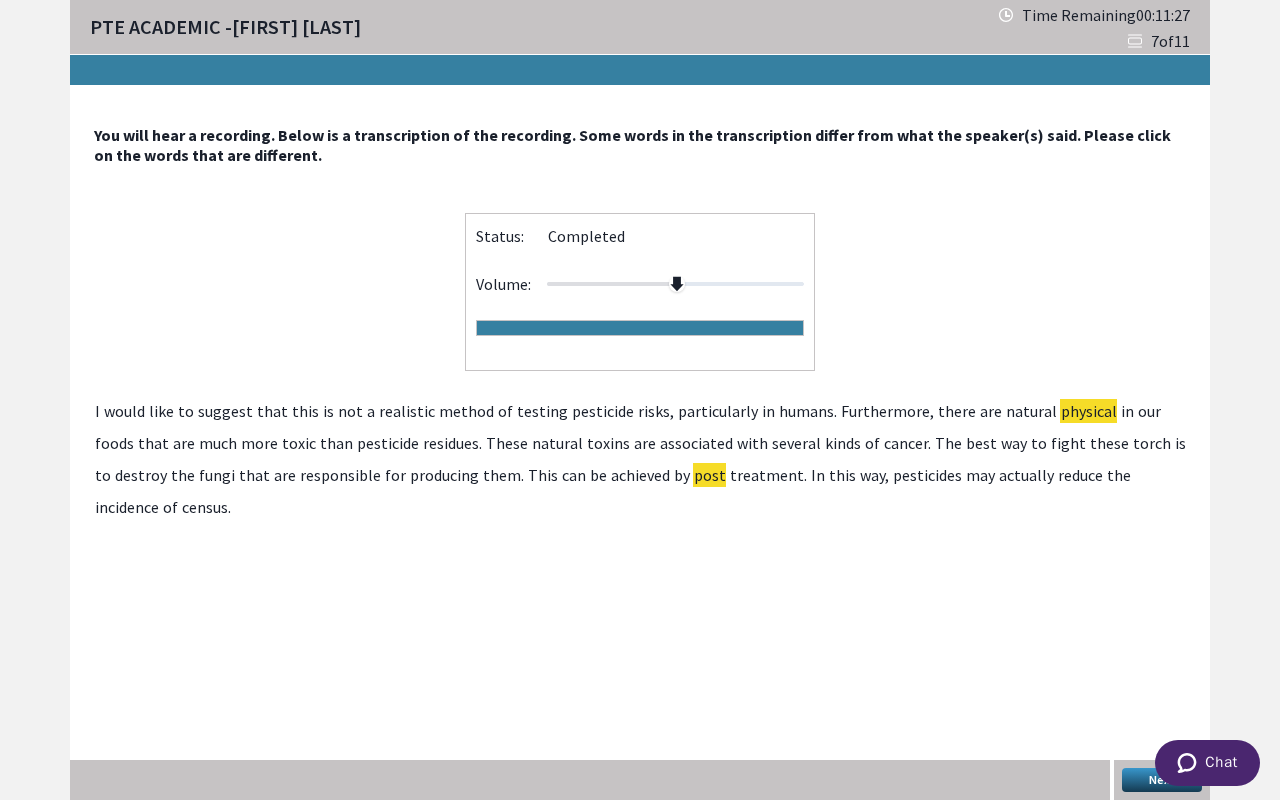 click on "census." 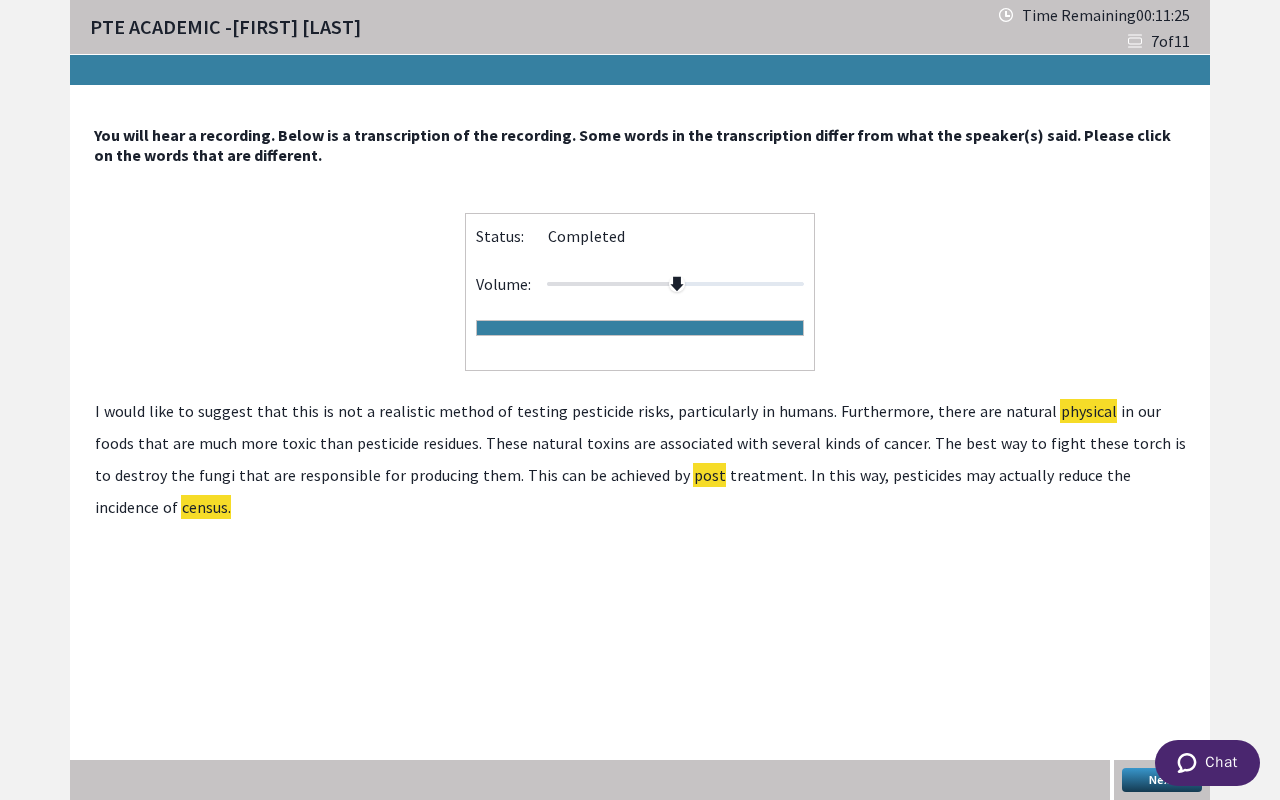 click on "Next" at bounding box center [1162, 780] 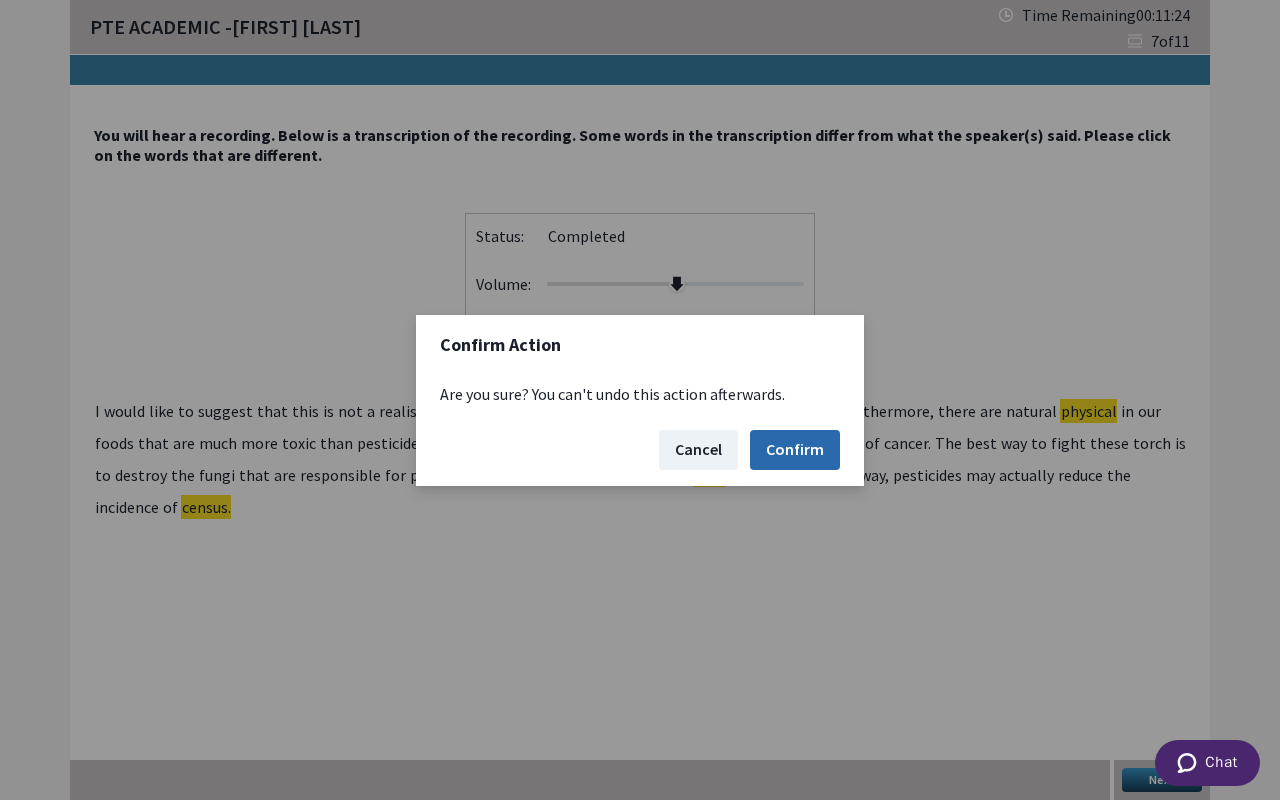 click on "Confirm" at bounding box center (795, 450) 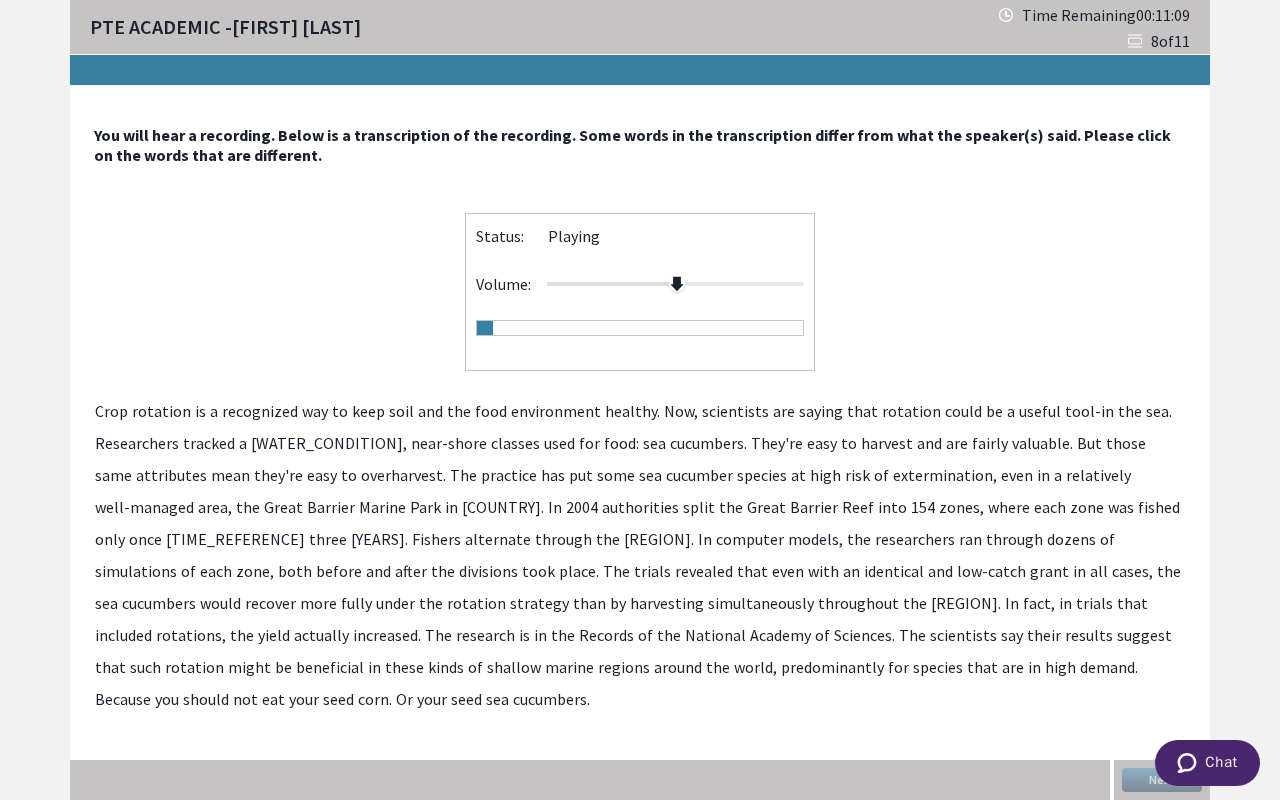 click on "environment" 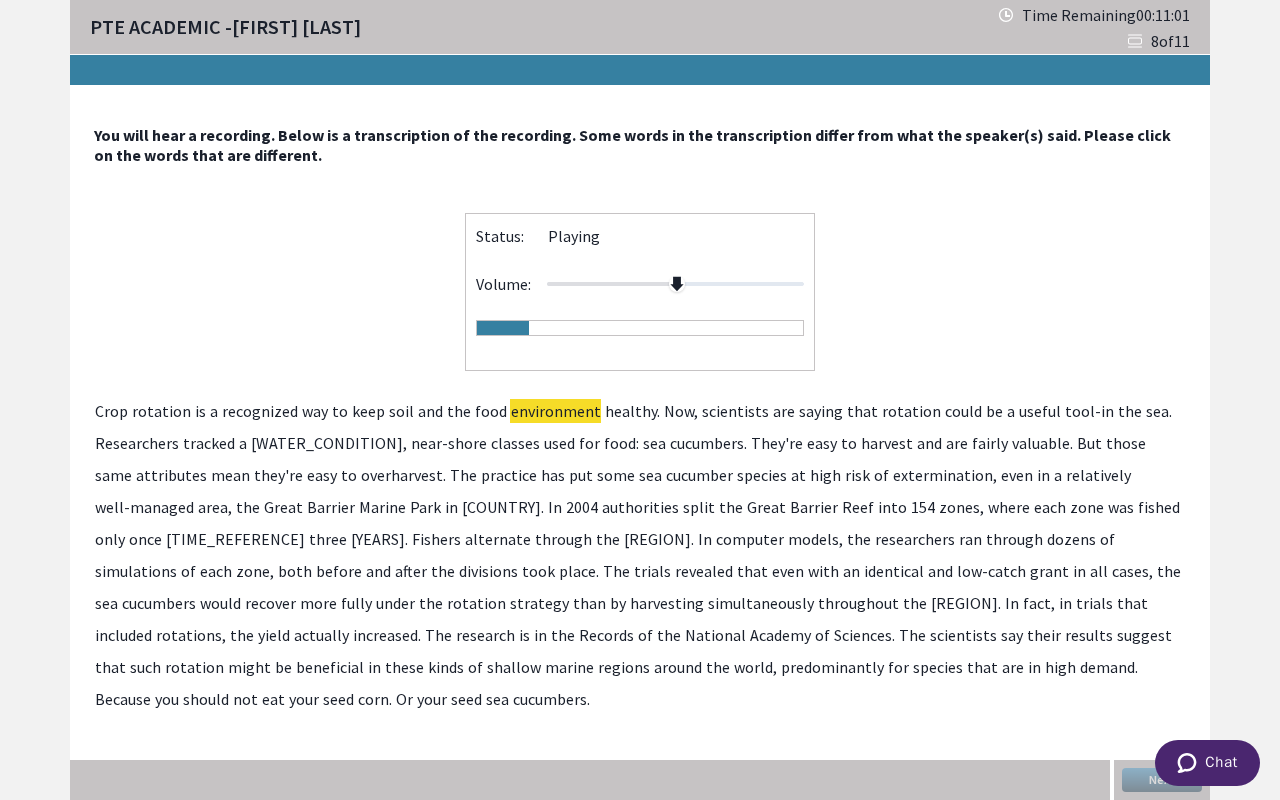 click on "classes" 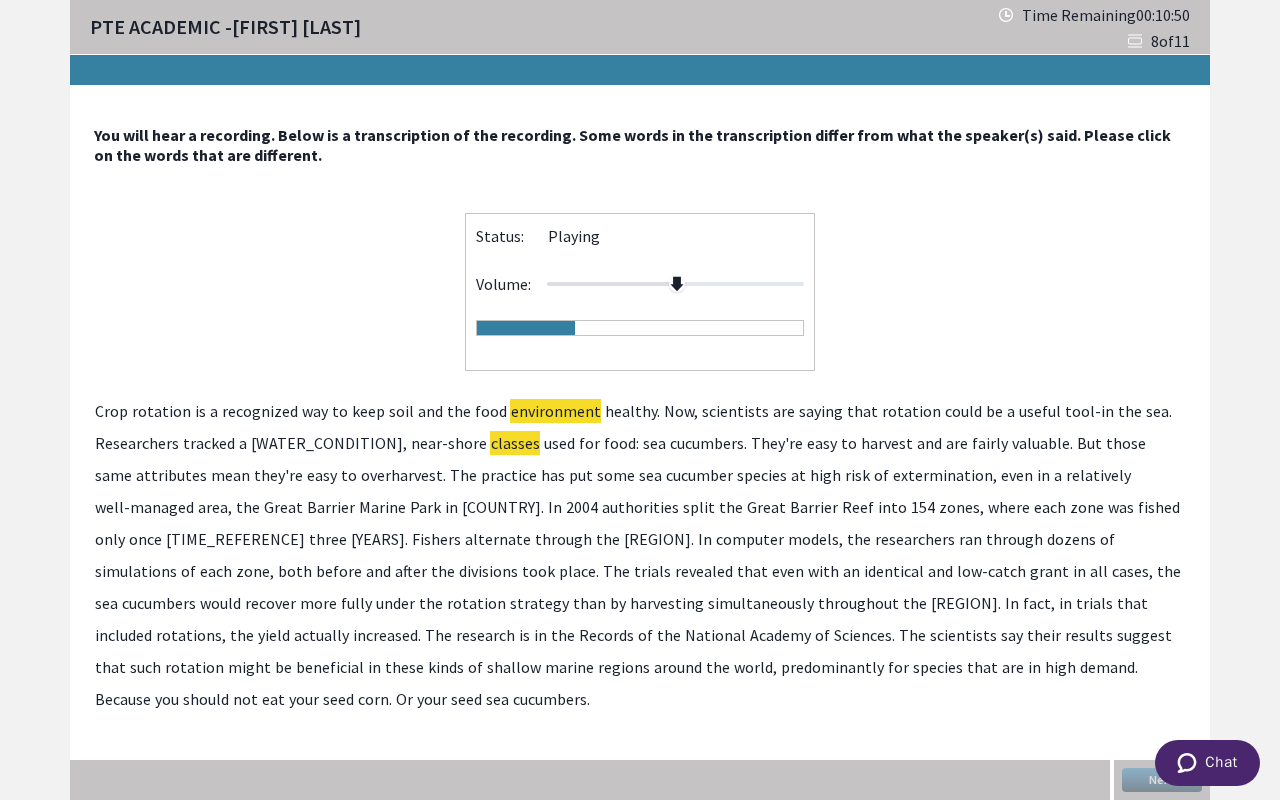 click on "extermination," 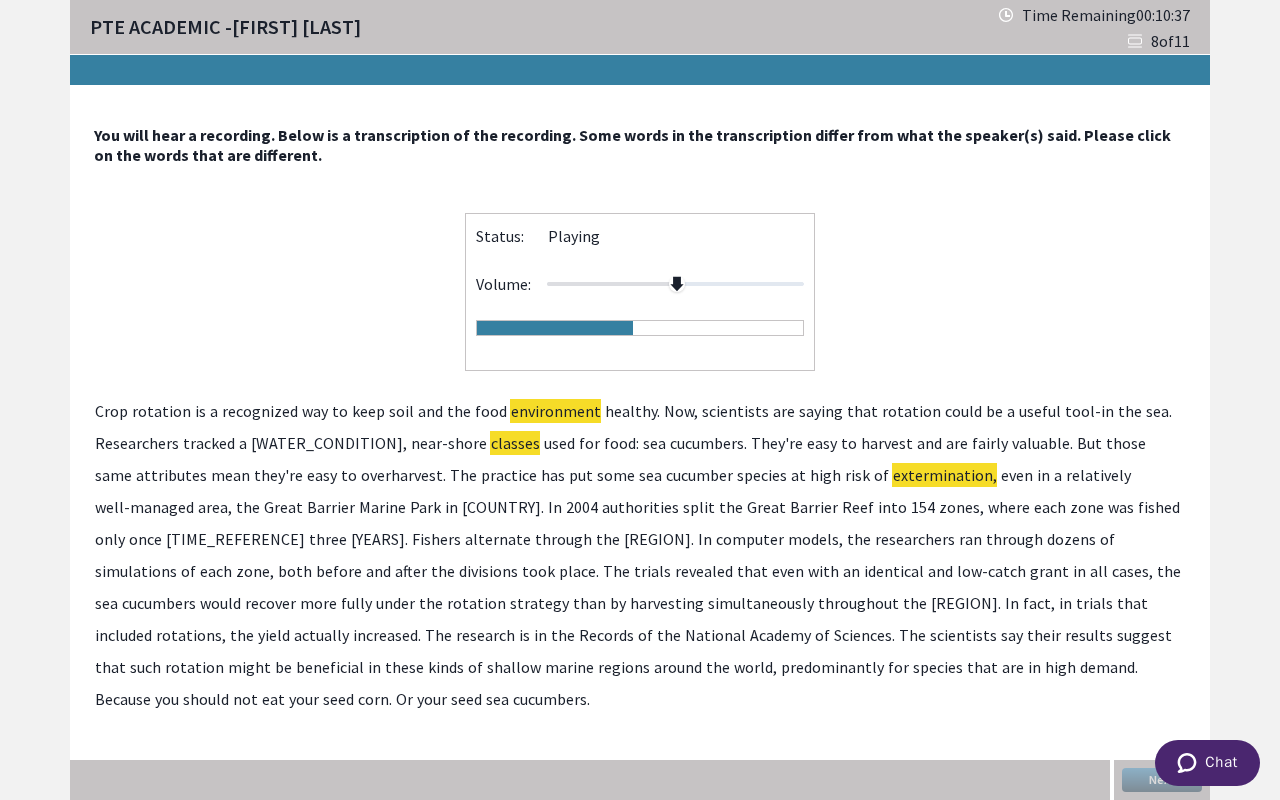 click on "alternate" 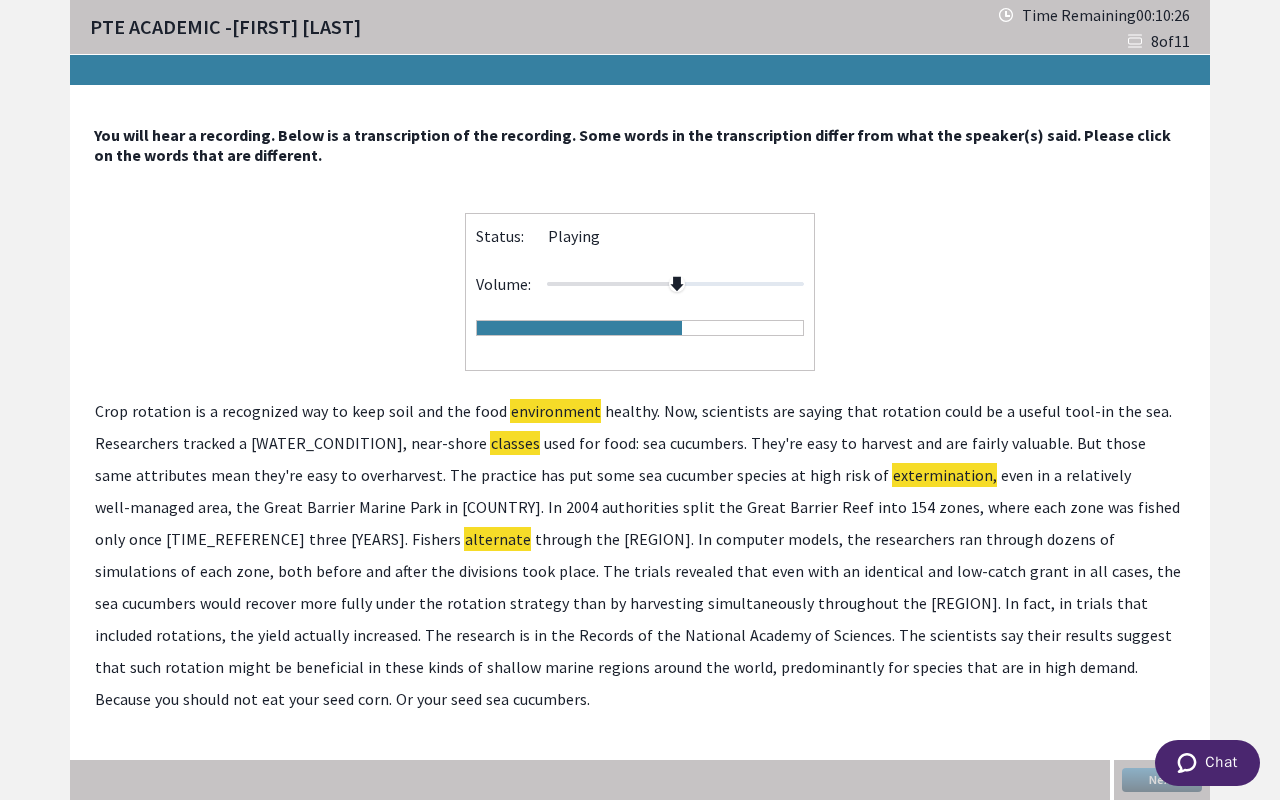 click on "grant" 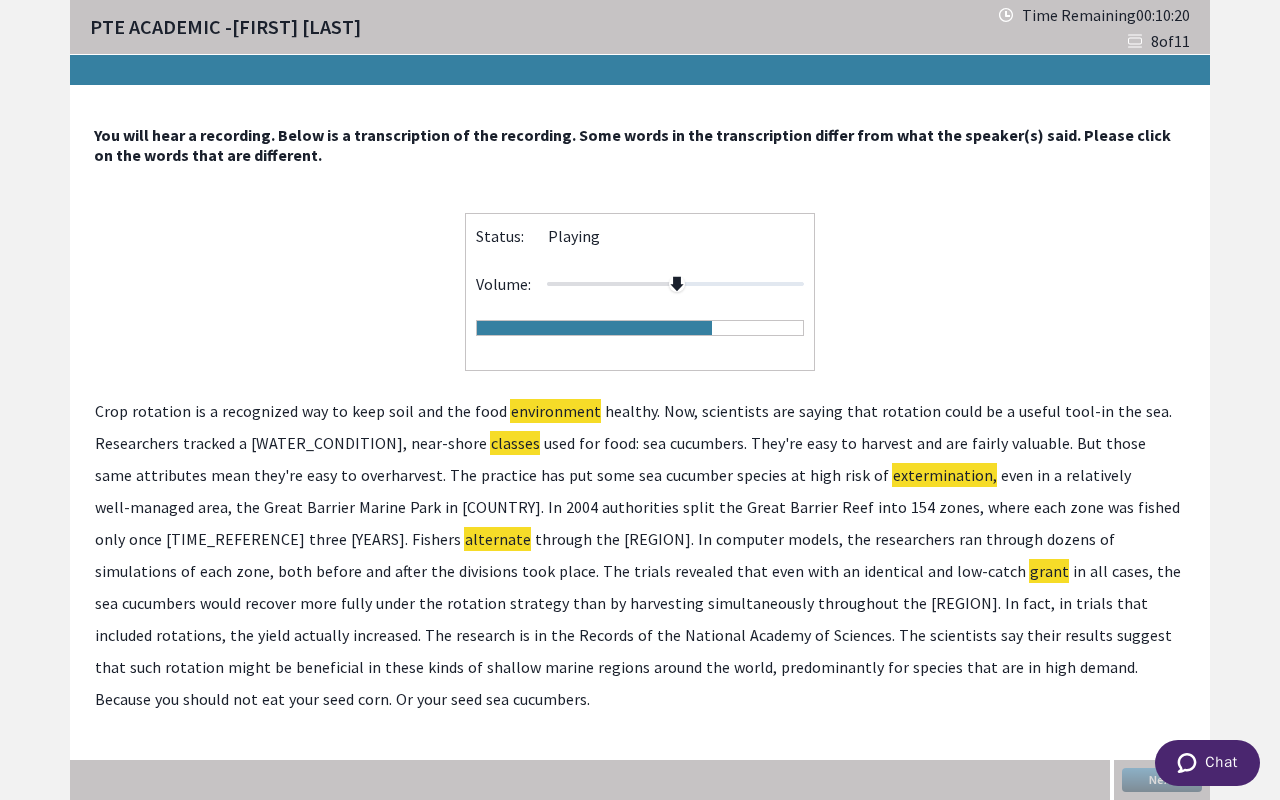 click on "simultaneously" 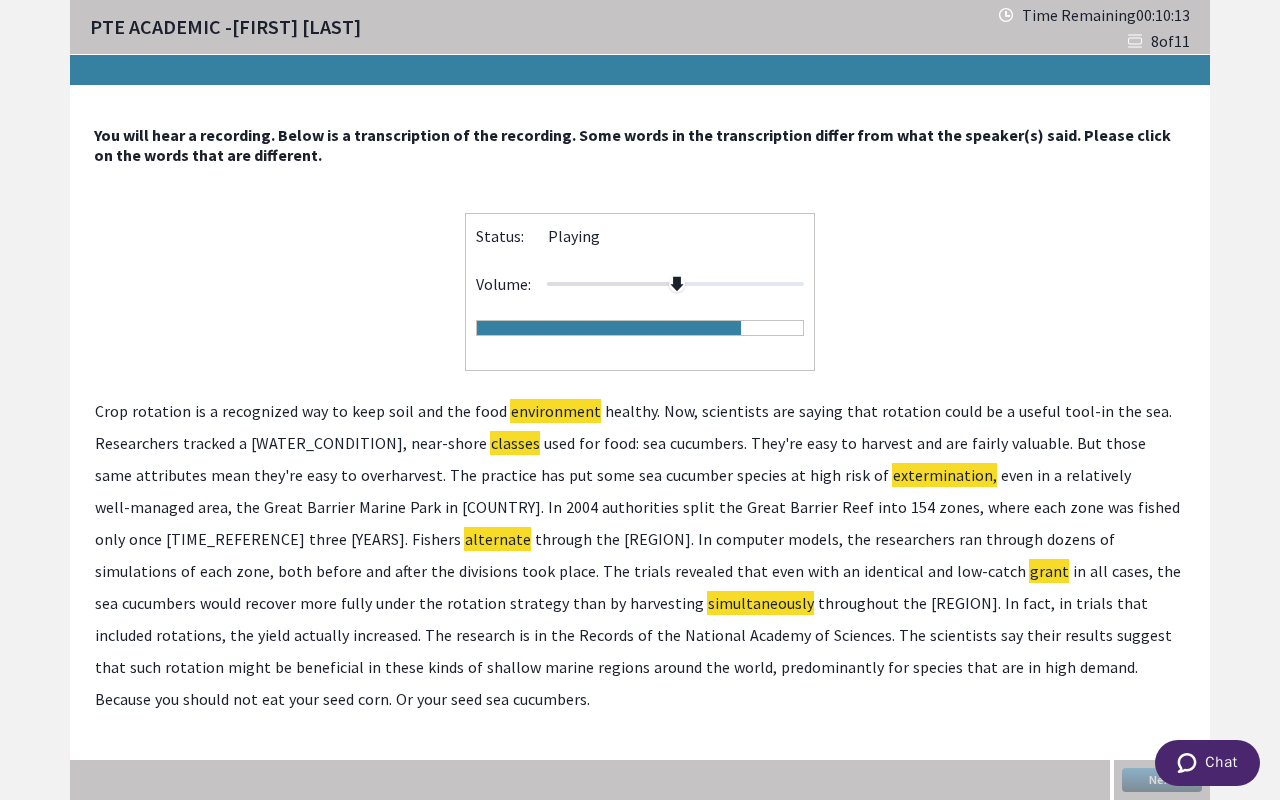 click on "Records" 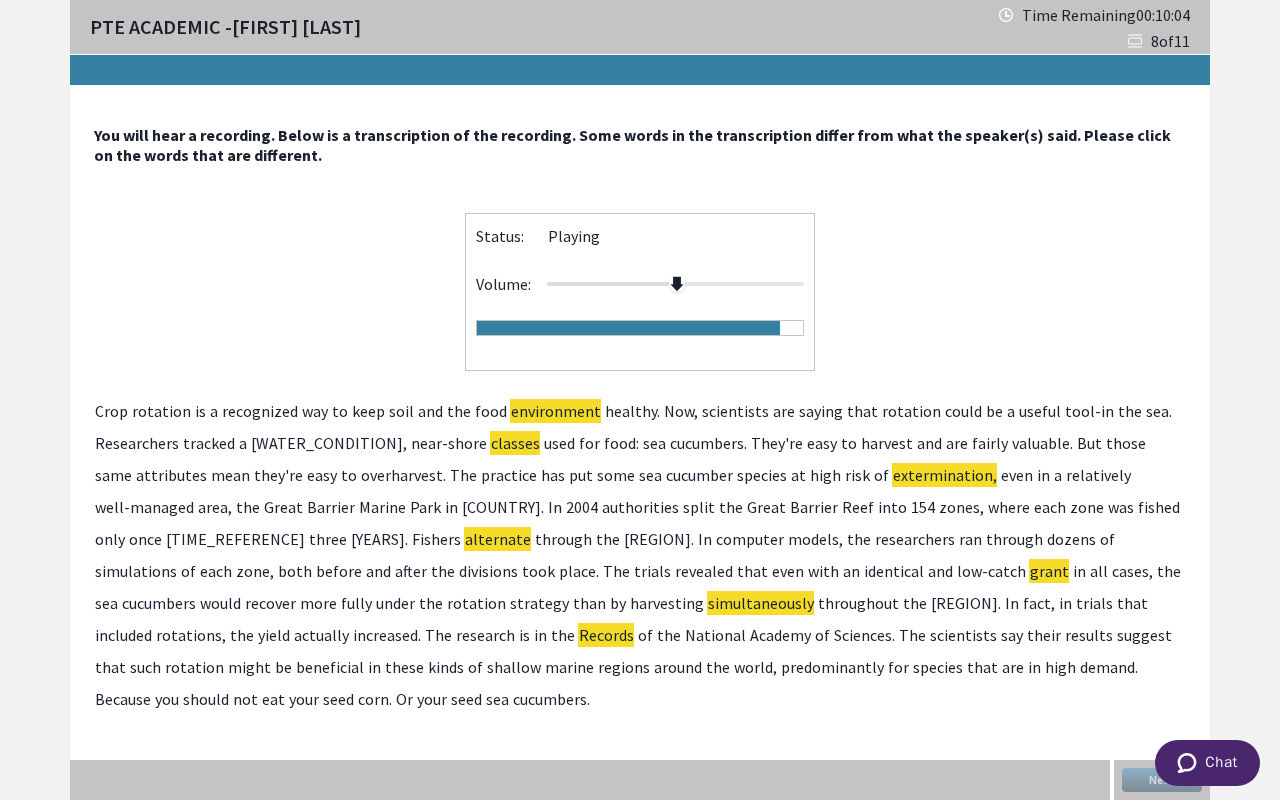 click on "predominantly" 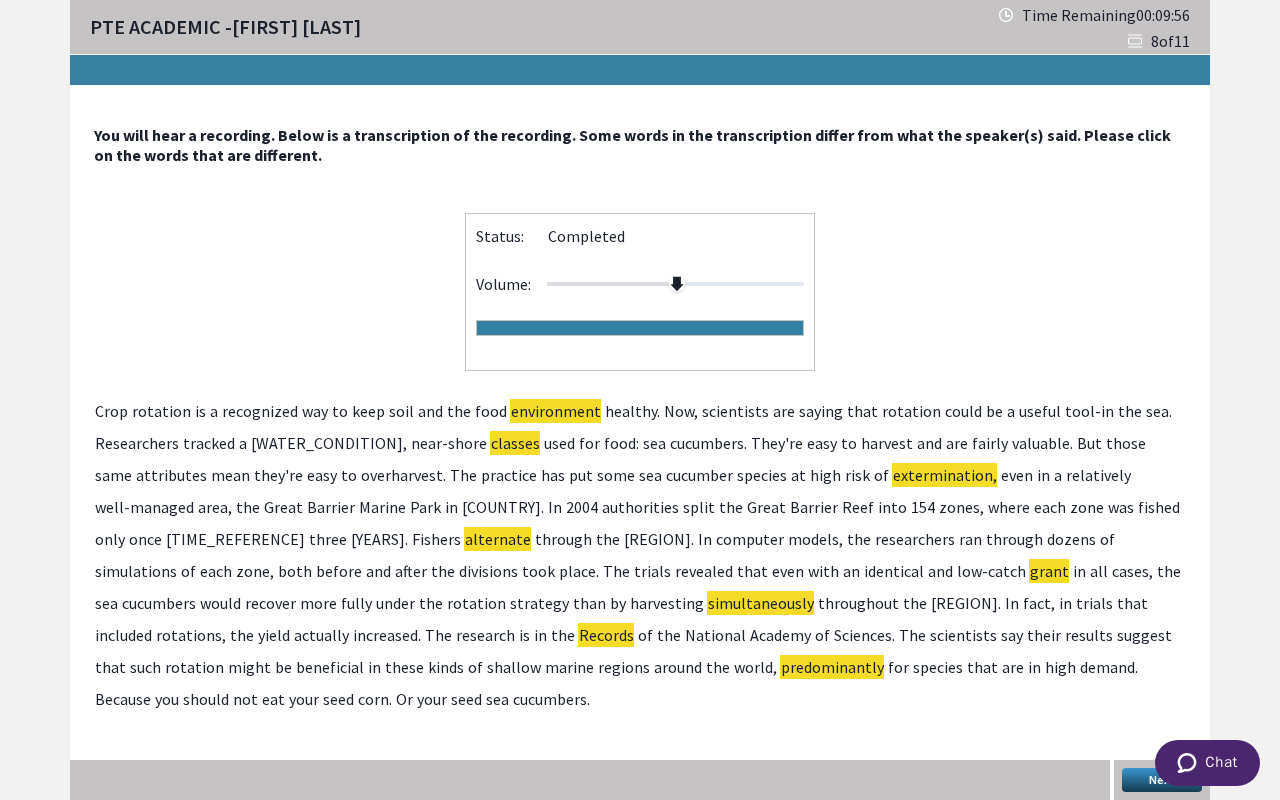 click on "Next" at bounding box center (1162, 780) 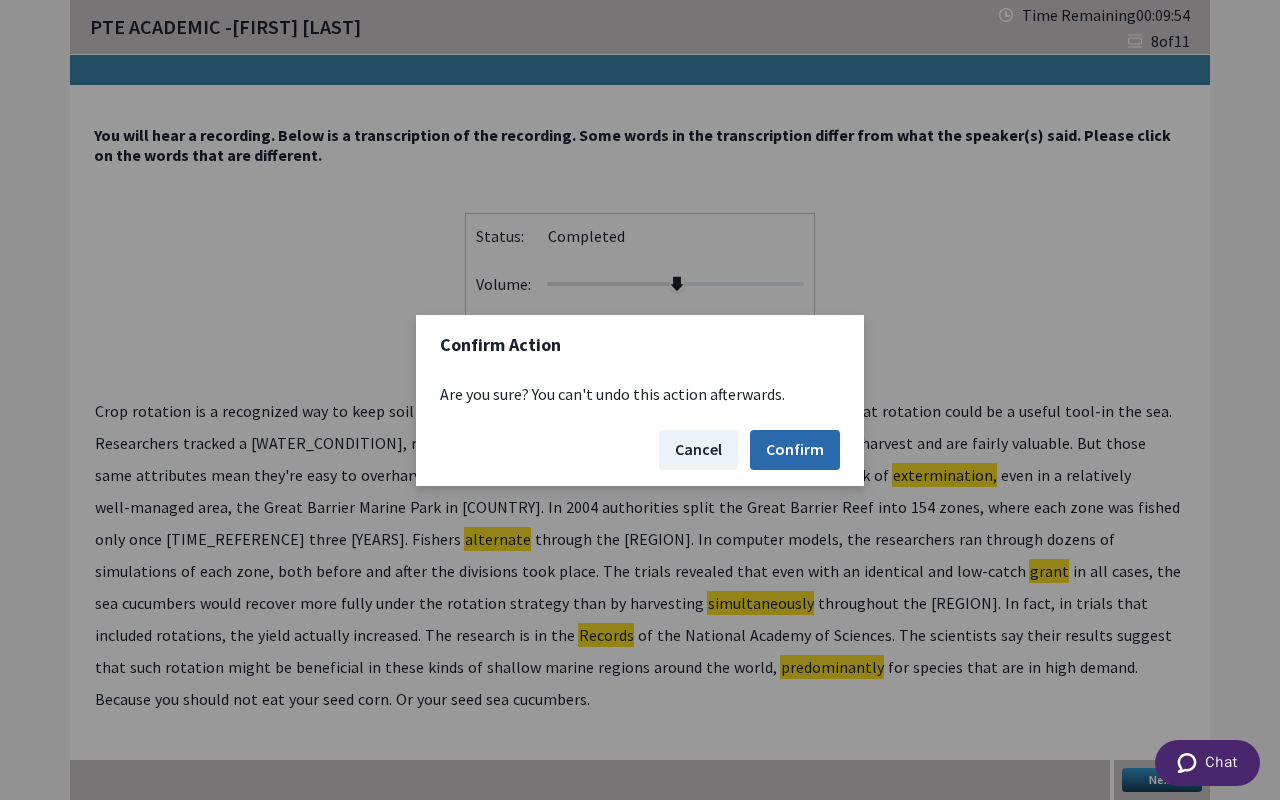 click on "Confirm" at bounding box center (795, 450) 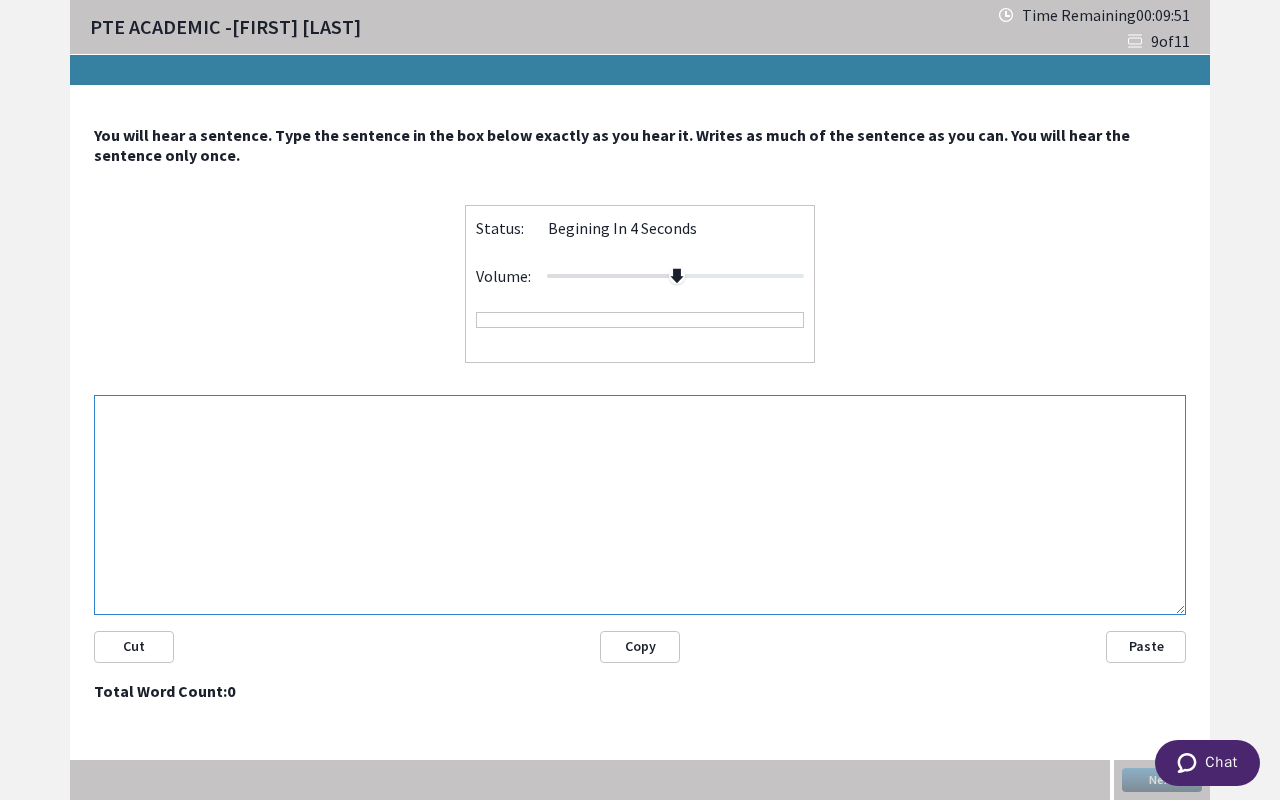 click at bounding box center (640, 505) 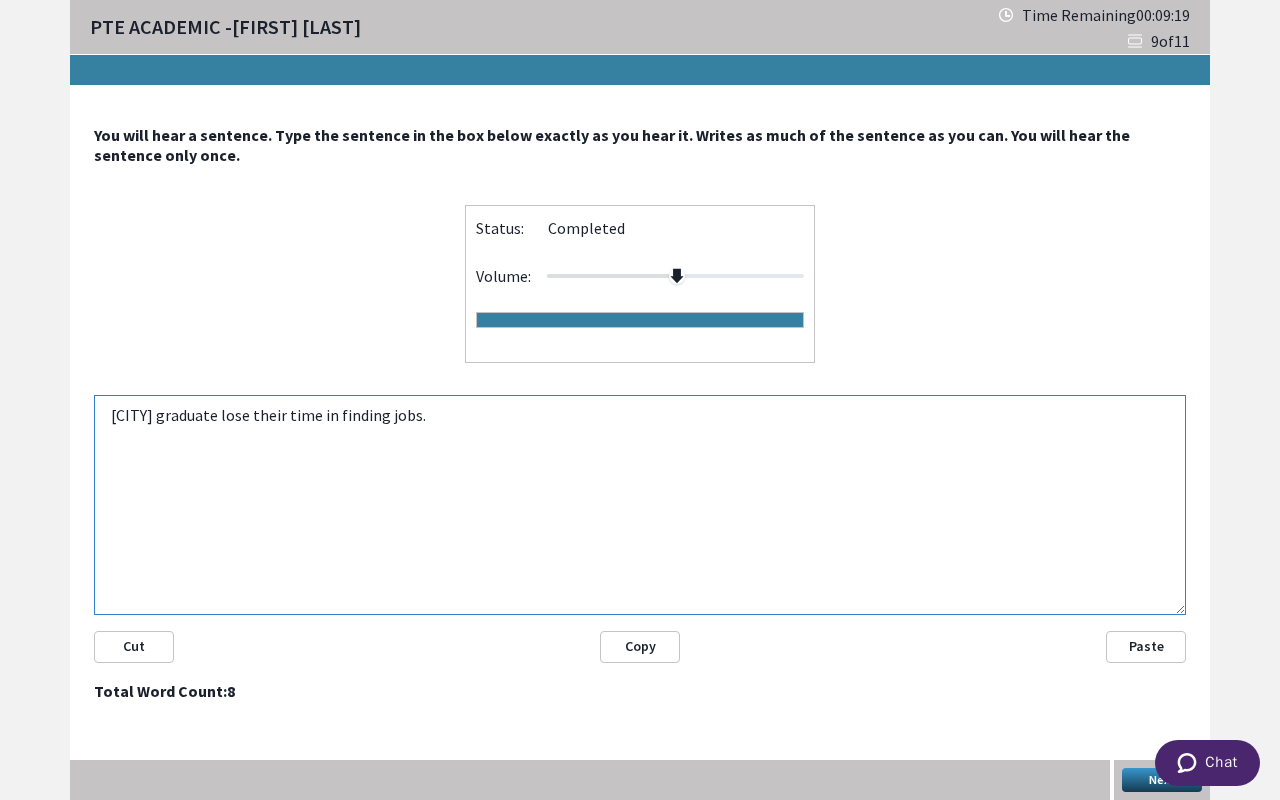 click on "University graduate lose their time in finding jobs." at bounding box center [640, 505] 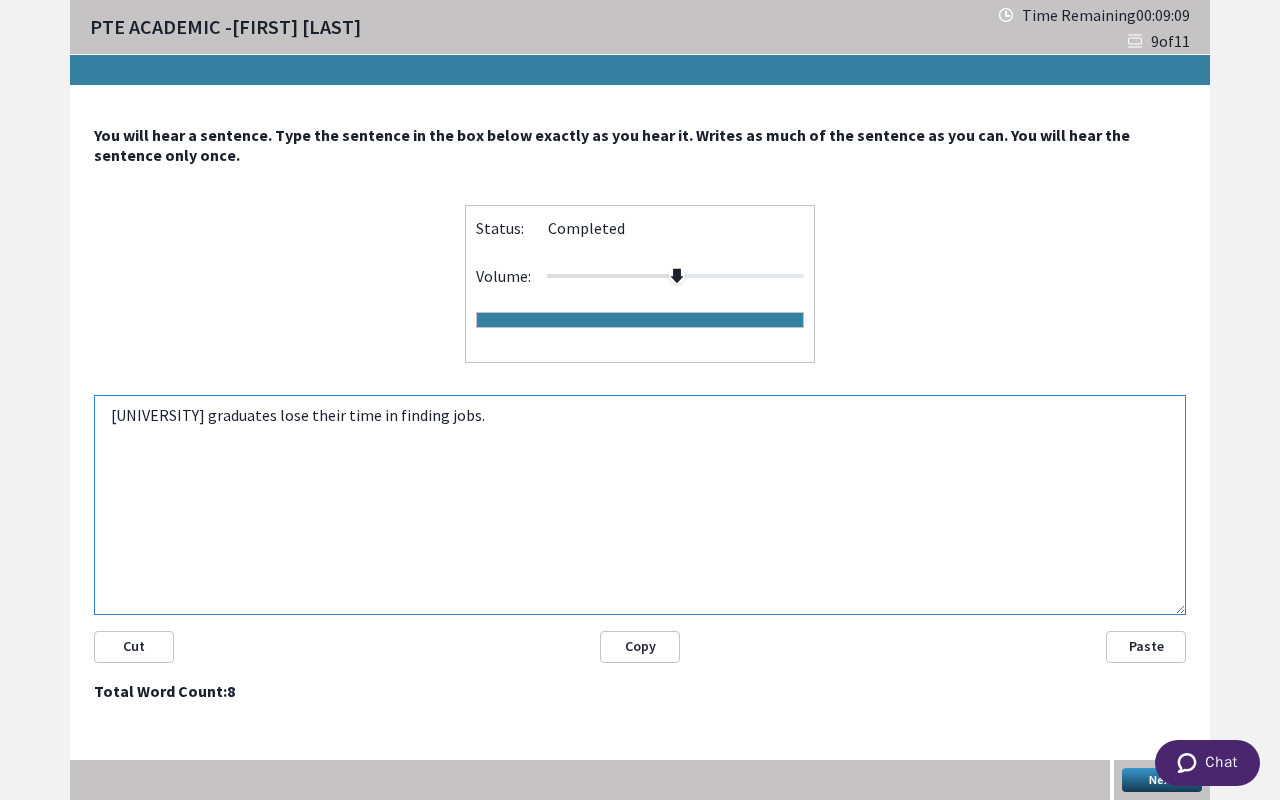 type on "University graduates lose their time in finding jobs." 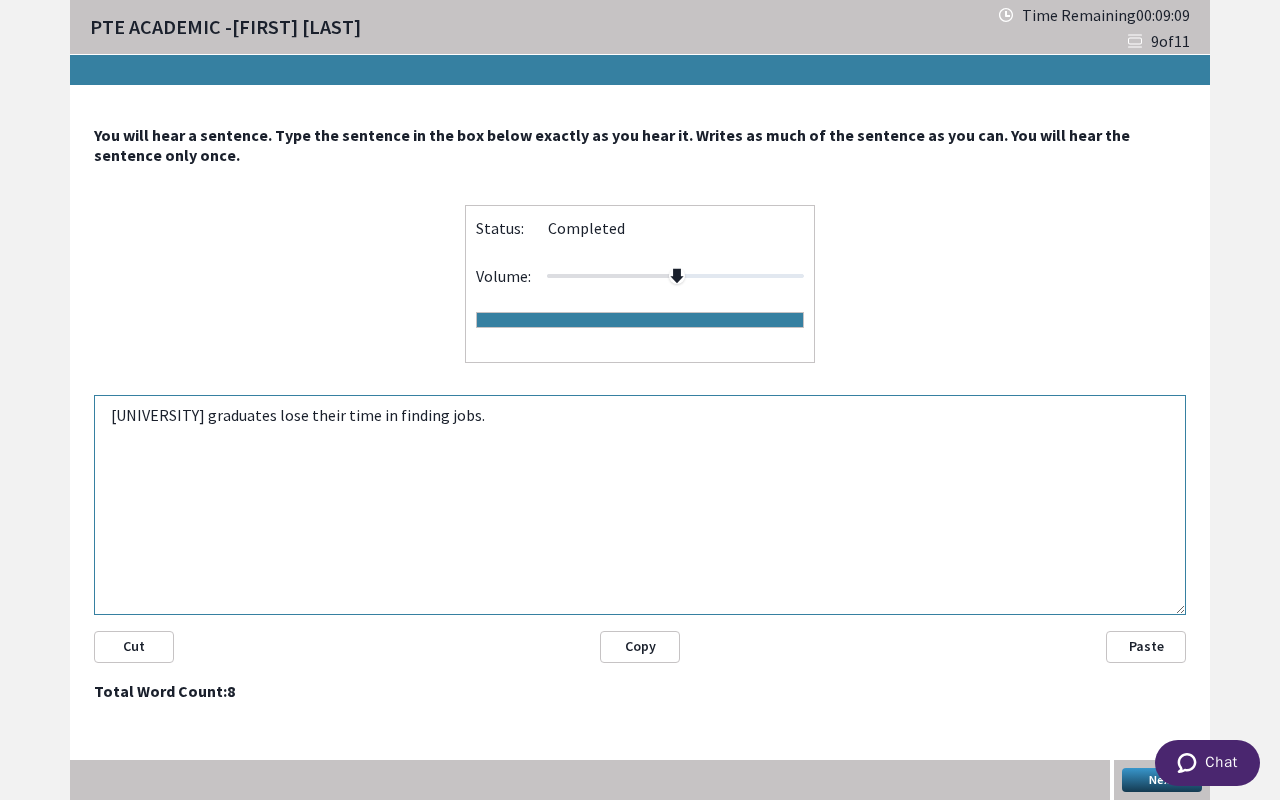 click on "Next" at bounding box center (1162, 780) 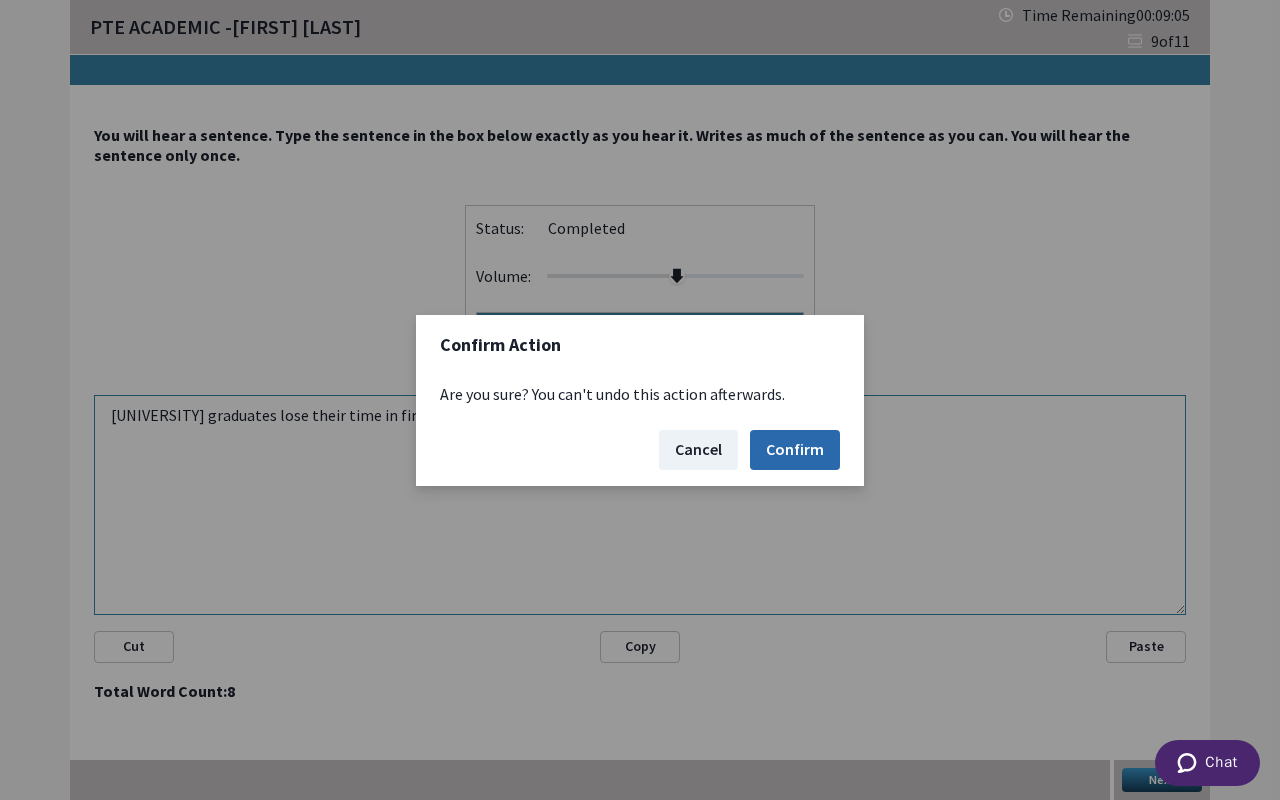 click on "Confirm" at bounding box center [795, 450] 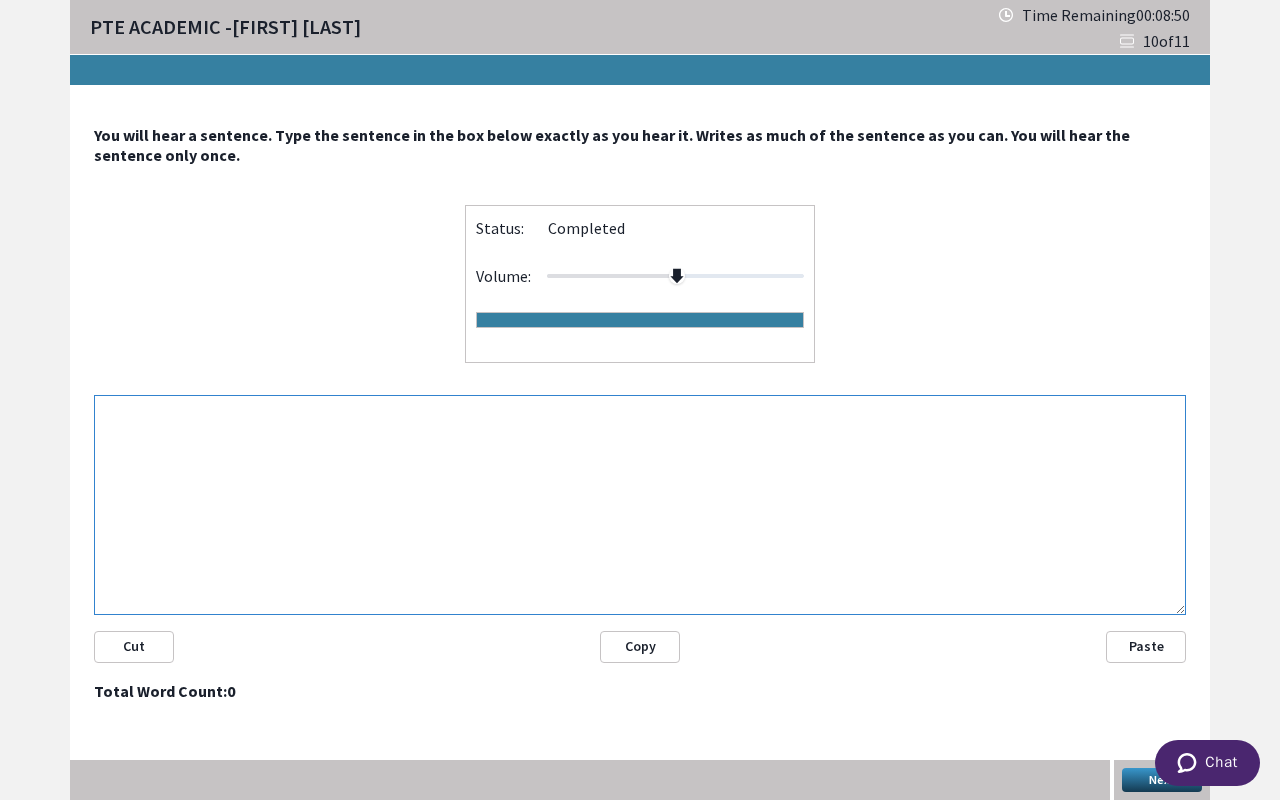 click at bounding box center (640, 505) 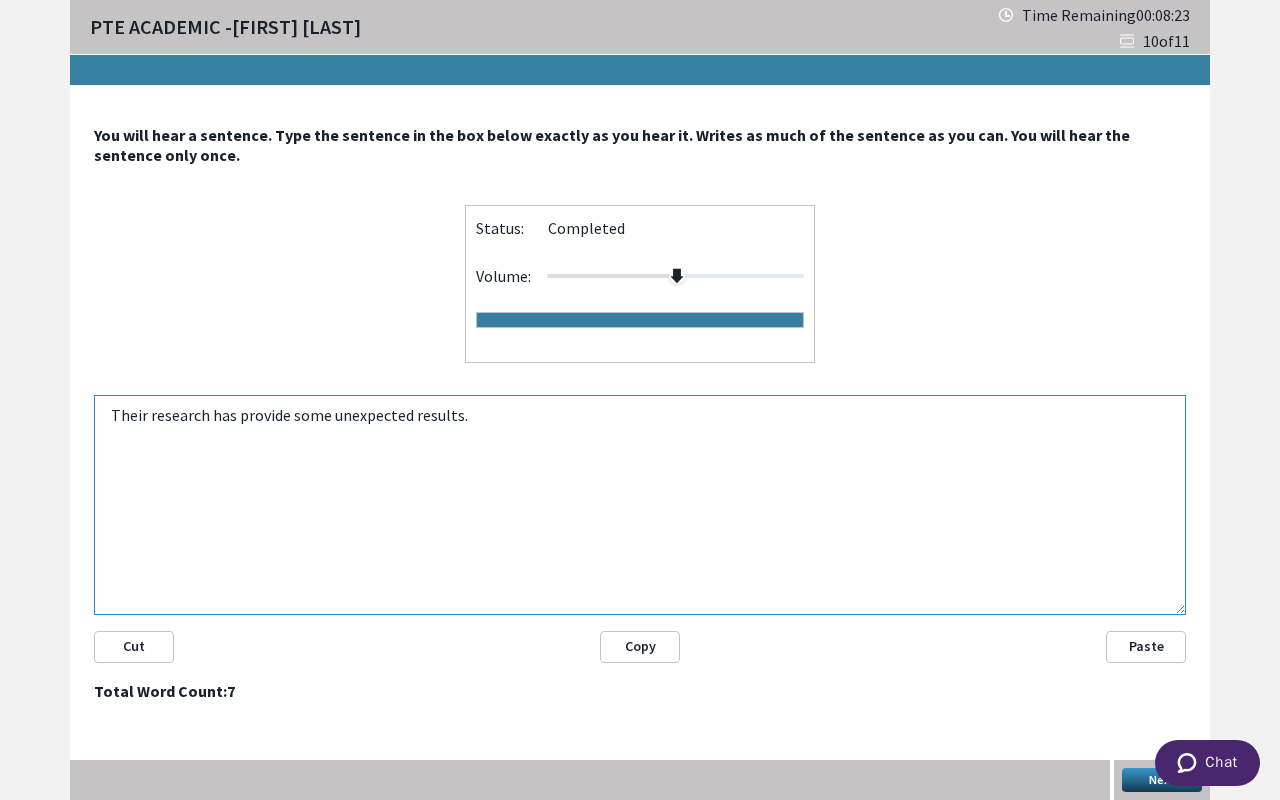 type on "Their research has provide some unexpected results." 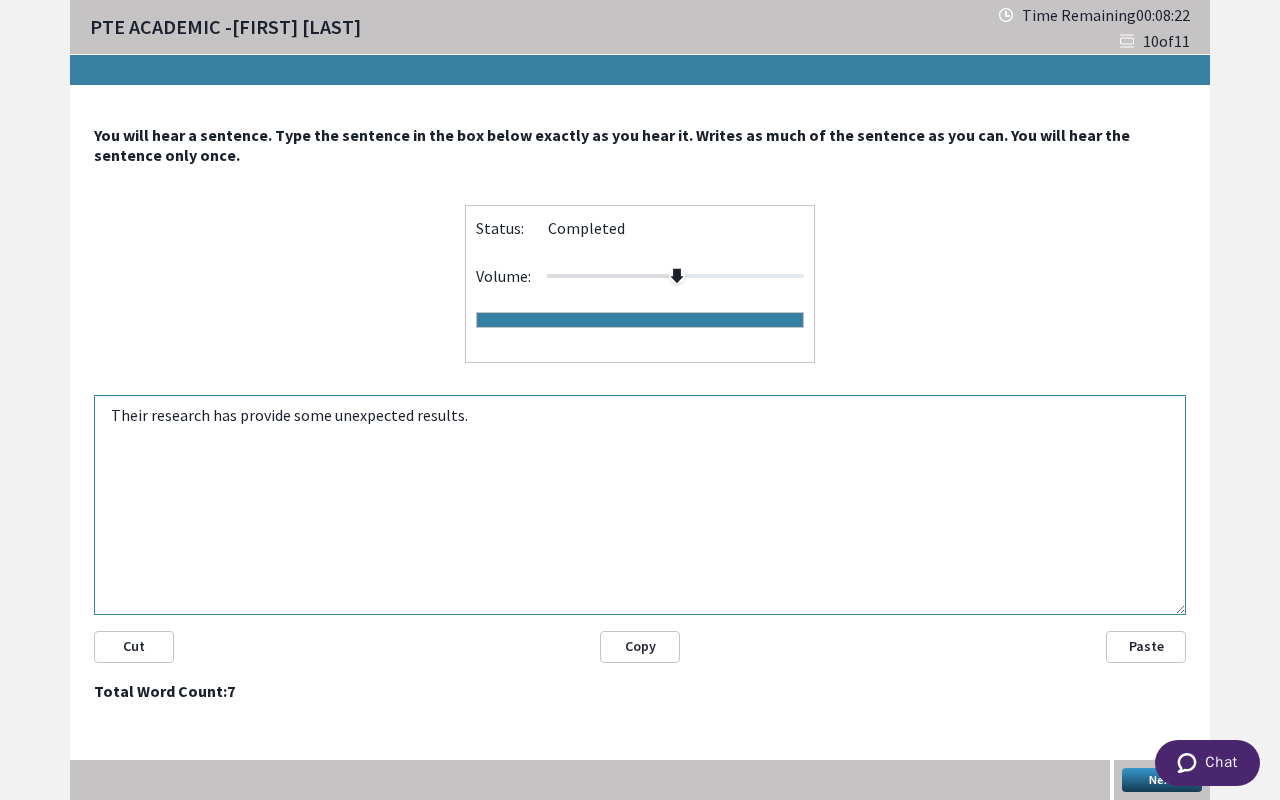 click on "Next" at bounding box center (1162, 780) 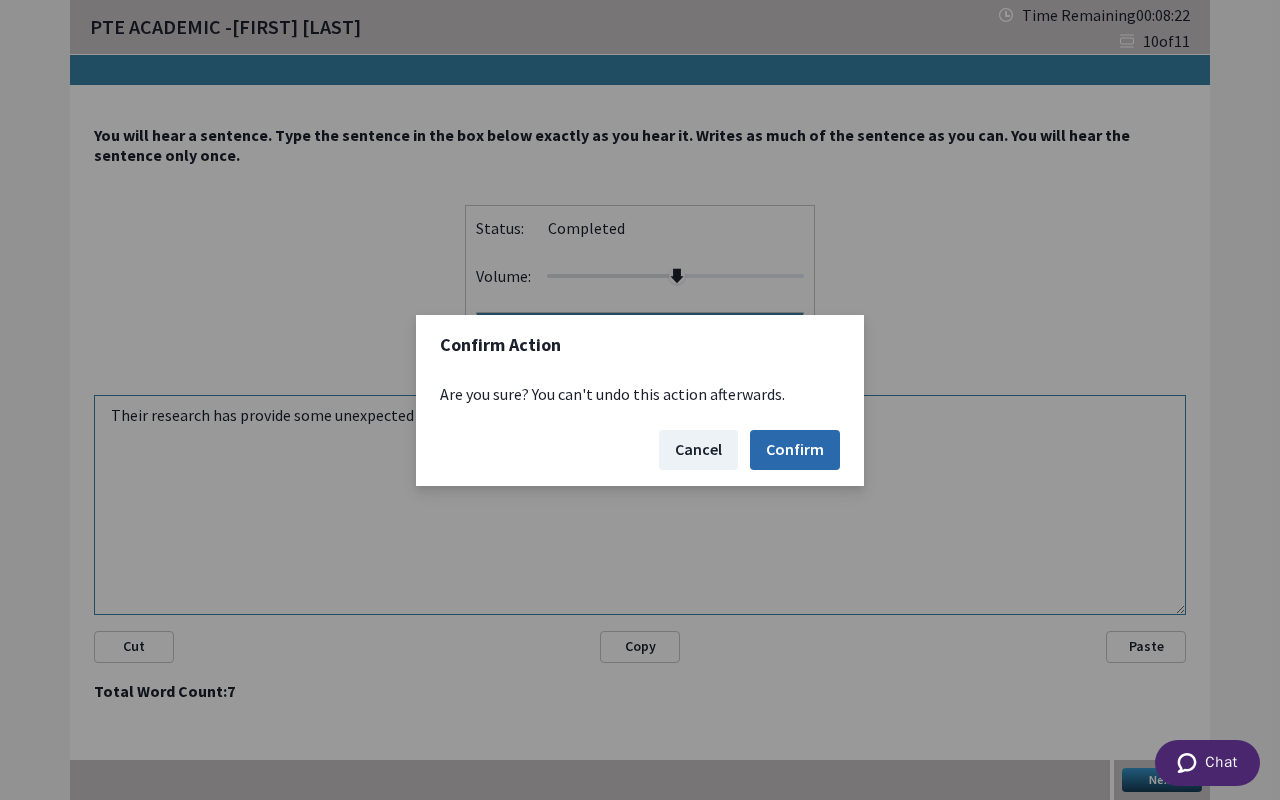click on "Confirm" at bounding box center (795, 450) 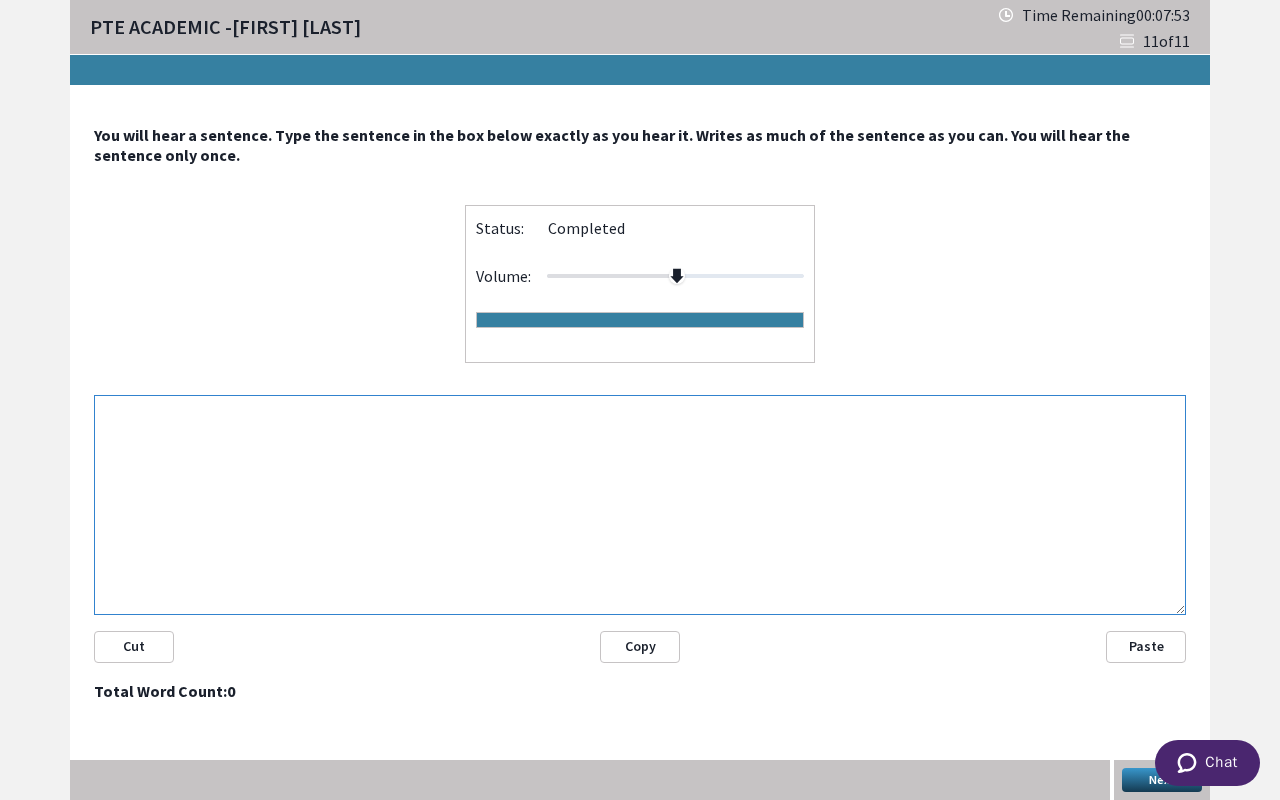 click at bounding box center [640, 505] 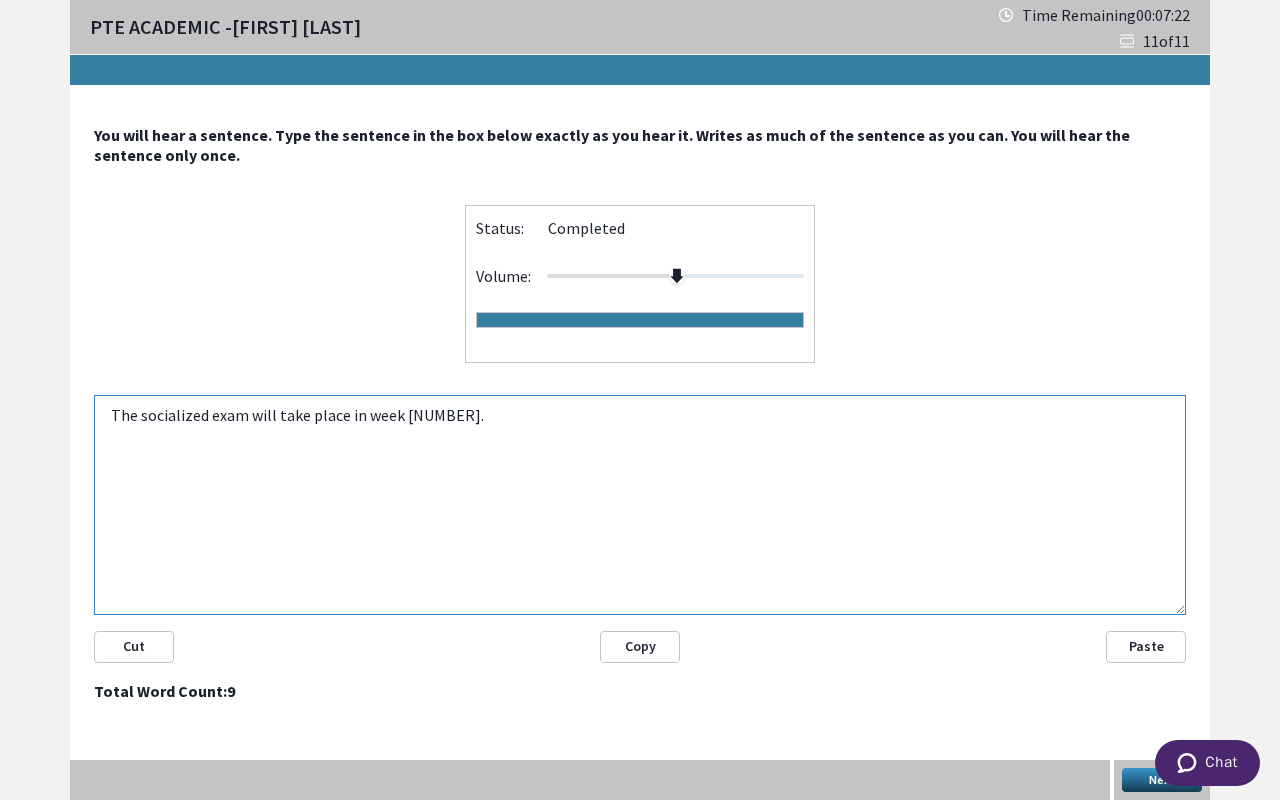 type on "The socialized exam will take place in week fourteen." 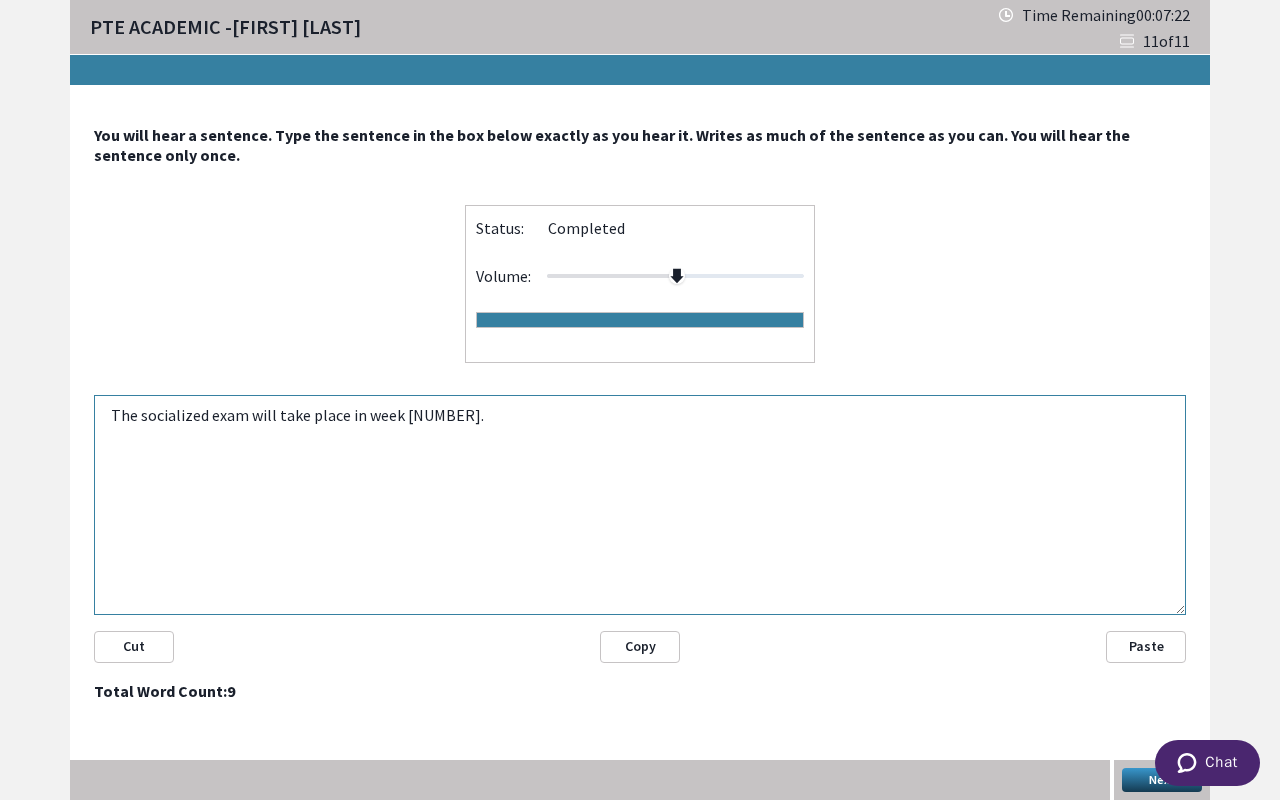click on "Next" at bounding box center (1162, 780) 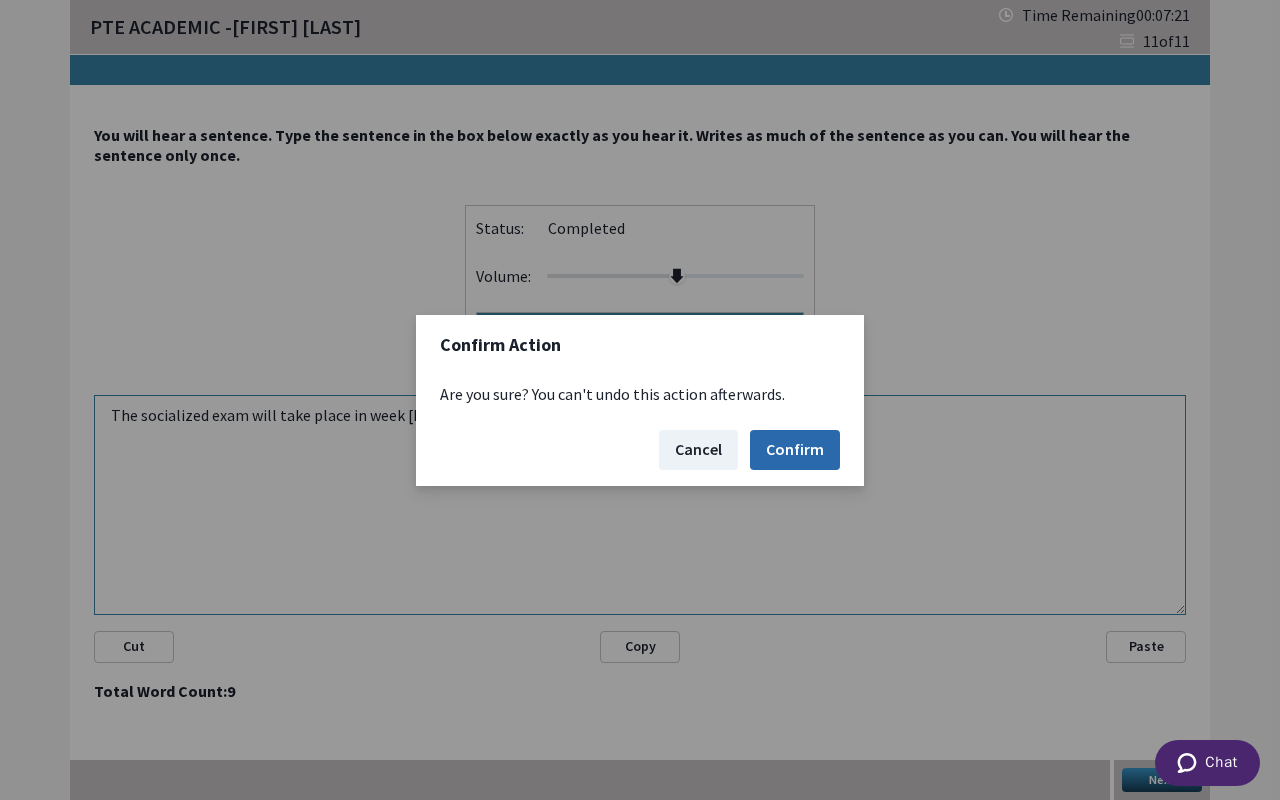 click on "Confirm" at bounding box center (795, 450) 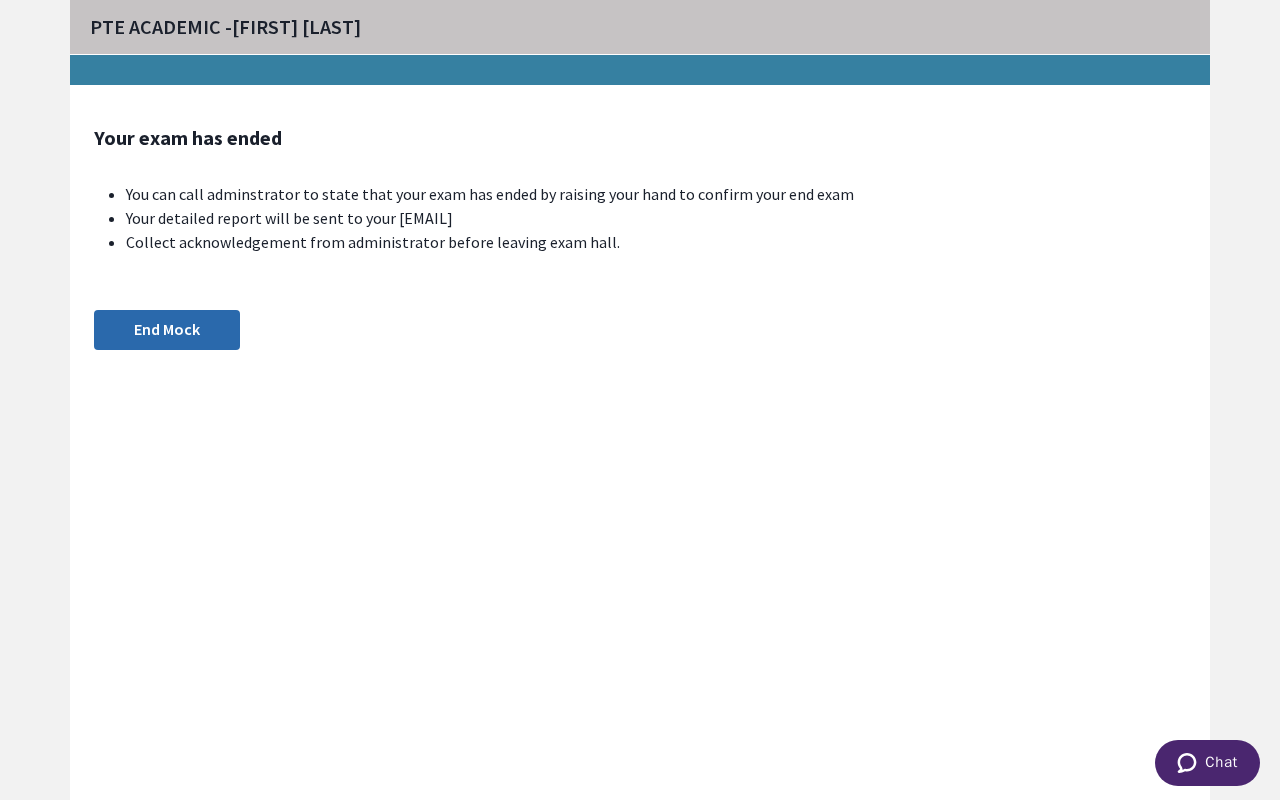 click on "End Mock" at bounding box center [167, 330] 